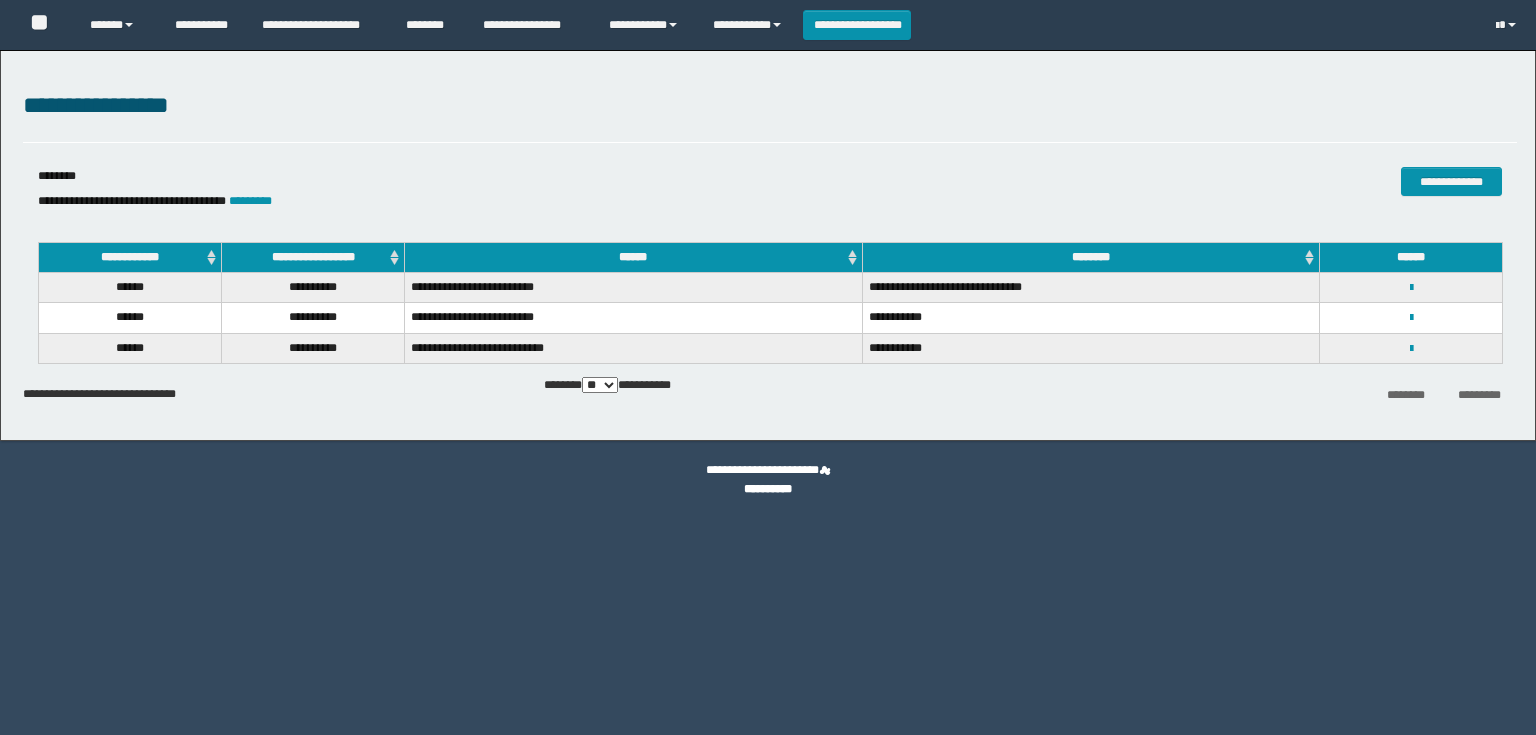 scroll, scrollTop: 0, scrollLeft: 0, axis: both 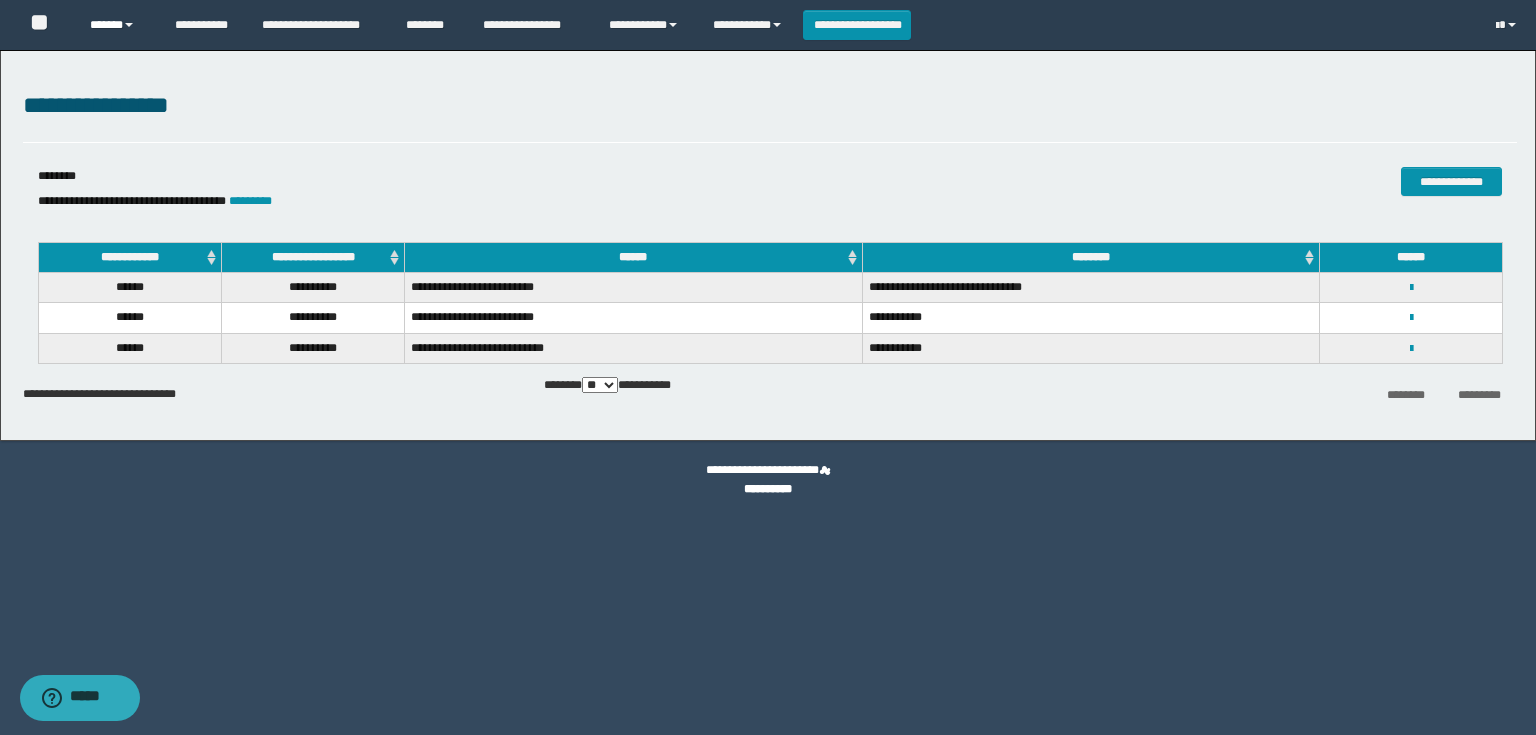 drag, startPoint x: 101, startPoint y: 20, endPoint x: 105, endPoint y: 30, distance: 10.770329 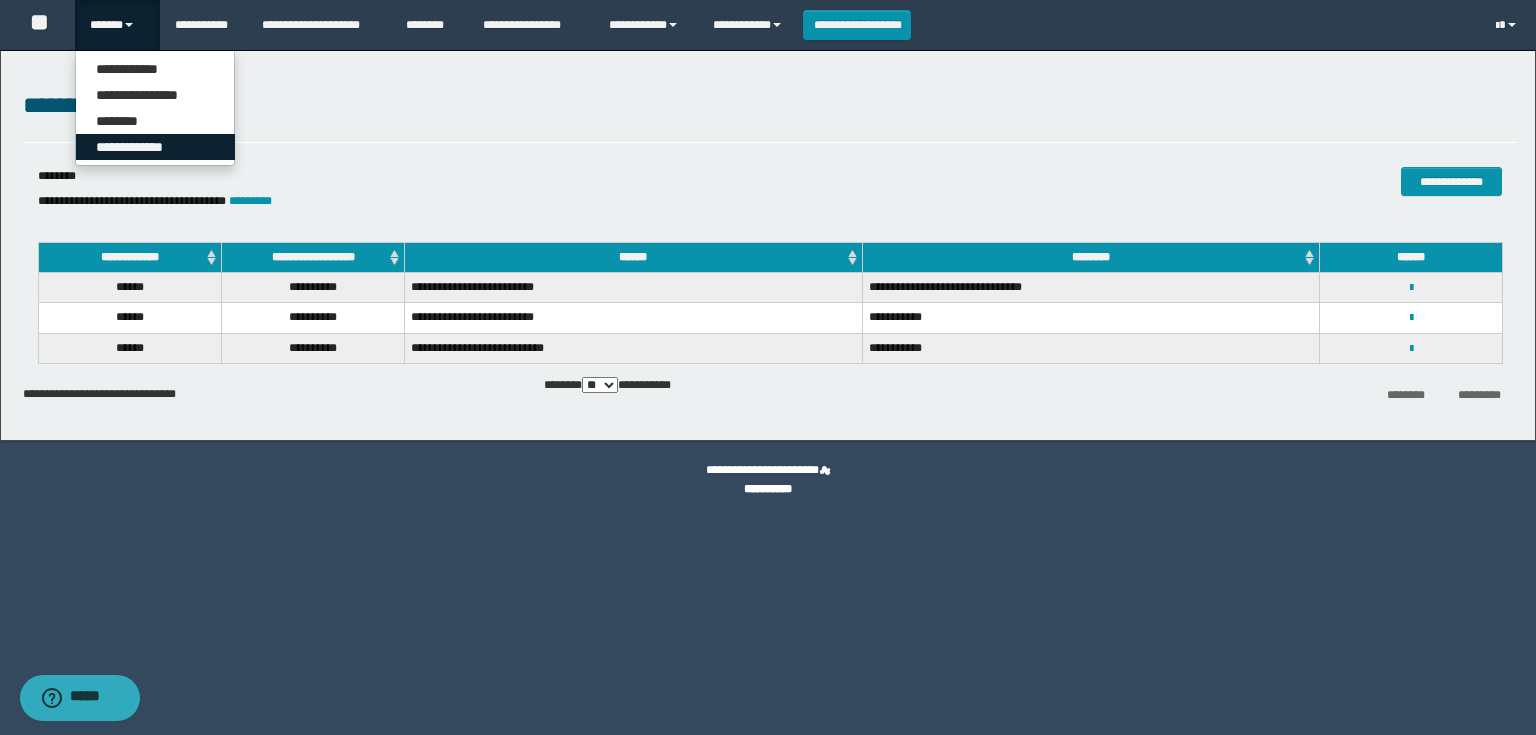 click on "**********" at bounding box center (155, 147) 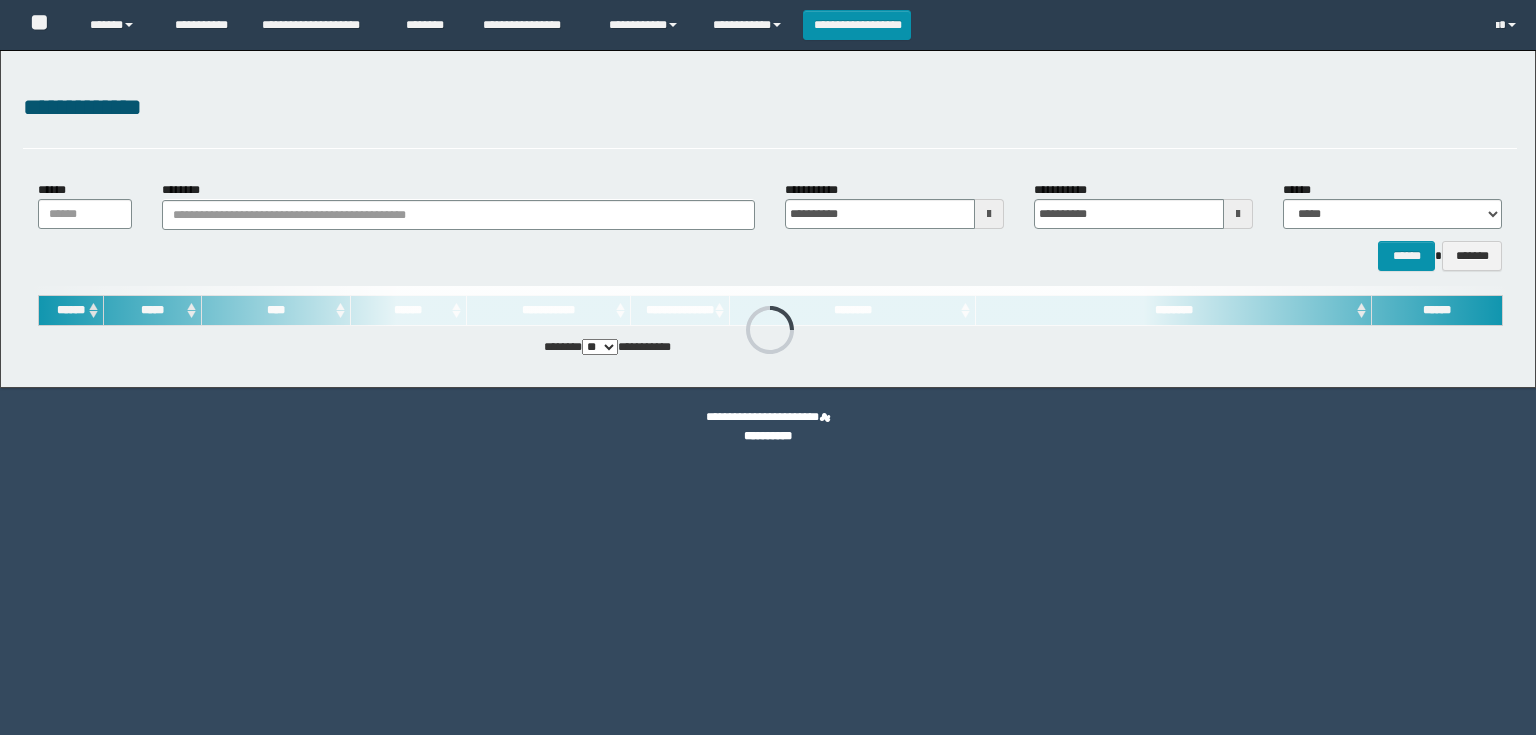 scroll, scrollTop: 0, scrollLeft: 0, axis: both 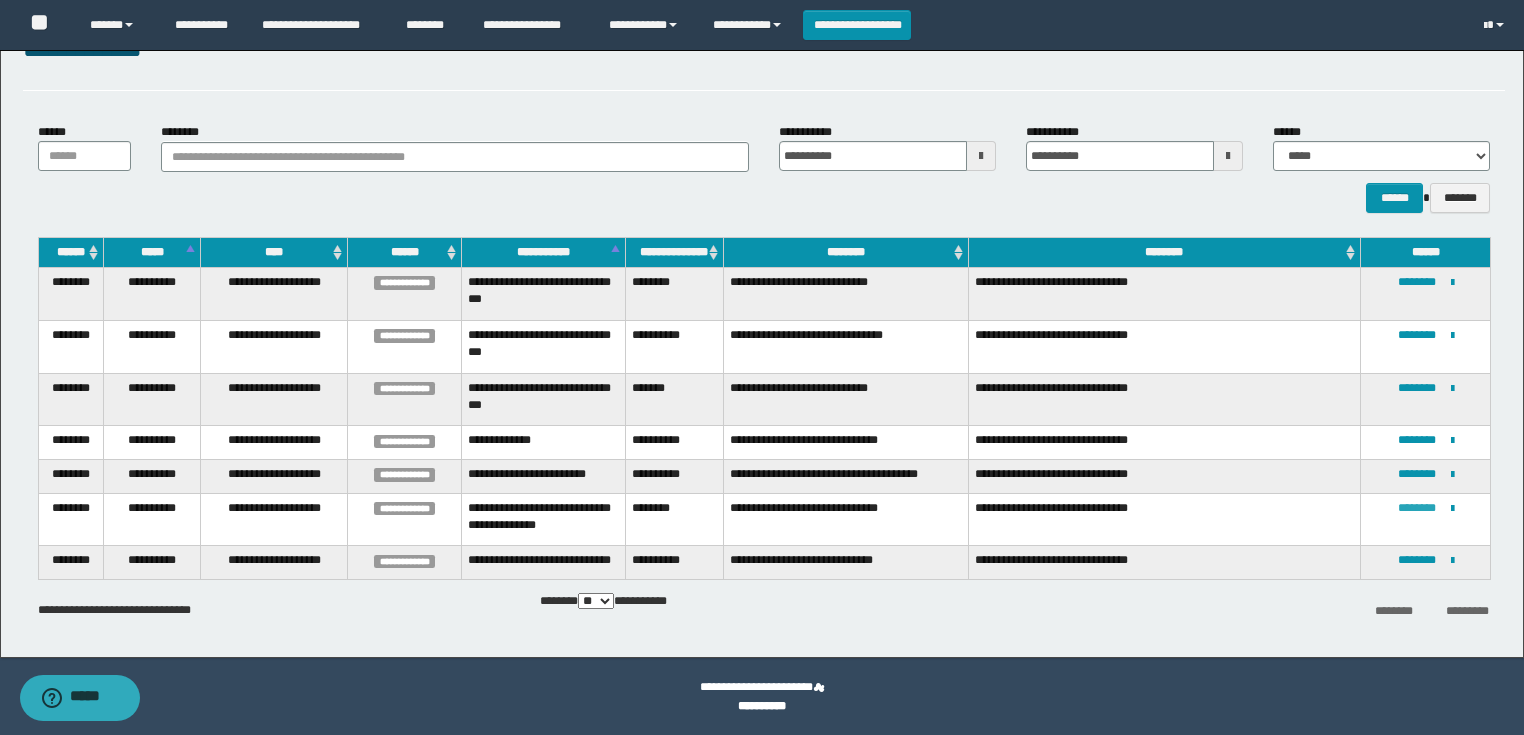 click on "********" at bounding box center [1417, 508] 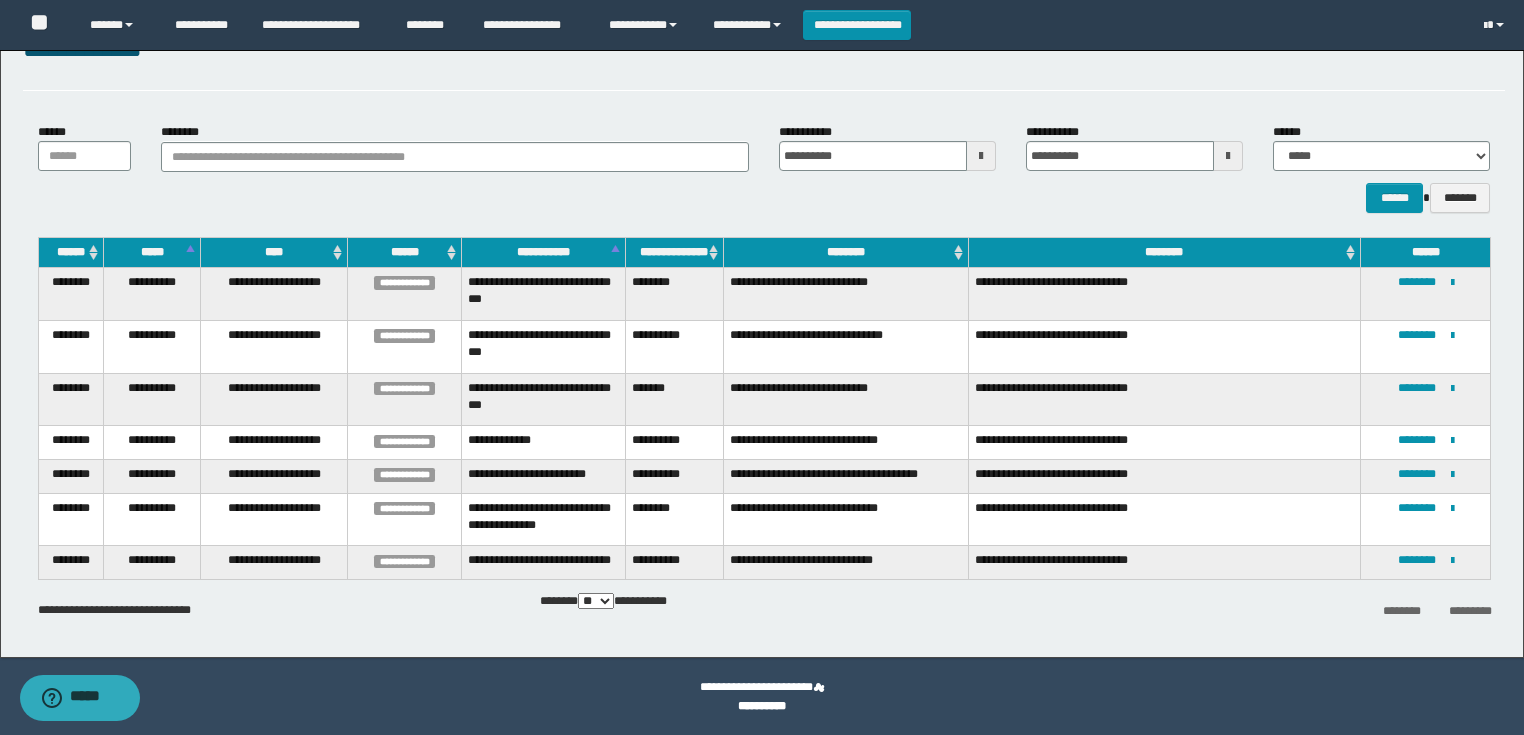 scroll, scrollTop: 0, scrollLeft: 0, axis: both 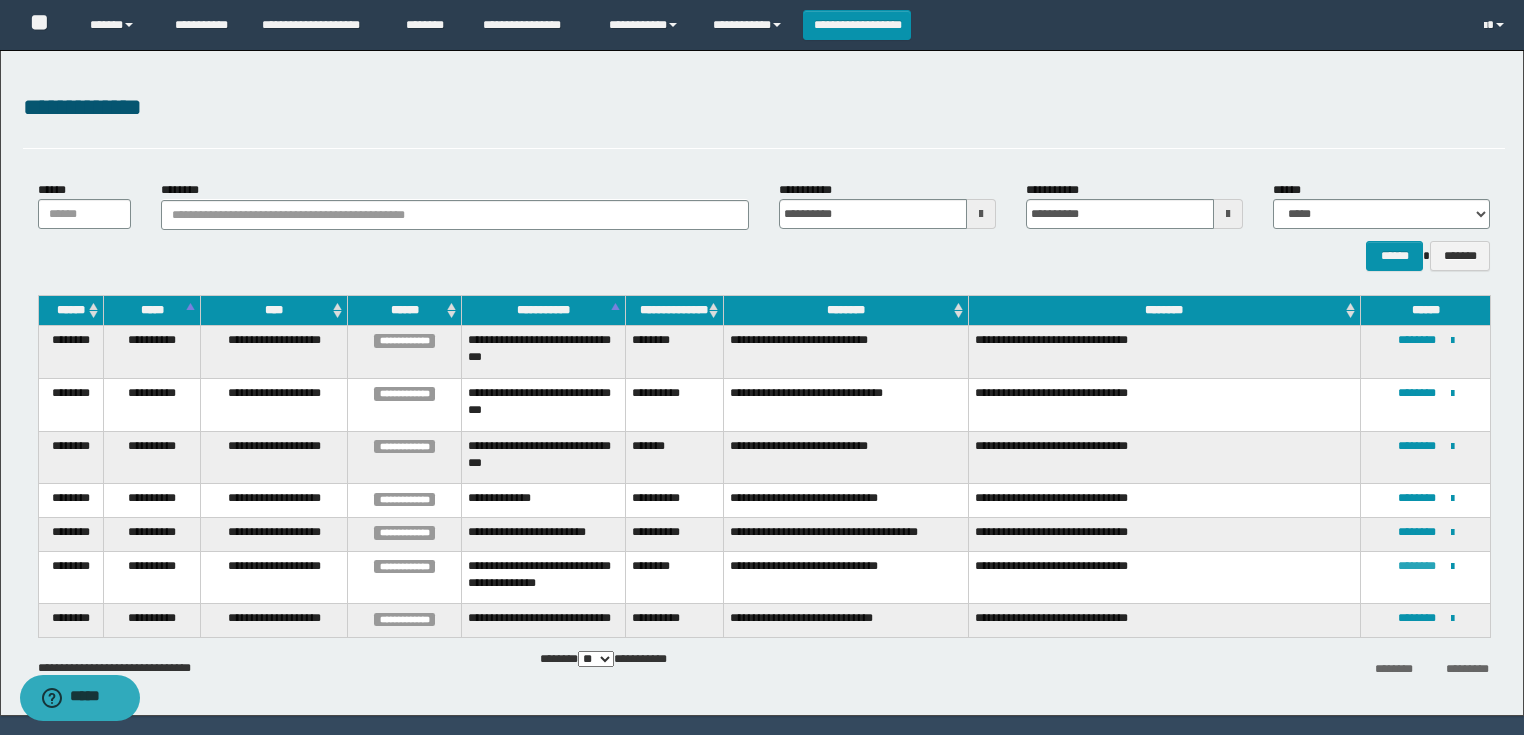 click on "********" at bounding box center [1417, 566] 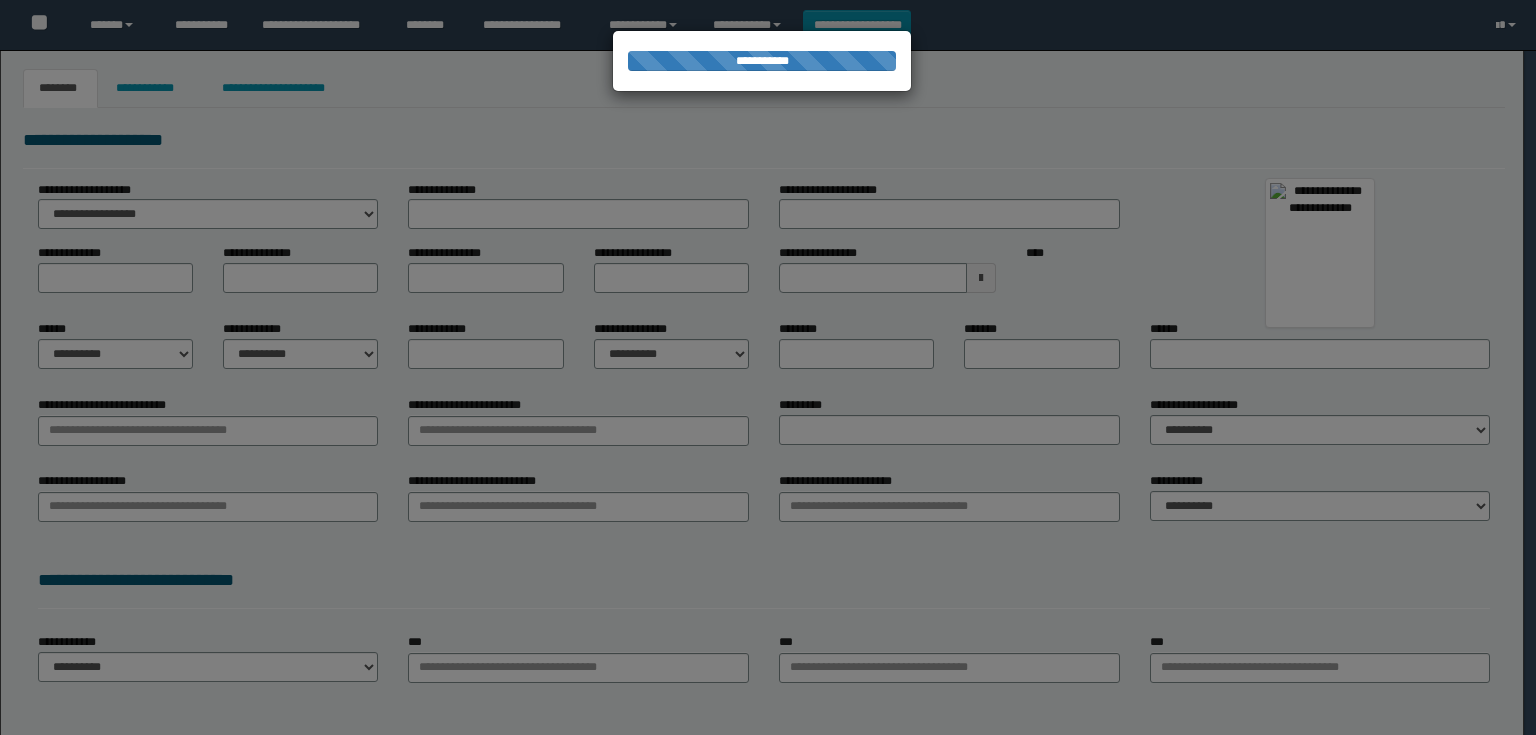 scroll, scrollTop: 0, scrollLeft: 0, axis: both 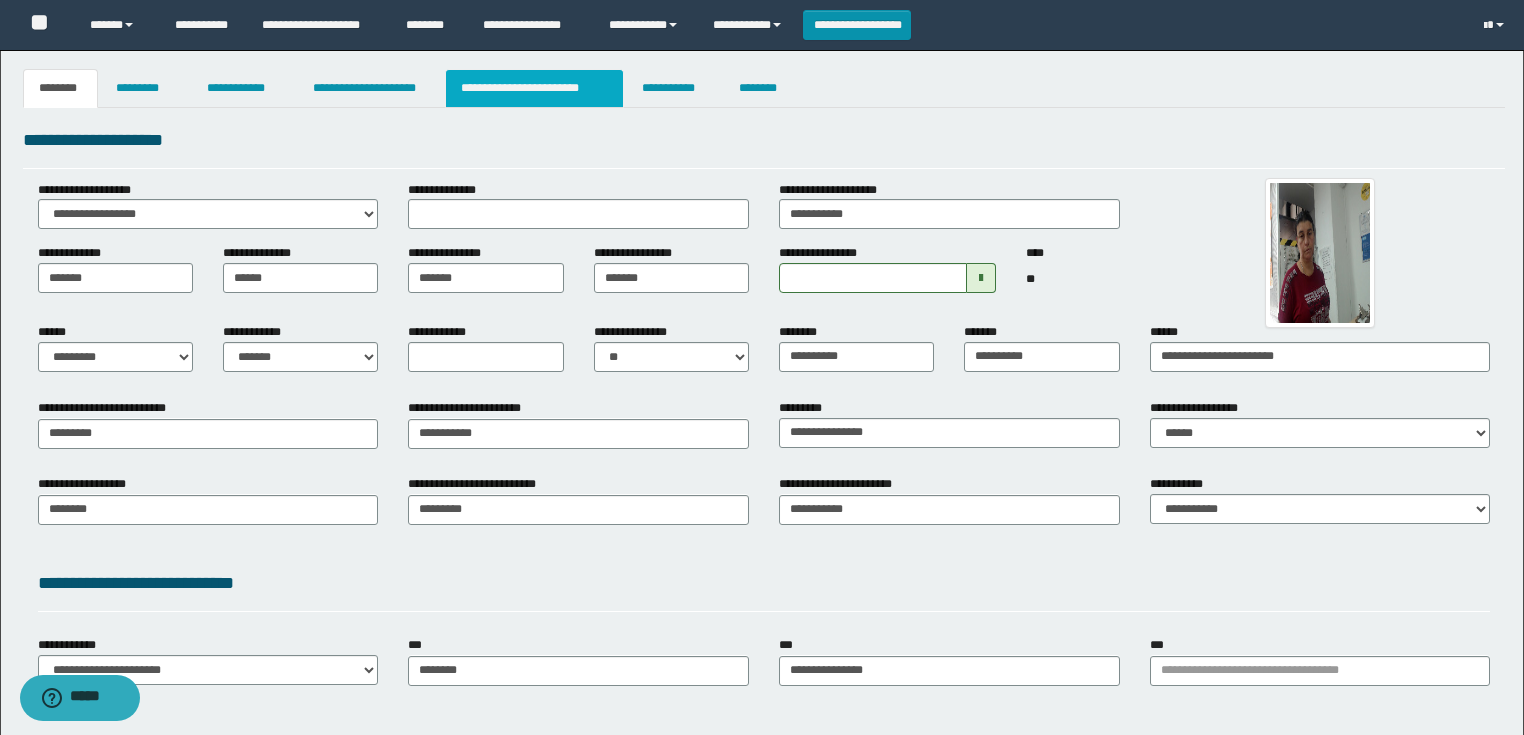 click on "**********" at bounding box center [534, 88] 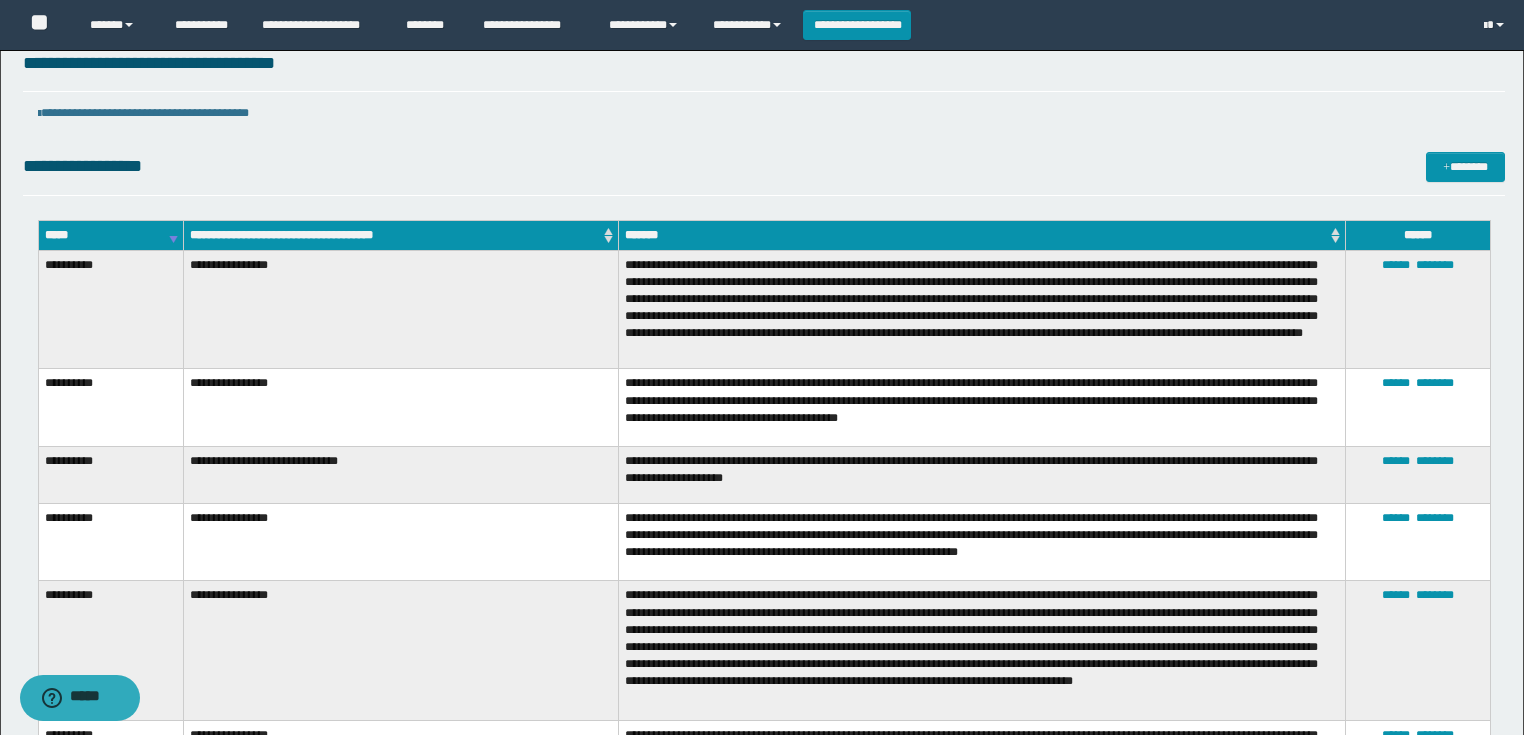 scroll, scrollTop: 0, scrollLeft: 0, axis: both 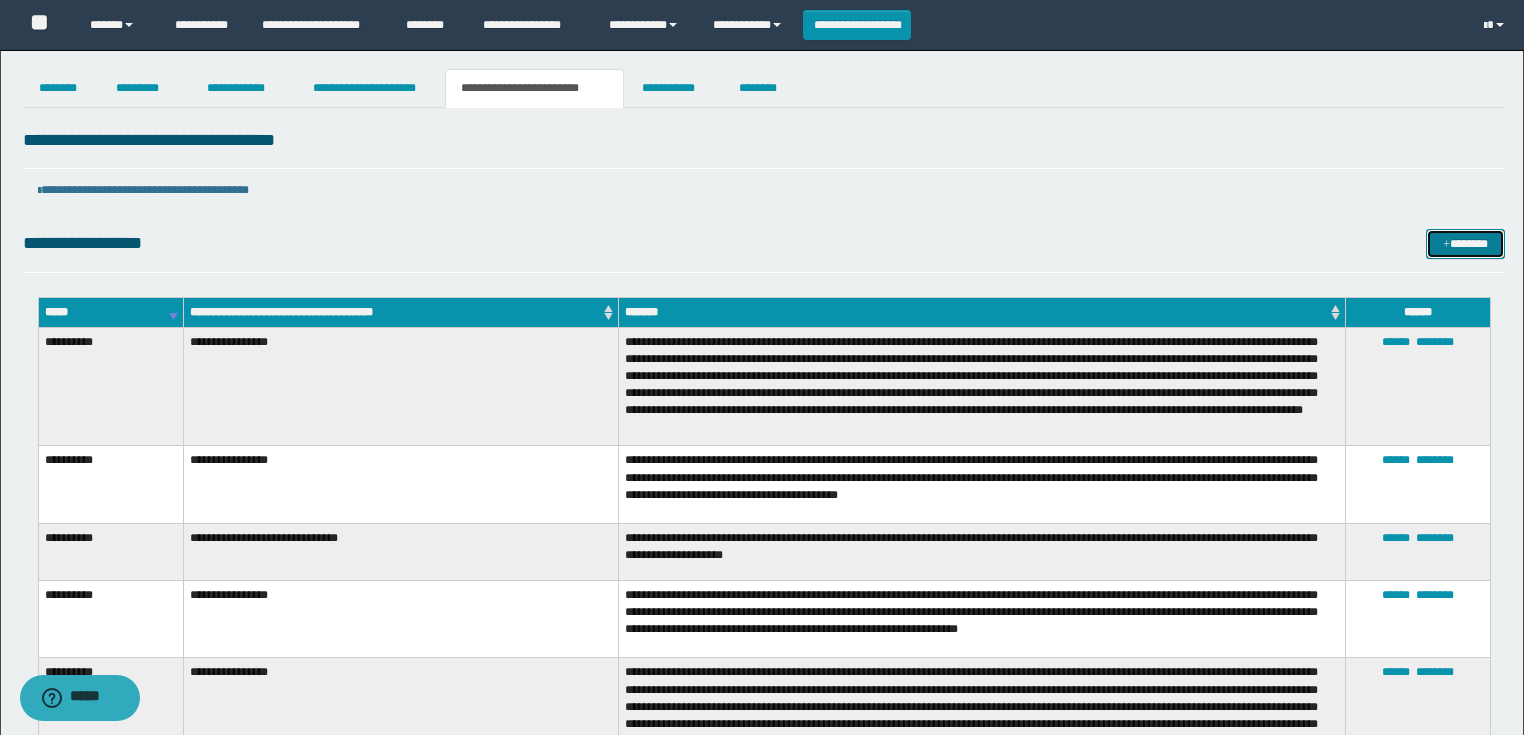 click on "*******" at bounding box center [1465, 244] 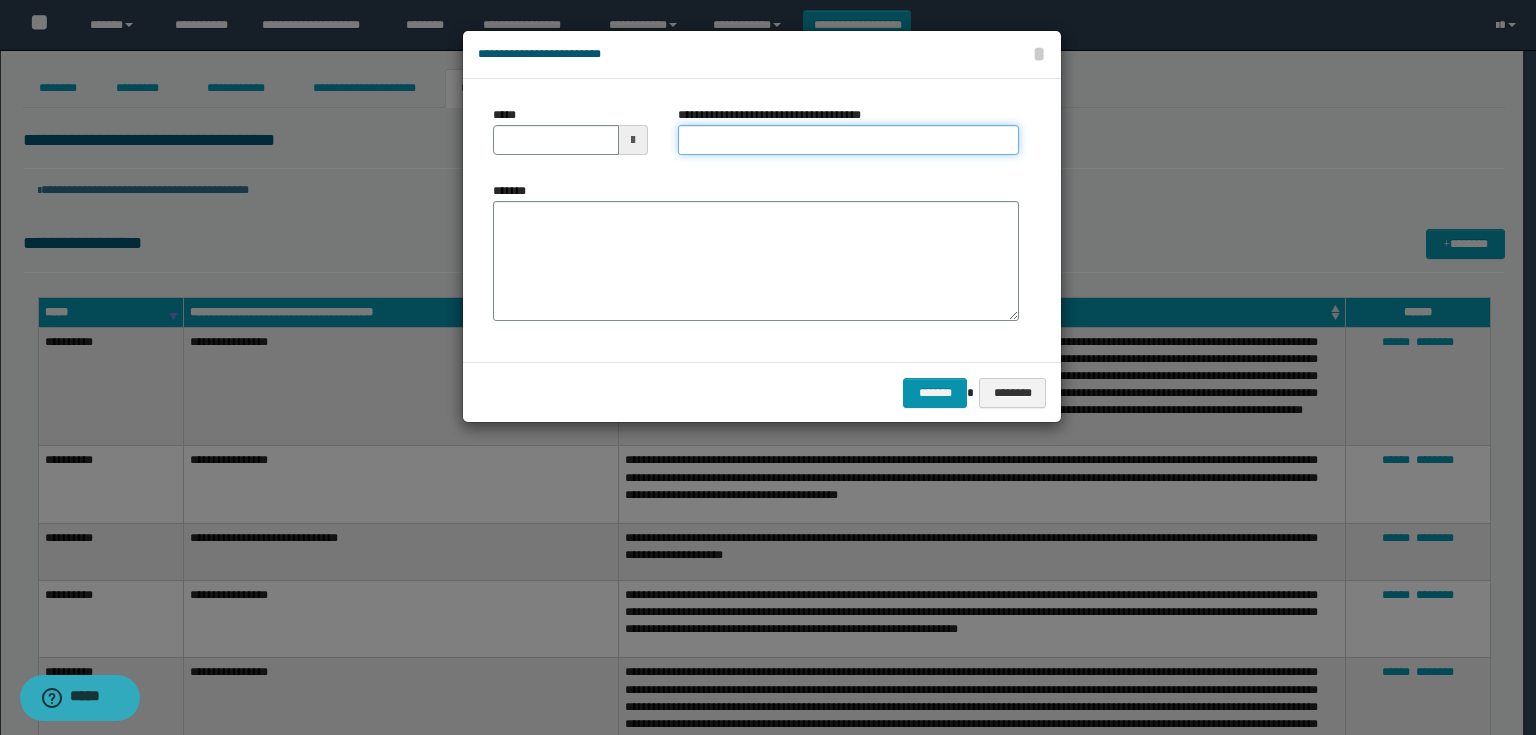click on "**********" at bounding box center (848, 140) 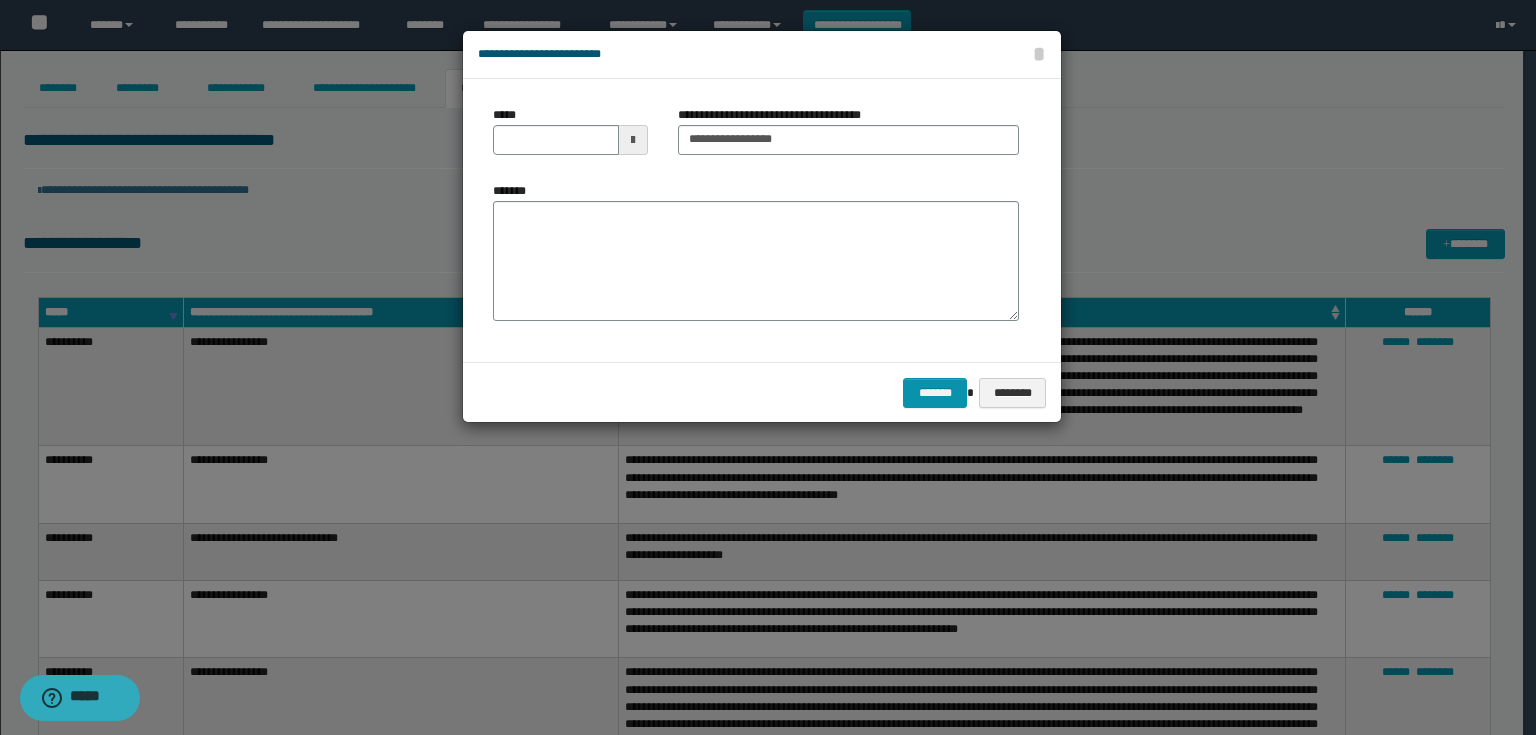 click at bounding box center [633, 140] 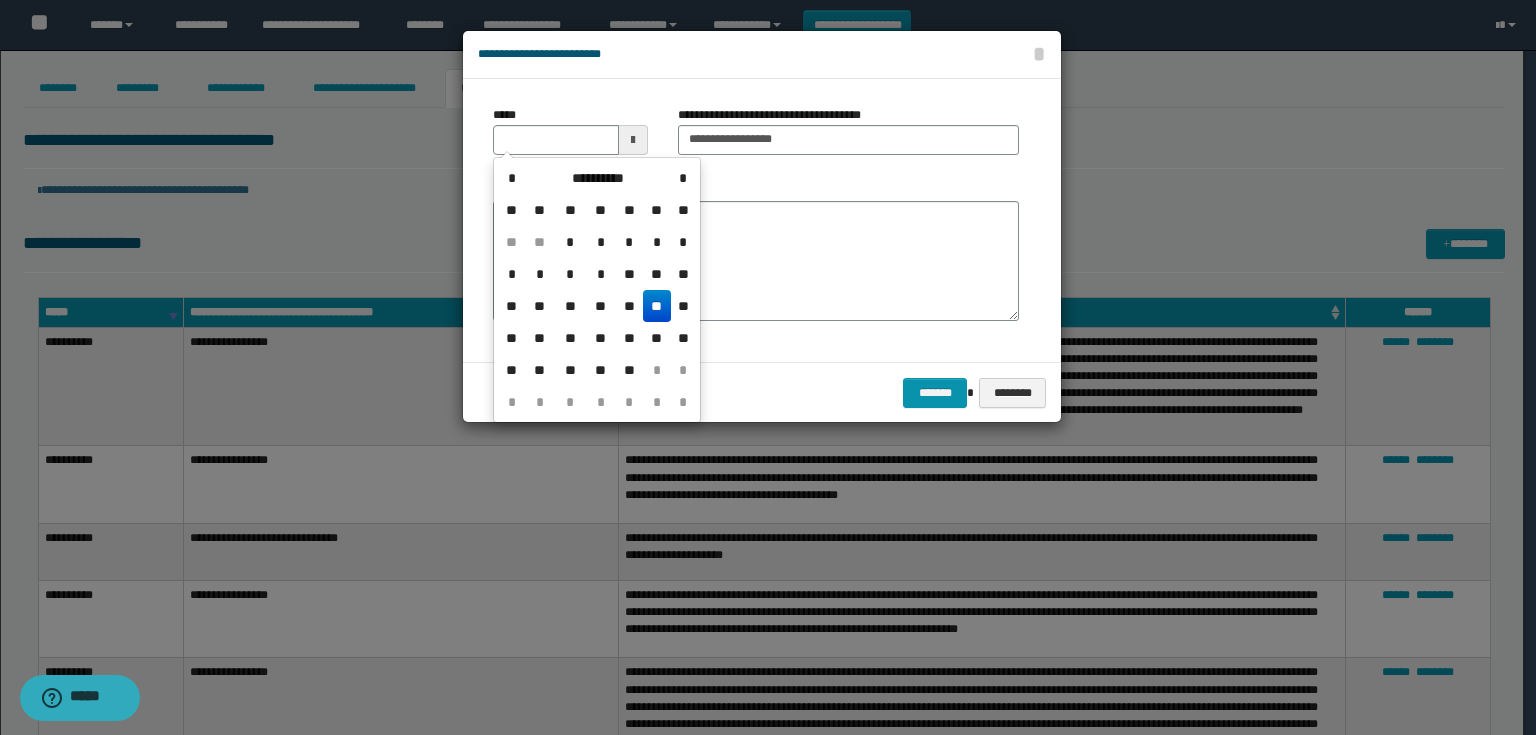 click on "**" at bounding box center (657, 306) 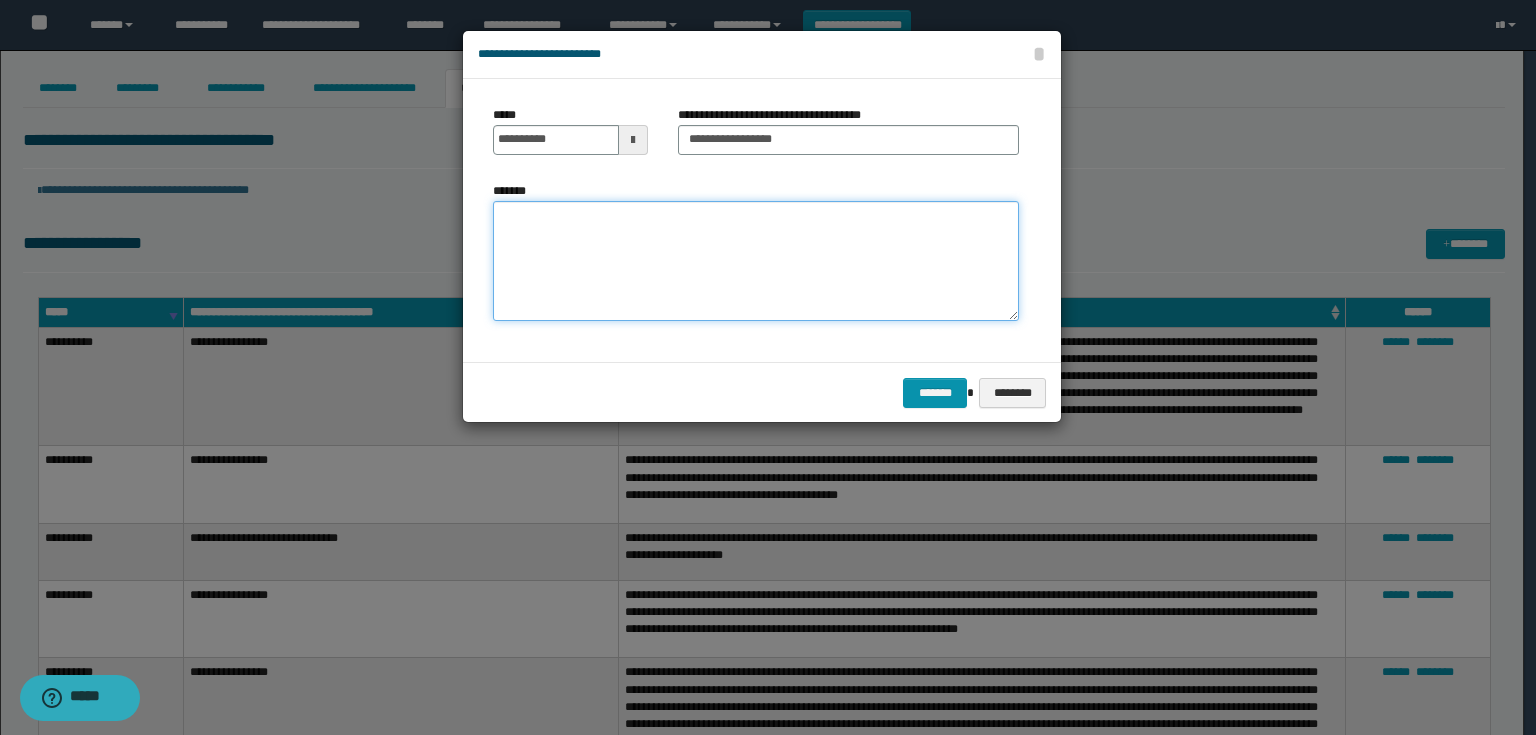click on "*******" at bounding box center (756, 261) 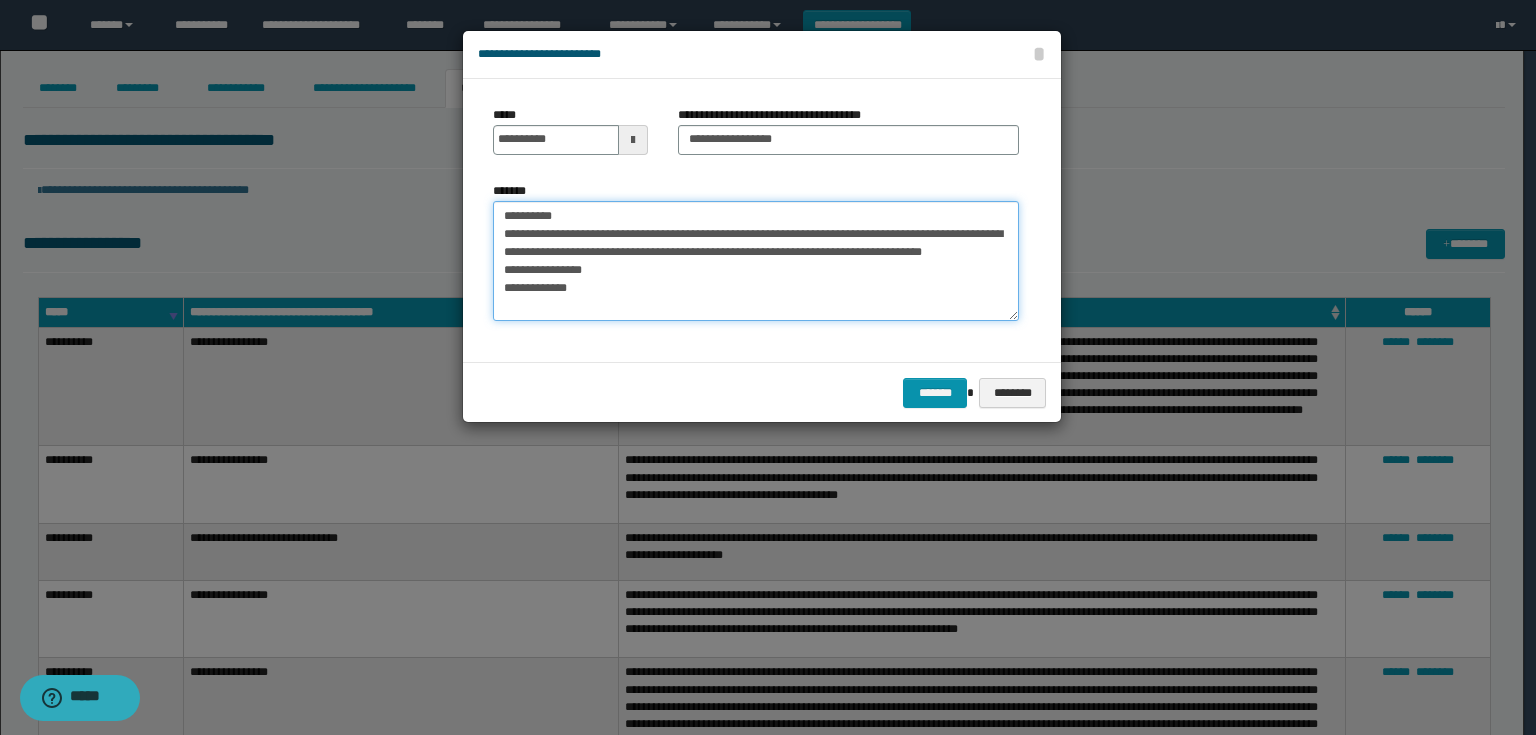 click on "**********" at bounding box center (756, 261) 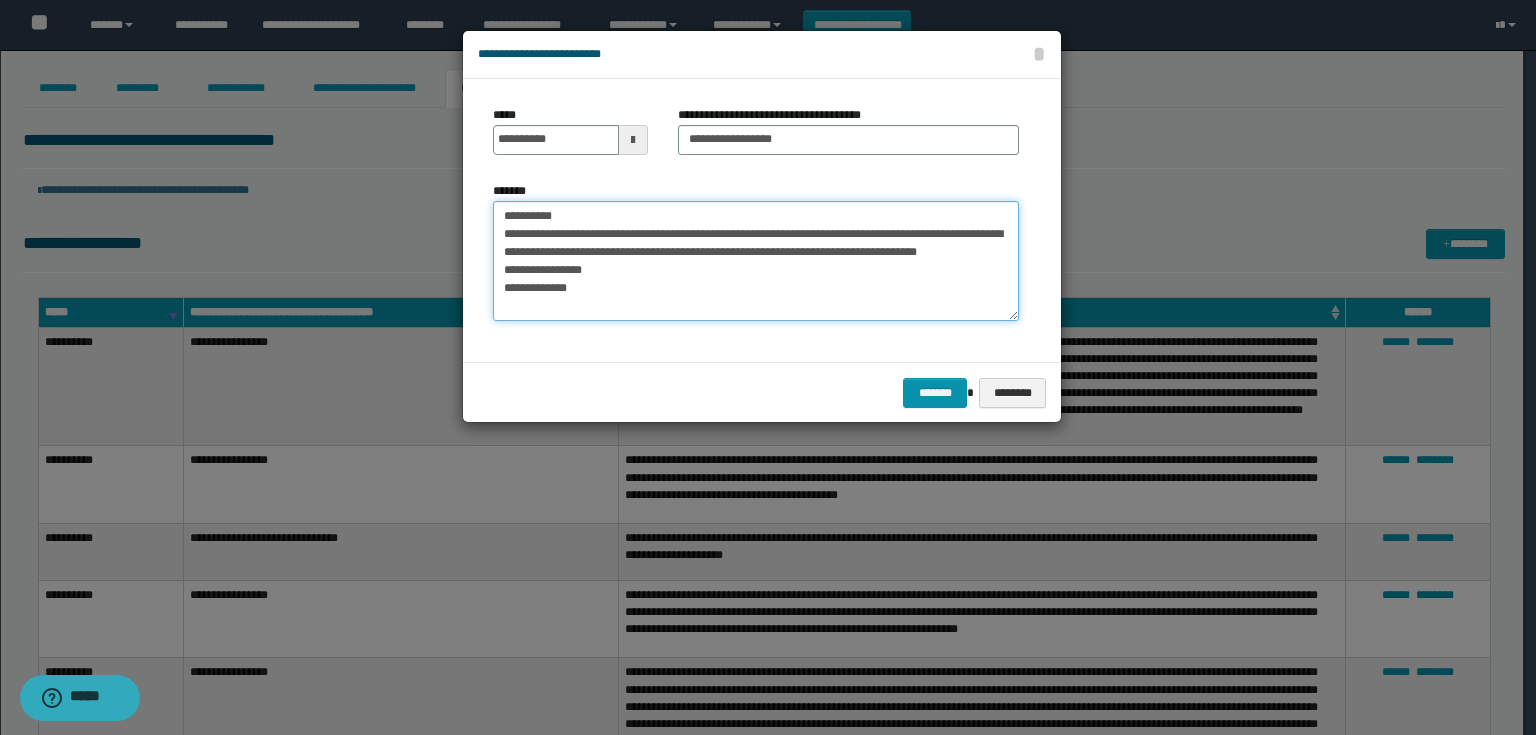 click on "**********" at bounding box center (756, 261) 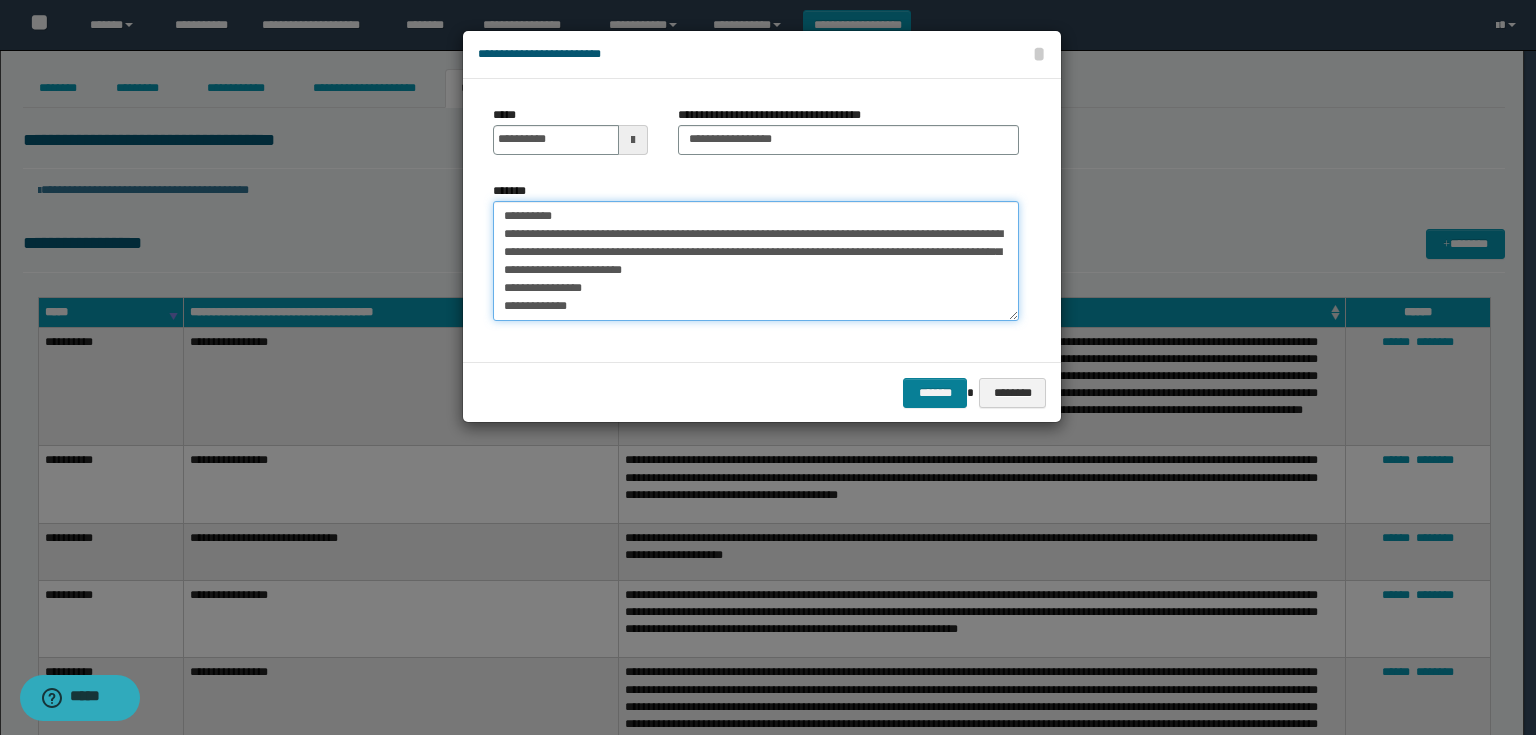 type on "**********" 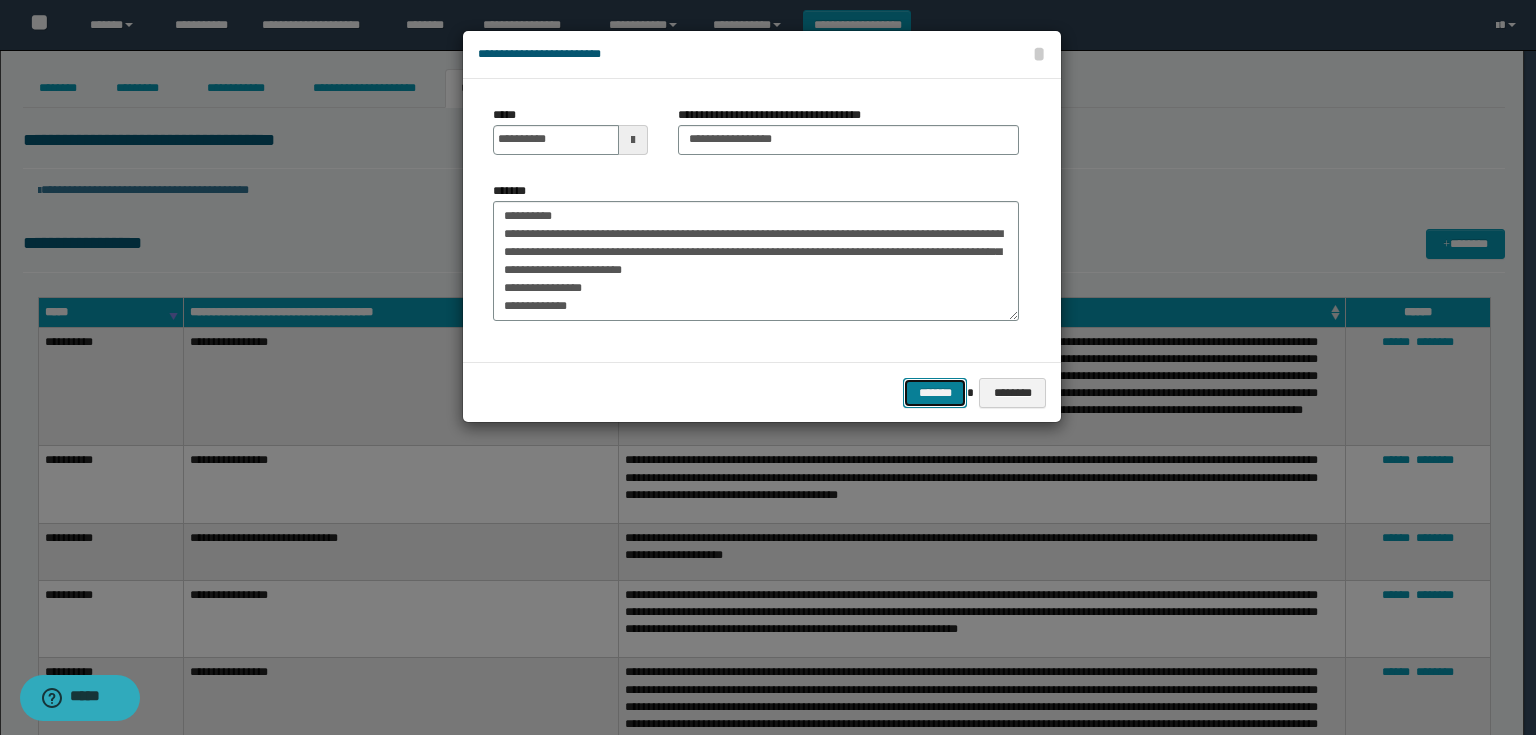 click on "*******" at bounding box center [935, 393] 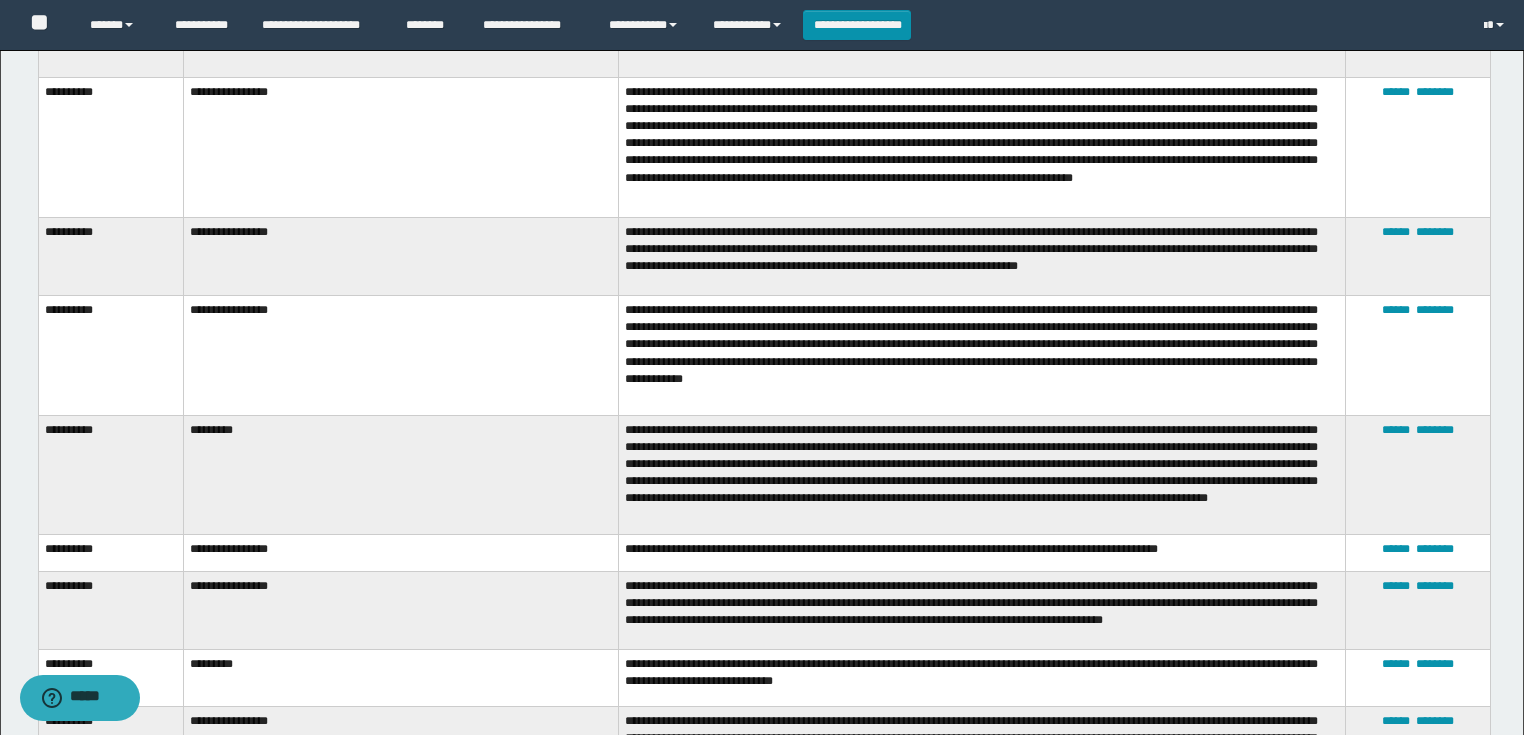 scroll, scrollTop: 880, scrollLeft: 0, axis: vertical 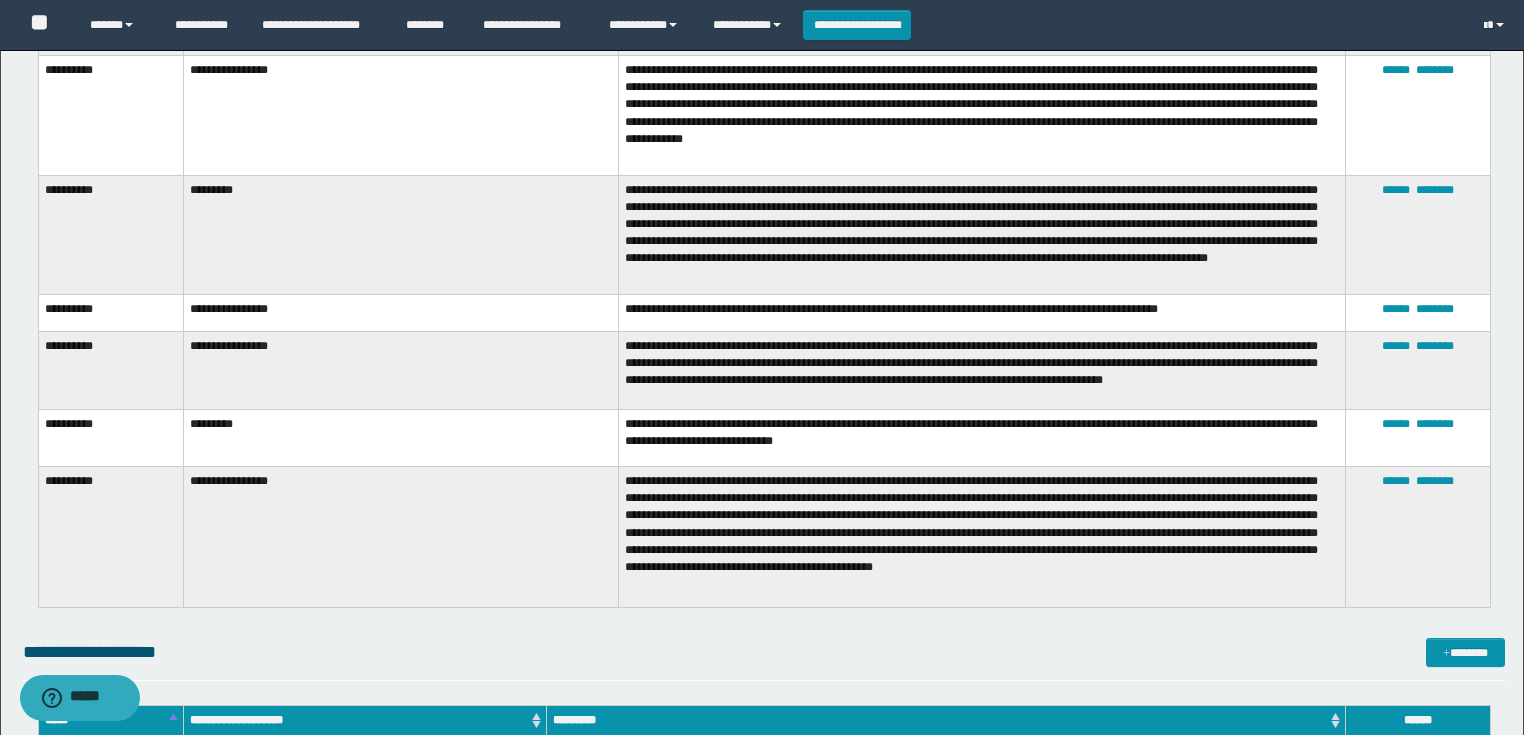 drag, startPoint x: 1032, startPoint y: 387, endPoint x: 1021, endPoint y: 393, distance: 12.529964 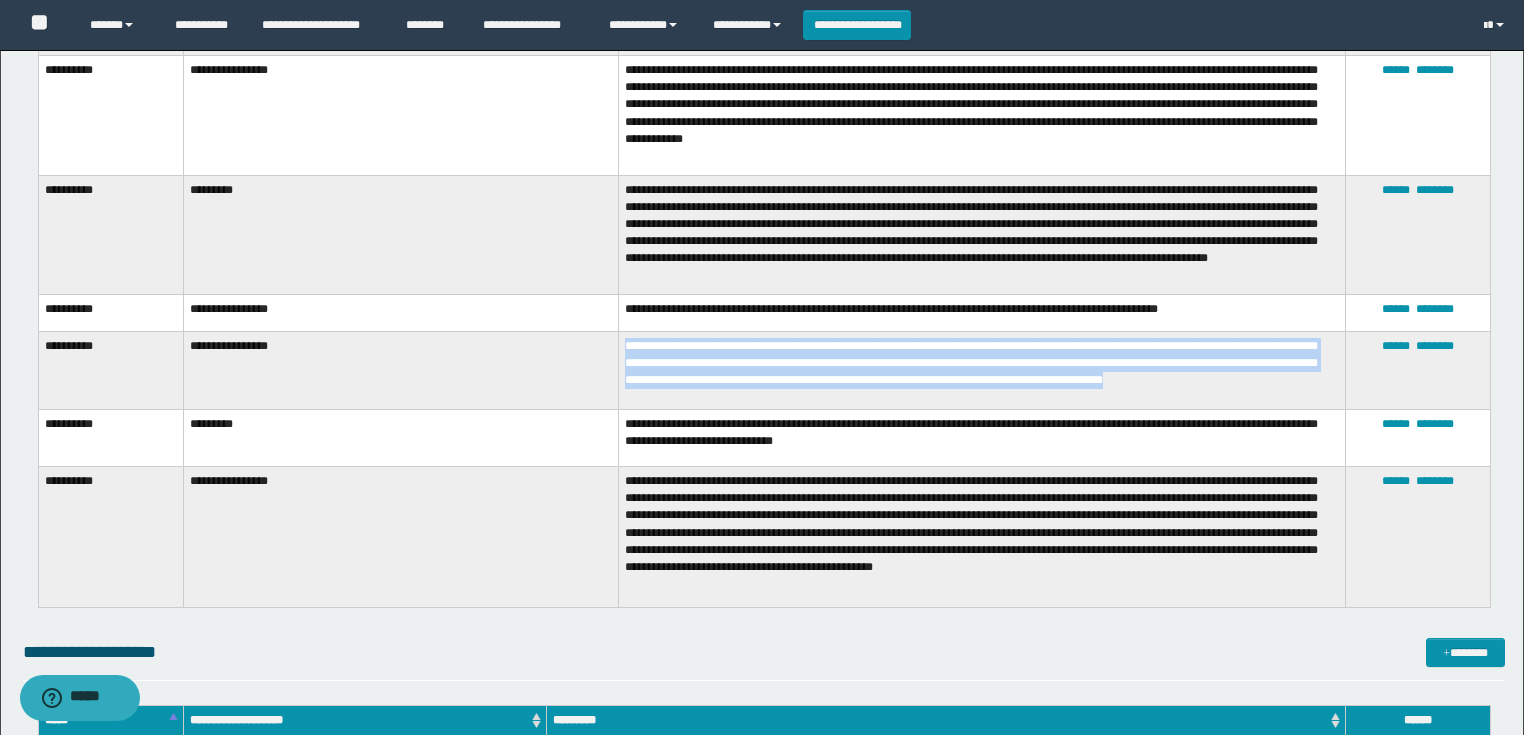 drag, startPoint x: 1013, startPoint y: 389, endPoint x: 625, endPoint y: 342, distance: 390.83627 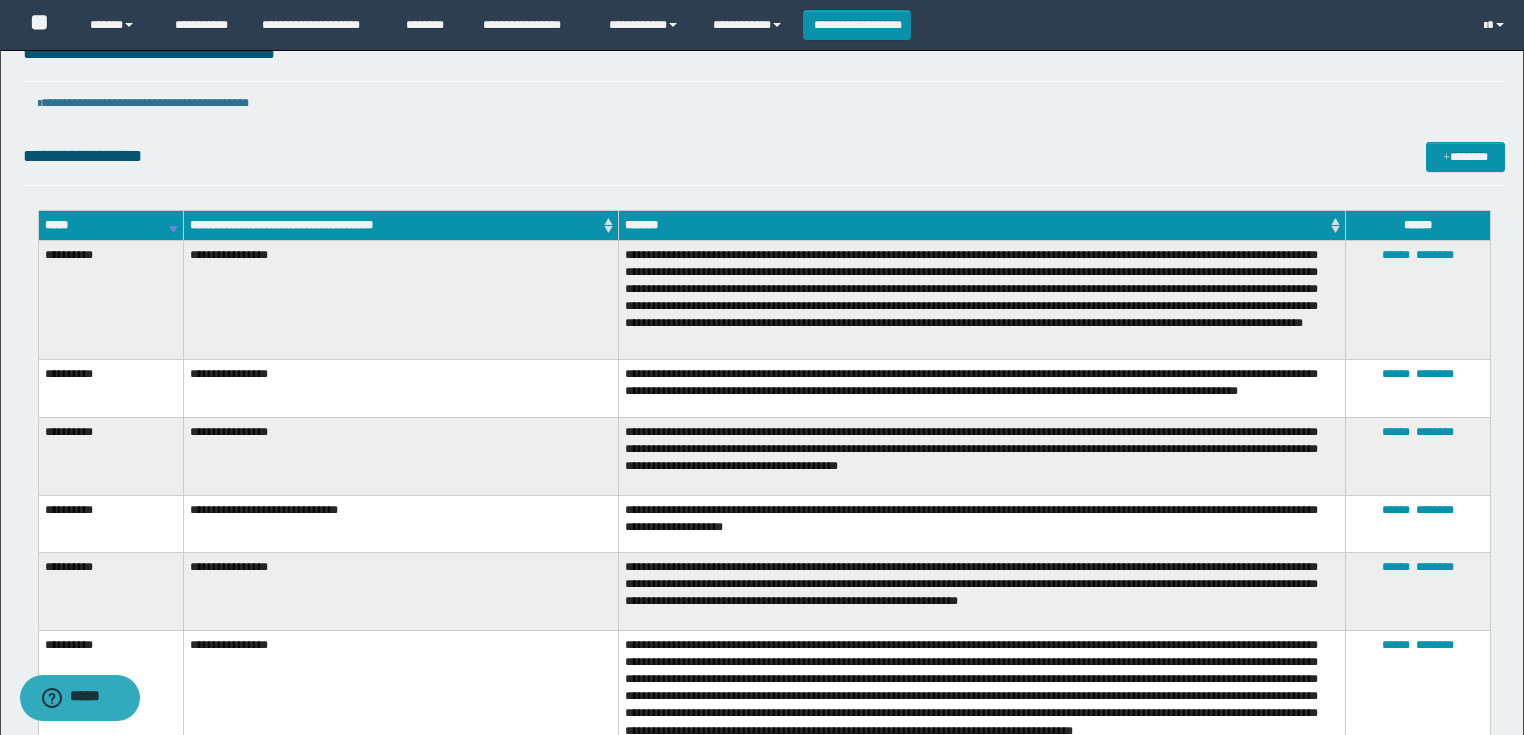 scroll, scrollTop: 0, scrollLeft: 0, axis: both 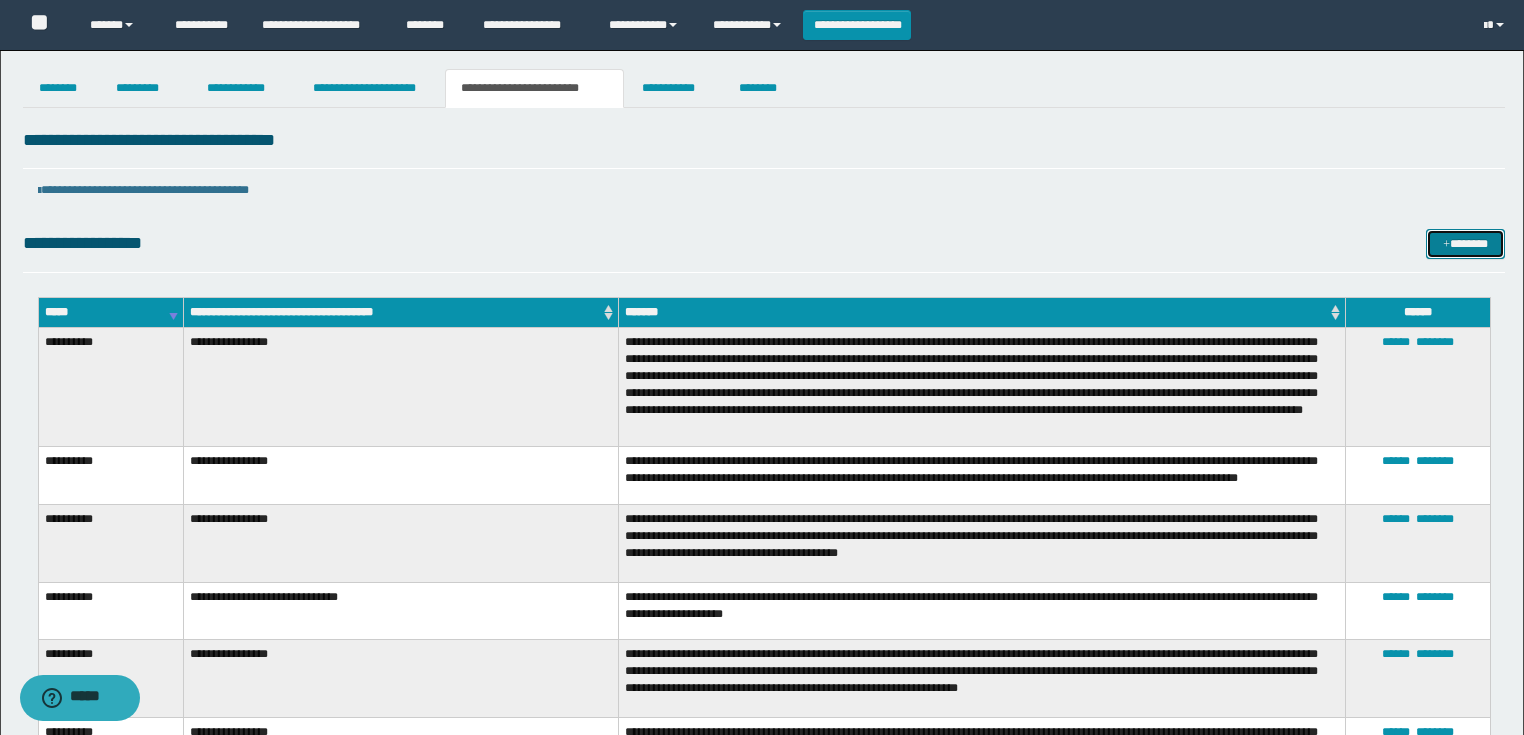 click on "*******" at bounding box center (1465, 244) 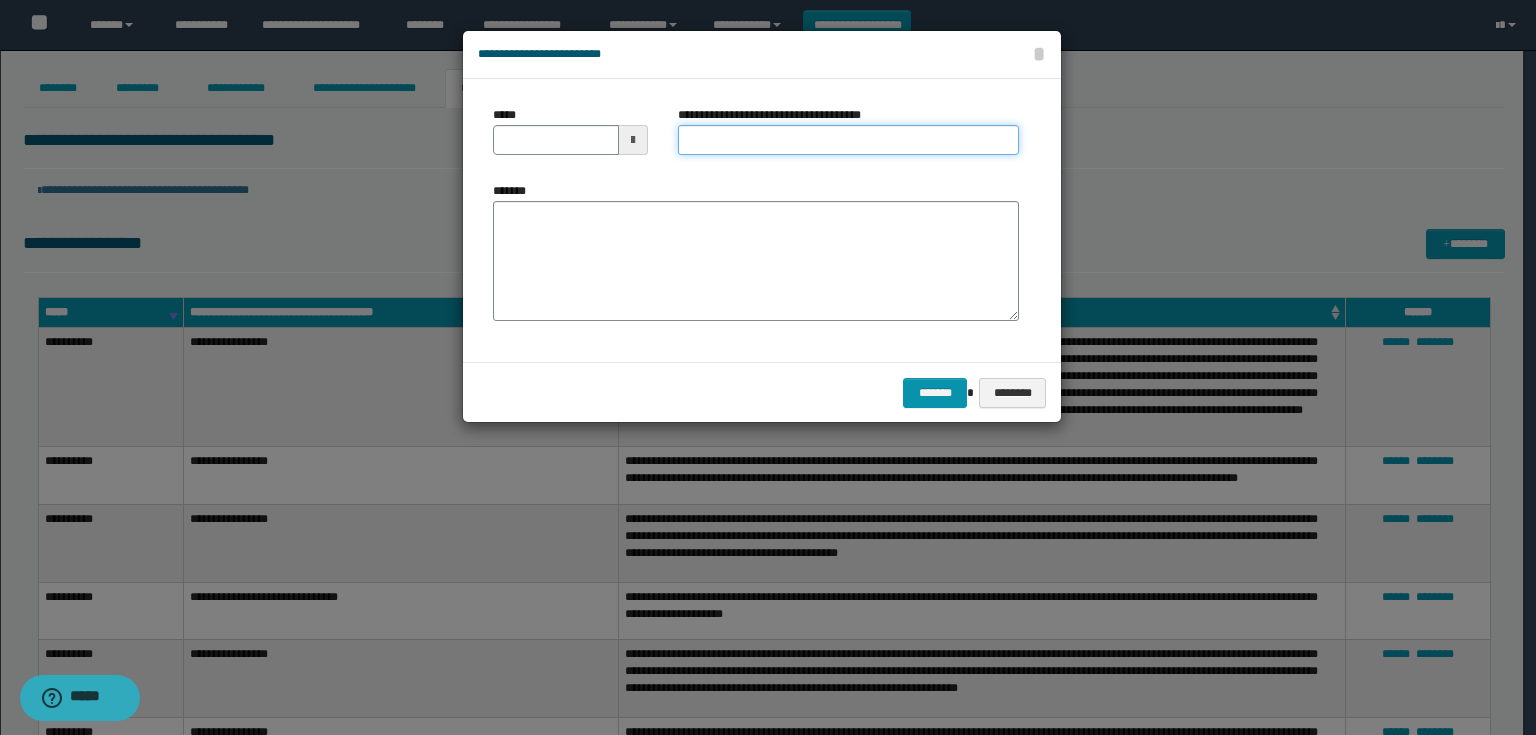 click on "**********" at bounding box center (848, 140) 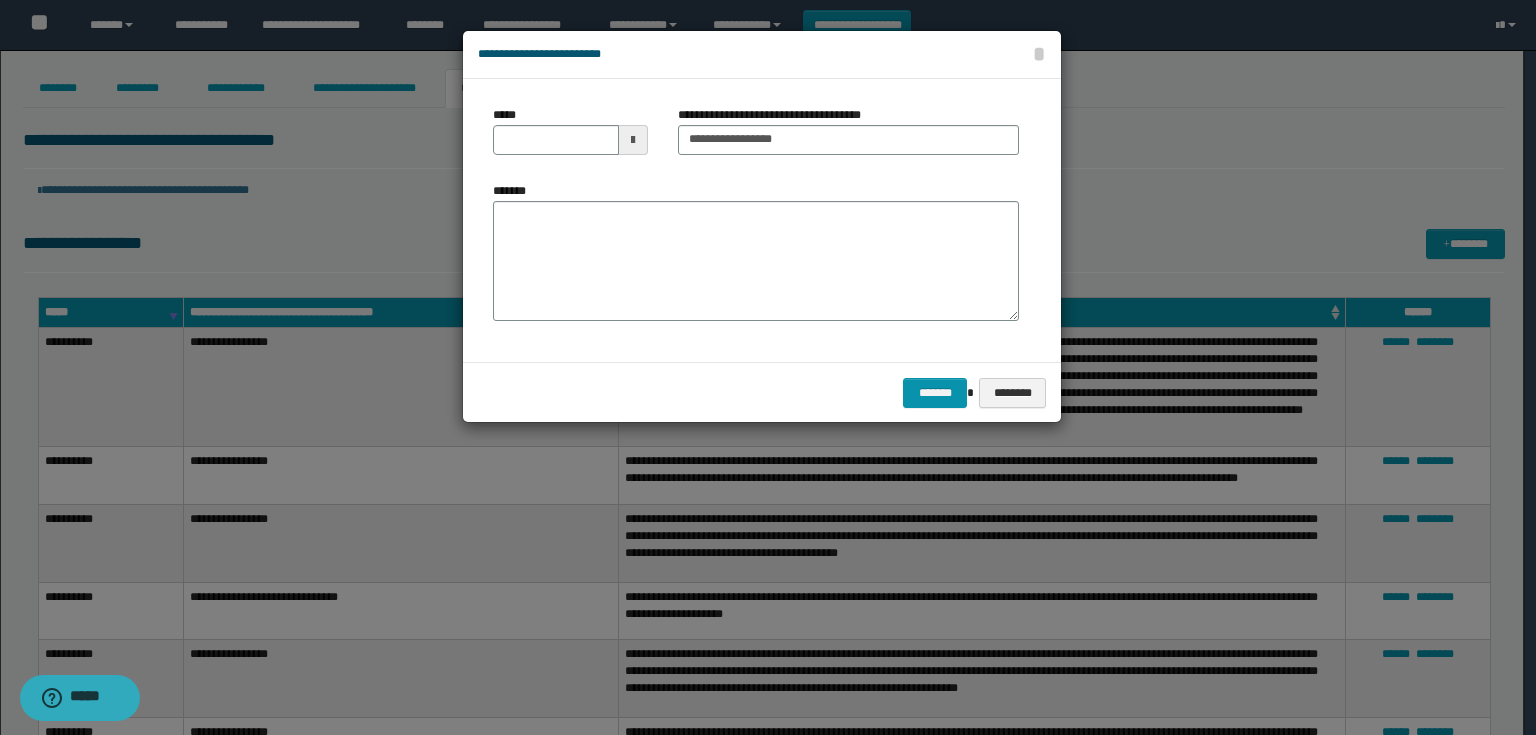 click at bounding box center (633, 140) 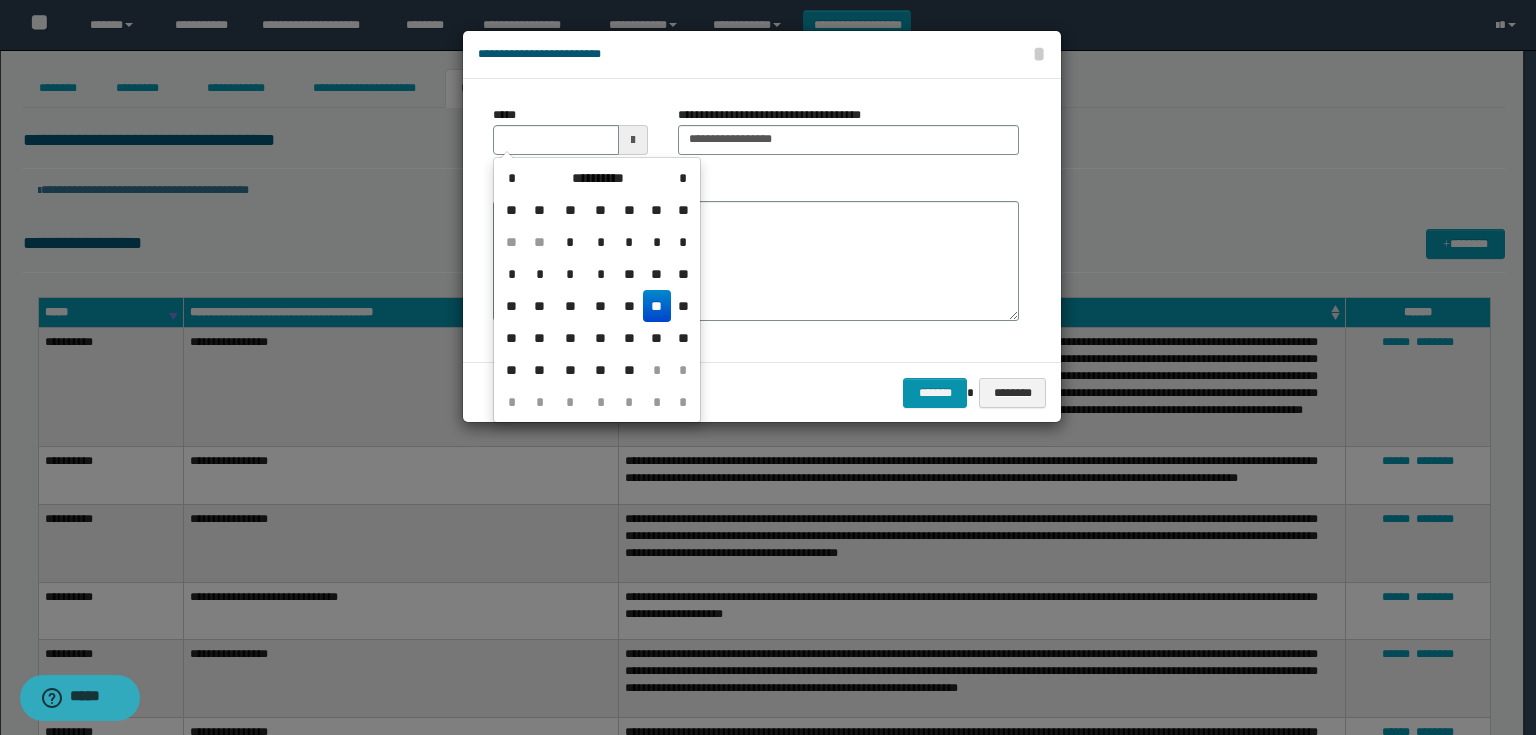 click on "**" at bounding box center [657, 306] 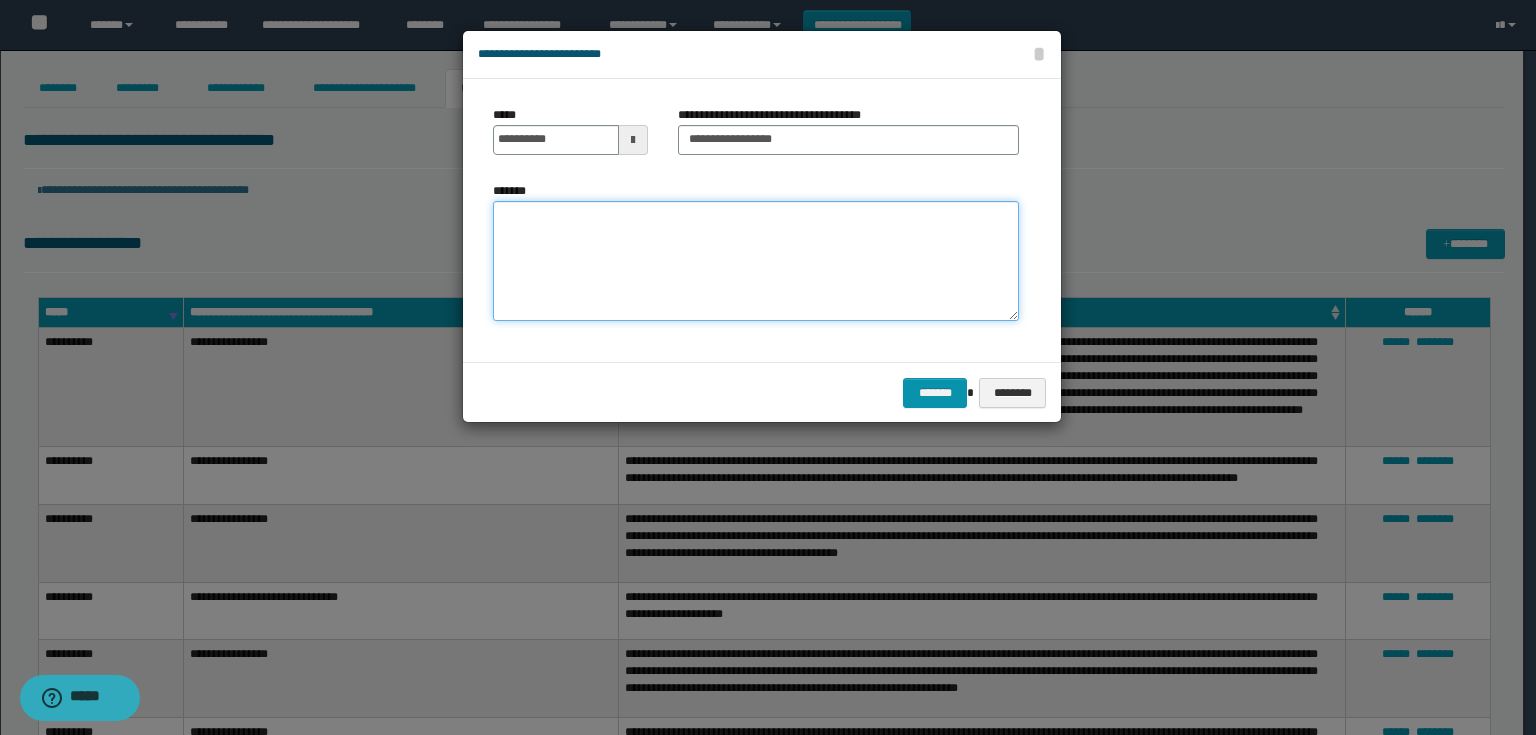 click on "*******" at bounding box center (756, 261) 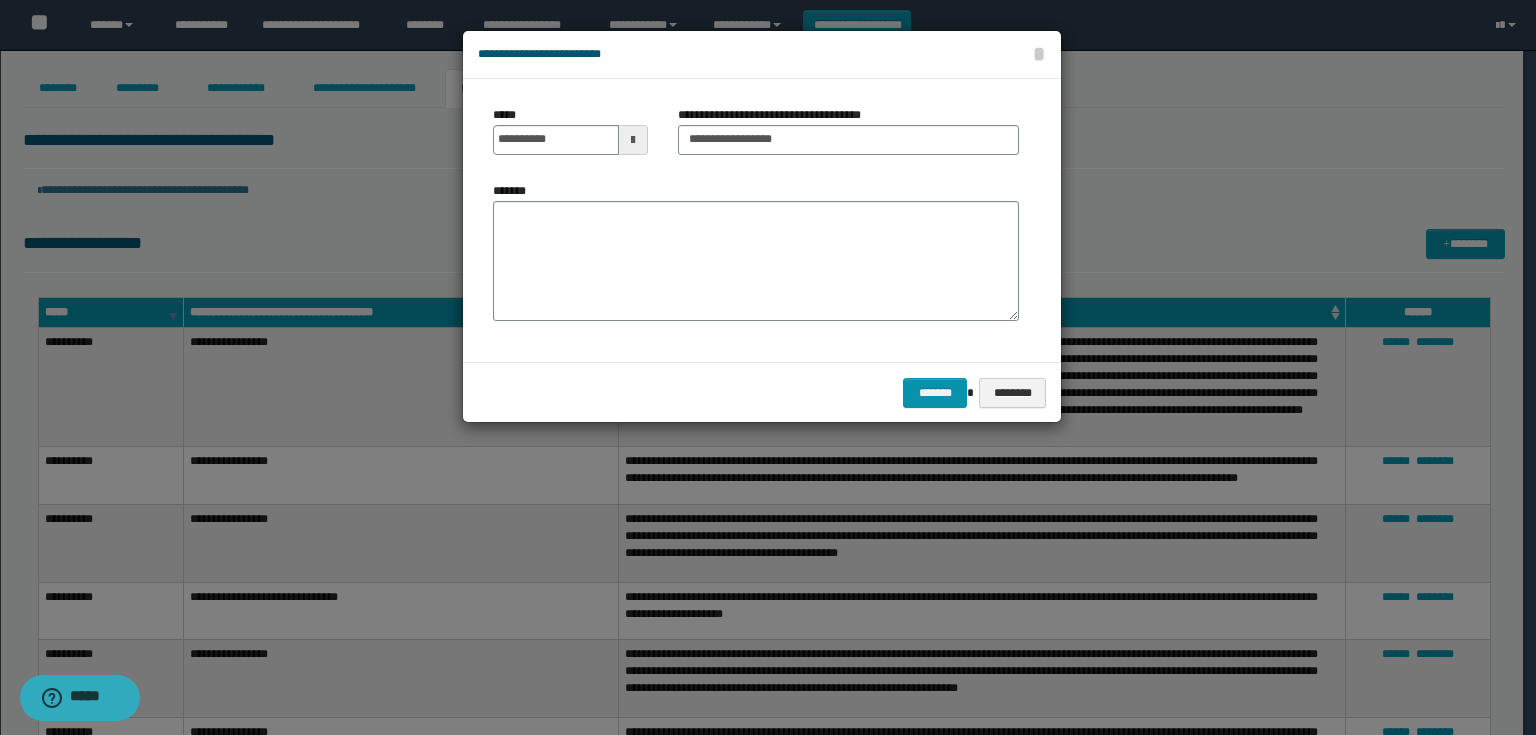 click at bounding box center [633, 140] 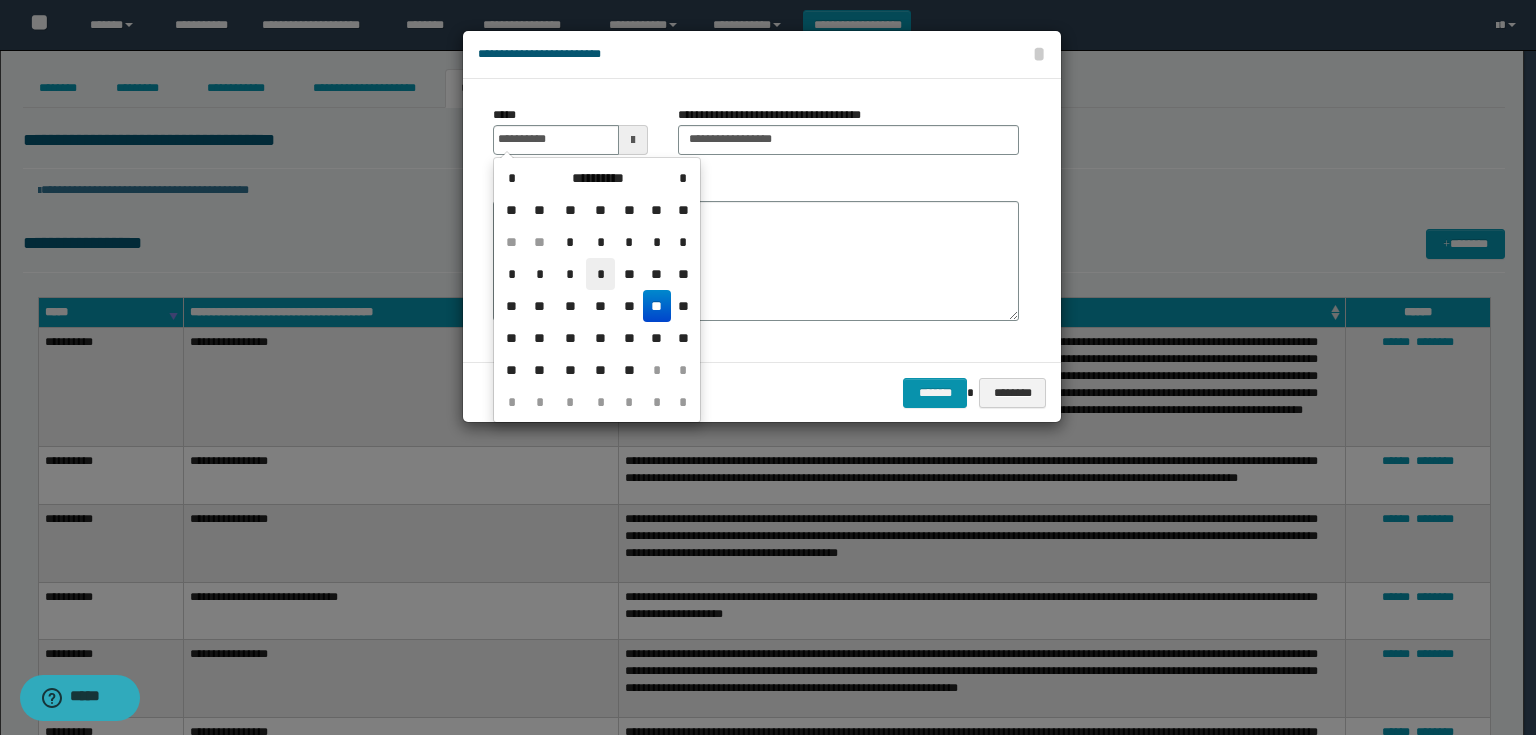 click on "*" at bounding box center [600, 274] 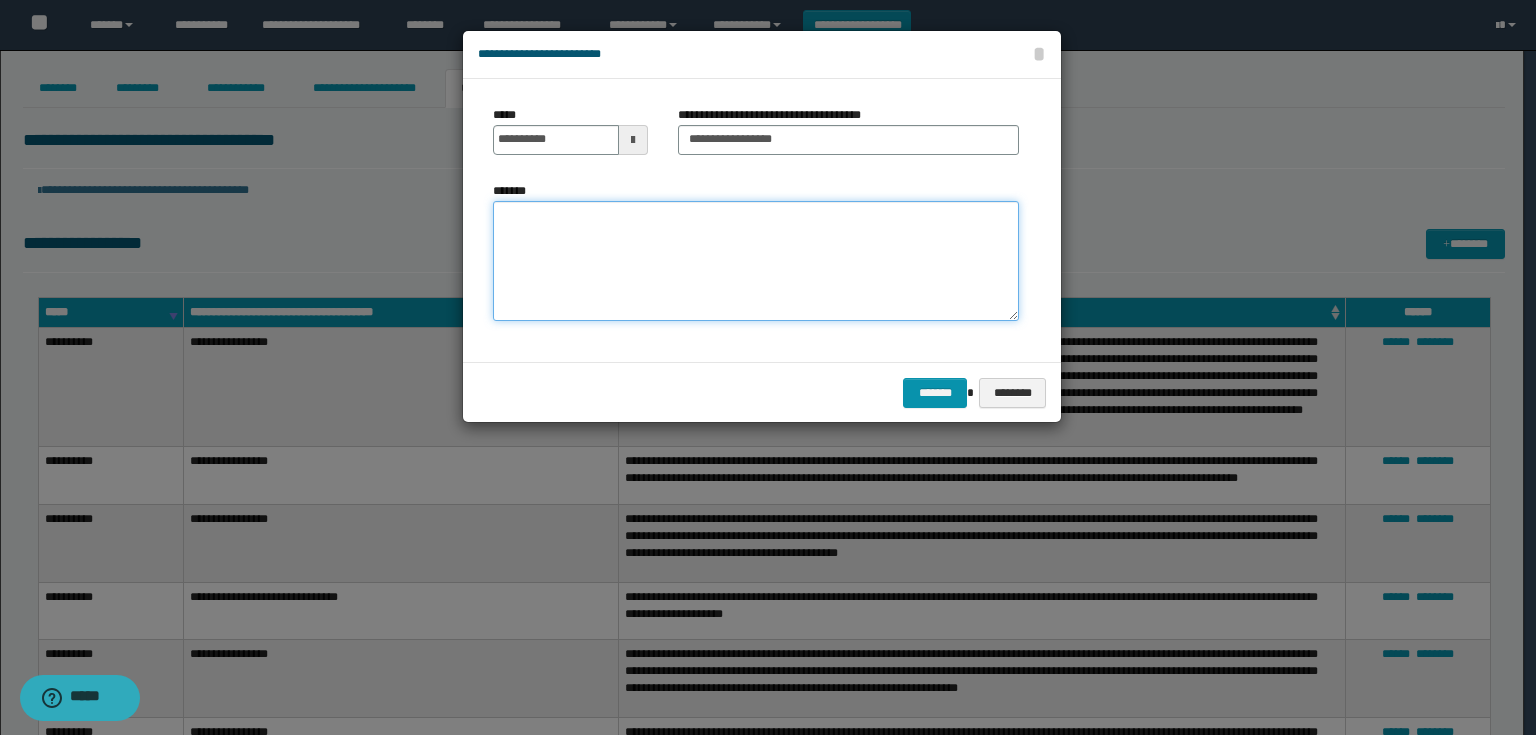 click on "*******" at bounding box center [756, 261] 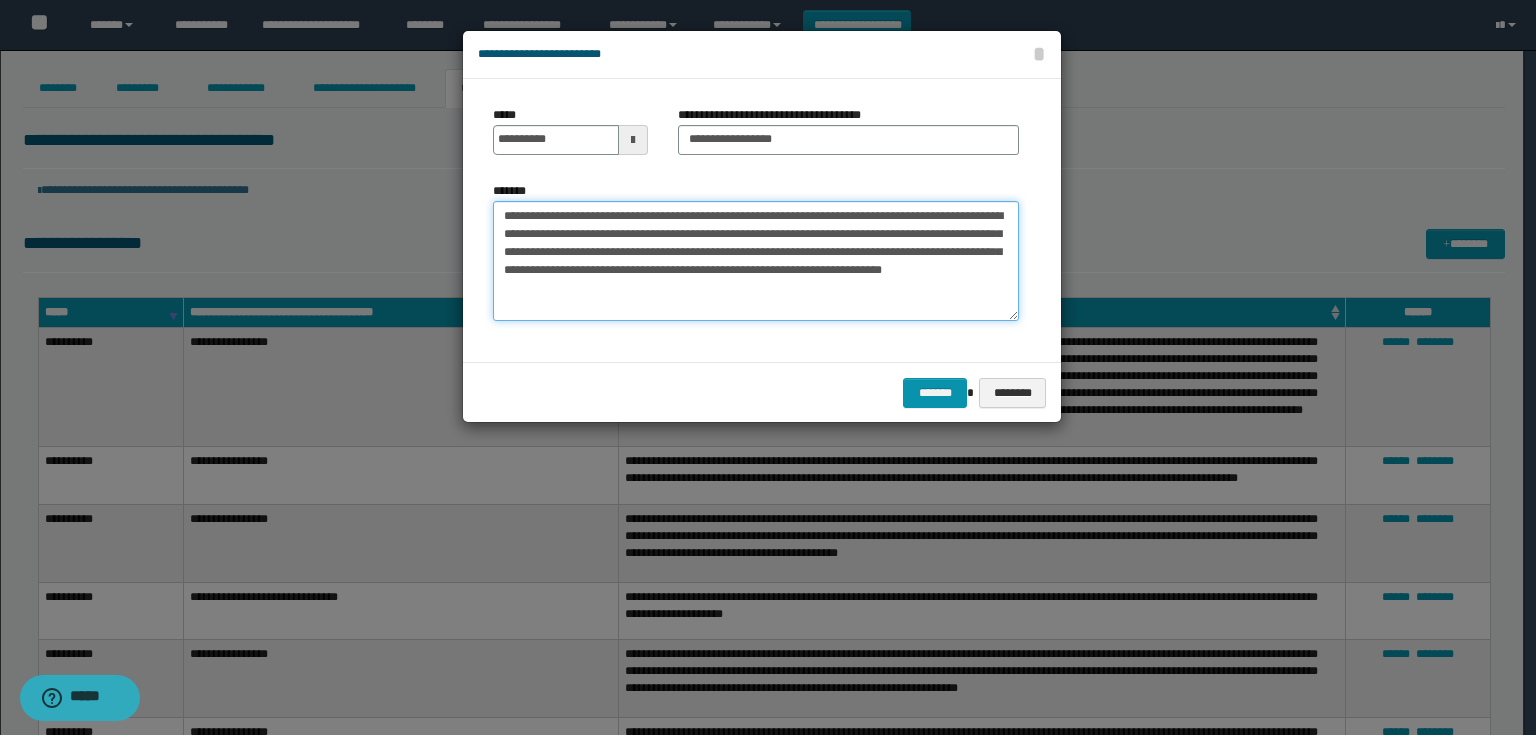 drag, startPoint x: 564, startPoint y: 213, endPoint x: 441, endPoint y: 219, distance: 123.146255 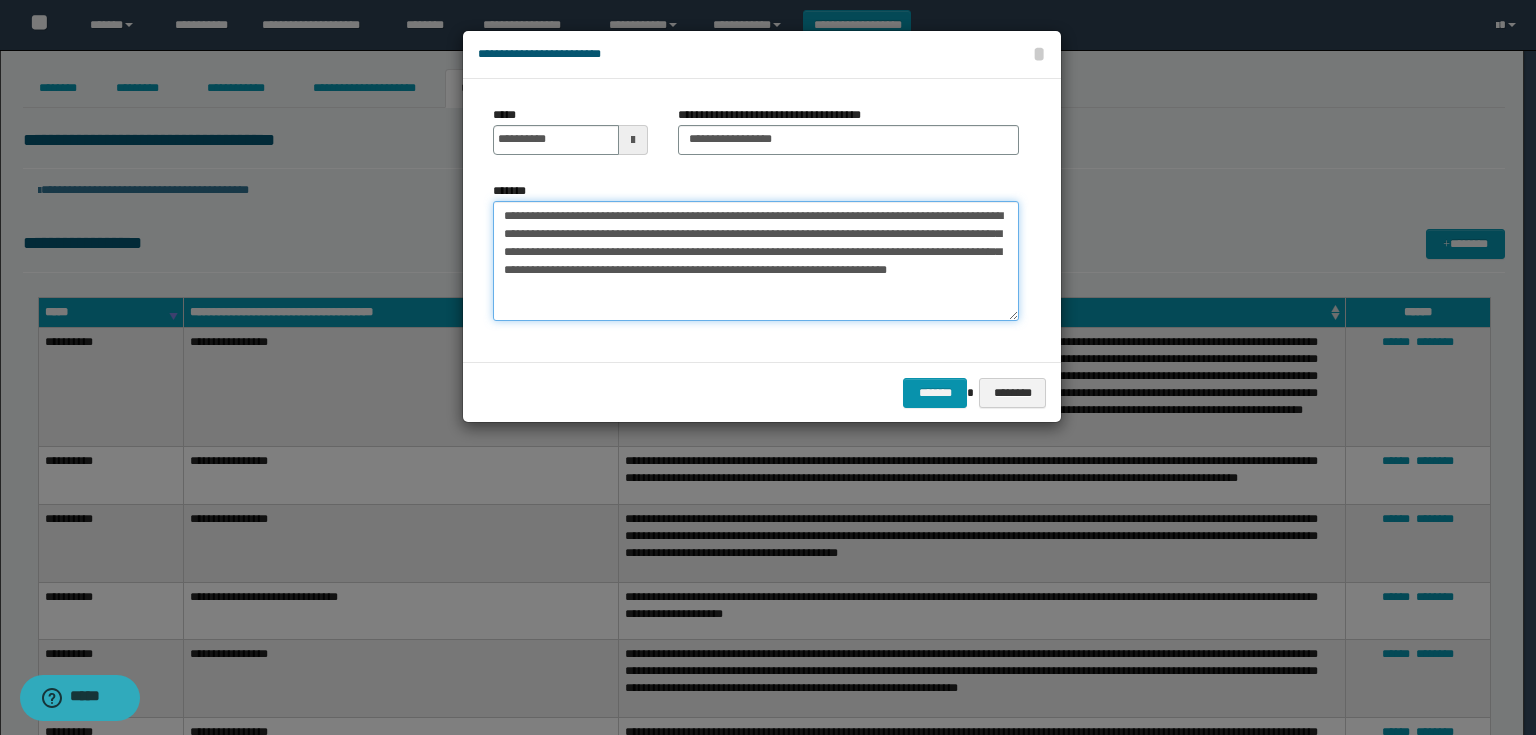 drag, startPoint x: 987, startPoint y: 288, endPoint x: 687, endPoint y: 253, distance: 302.03476 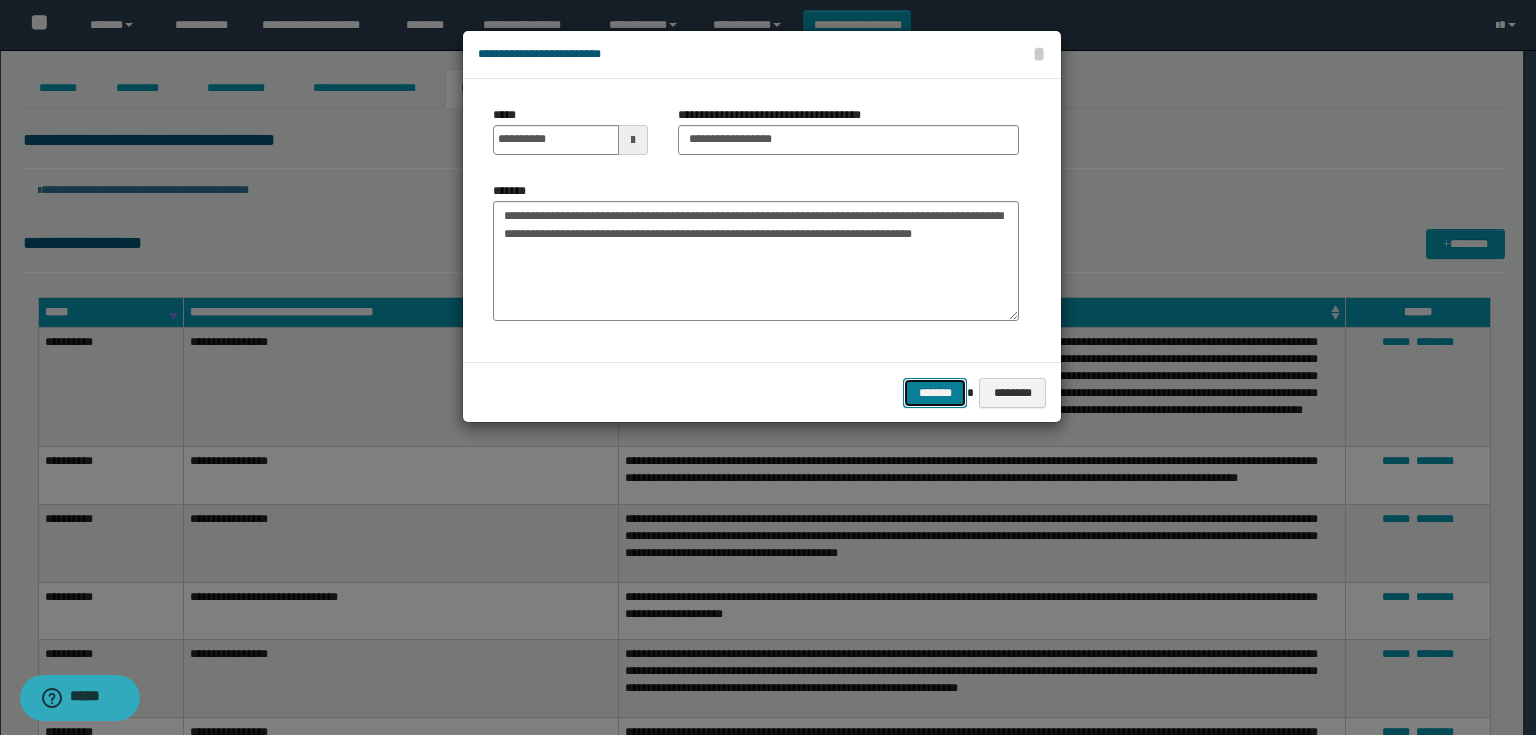click on "*******" at bounding box center [935, 393] 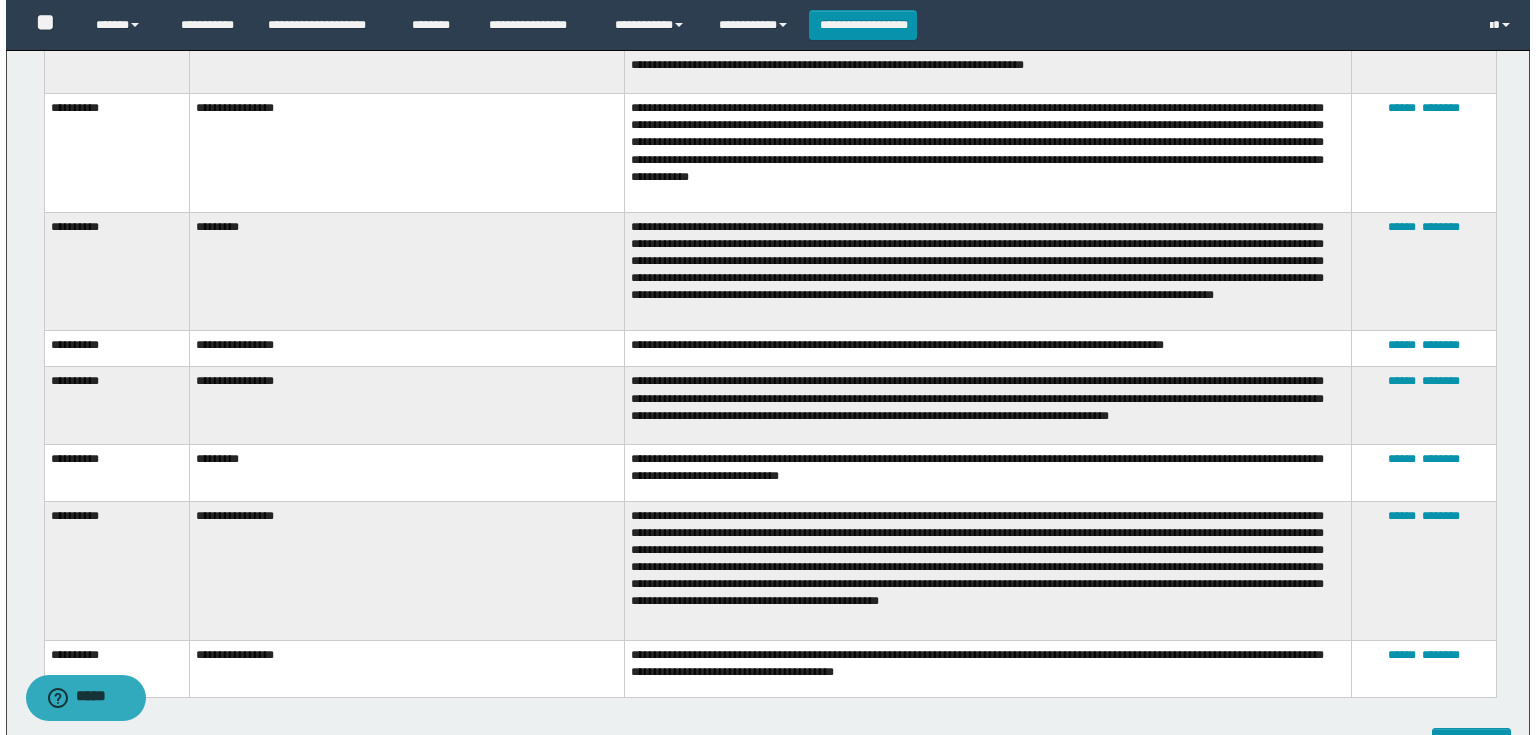 scroll, scrollTop: 880, scrollLeft: 0, axis: vertical 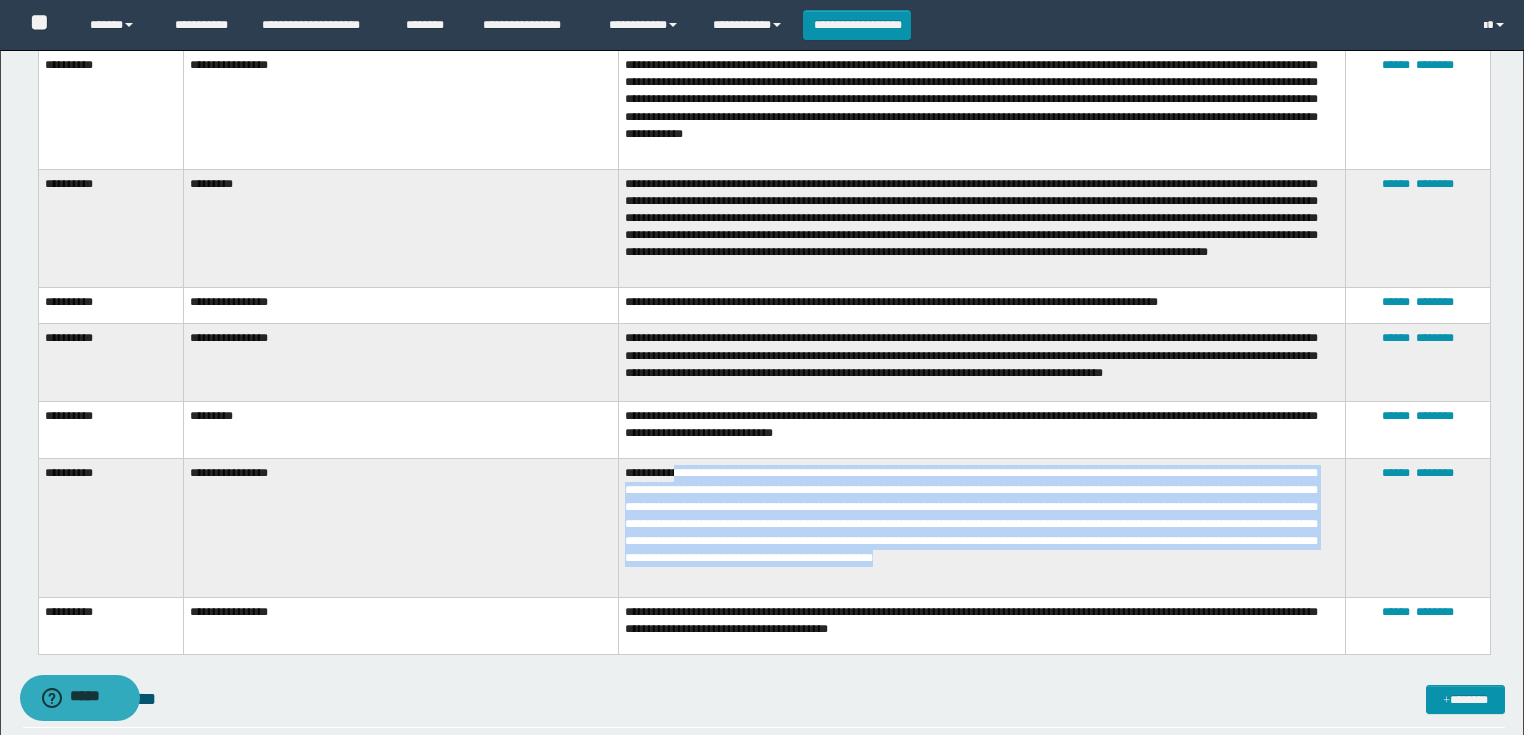 drag, startPoint x: 688, startPoint y: 472, endPoint x: 712, endPoint y: 586, distance: 116.498924 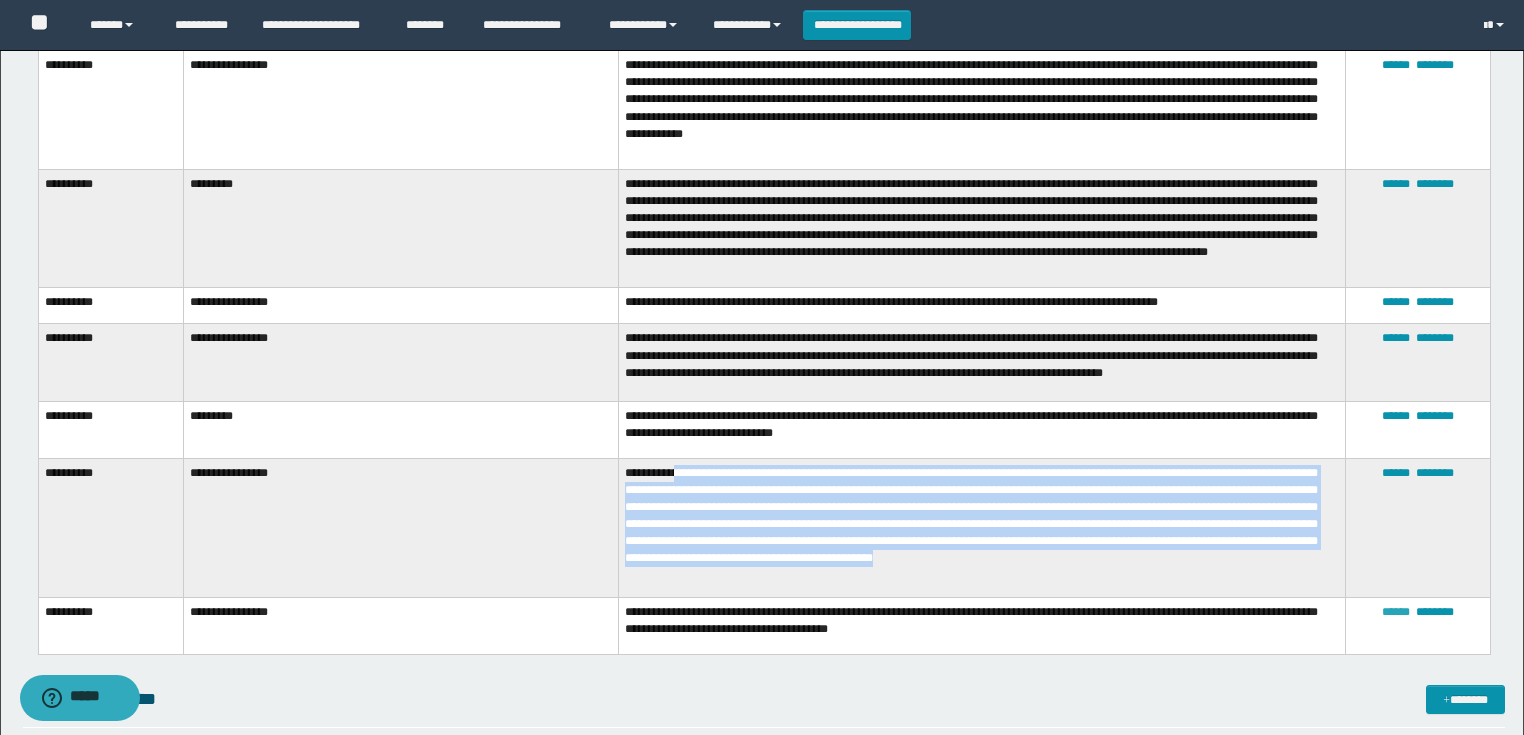 click on "******" at bounding box center (1396, 612) 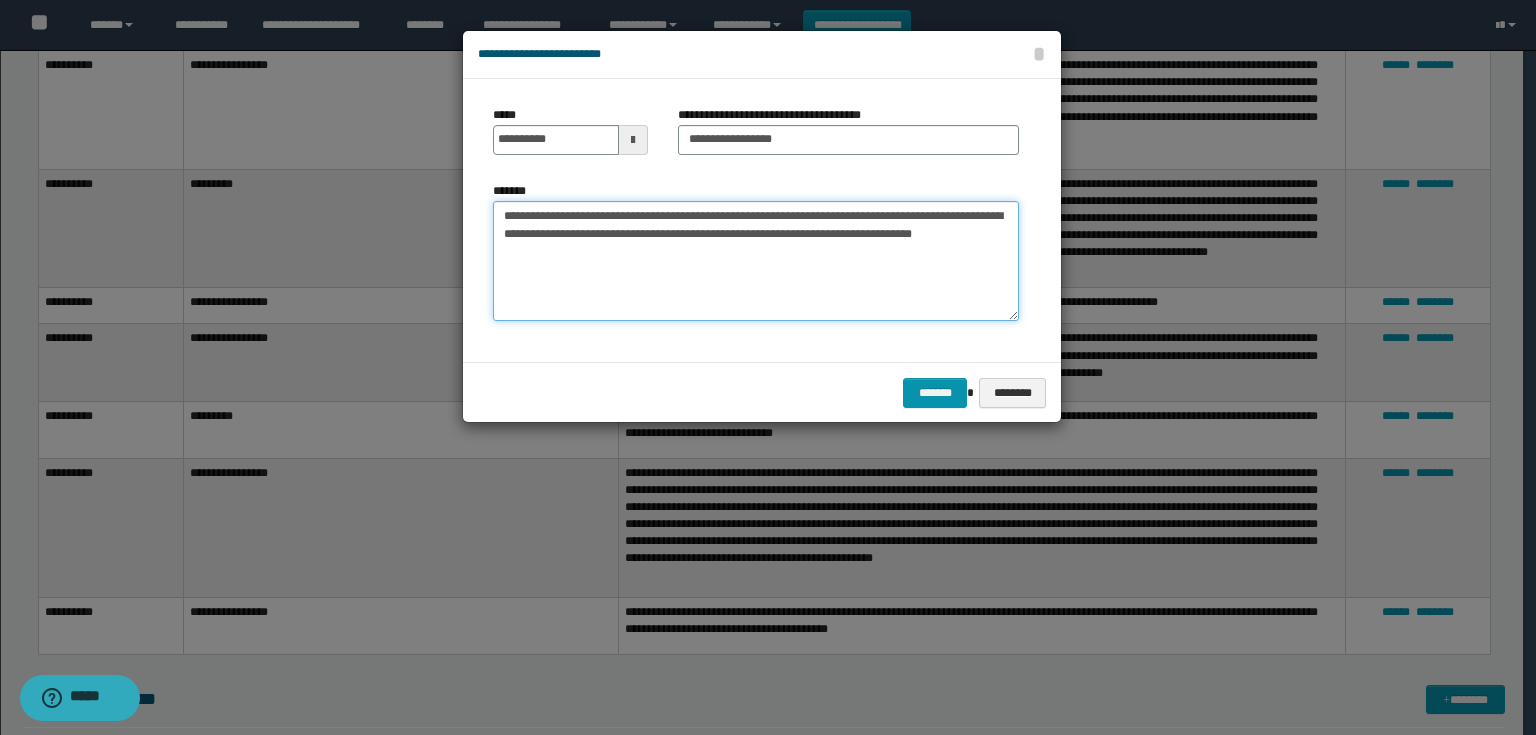 drag, startPoint x: 708, startPoint y: 281, endPoint x: 474, endPoint y: 212, distance: 243.96106 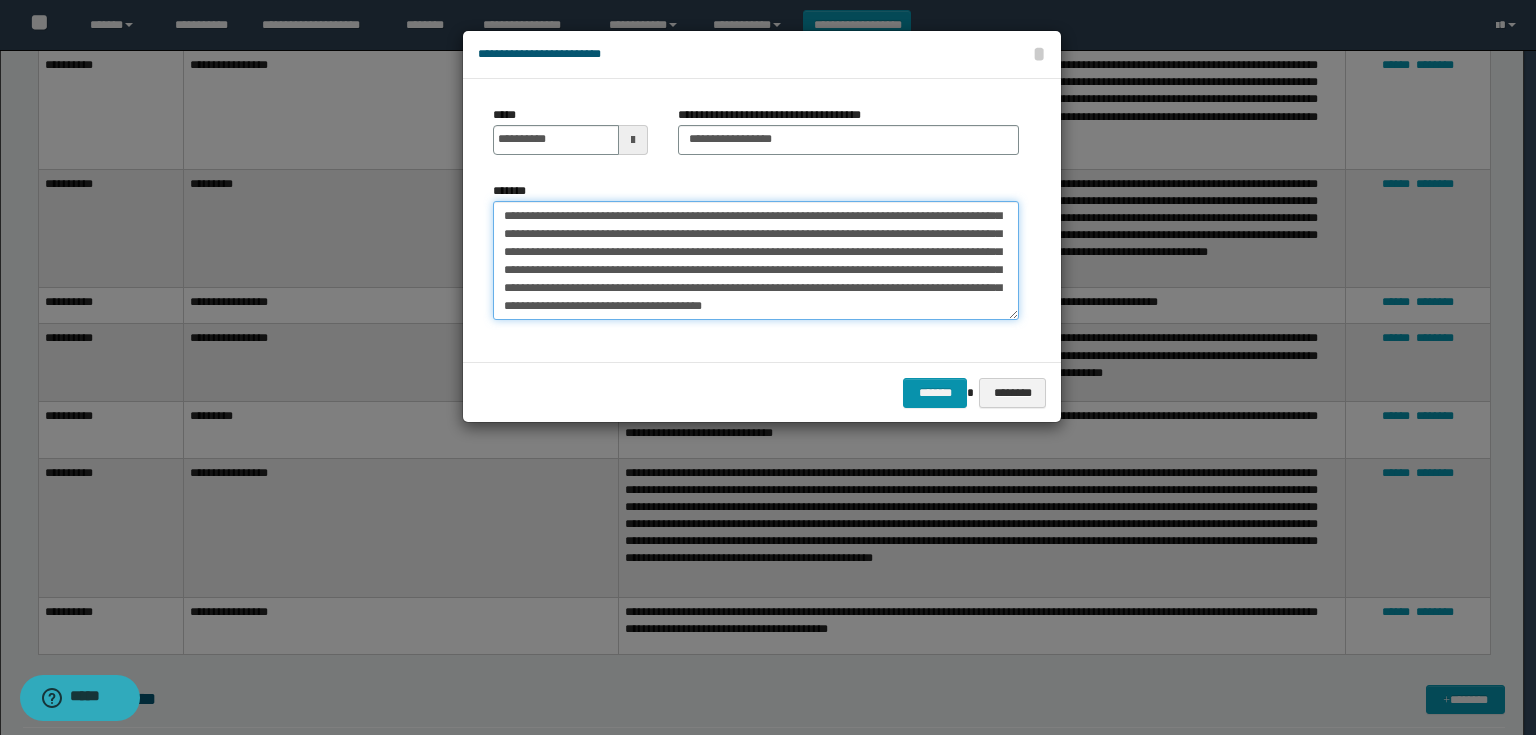 scroll, scrollTop: 0, scrollLeft: 0, axis: both 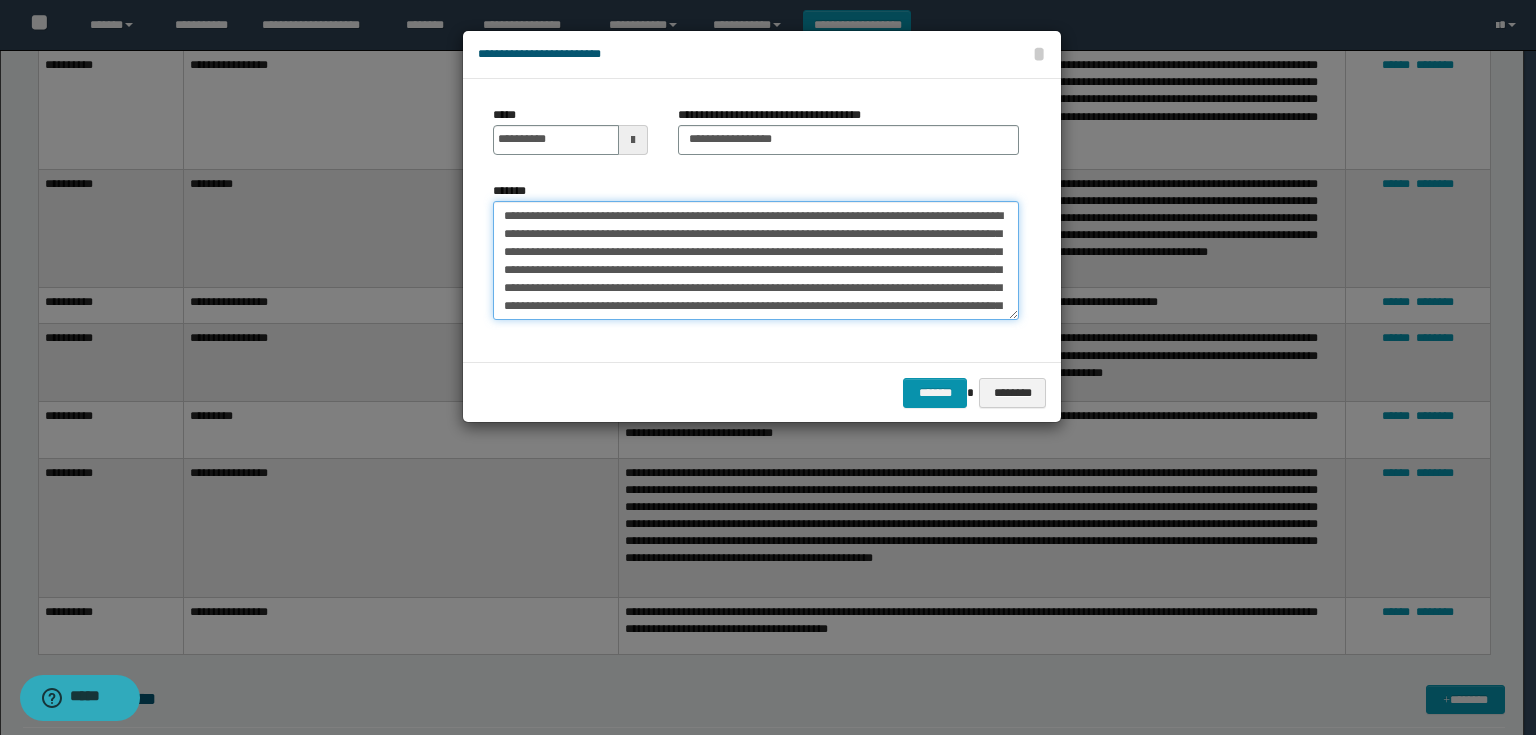click on "**********" at bounding box center [756, 261] 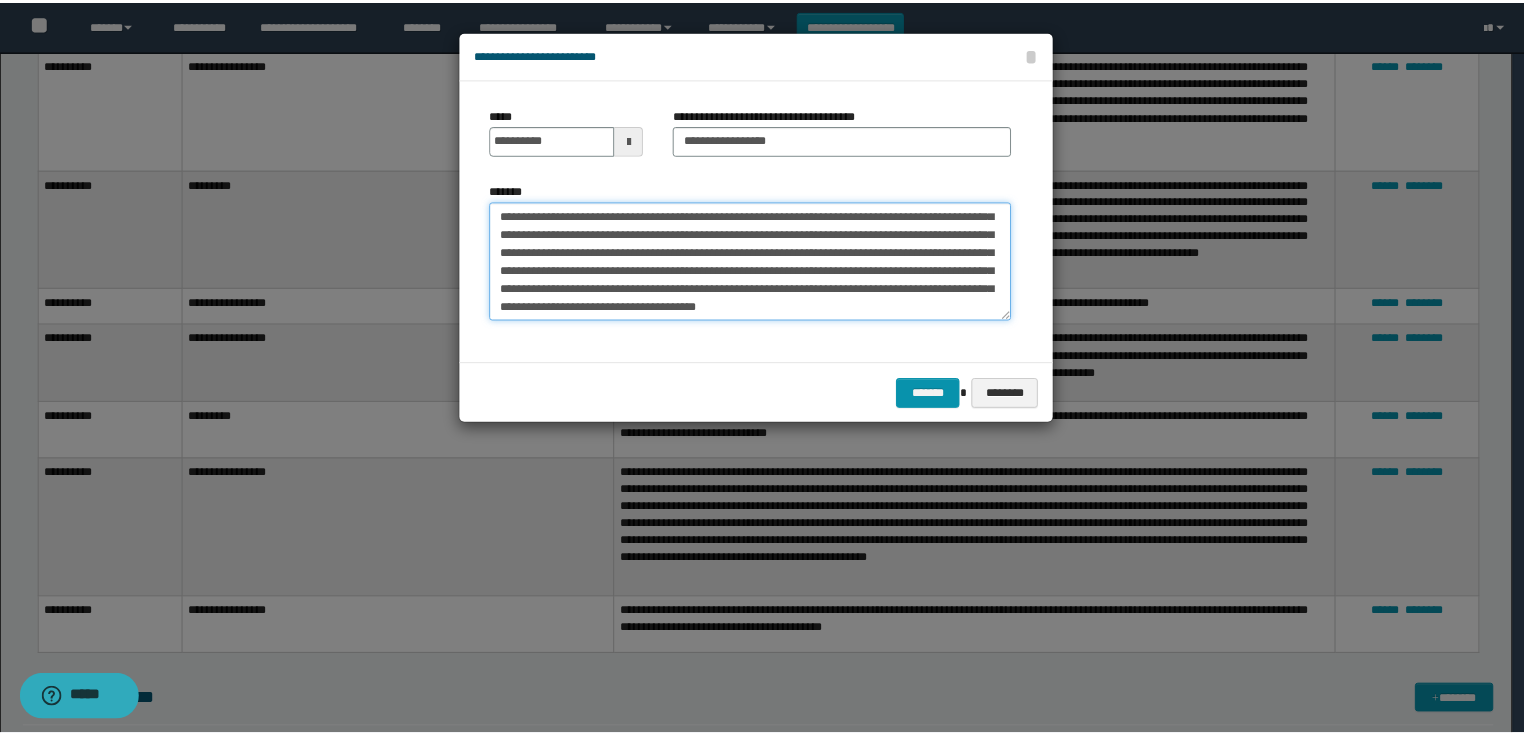 scroll, scrollTop: 0, scrollLeft: 0, axis: both 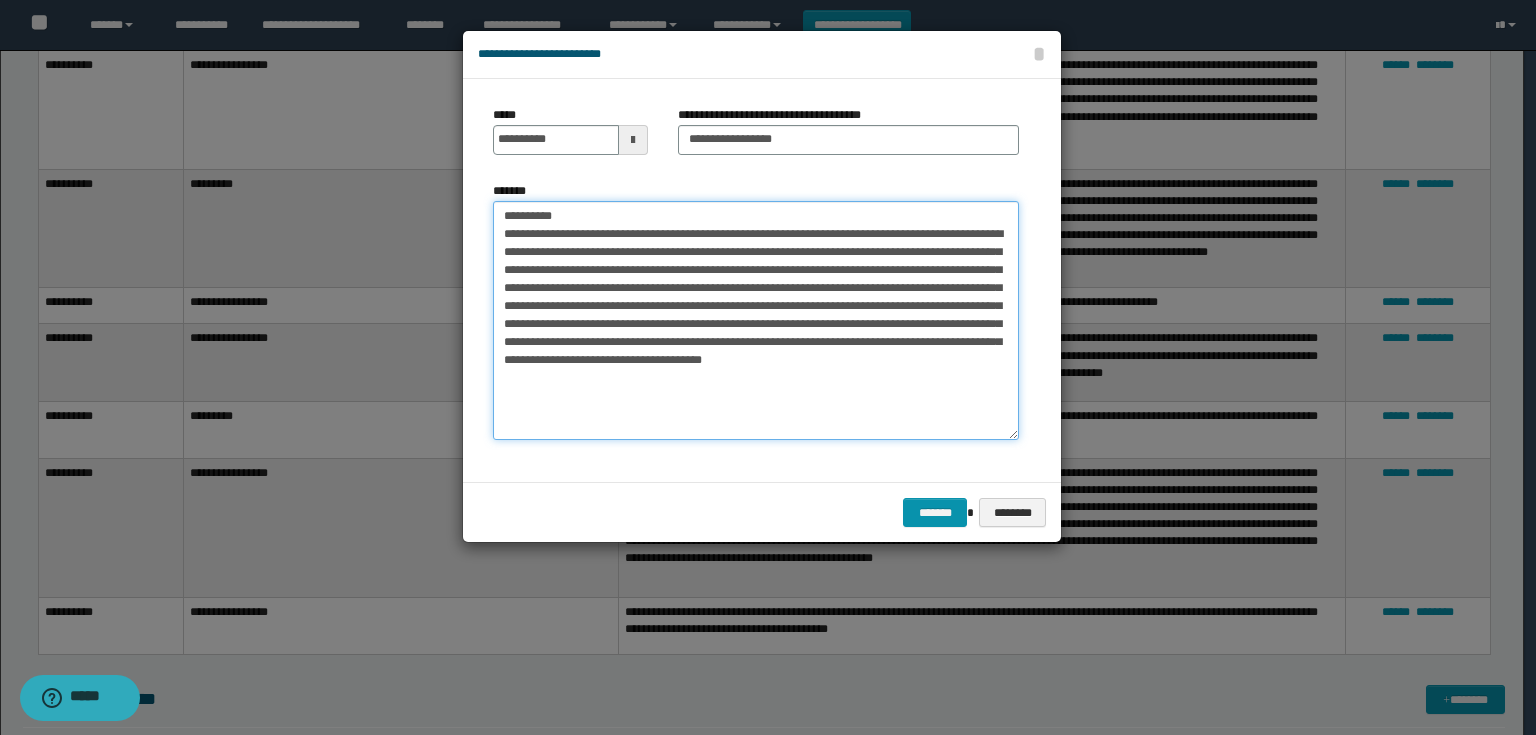 drag, startPoint x: 1015, startPoint y: 310, endPoint x: 1027, endPoint y: 429, distance: 119.60351 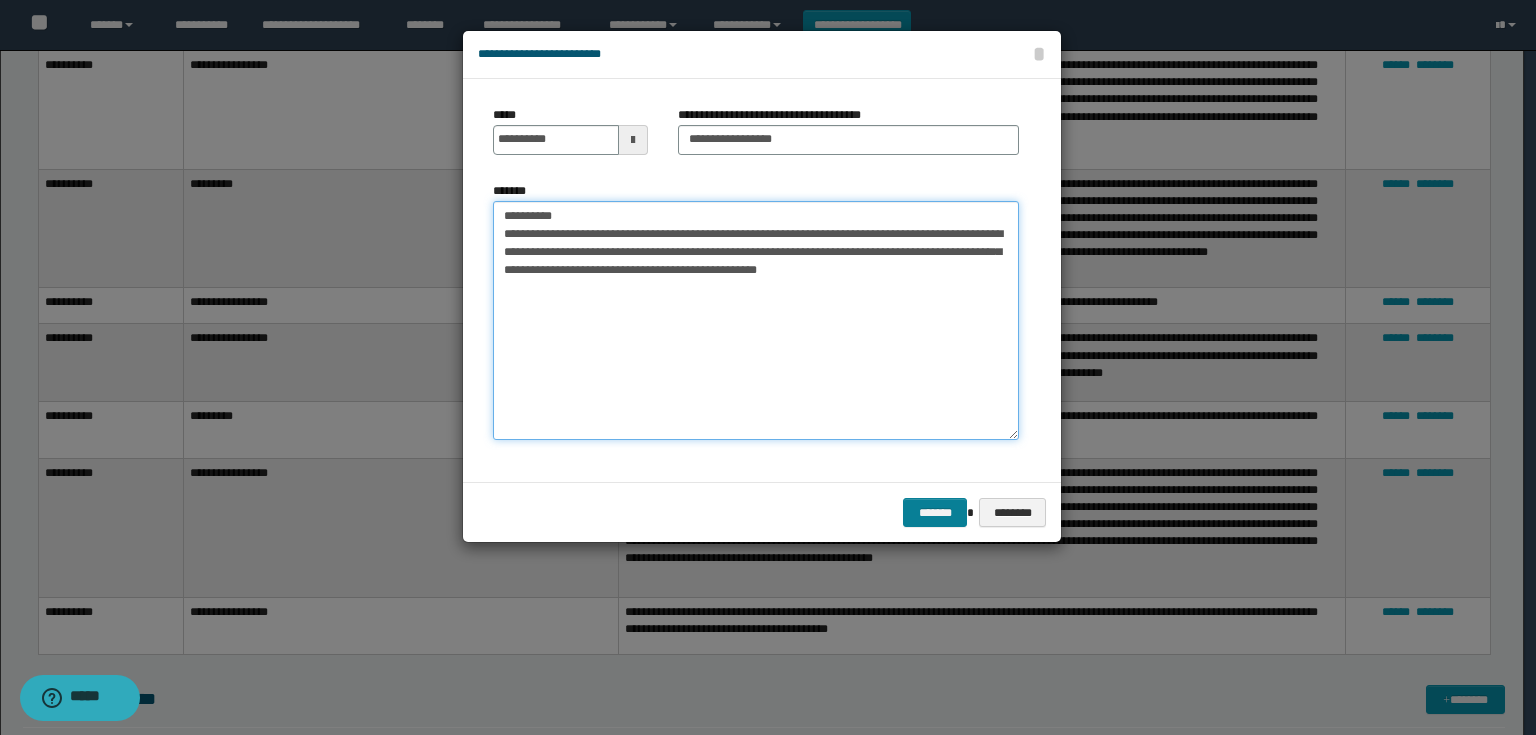 type on "**********" 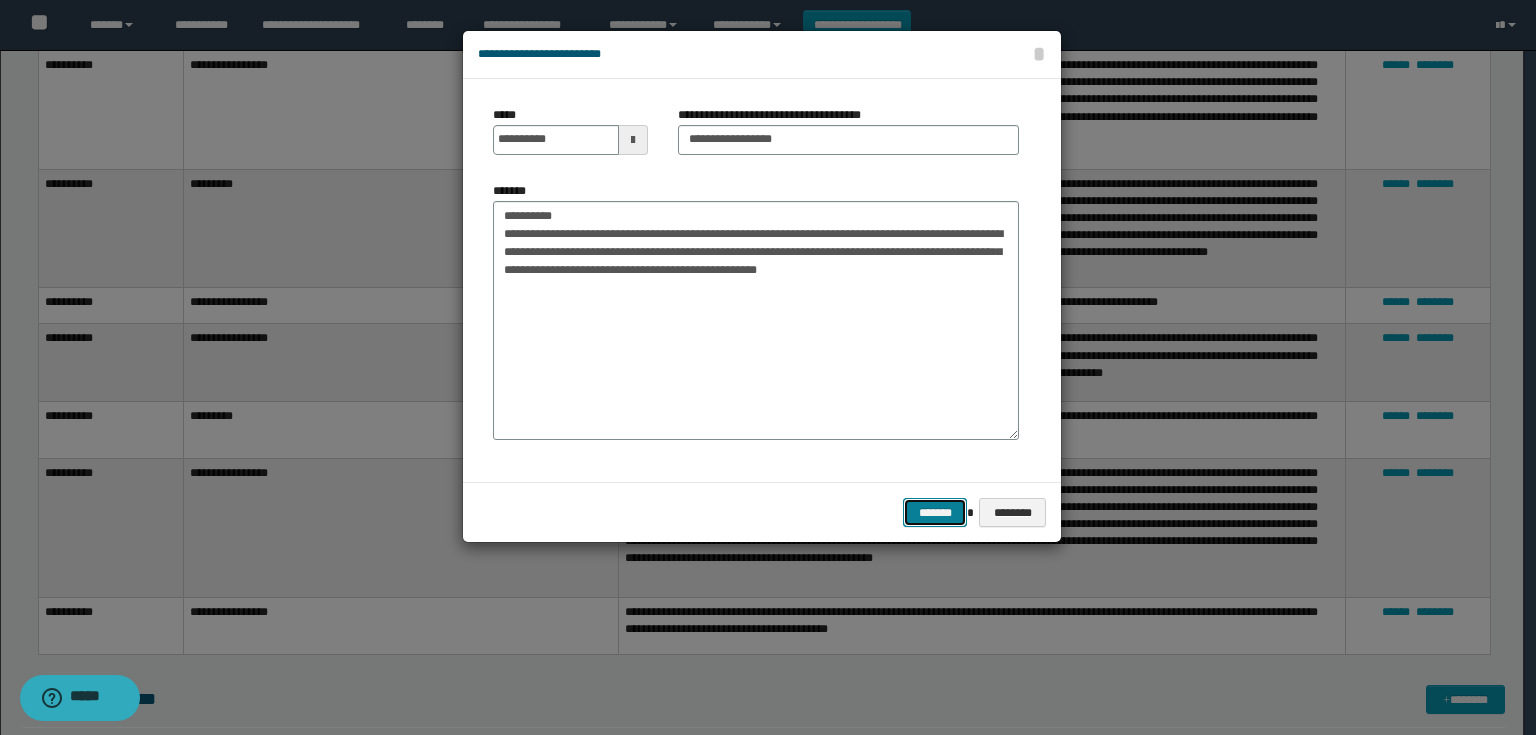 click on "*******" at bounding box center [935, 513] 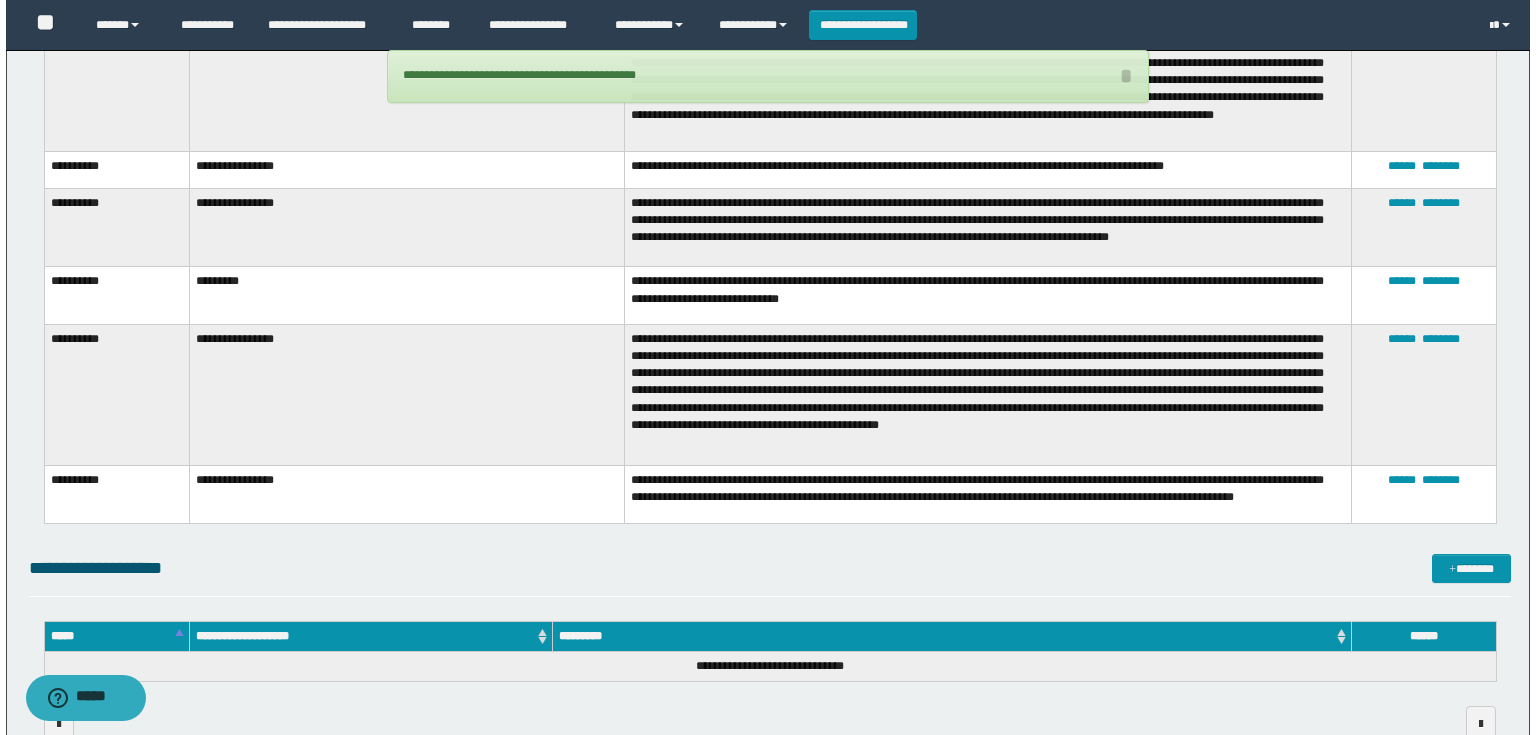 scroll, scrollTop: 1040, scrollLeft: 0, axis: vertical 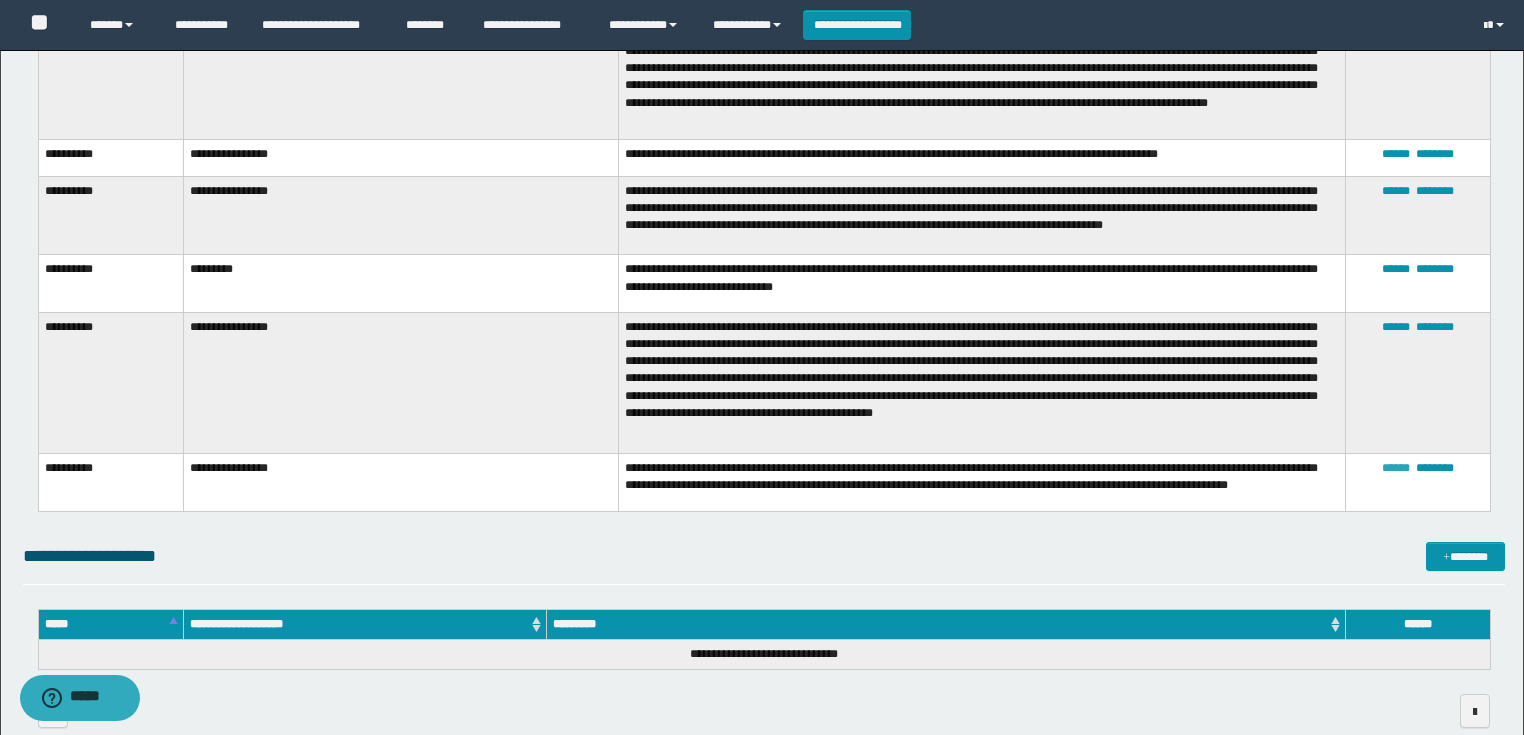 click on "******" at bounding box center (1396, 468) 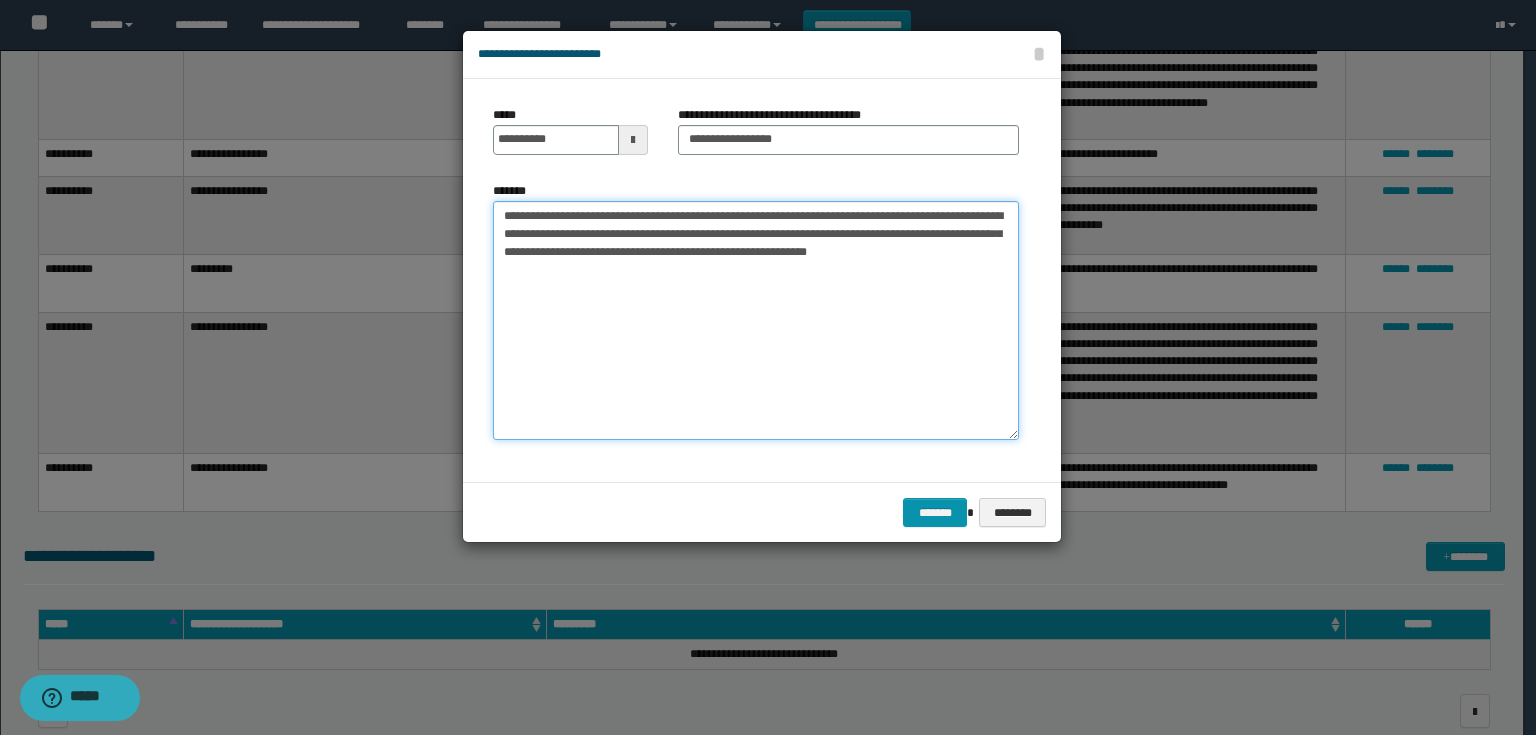 click on "**********" at bounding box center (756, 320) 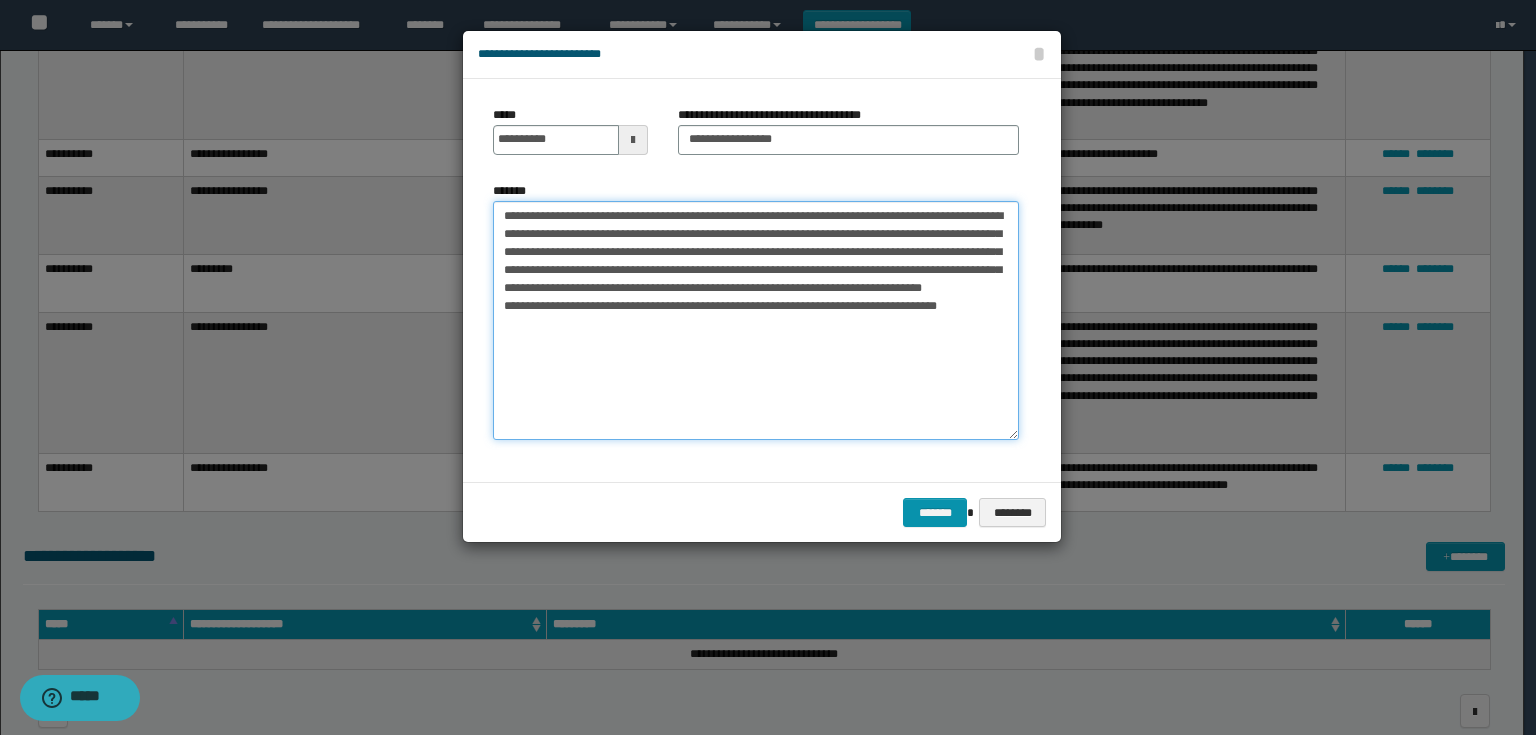 click on "**********" at bounding box center [756, 320] 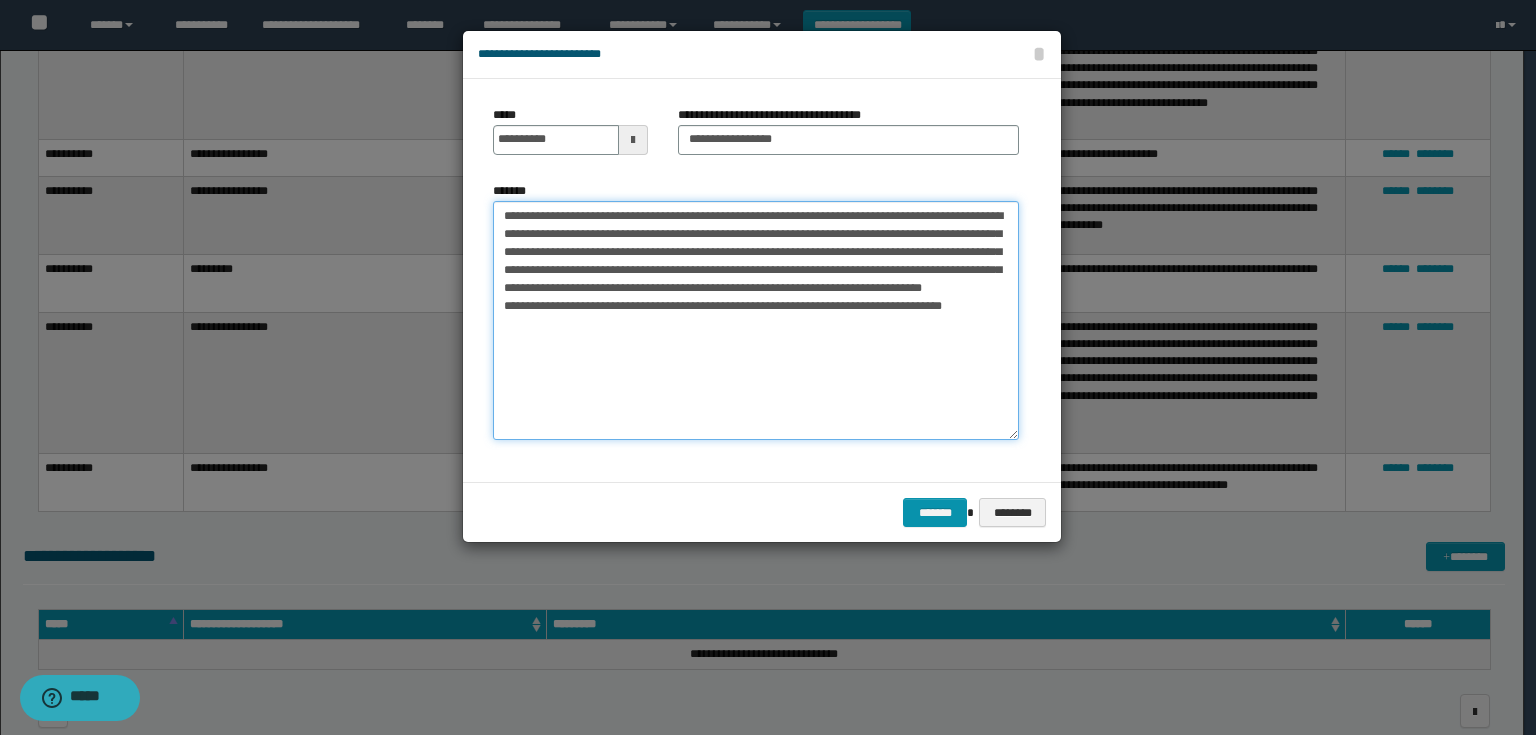 click on "**********" at bounding box center (756, 320) 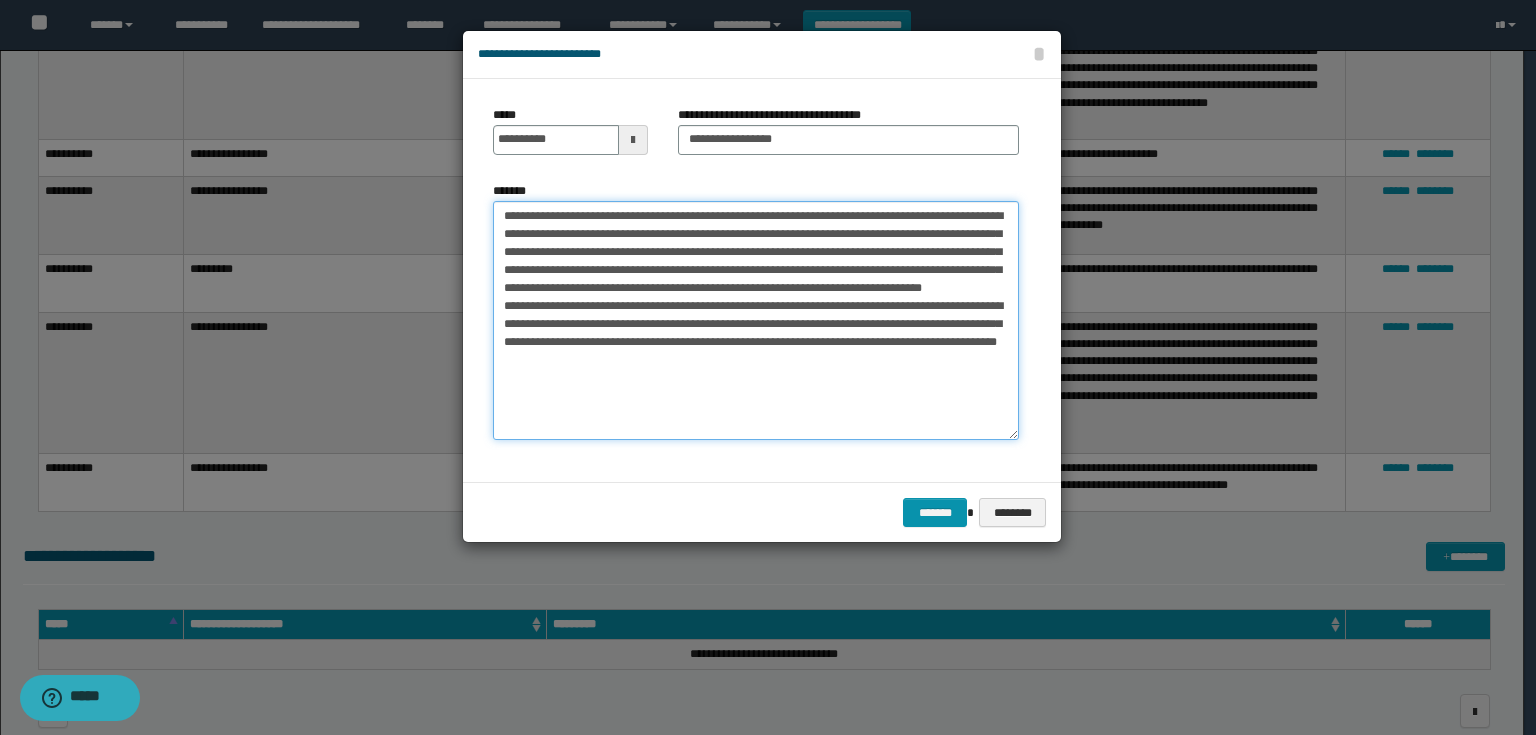 click on "**********" at bounding box center [756, 320] 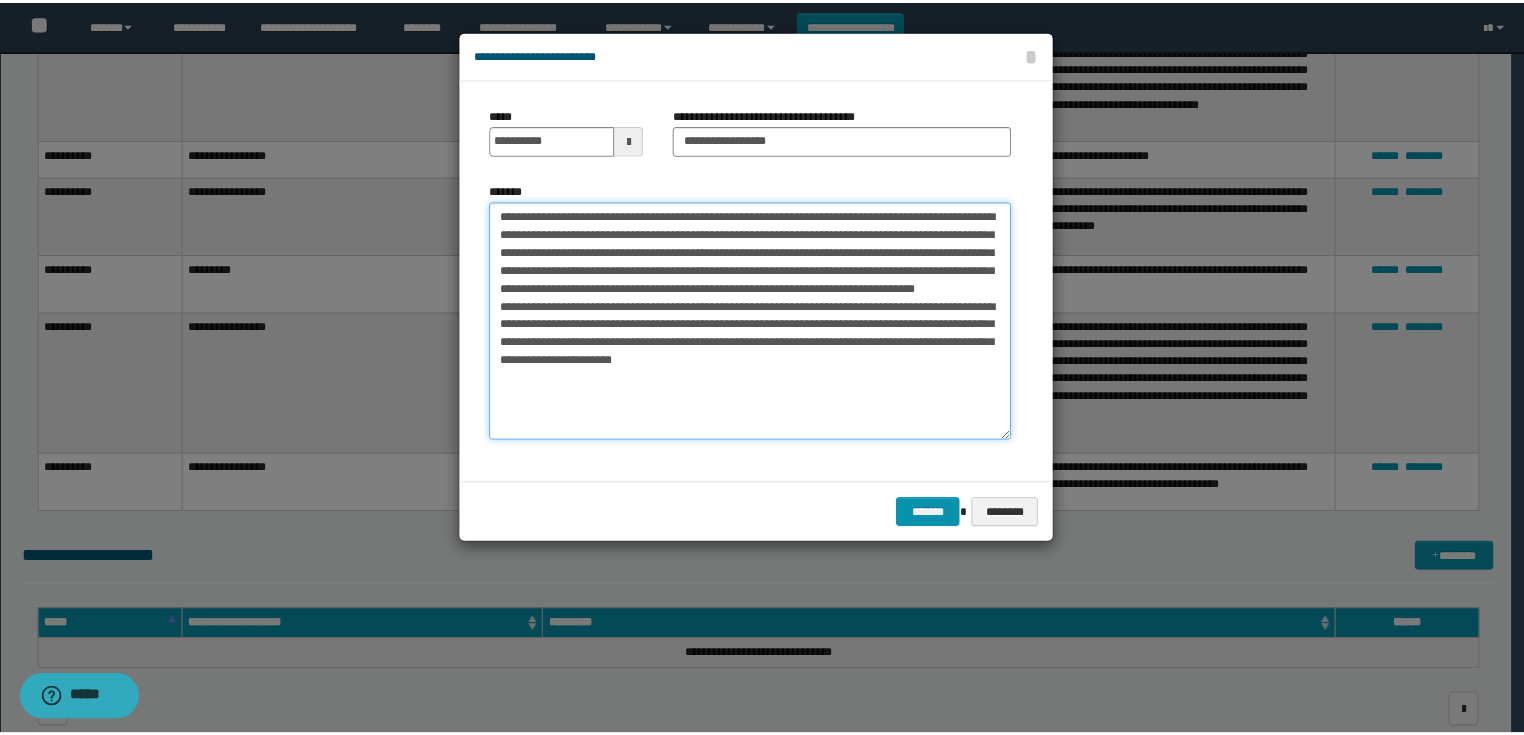 scroll, scrollTop: 0, scrollLeft: 0, axis: both 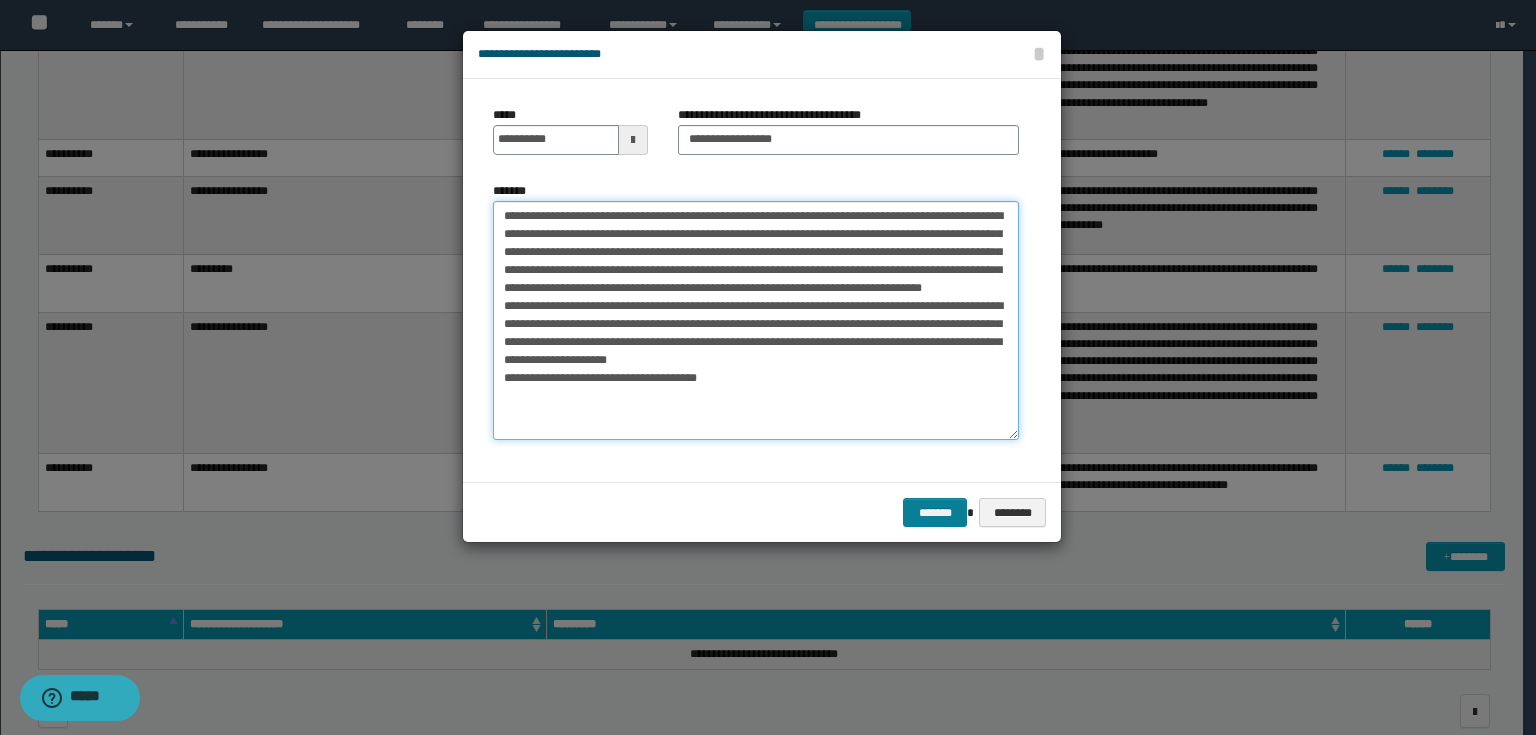 type on "**********" 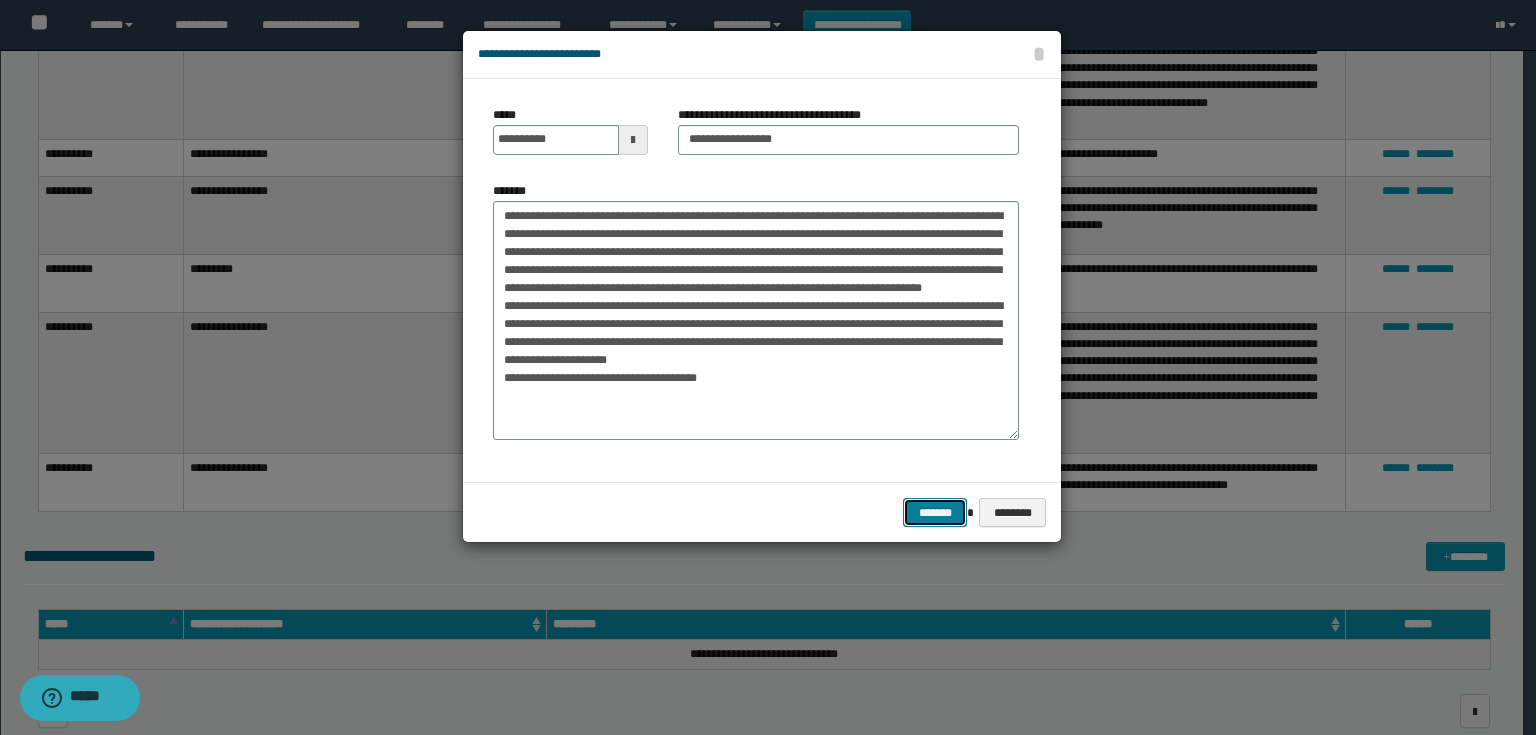 click on "*******" at bounding box center [935, 513] 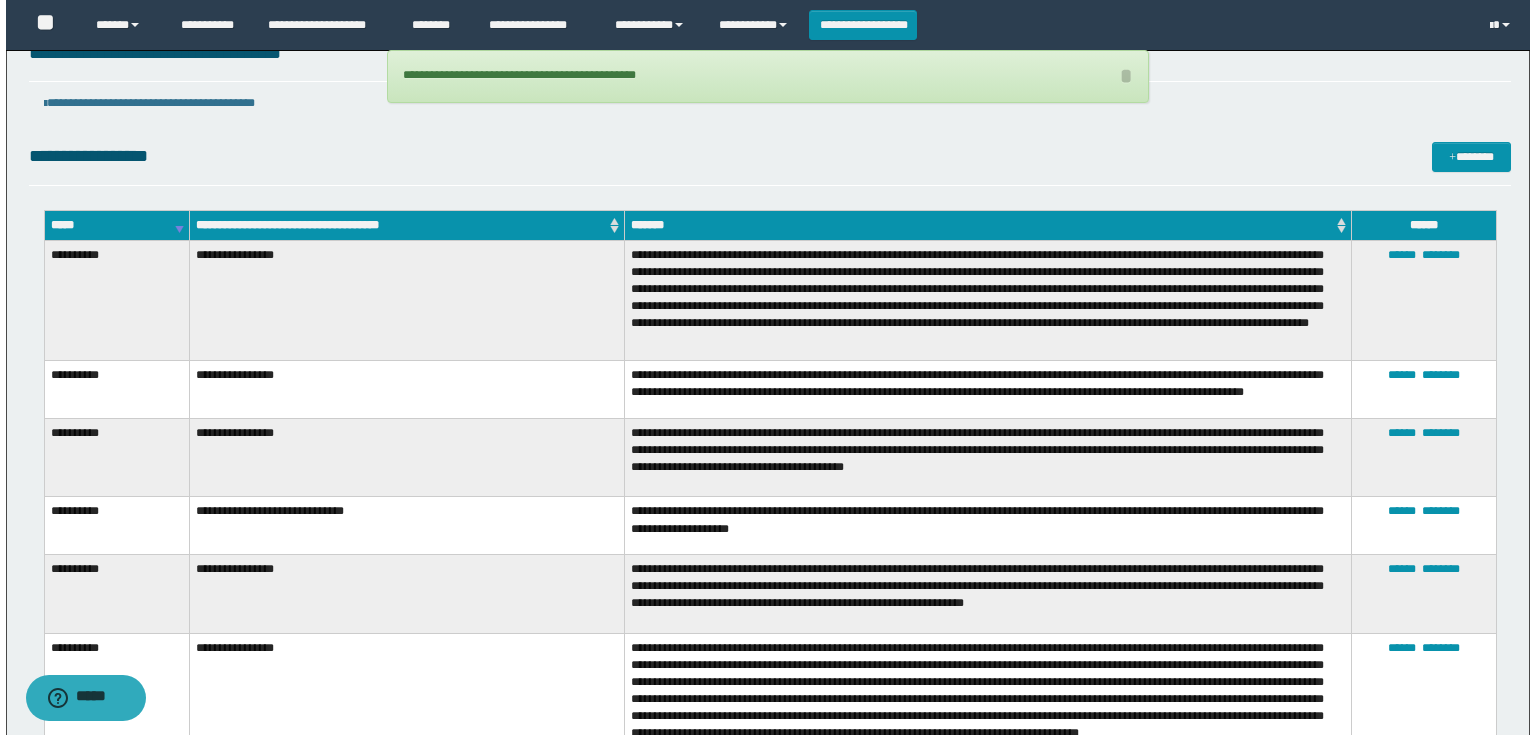 scroll, scrollTop: 0, scrollLeft: 0, axis: both 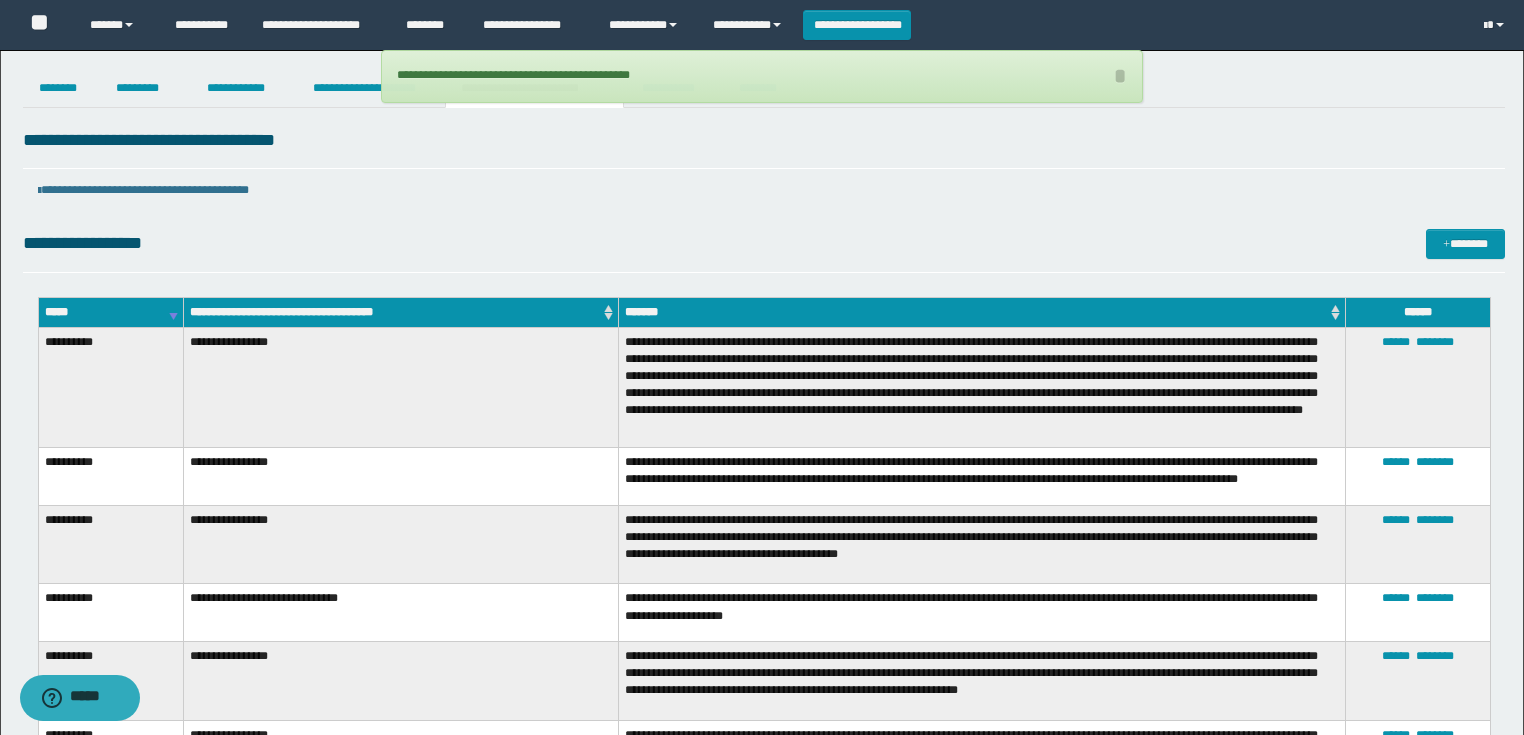 click on "**********" at bounding box center [762, 967] 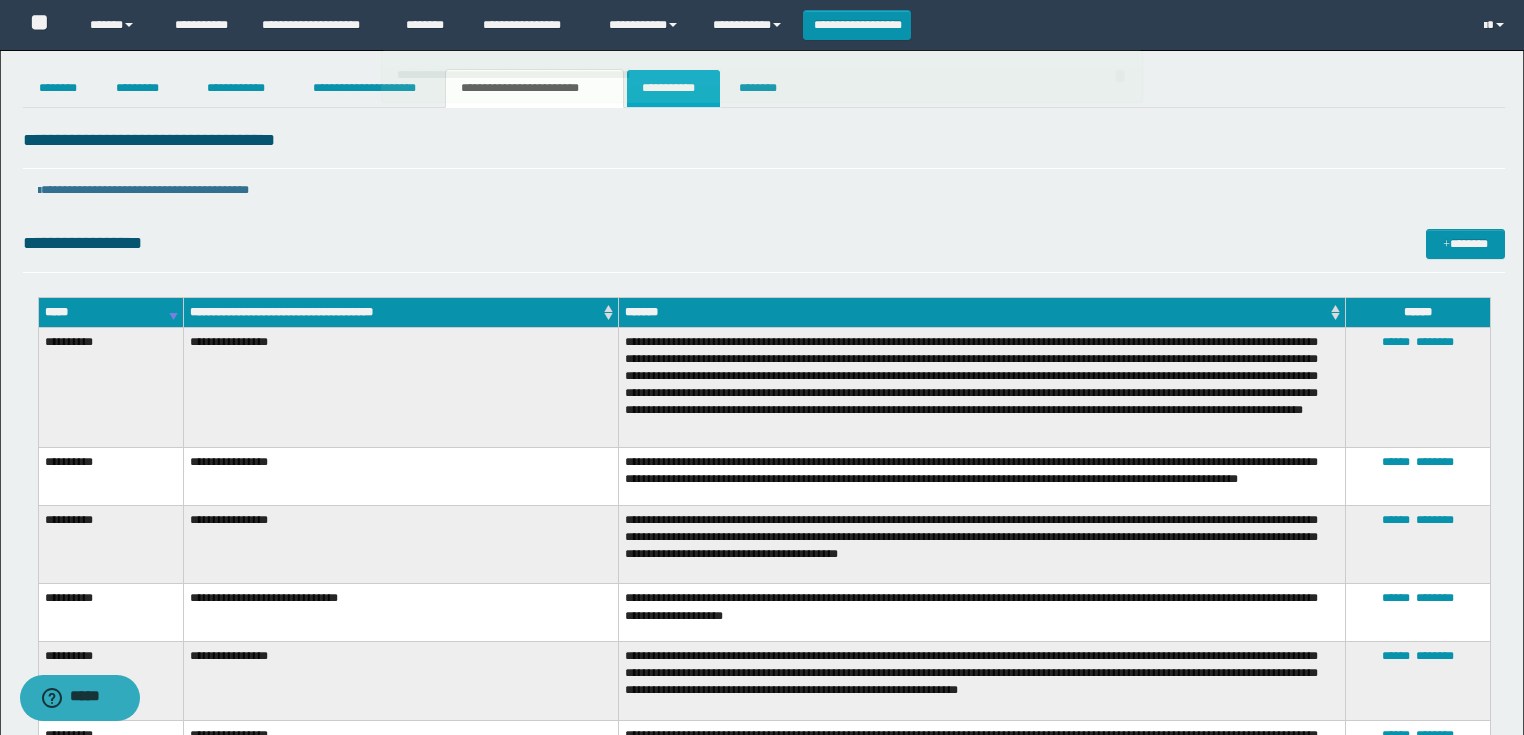 click on "**********" at bounding box center [673, 88] 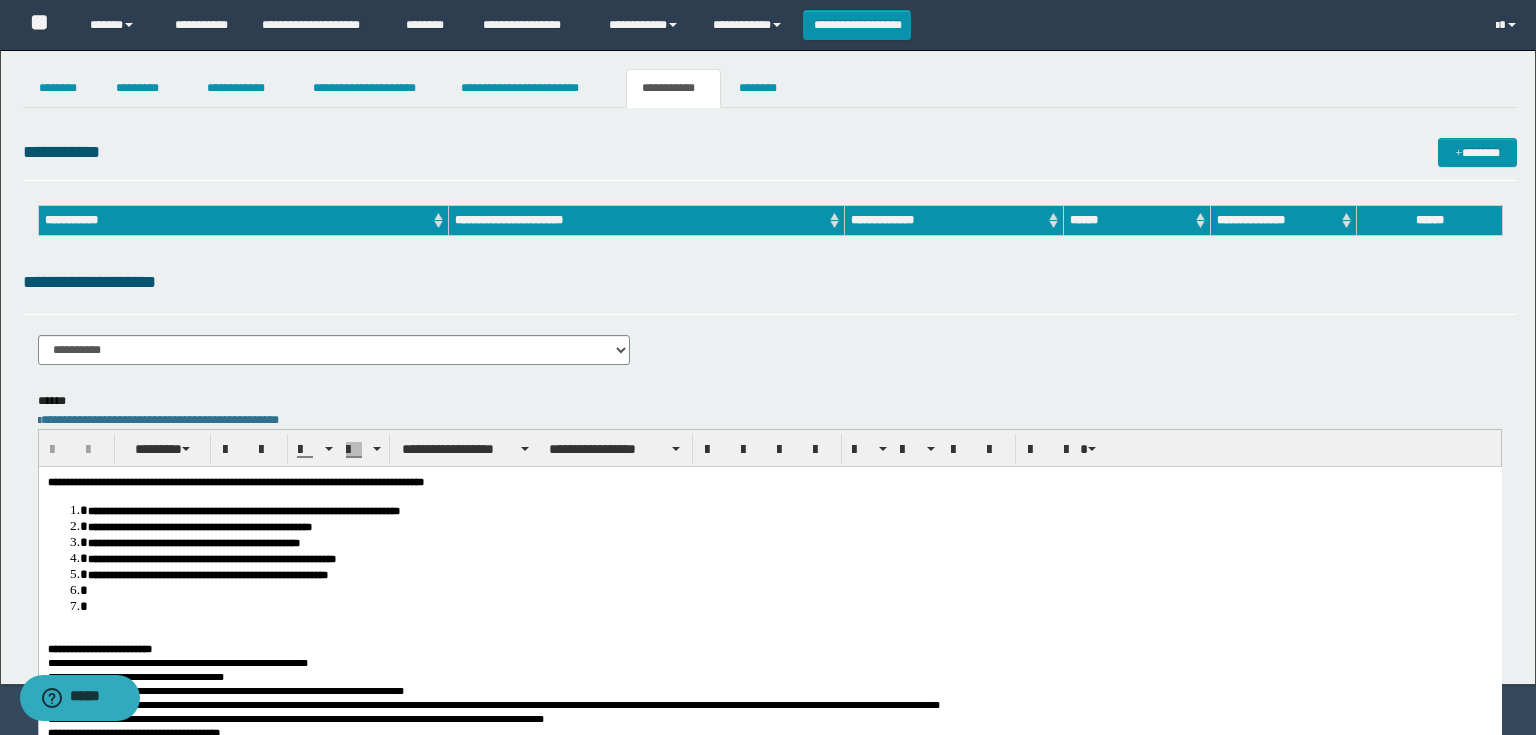scroll, scrollTop: 0, scrollLeft: 0, axis: both 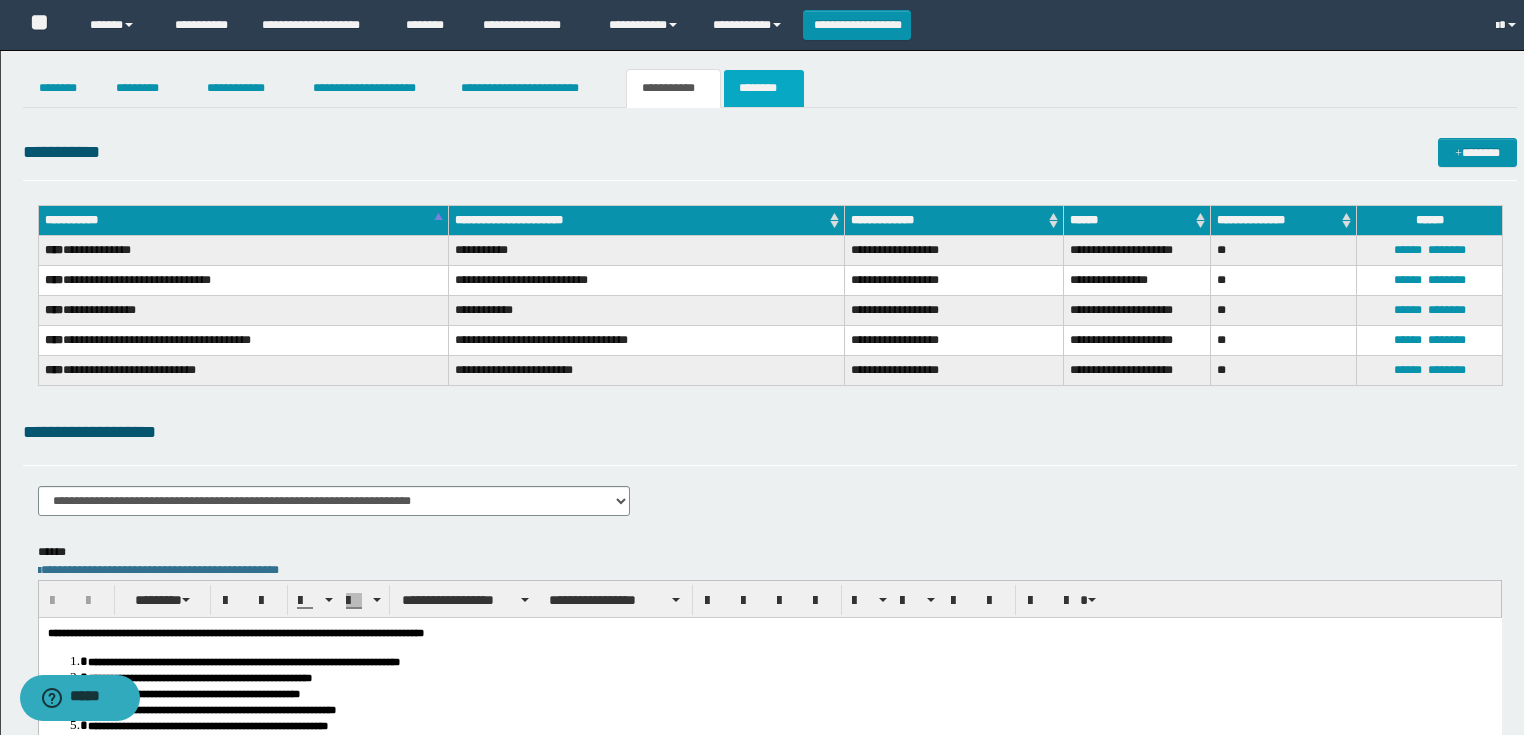 click on "********" at bounding box center [764, 88] 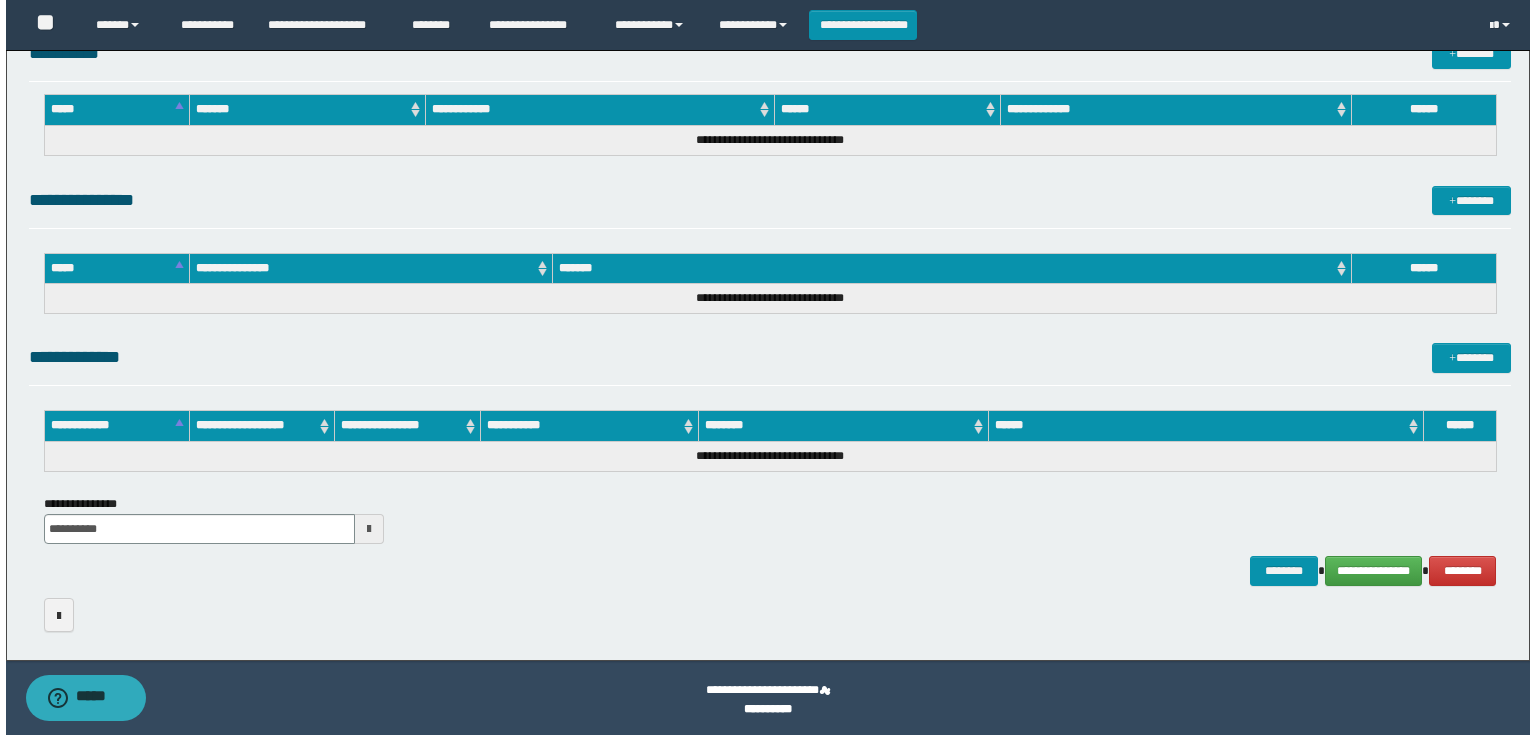 scroll, scrollTop: 889, scrollLeft: 0, axis: vertical 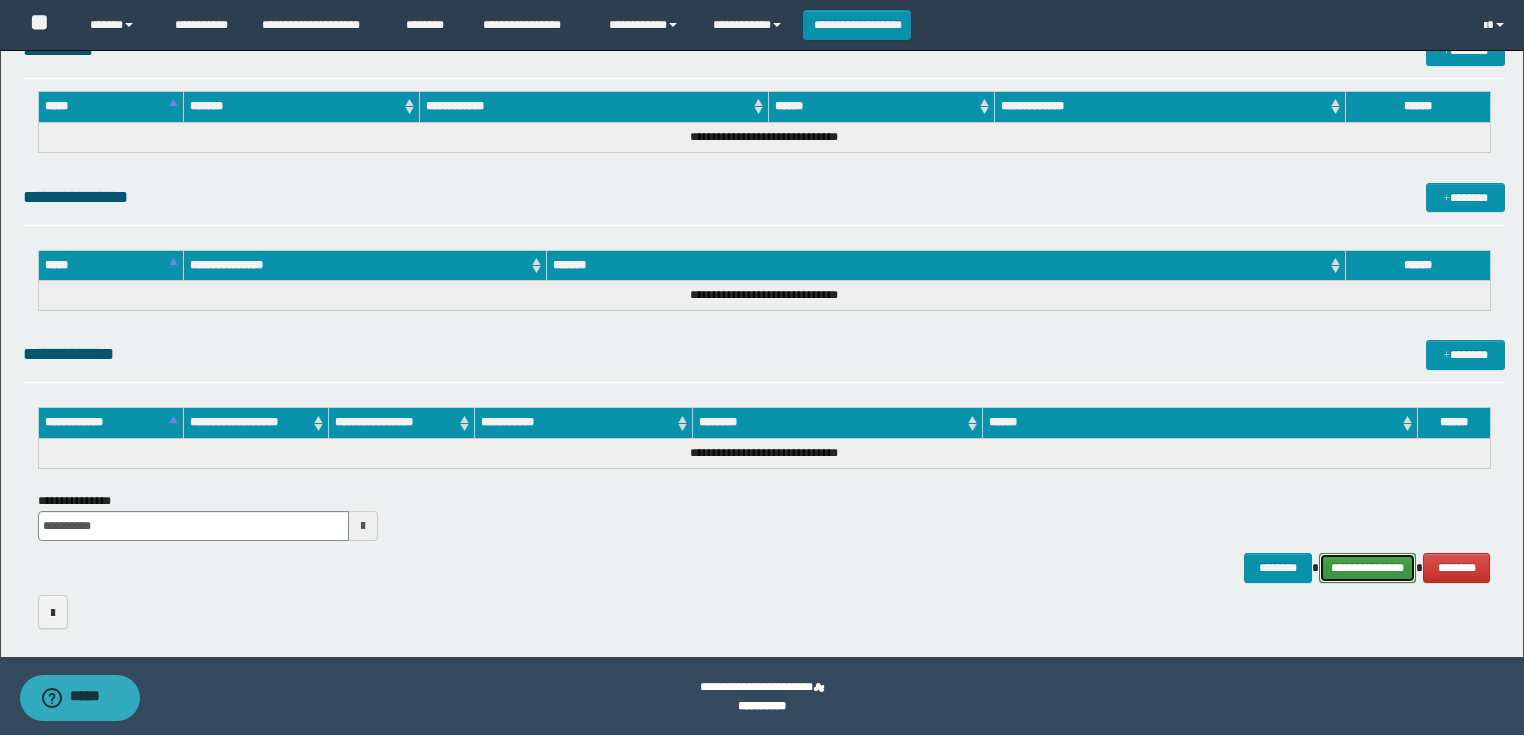 click on "**********" at bounding box center [1368, 568] 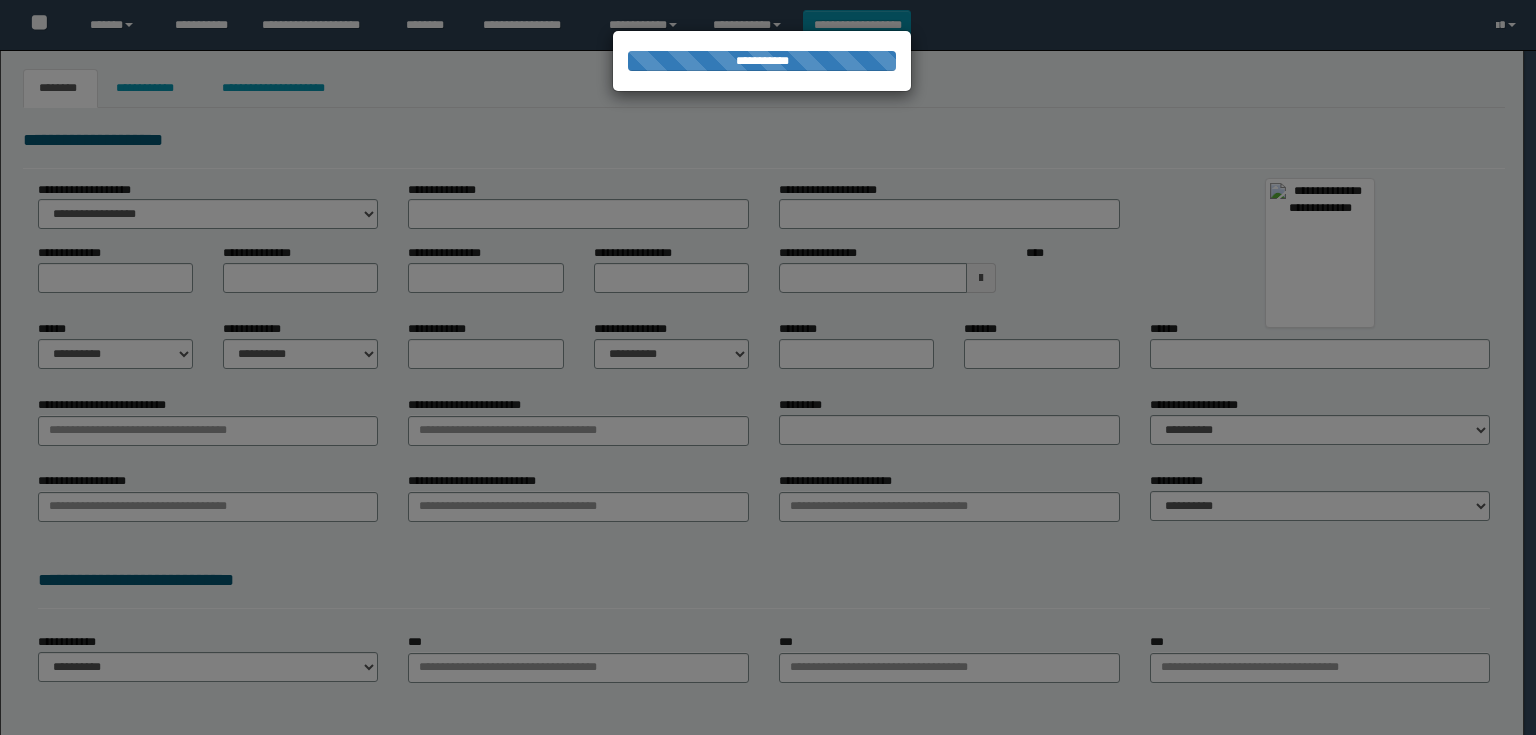 scroll, scrollTop: 0, scrollLeft: 0, axis: both 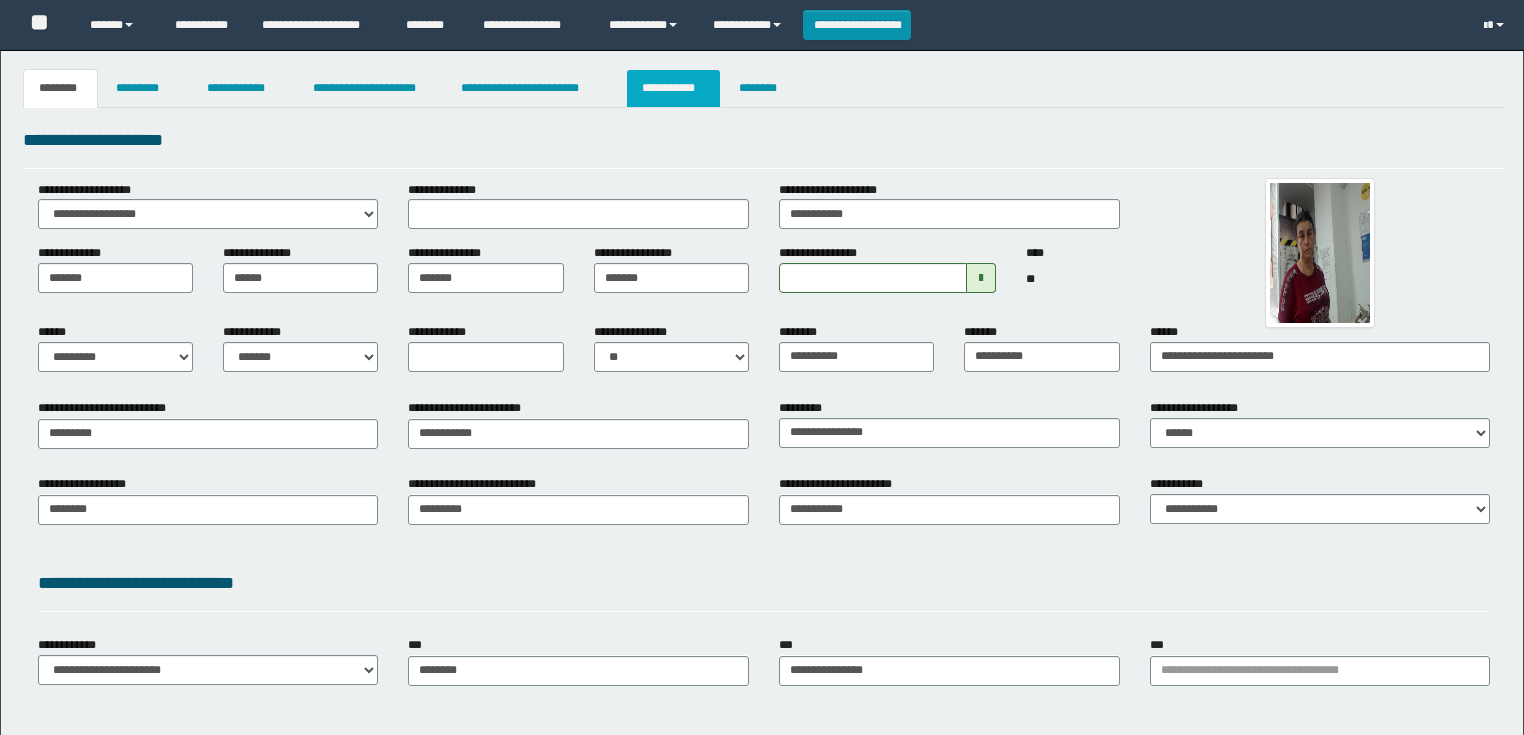 click on "**********" at bounding box center (673, 88) 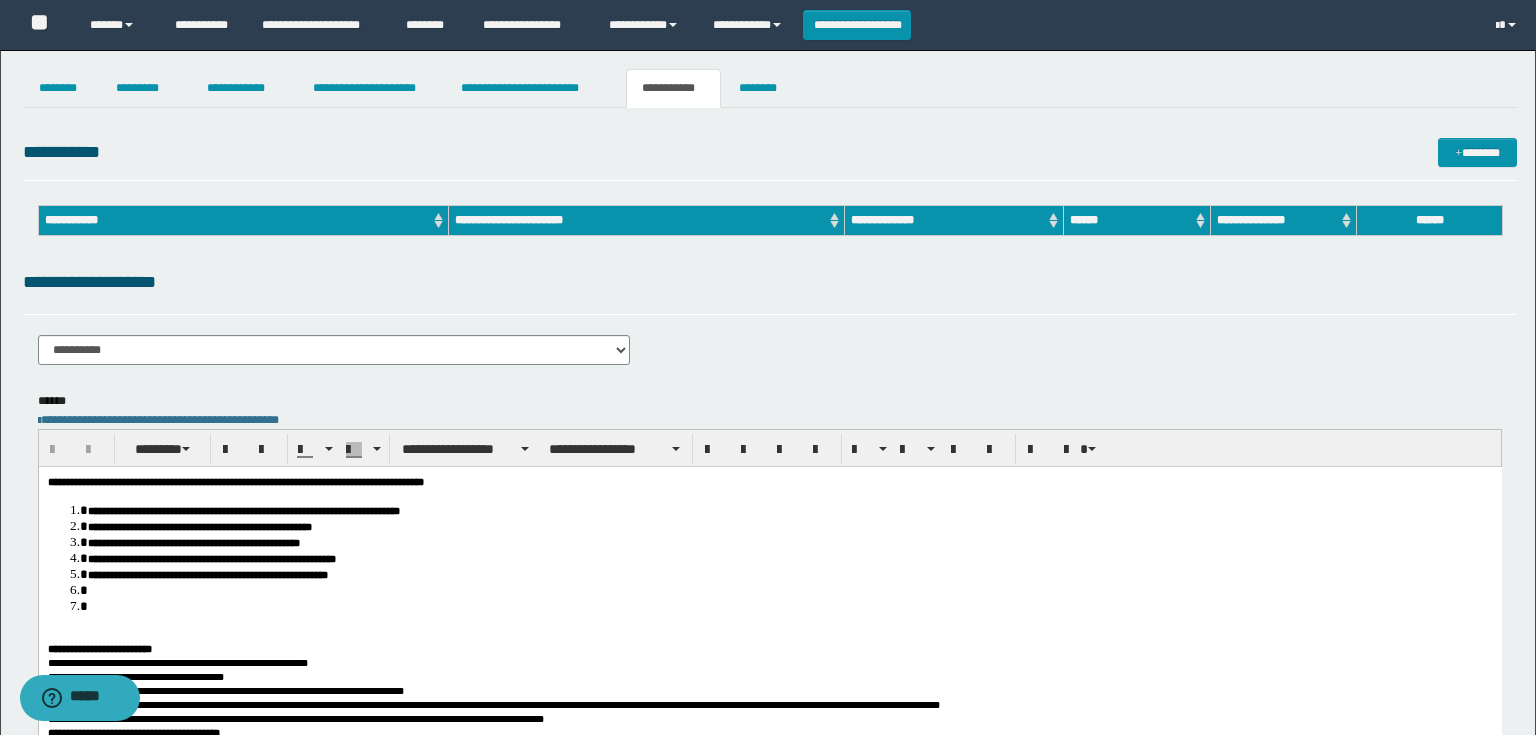 scroll, scrollTop: 0, scrollLeft: 0, axis: both 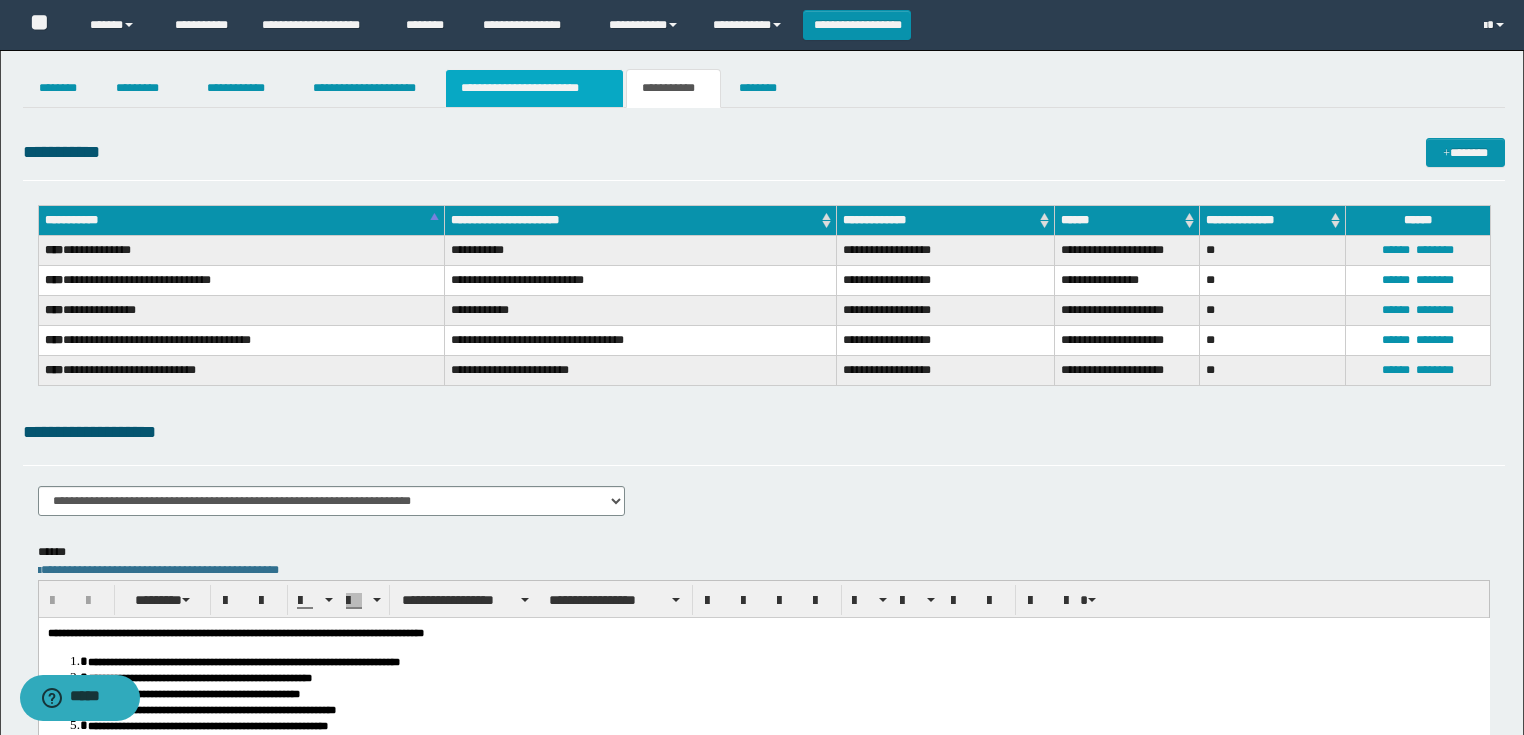 click on "**********" at bounding box center [534, 88] 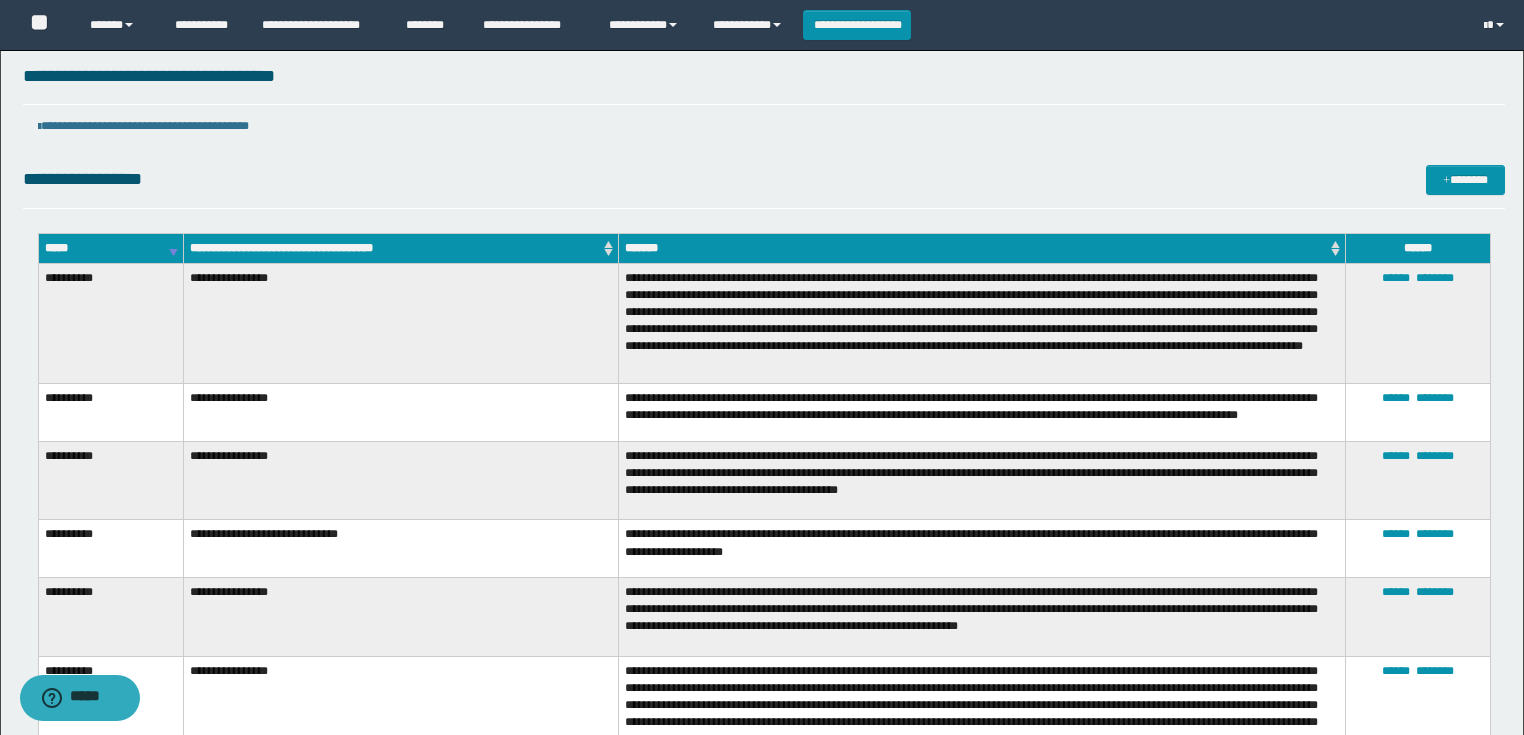 scroll, scrollTop: 0, scrollLeft: 0, axis: both 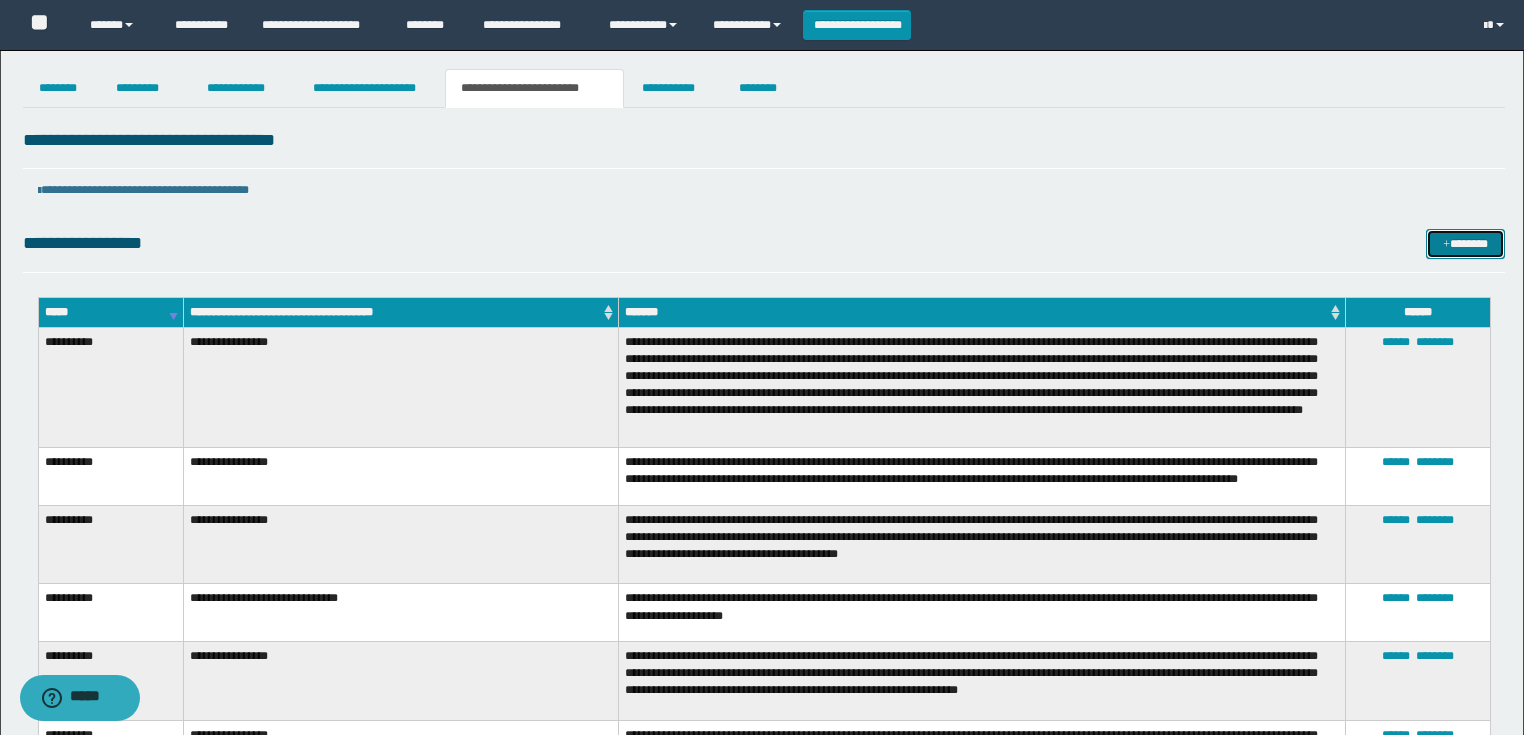 click on "*******" at bounding box center (1465, 244) 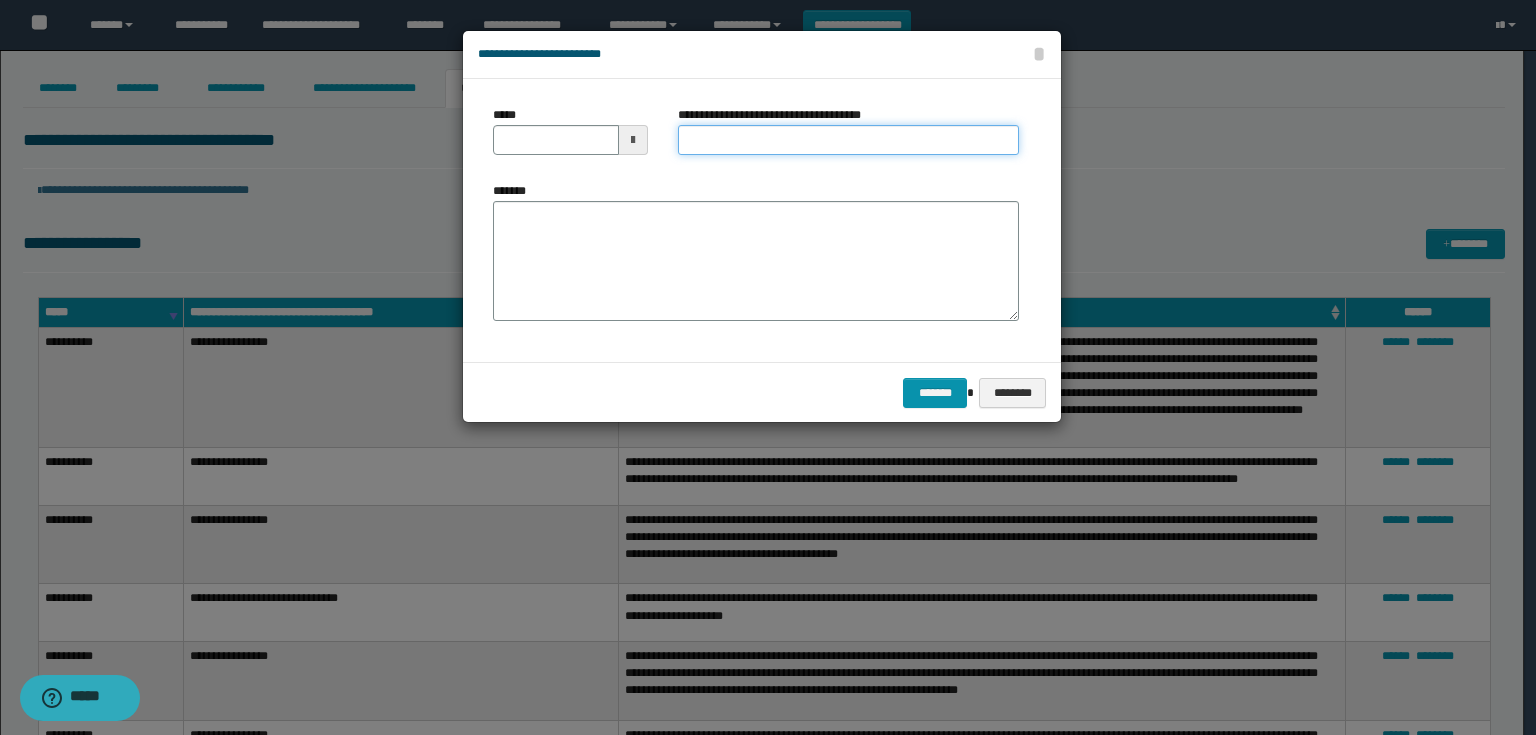 click on "**********" at bounding box center (848, 140) 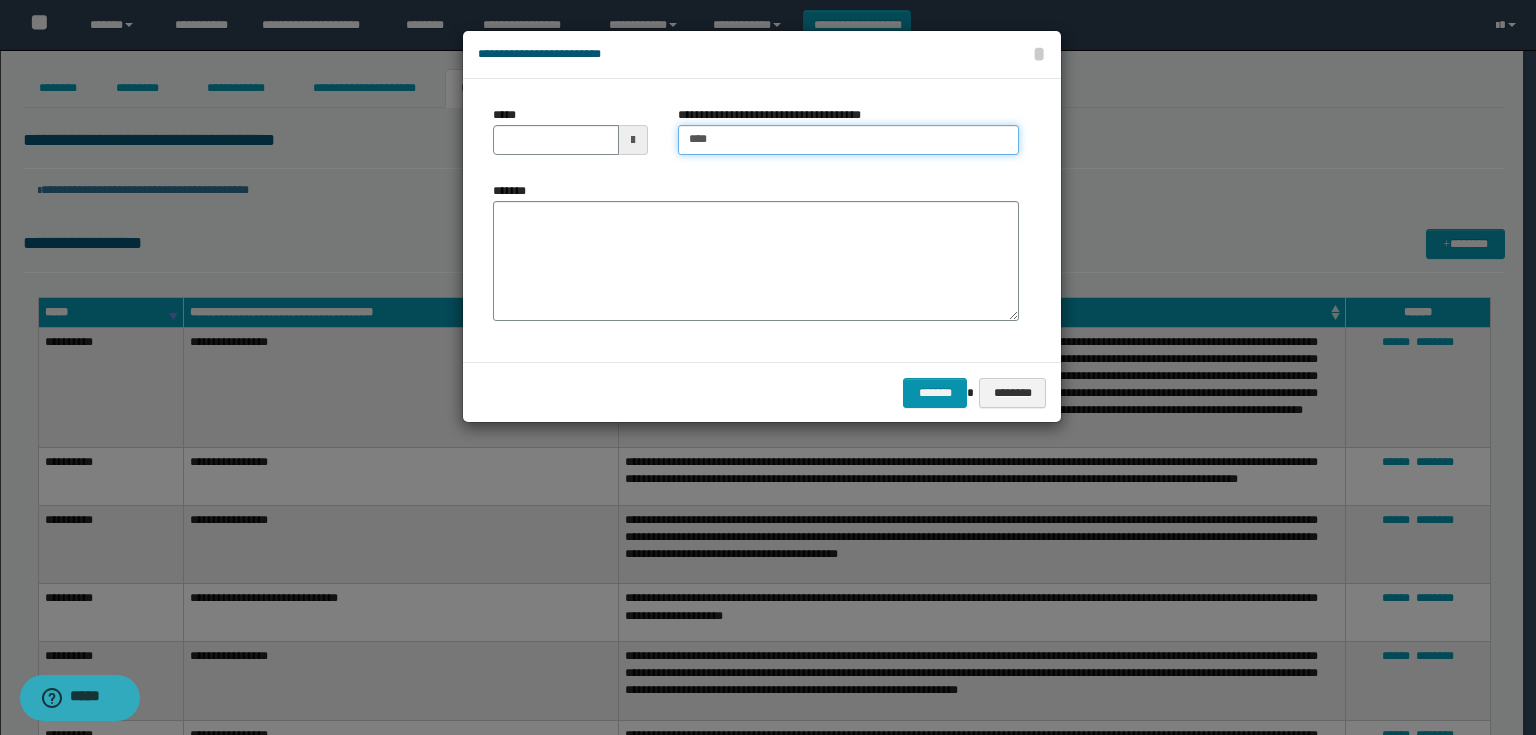 click on "***" at bounding box center (848, 140) 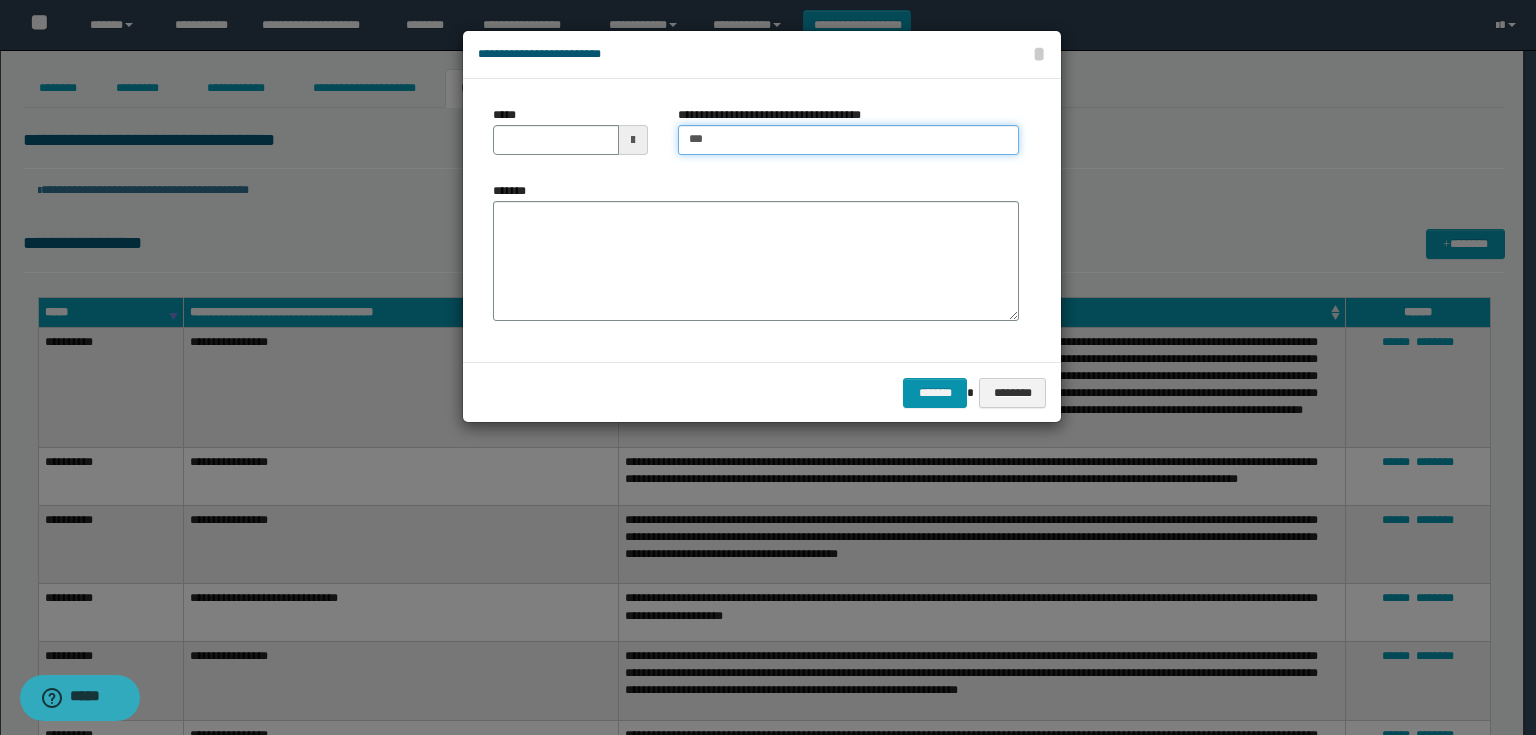 type on "**********" 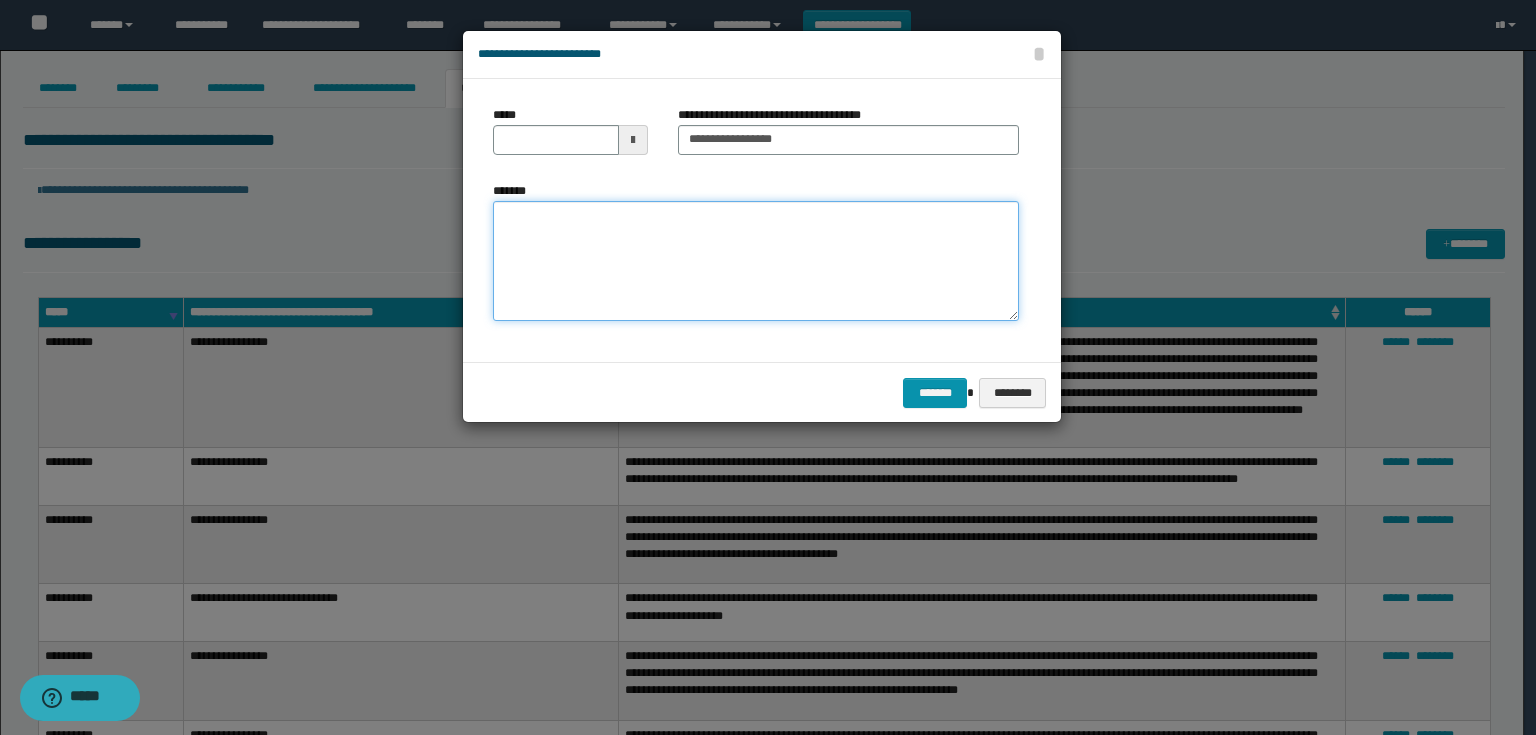 click on "*******" at bounding box center [756, 261] 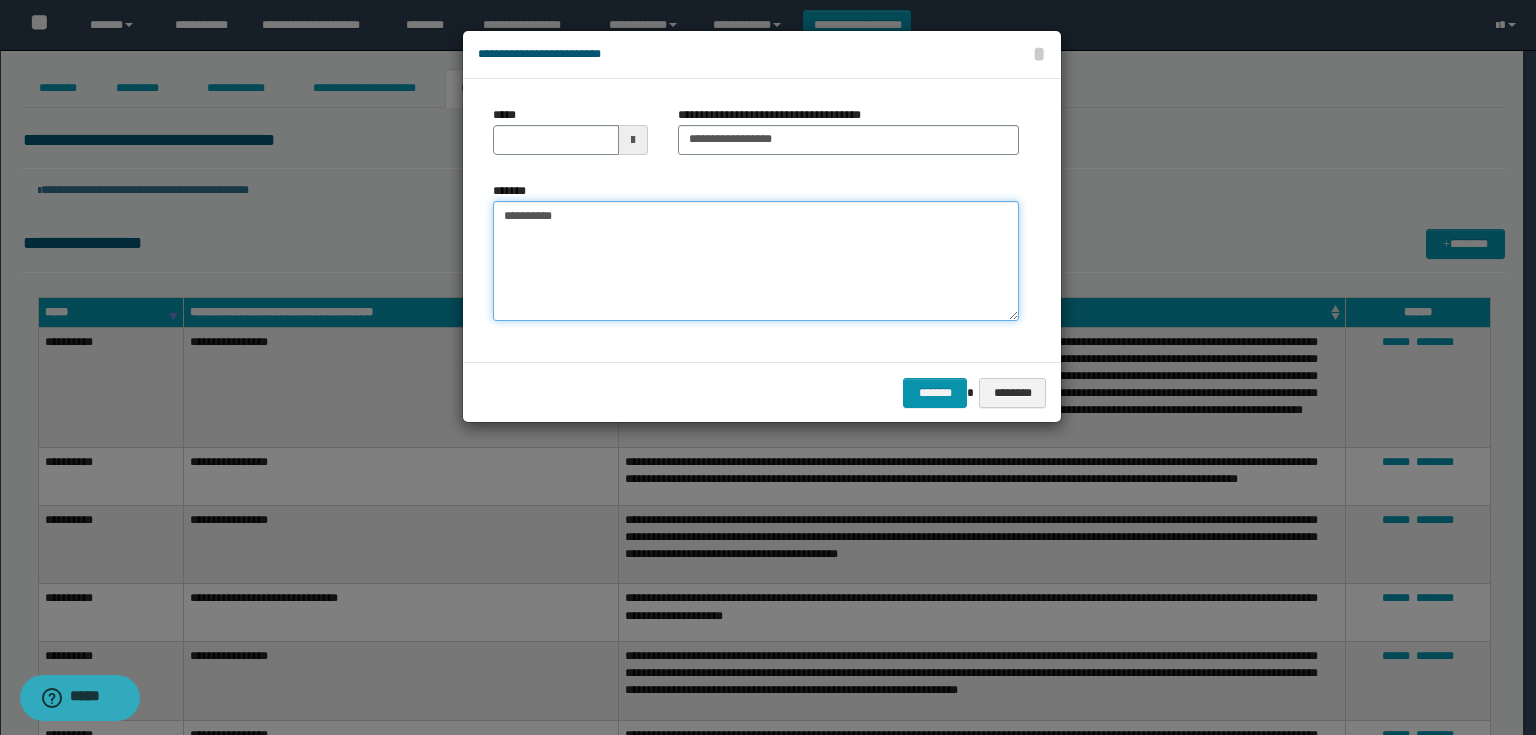 type on "**********" 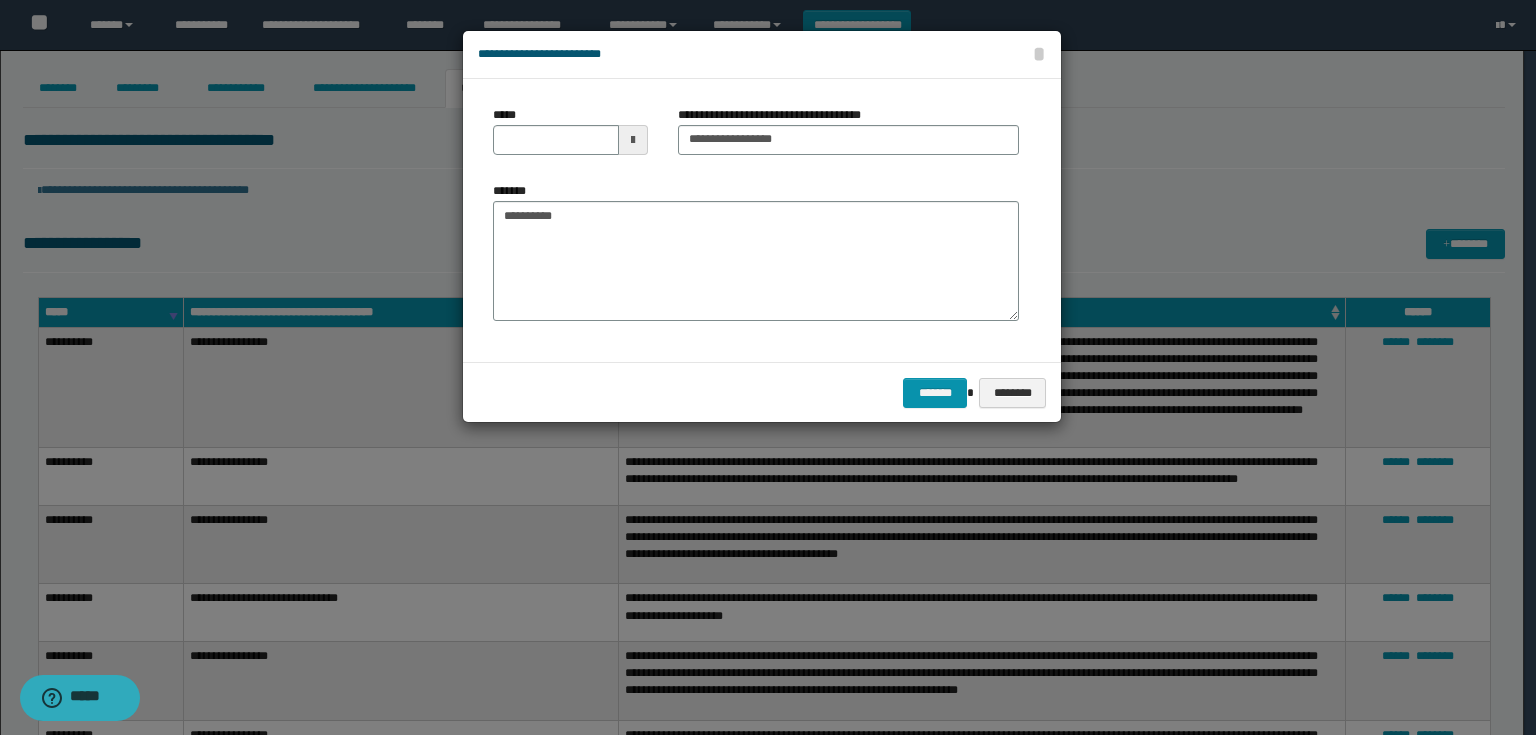 click at bounding box center (633, 140) 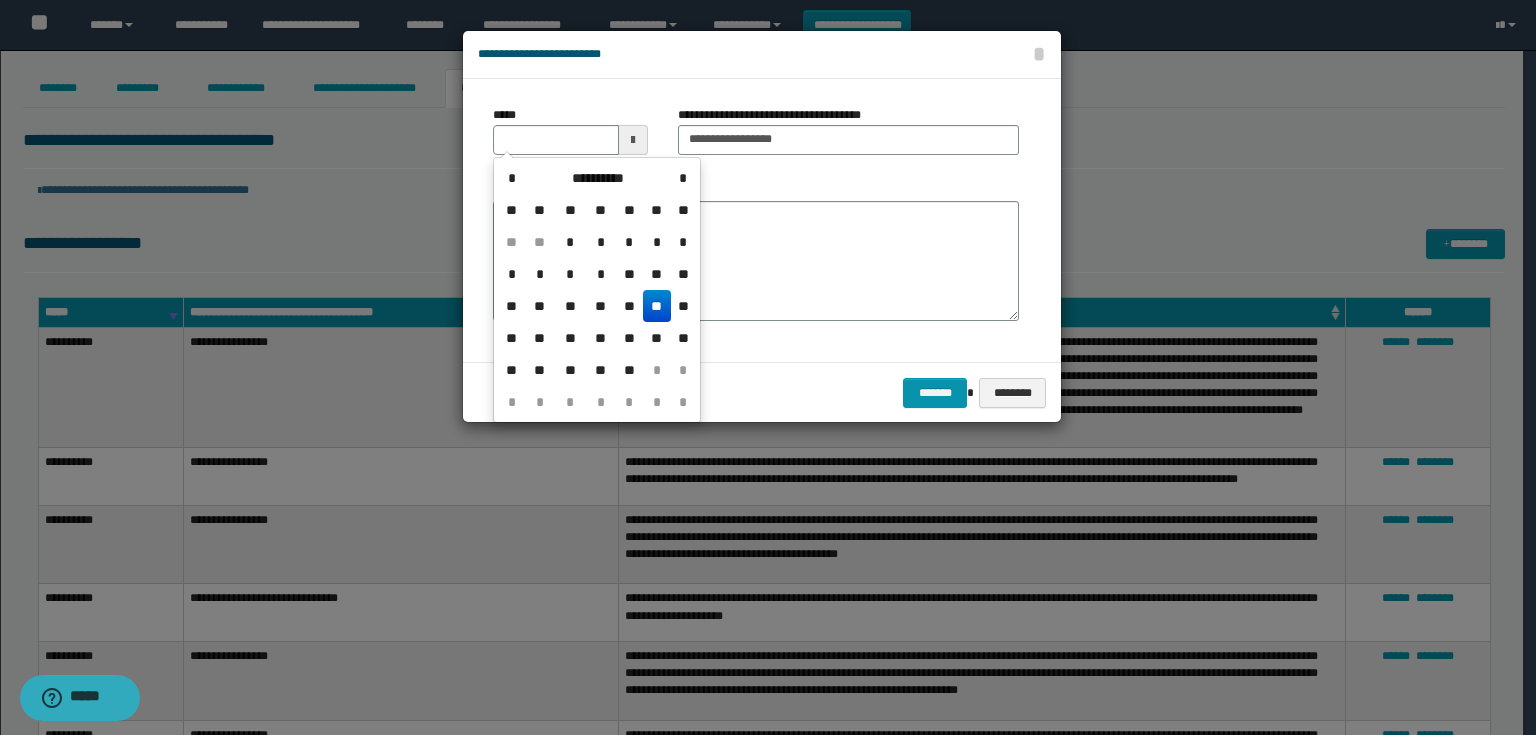 click on "**" at bounding box center [657, 306] 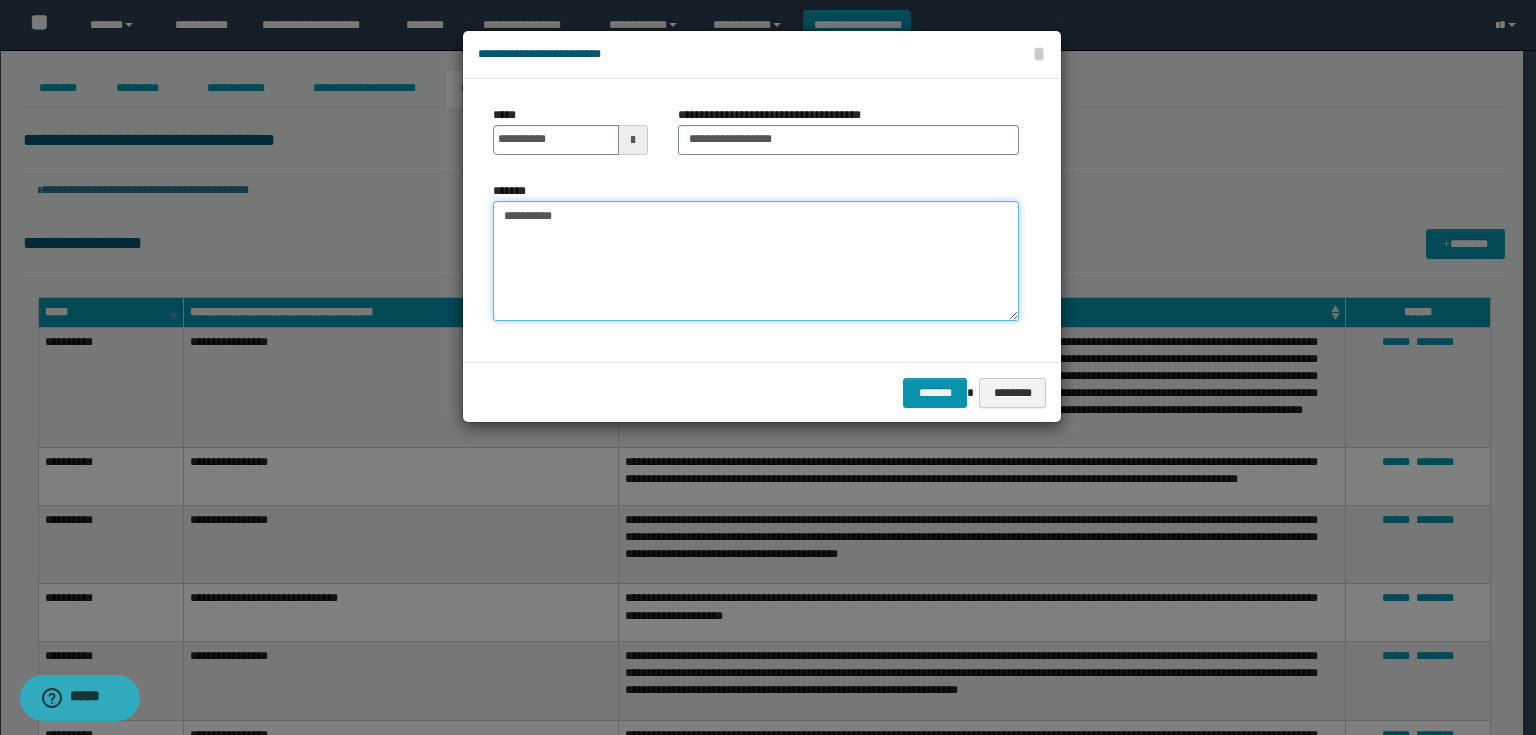 click on "**********" at bounding box center (756, 261) 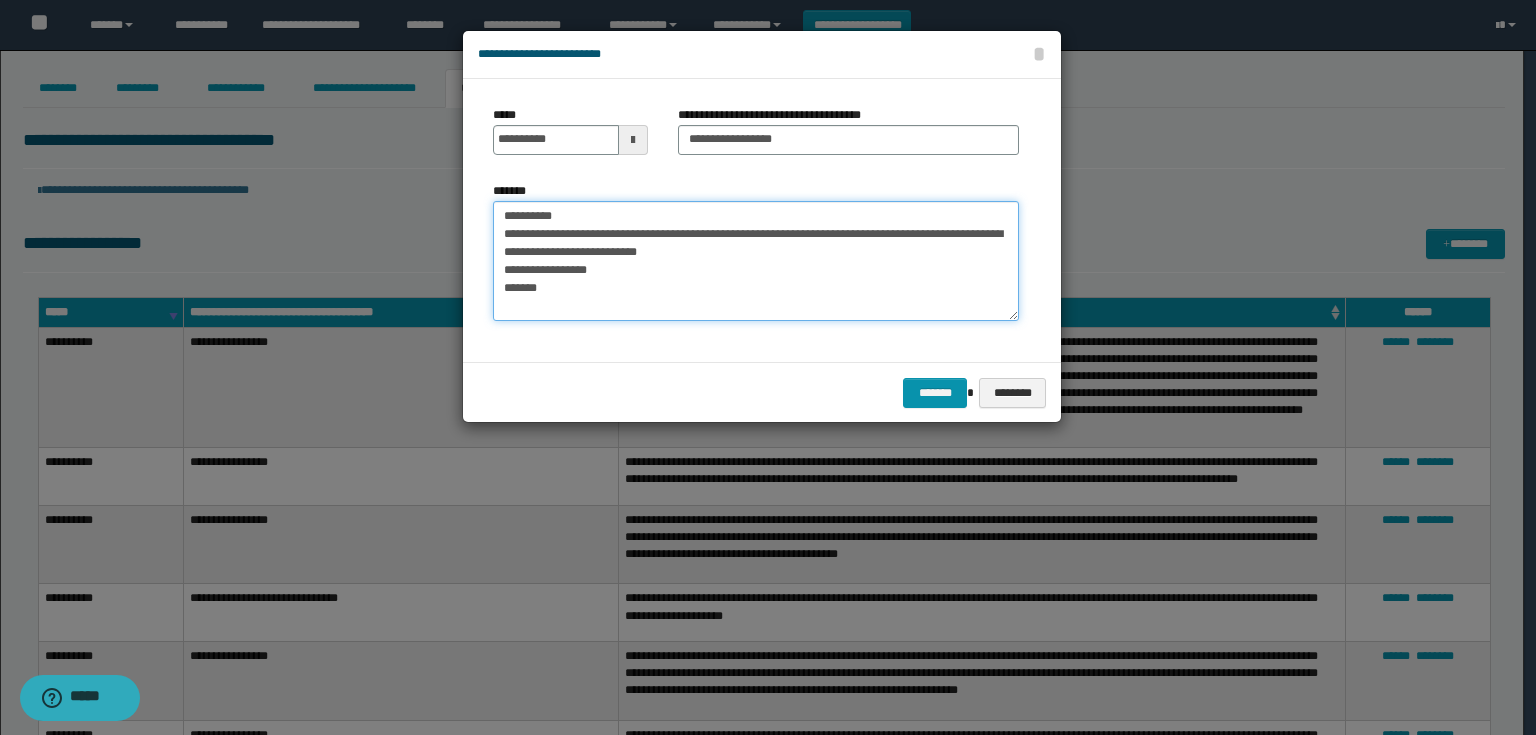 click on "**********" at bounding box center [756, 261] 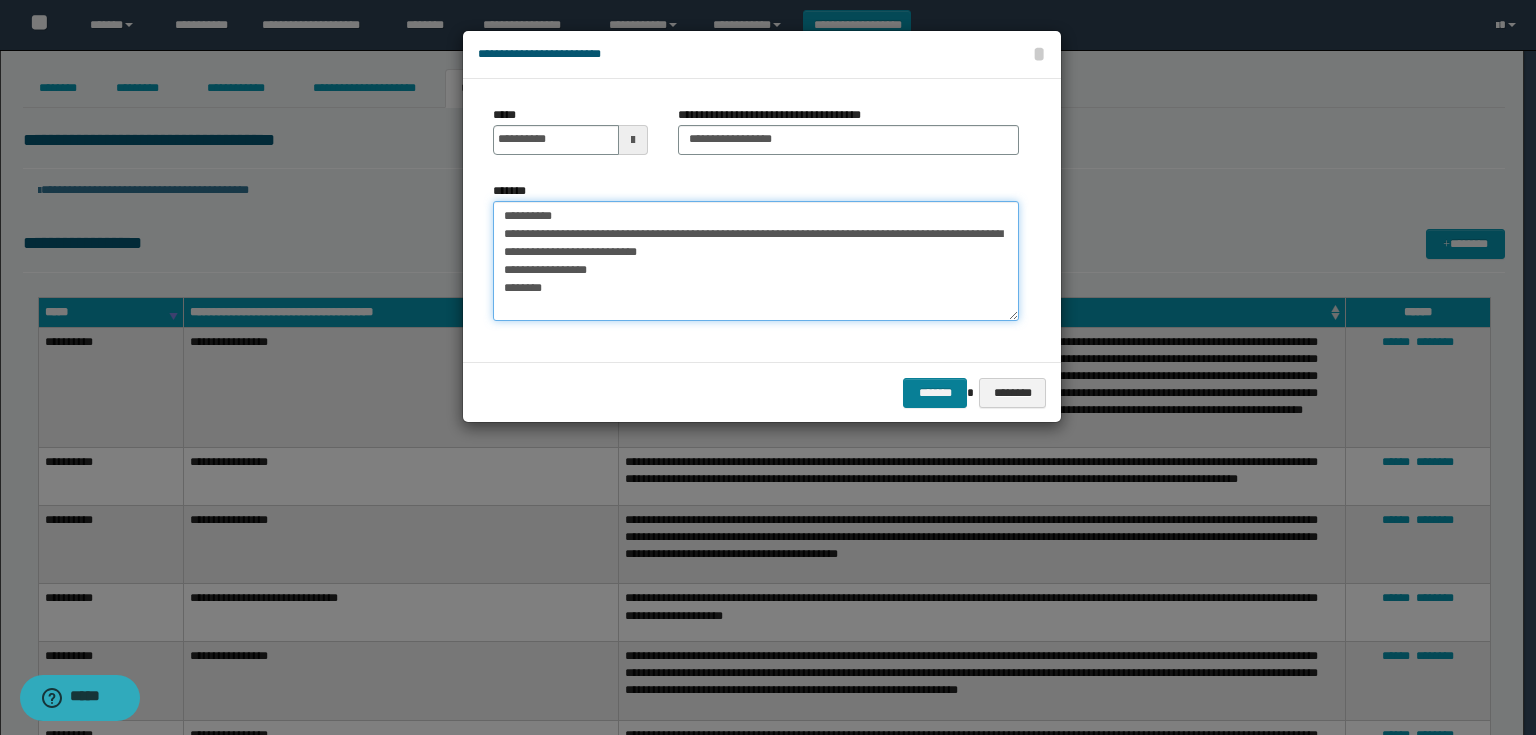 type on "**********" 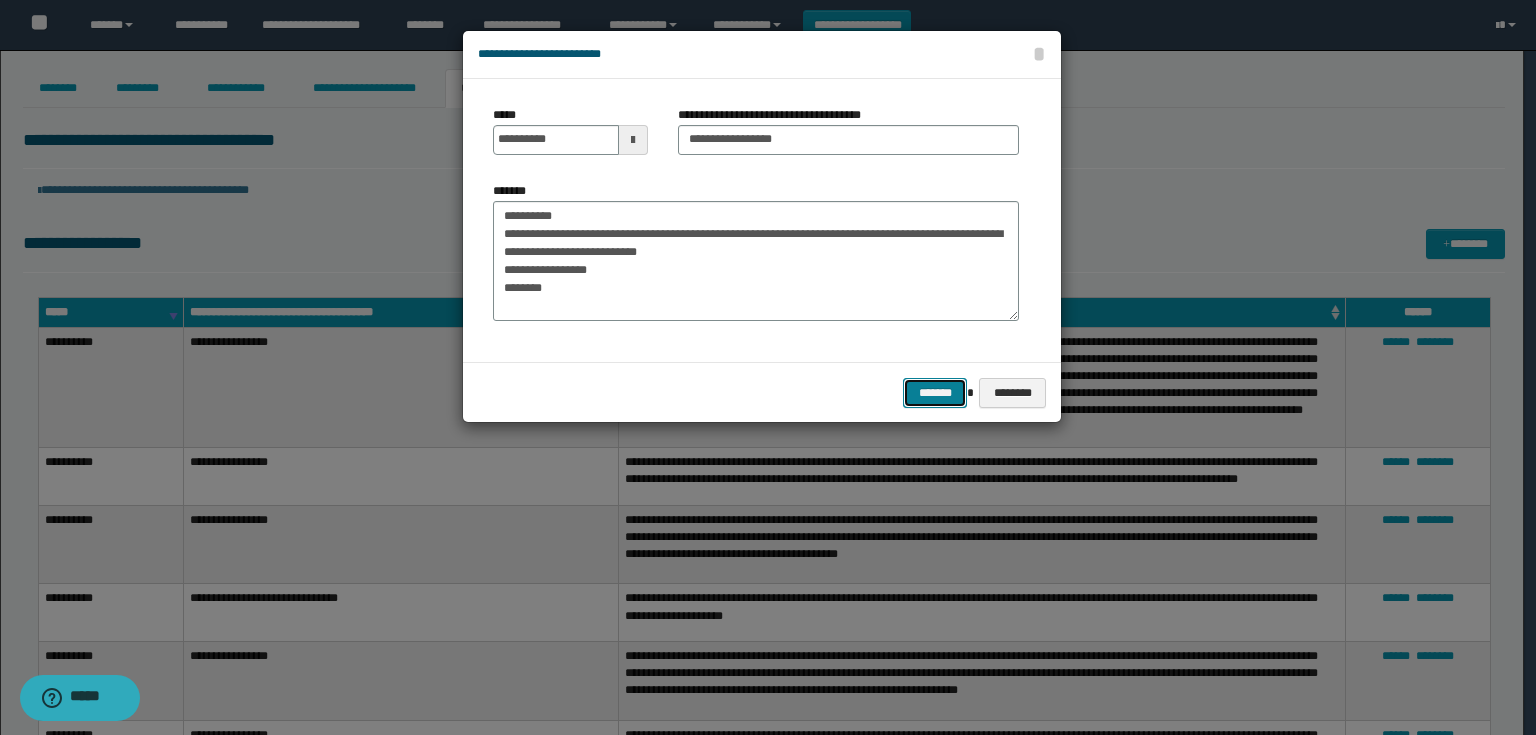 click on "*******" at bounding box center (935, 393) 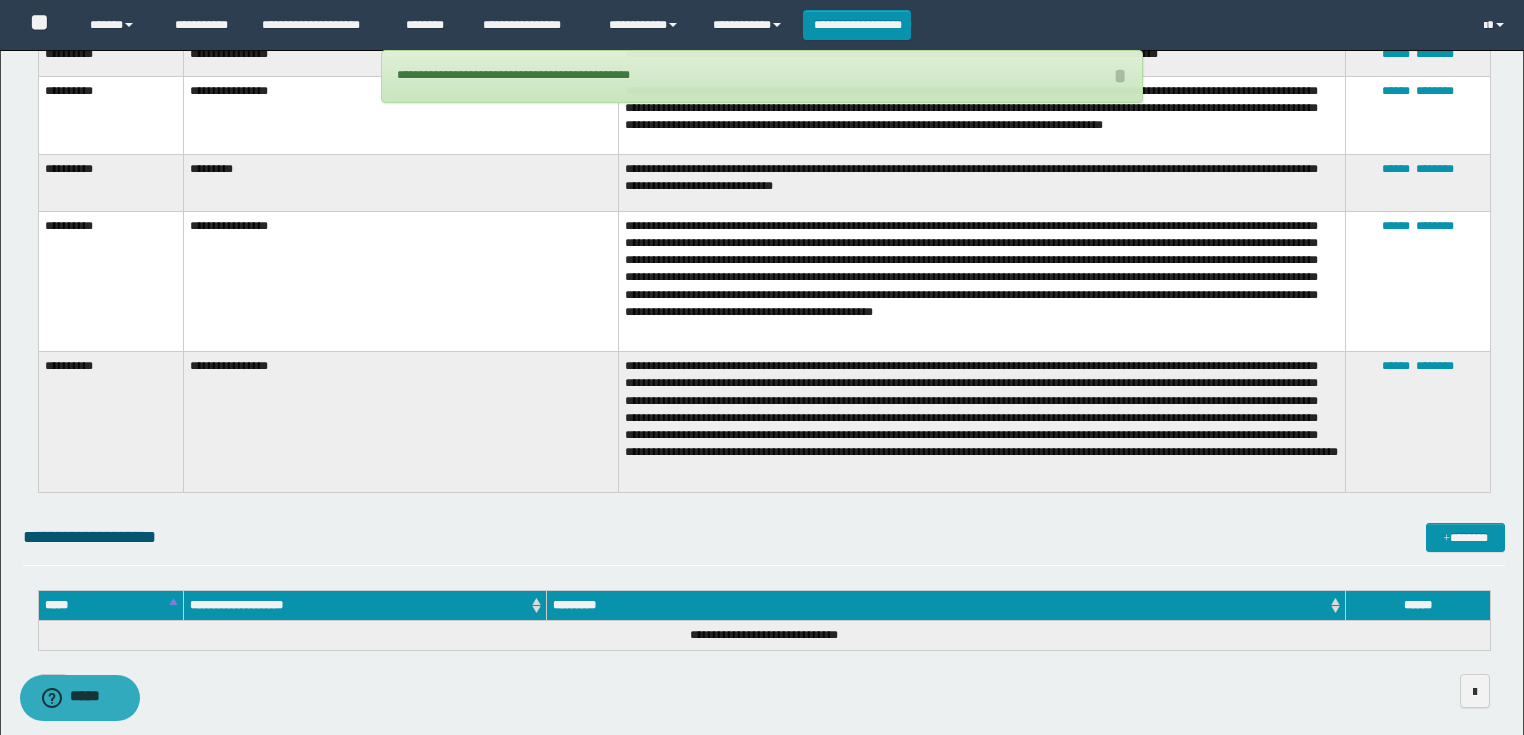 scroll, scrollTop: 1272, scrollLeft: 0, axis: vertical 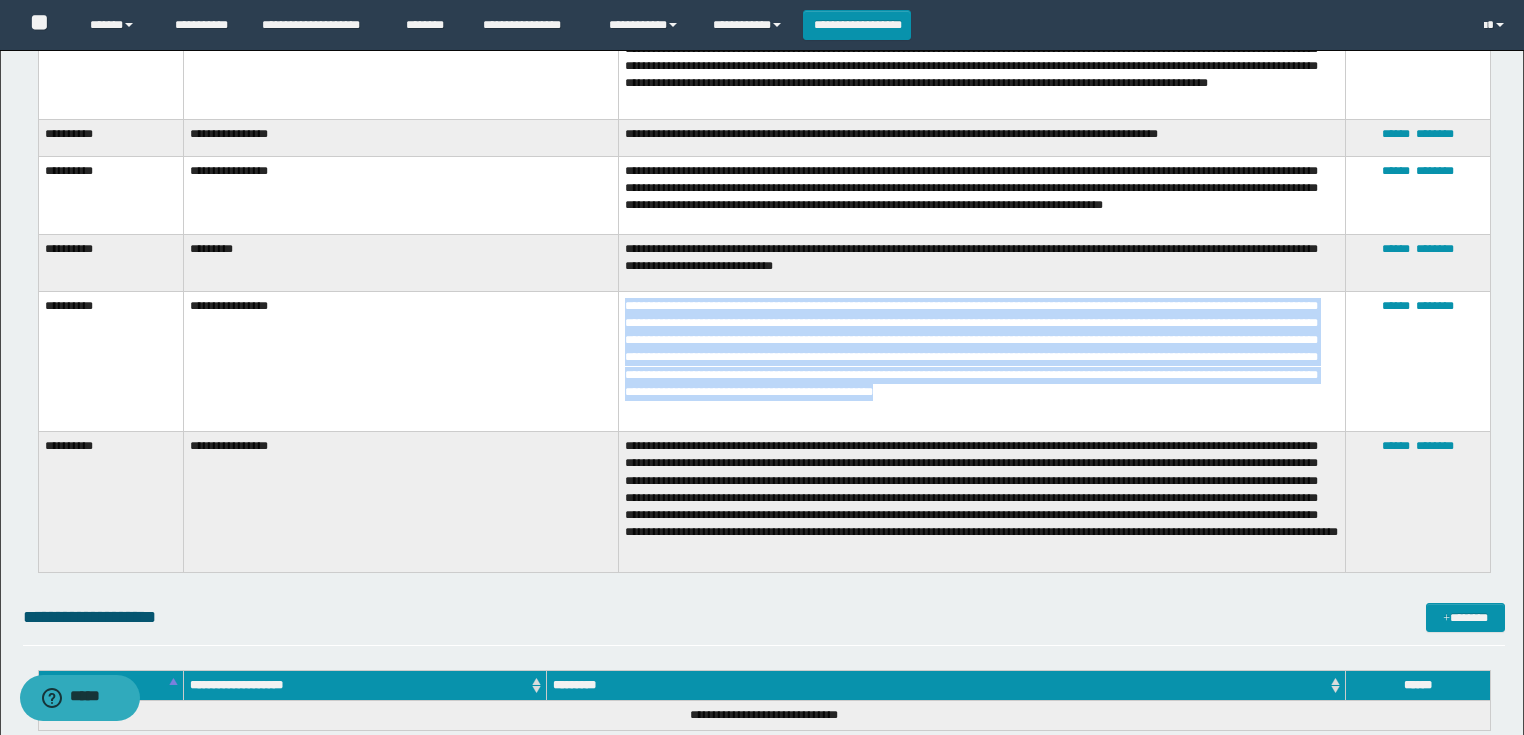 drag, startPoint x: 706, startPoint y: 416, endPoint x: 619, endPoint y: 289, distance: 153.94154 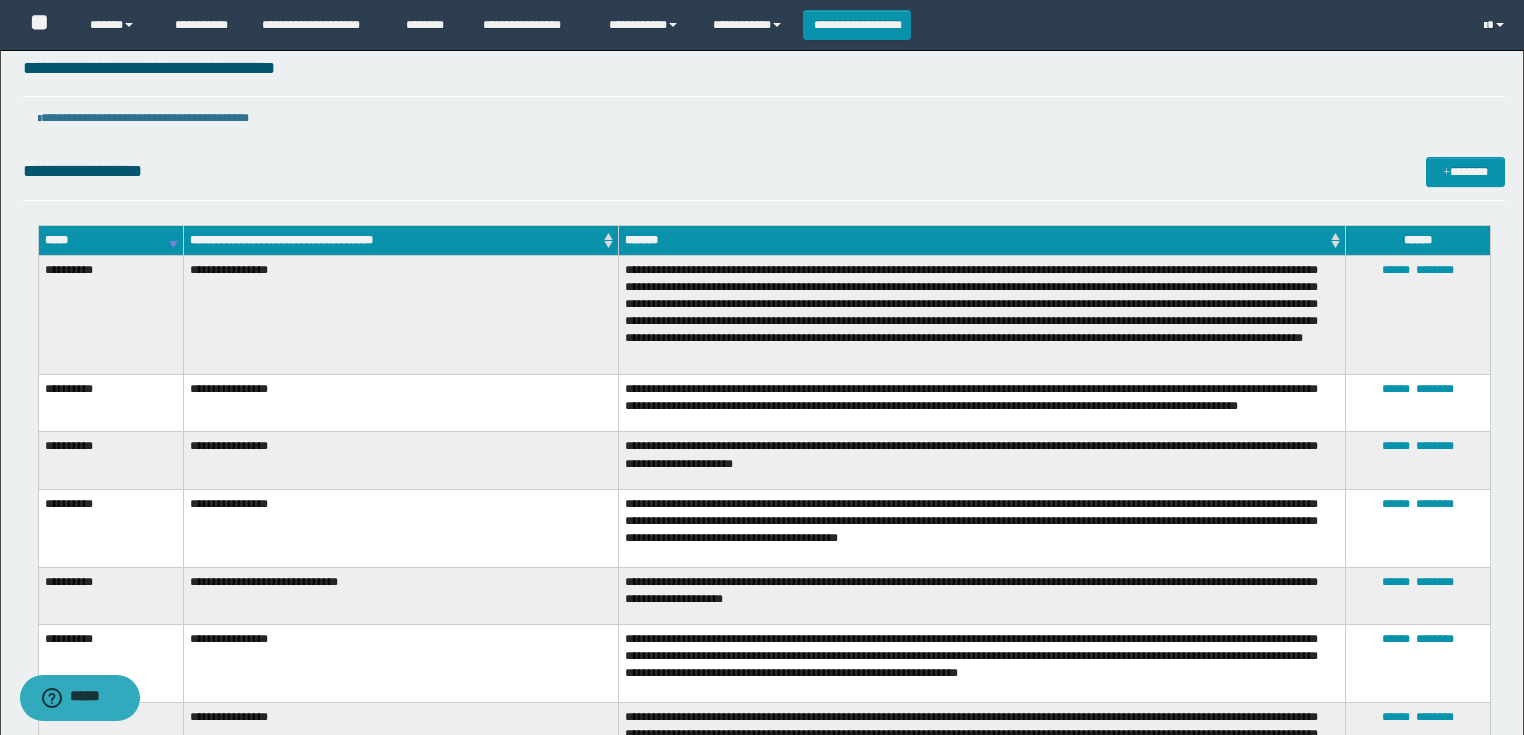 scroll, scrollTop: 0, scrollLeft: 0, axis: both 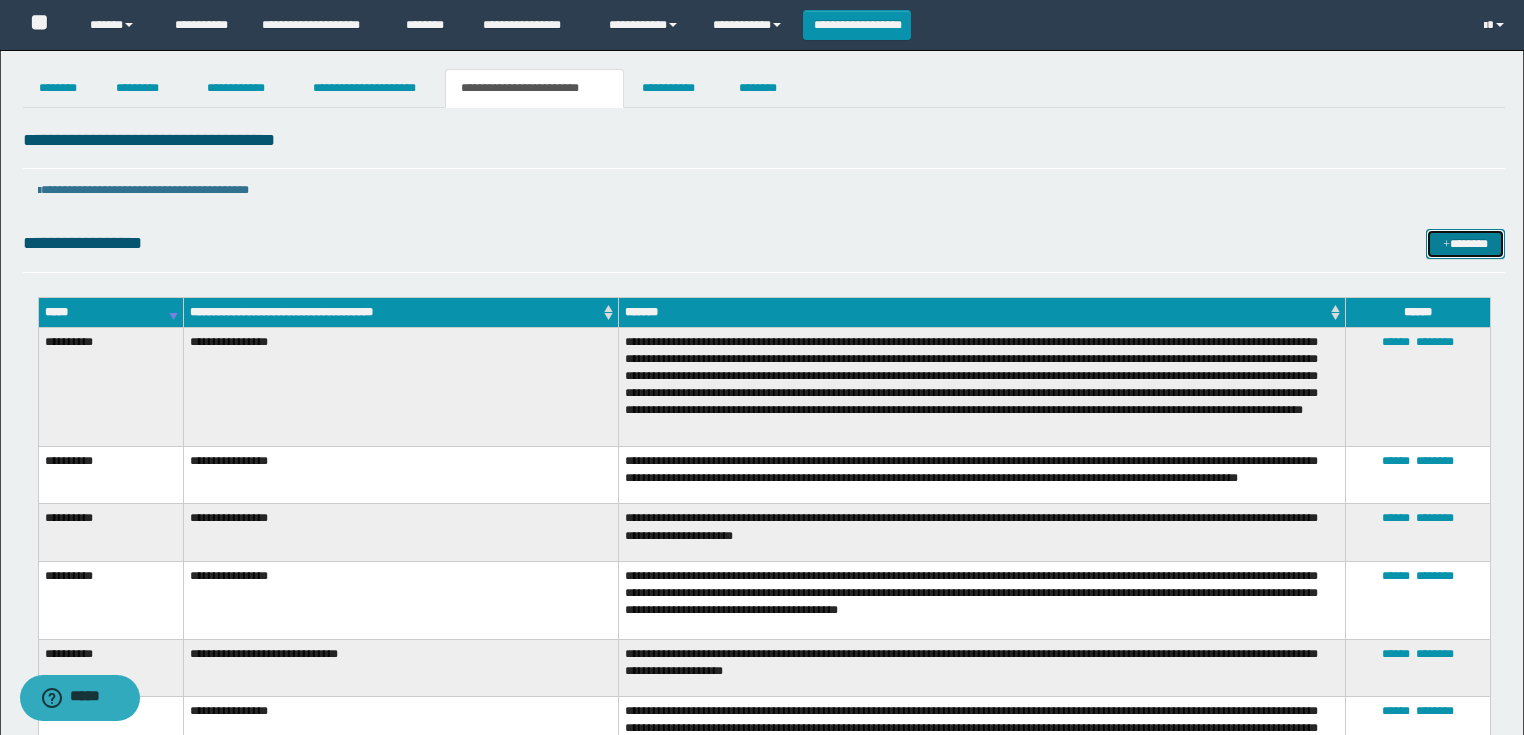 click at bounding box center [1446, 245] 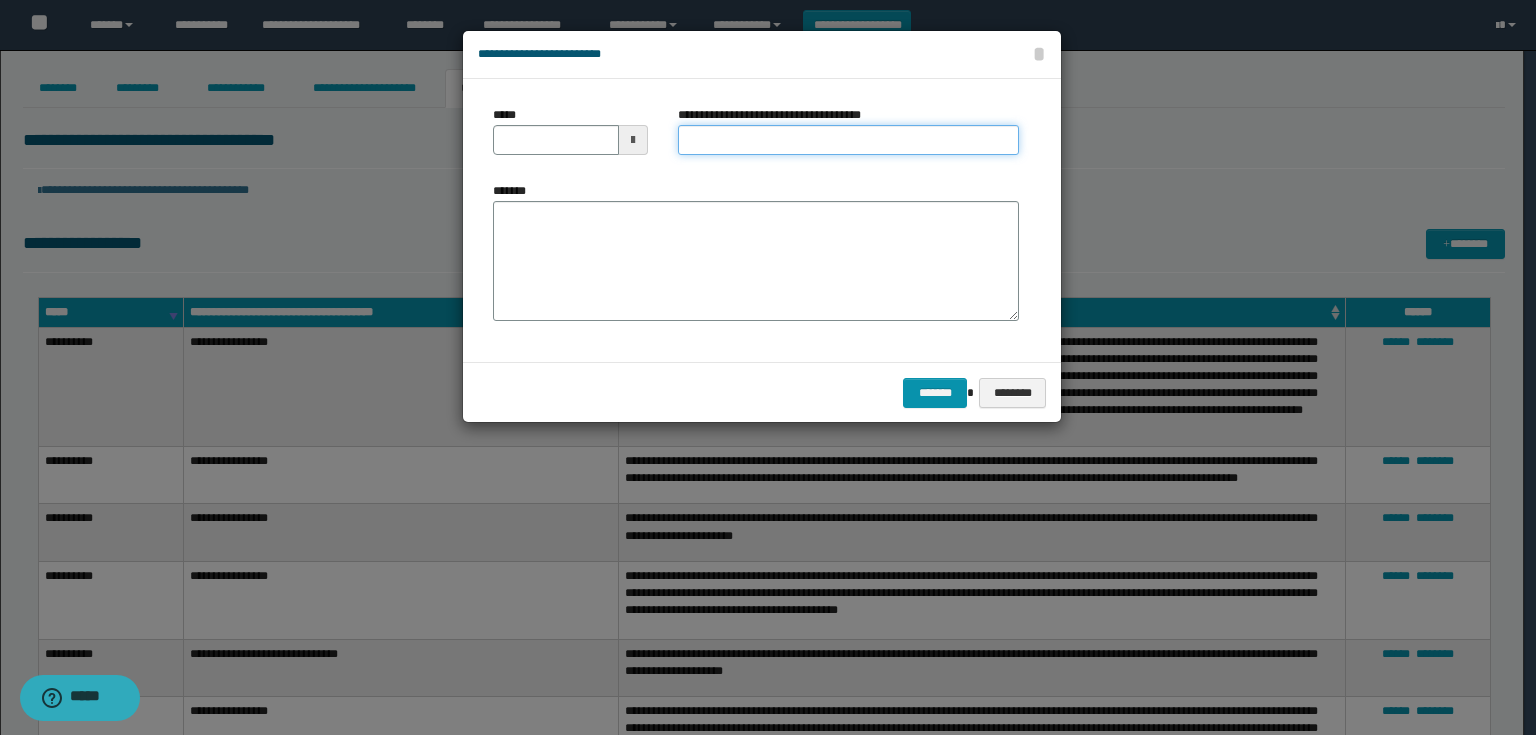 click on "**********" at bounding box center (848, 140) 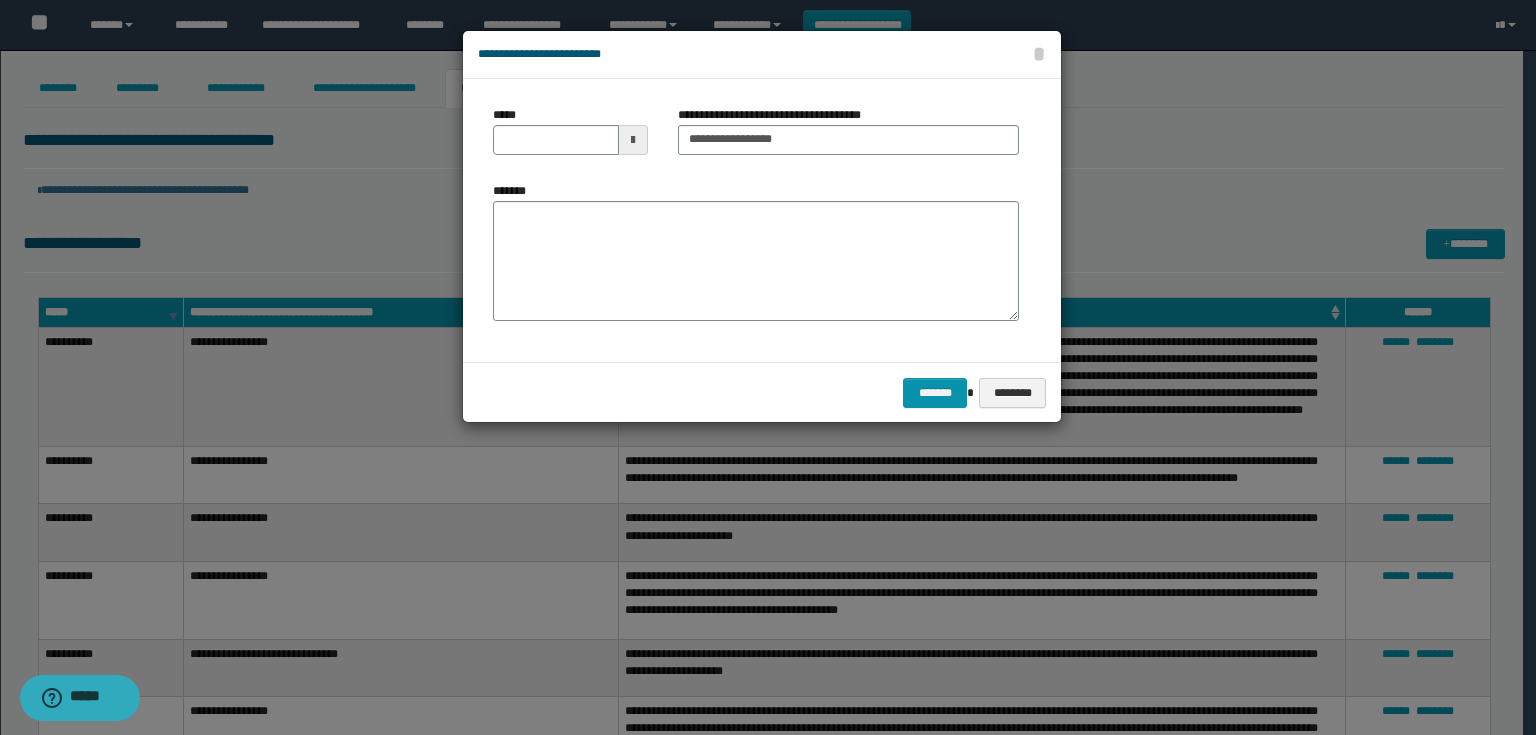 click at bounding box center [633, 140] 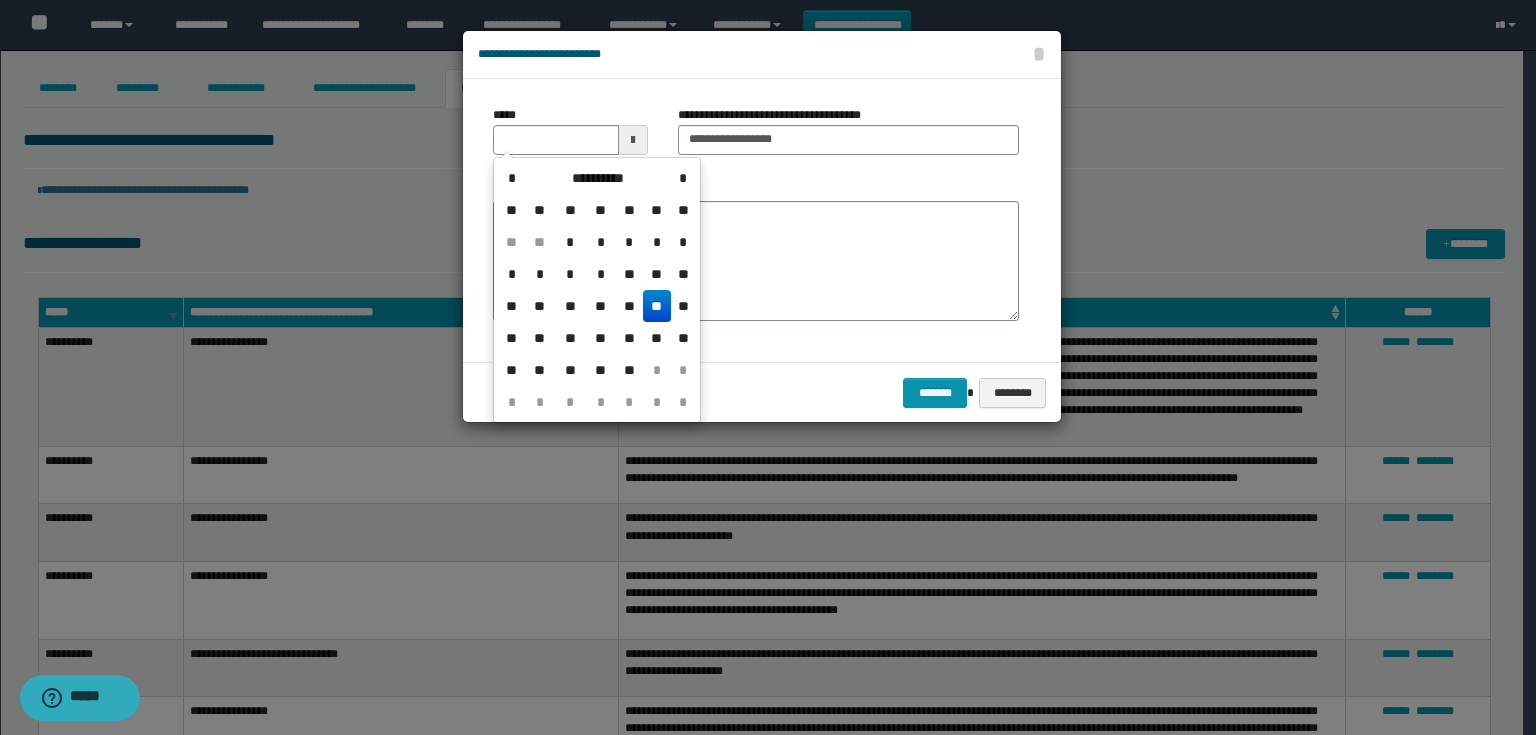 click on "**" at bounding box center (657, 306) 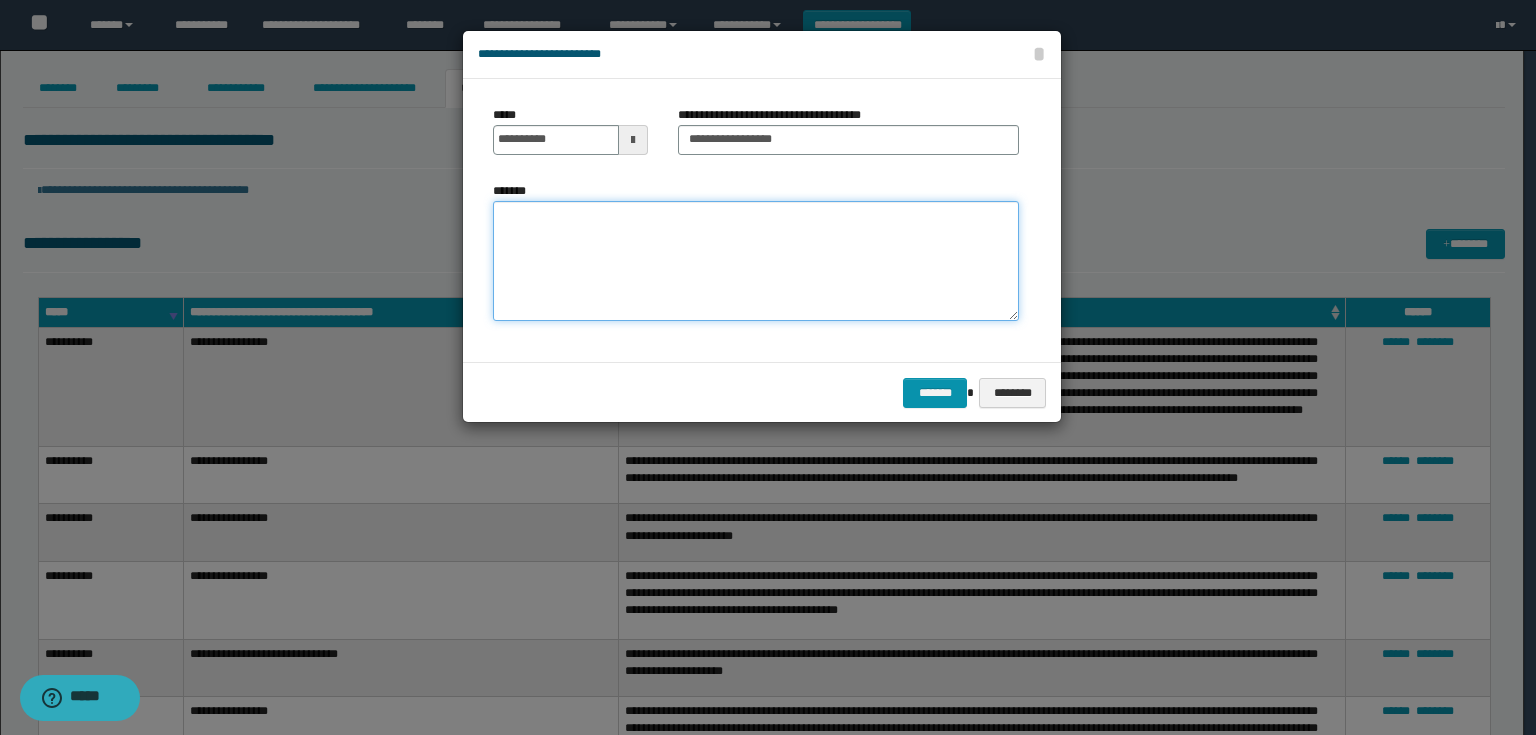 click on "*******" at bounding box center (756, 261) 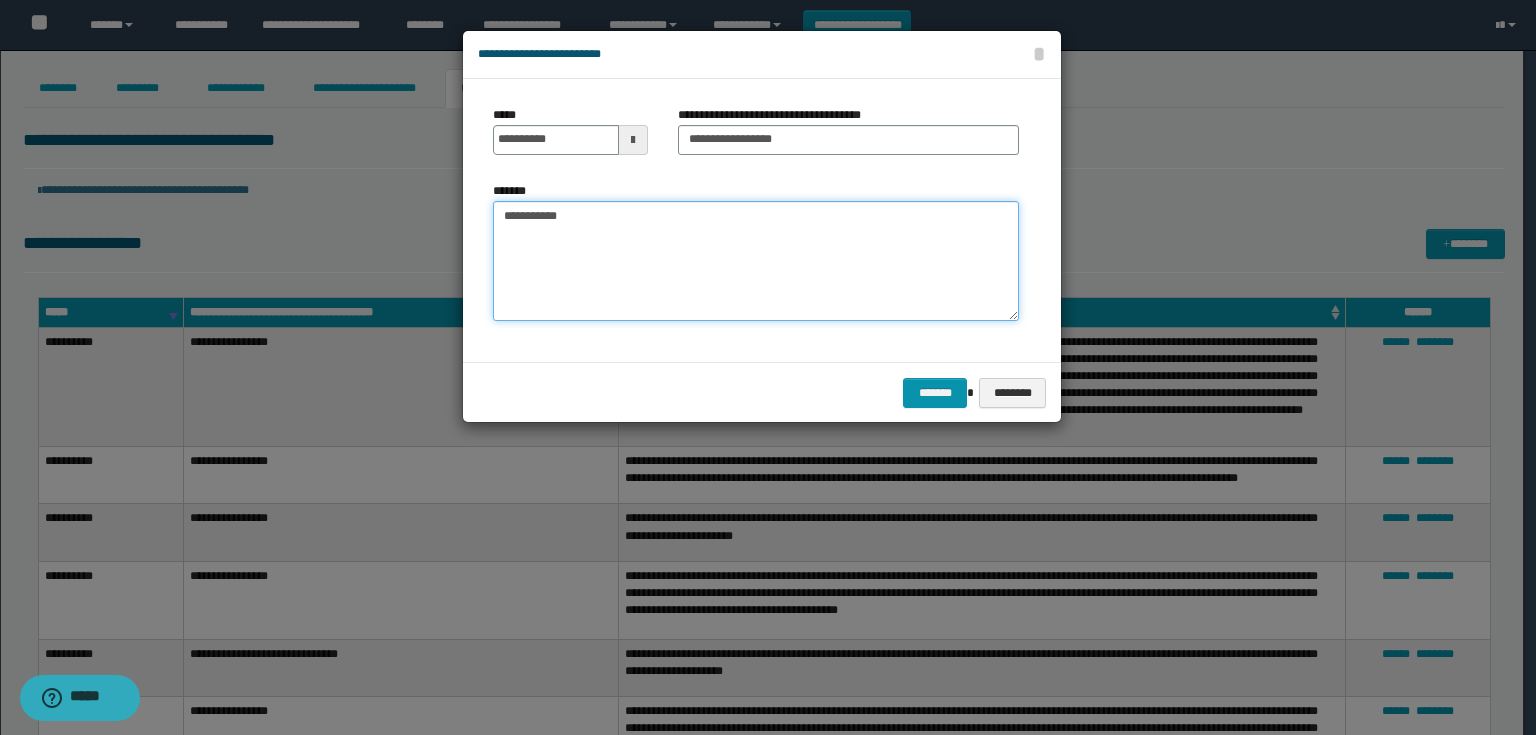 type on "**********" 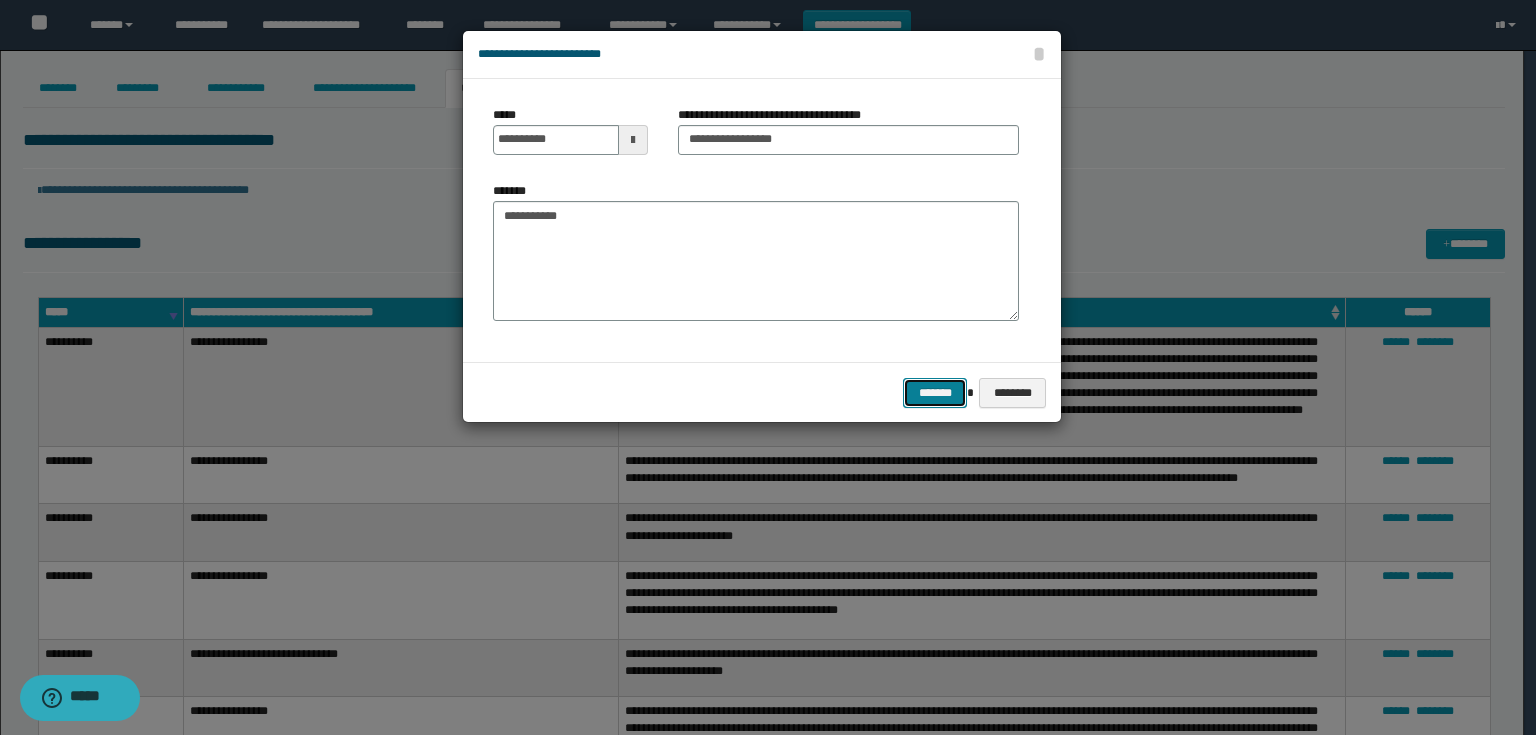 click on "*******" at bounding box center (935, 393) 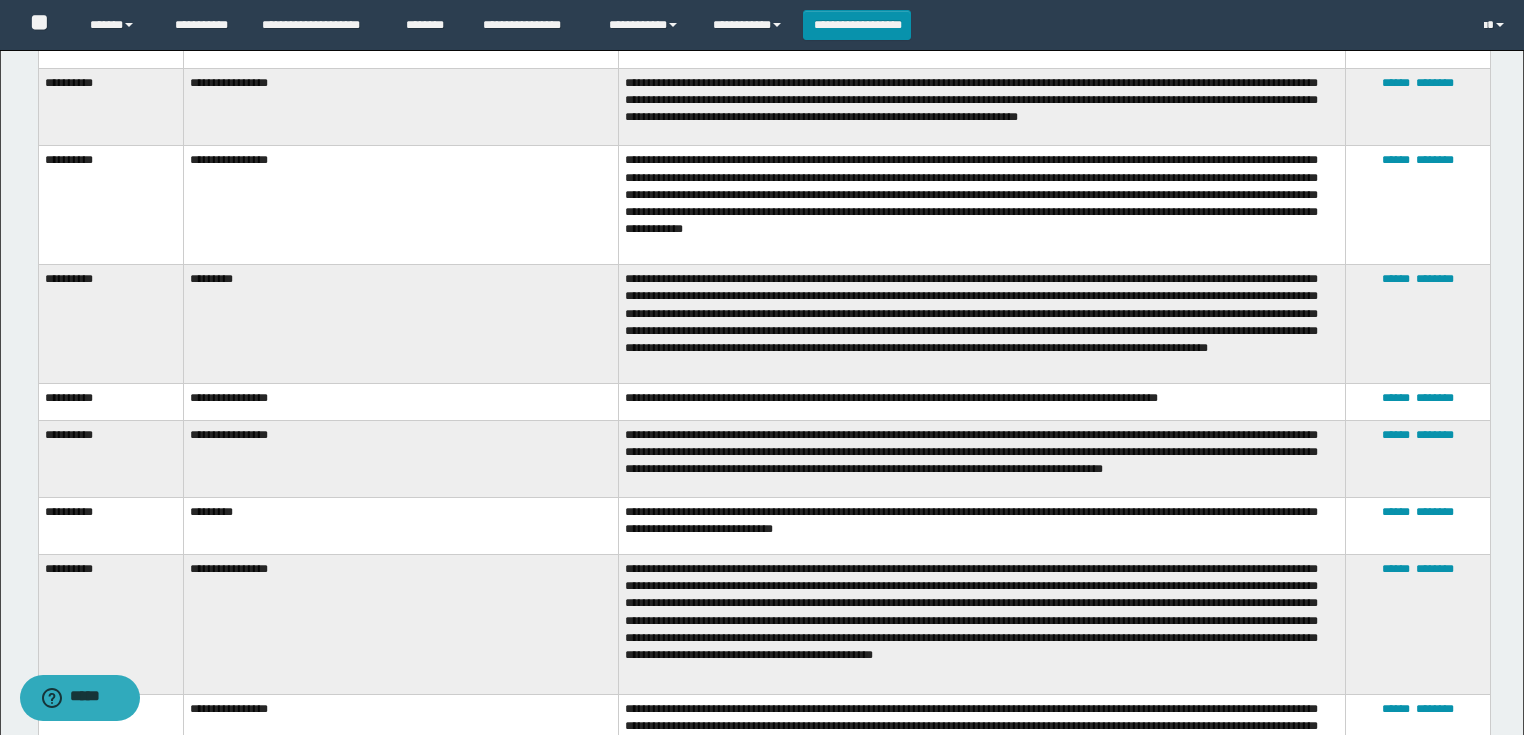 scroll, scrollTop: 1040, scrollLeft: 0, axis: vertical 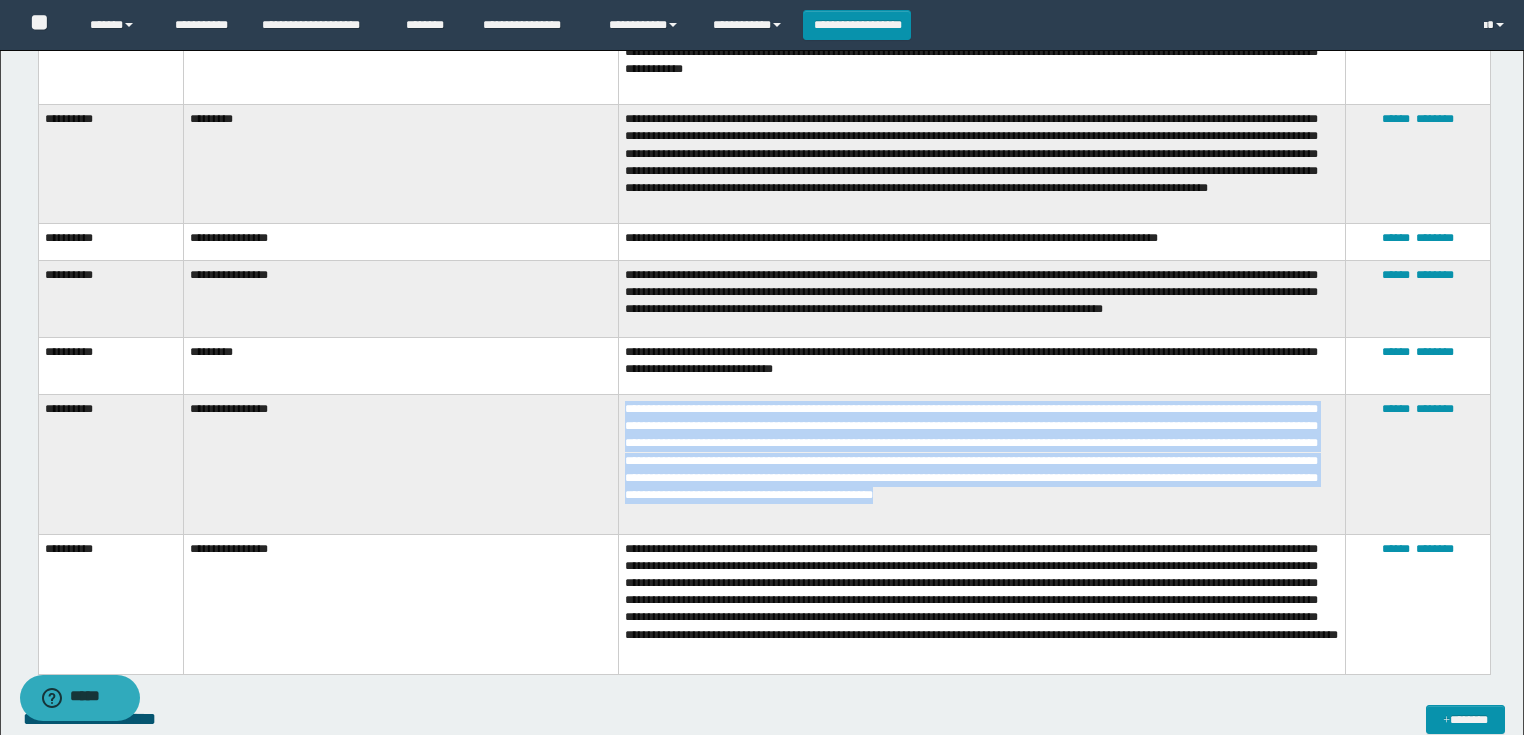 drag, startPoint x: 668, startPoint y: 487, endPoint x: 608, endPoint y: 397, distance: 108.16654 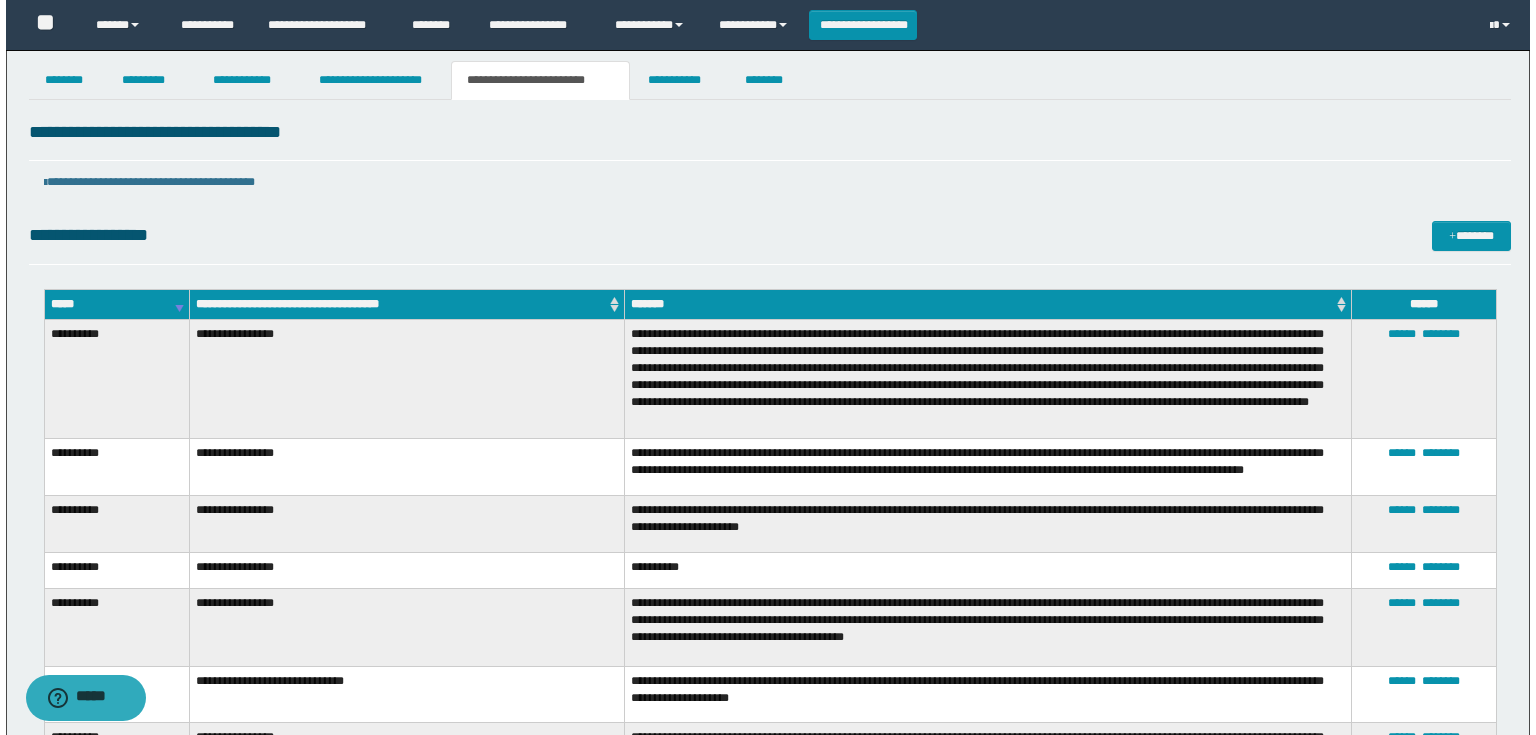 scroll, scrollTop: 0, scrollLeft: 0, axis: both 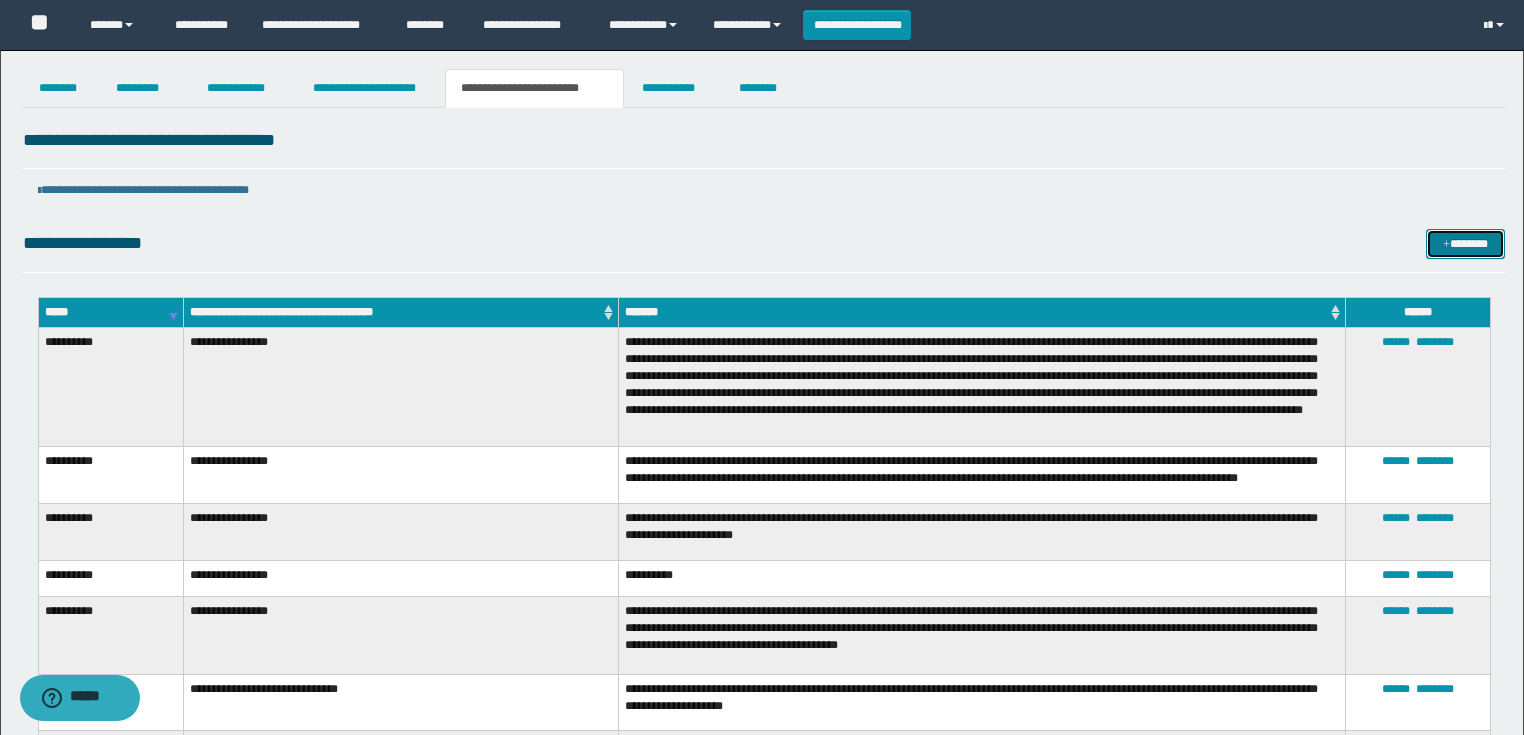 click on "*******" at bounding box center [1465, 244] 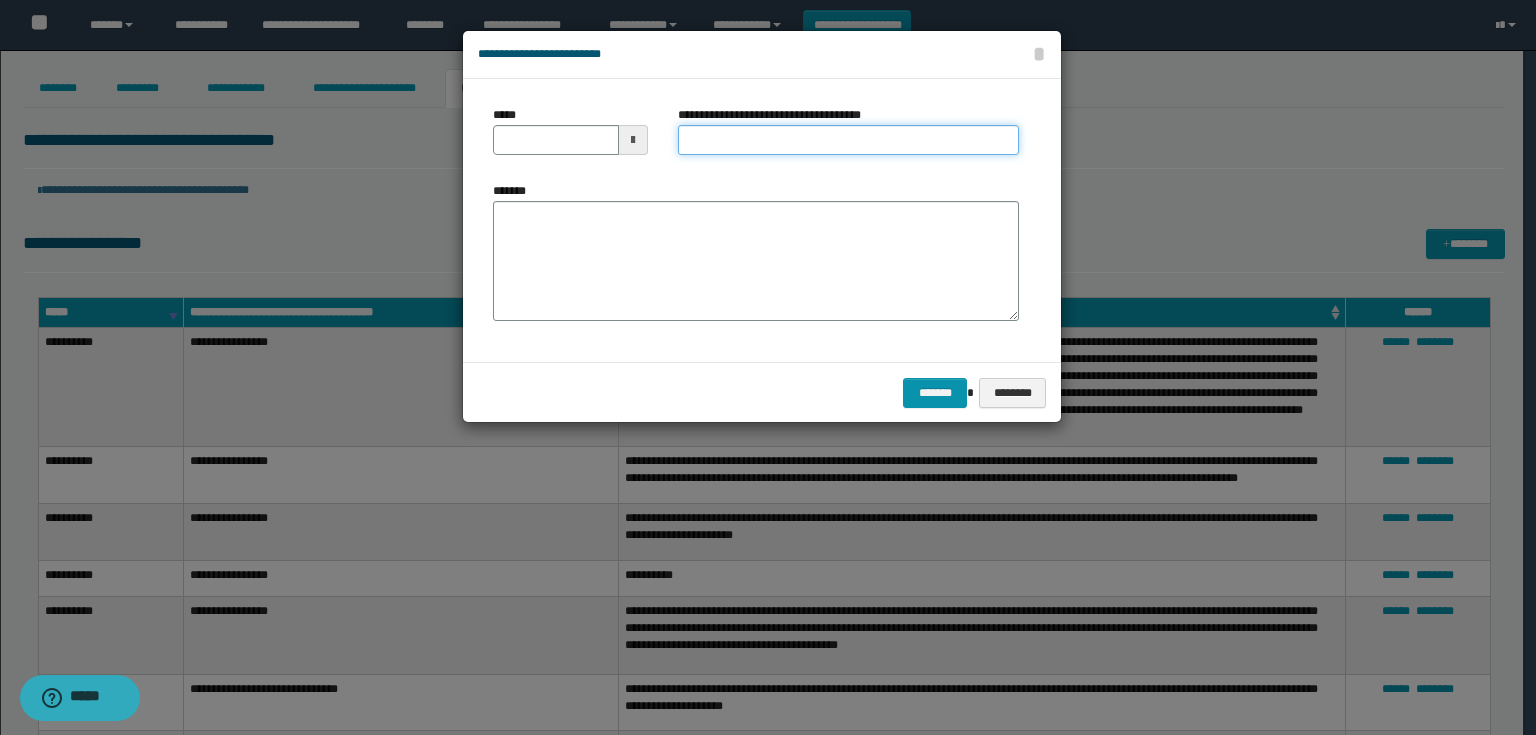 click on "**********" at bounding box center (848, 140) 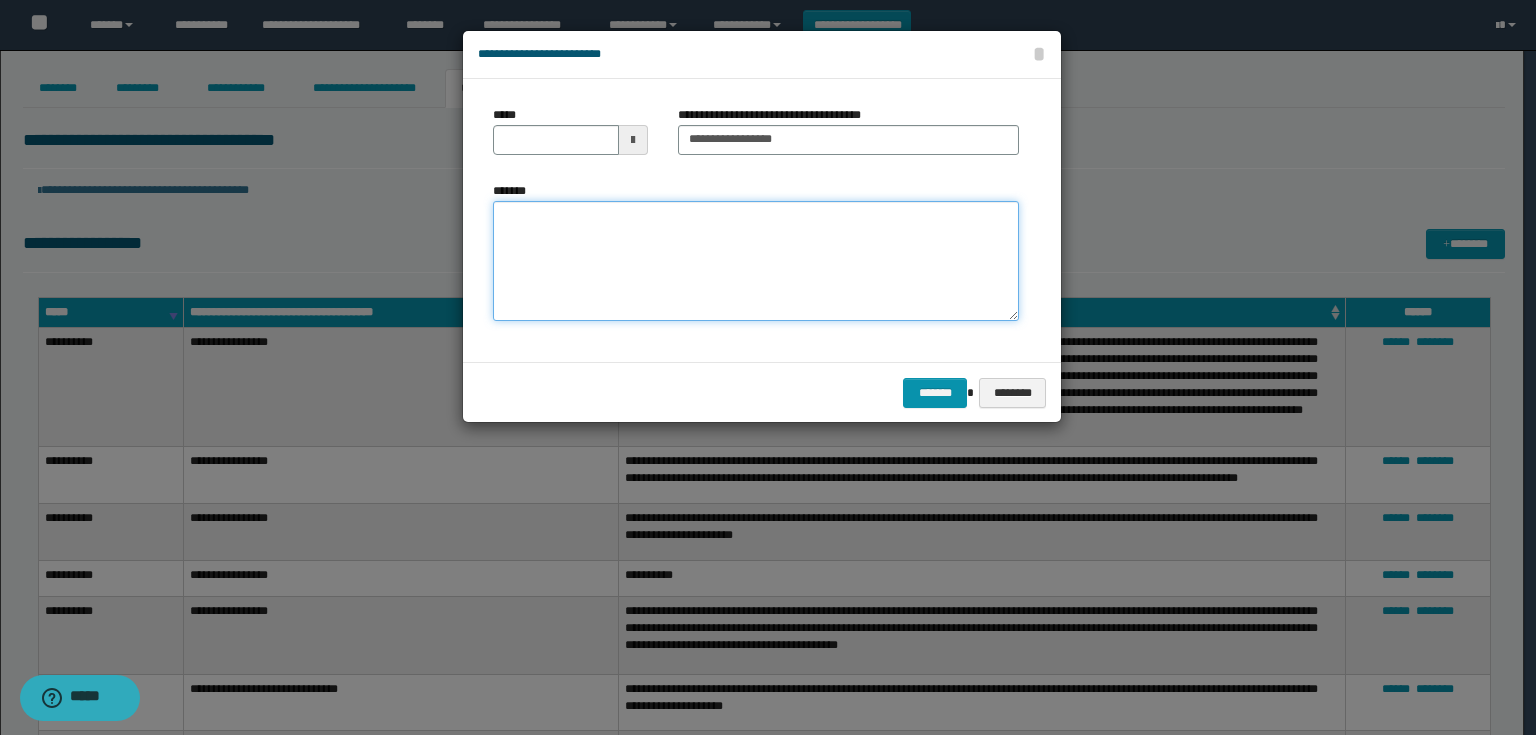click on "*******" at bounding box center (756, 261) 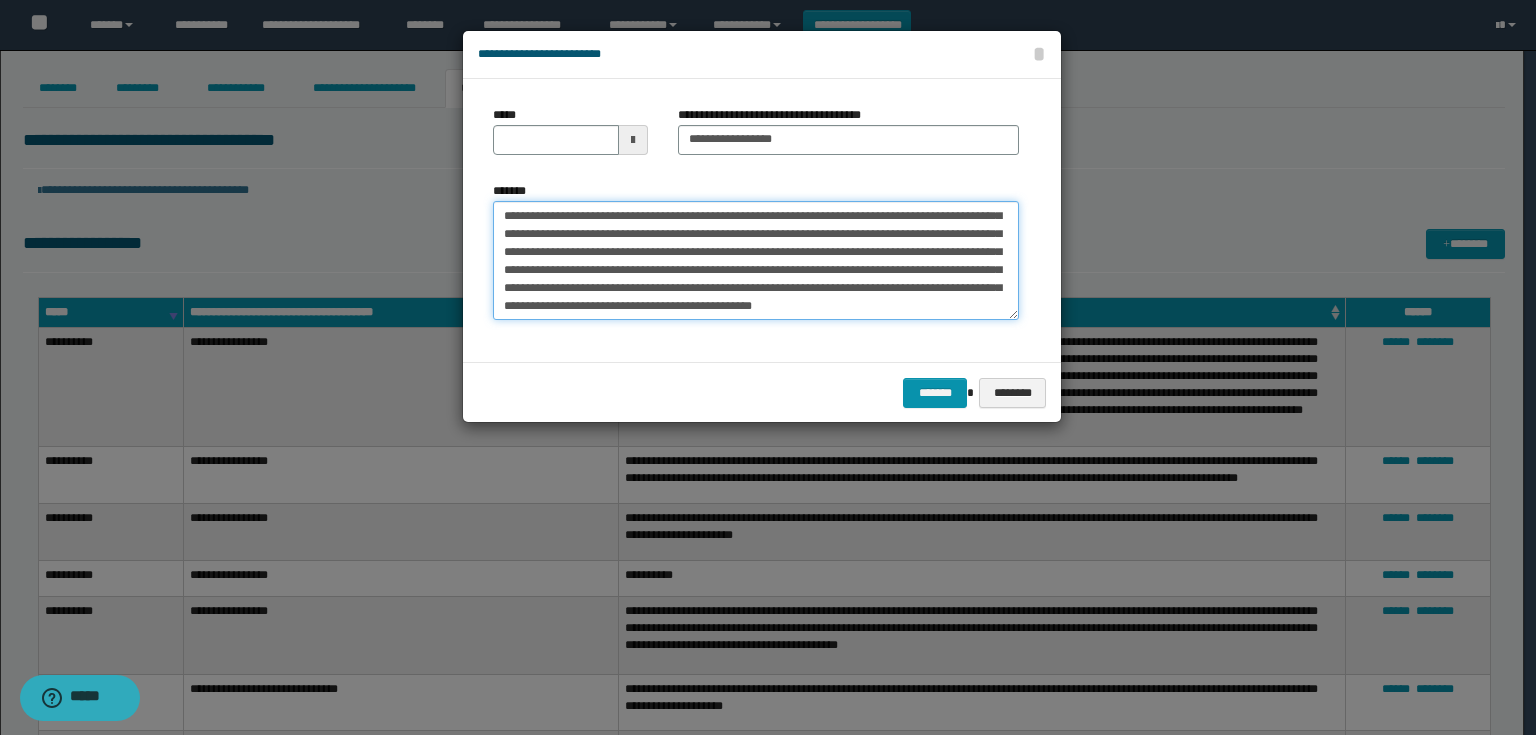 scroll, scrollTop: 0, scrollLeft: 0, axis: both 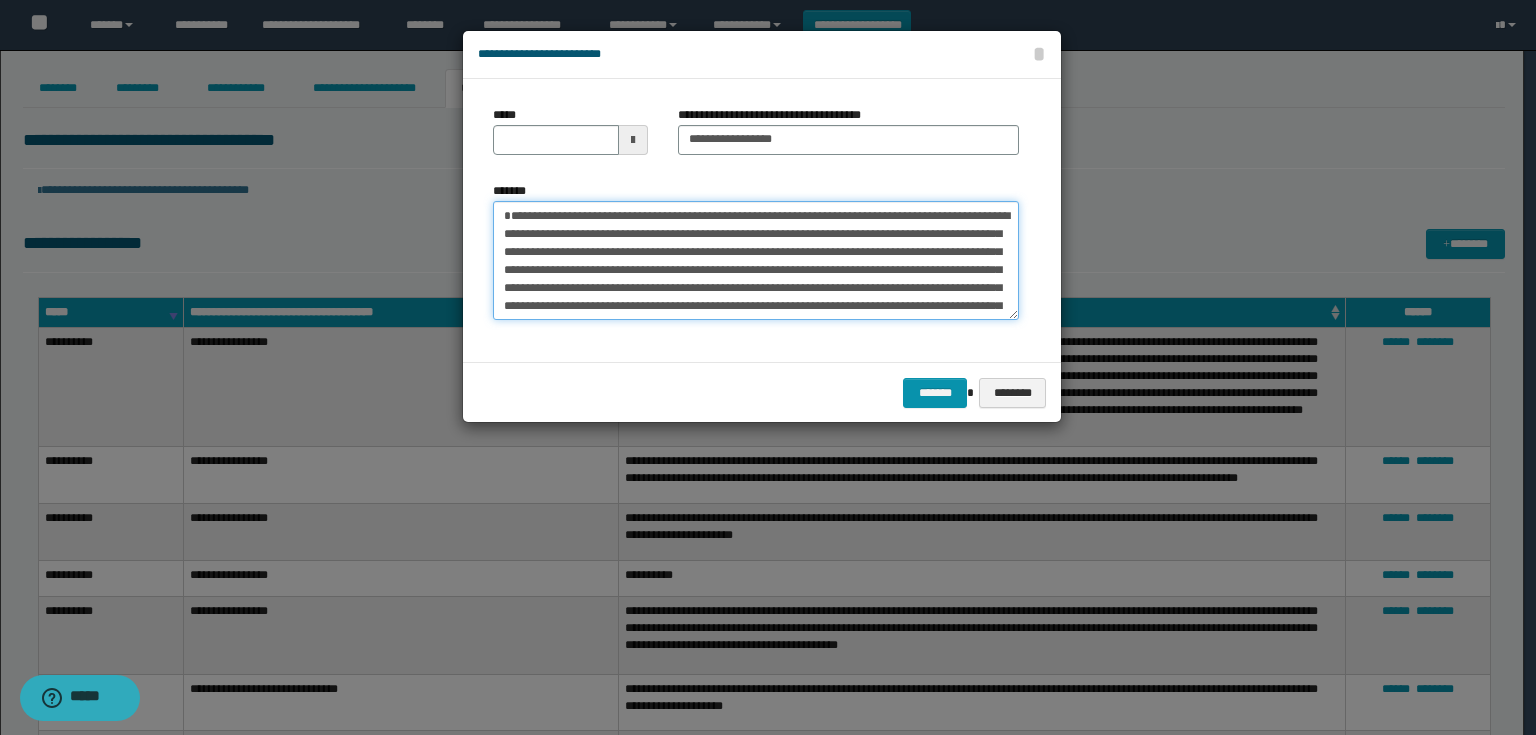 drag, startPoint x: 590, startPoint y: 217, endPoint x: 500, endPoint y: 215, distance: 90.02222 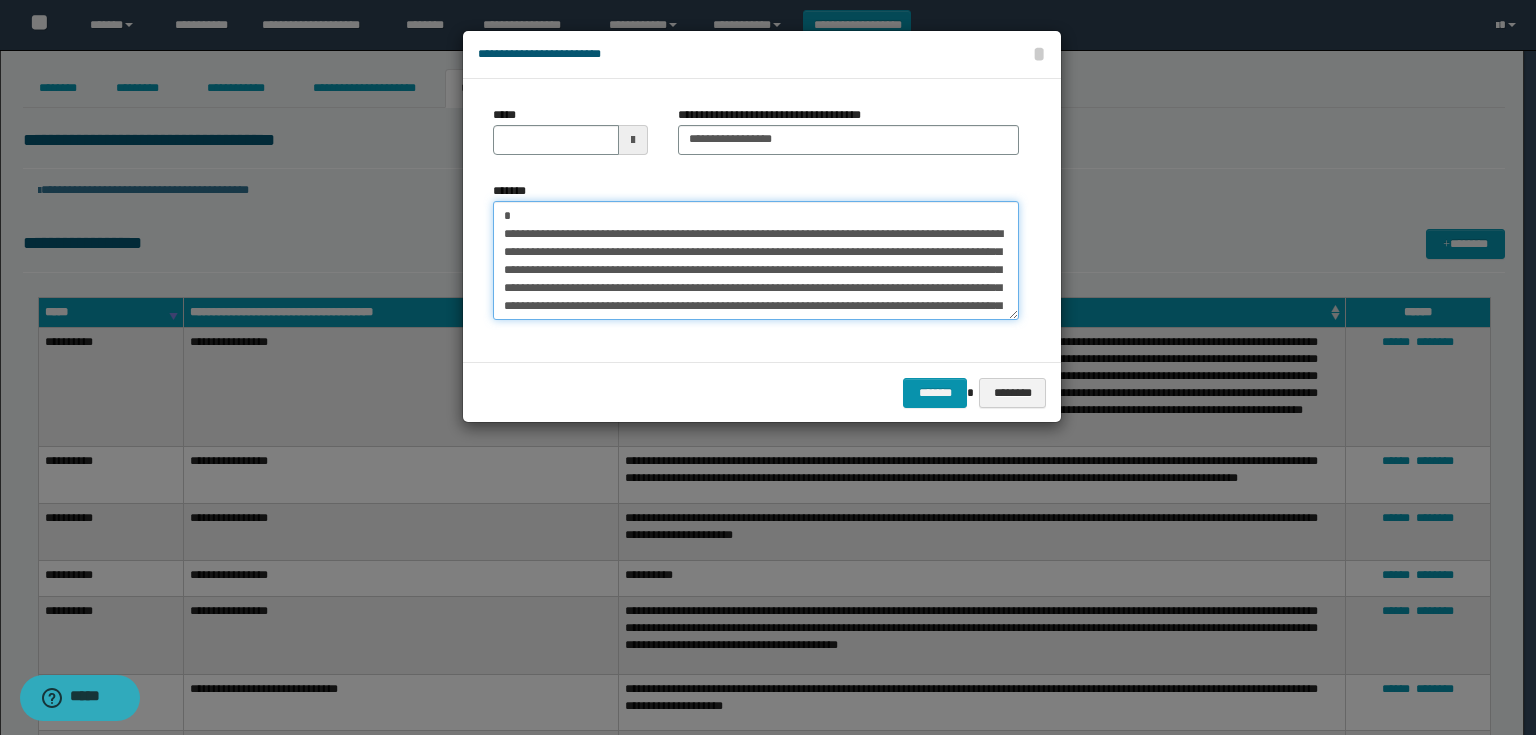 click on "**********" at bounding box center [756, 261] 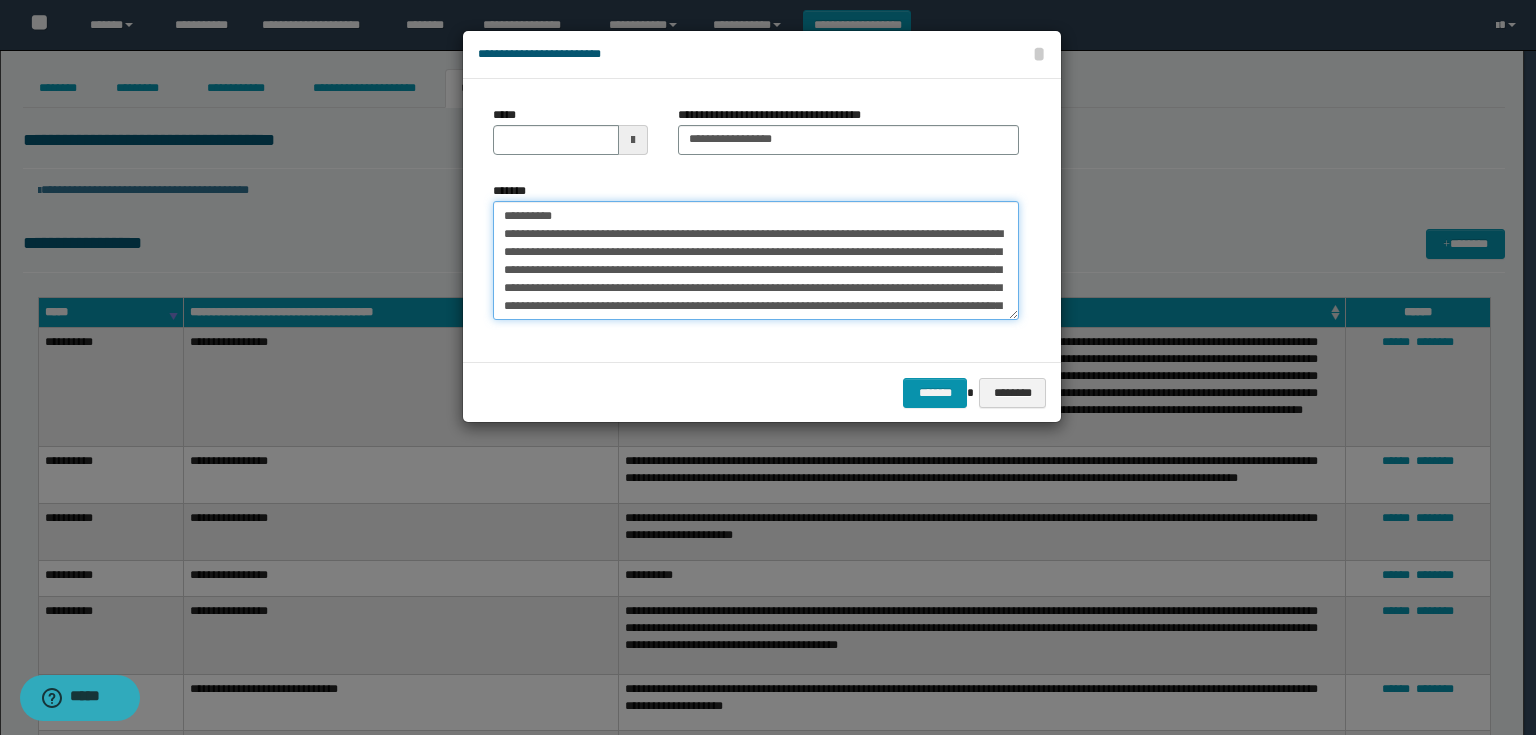 scroll, scrollTop: 80, scrollLeft: 0, axis: vertical 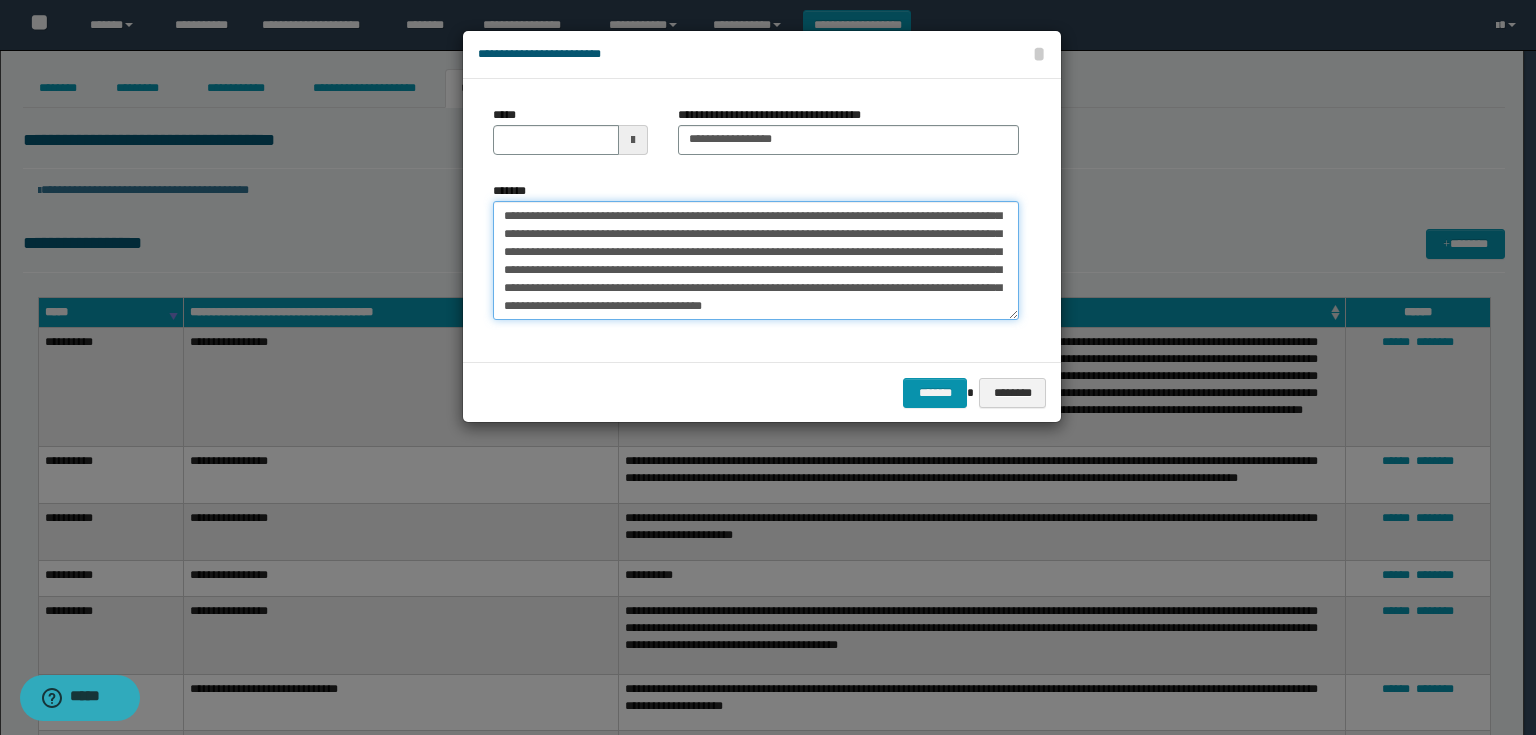 click on "**********" at bounding box center [756, 261] 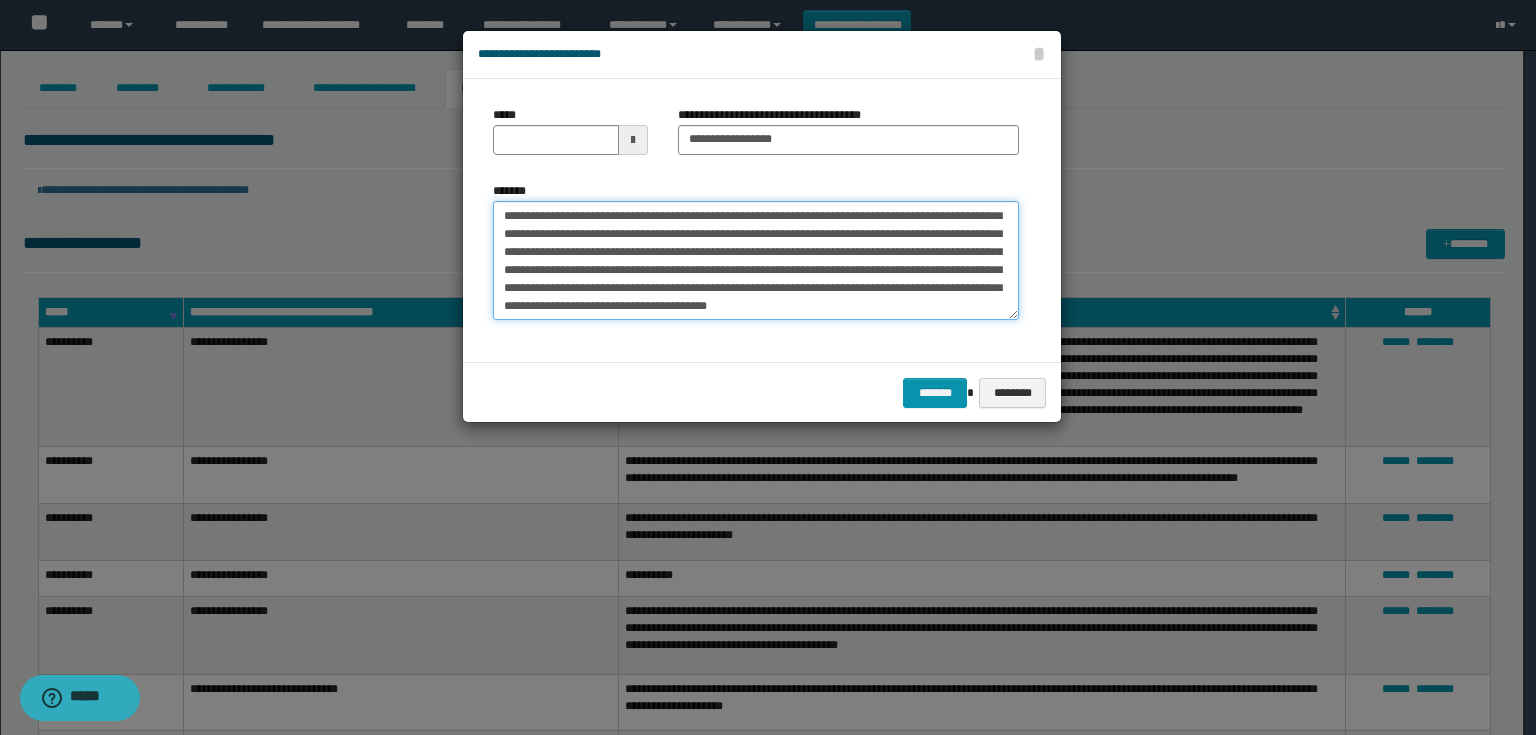 click on "**********" at bounding box center (756, 261) 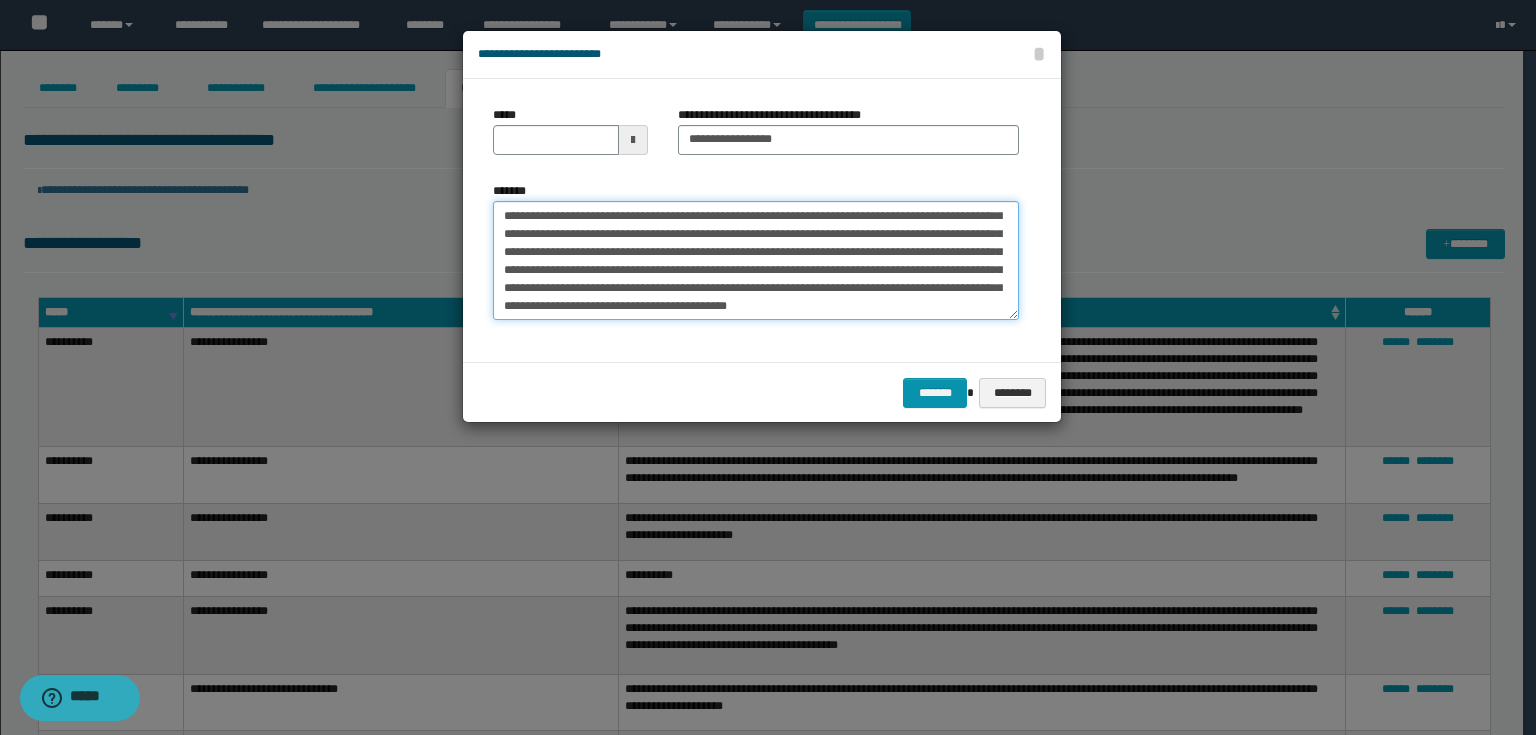scroll, scrollTop: 72, scrollLeft: 0, axis: vertical 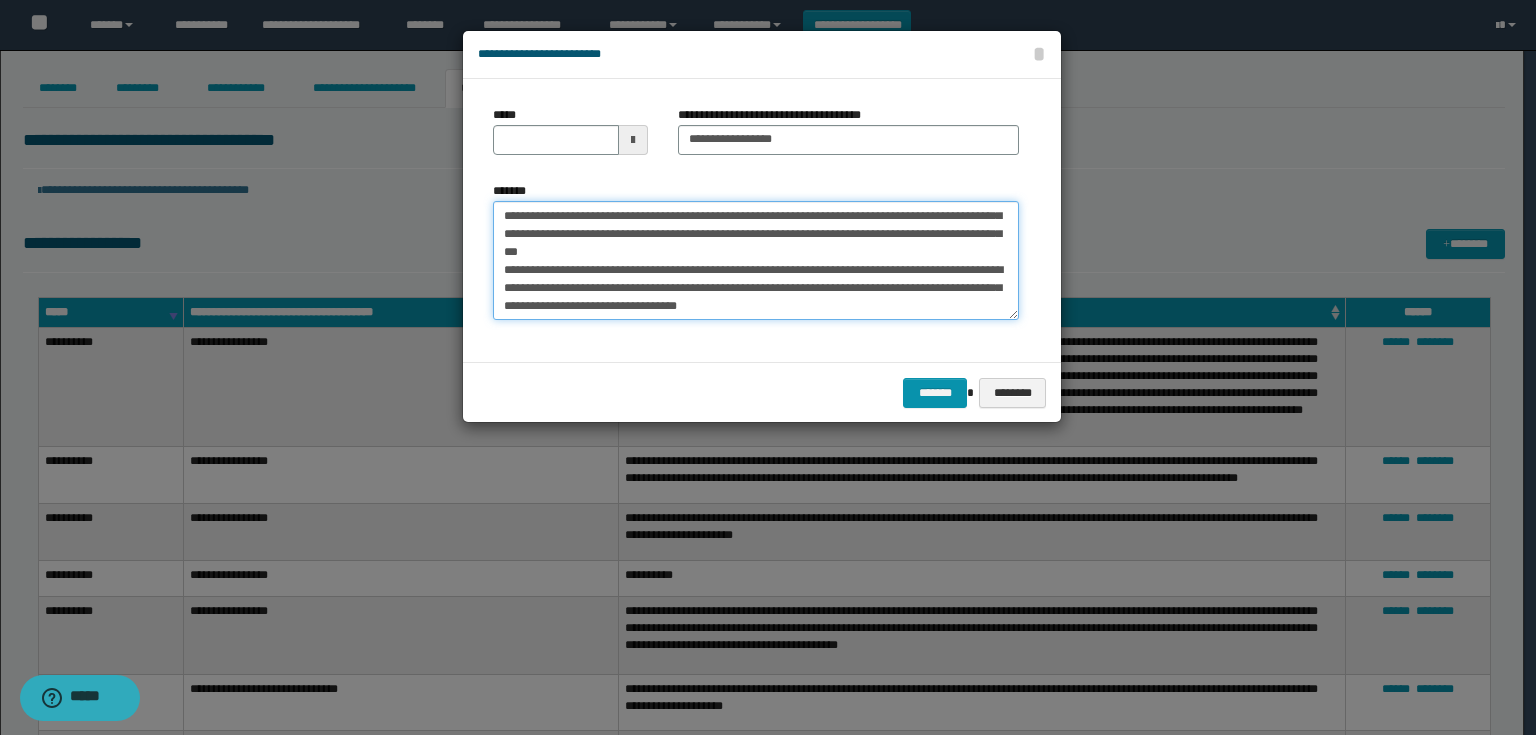 click on "**********" at bounding box center [756, 261] 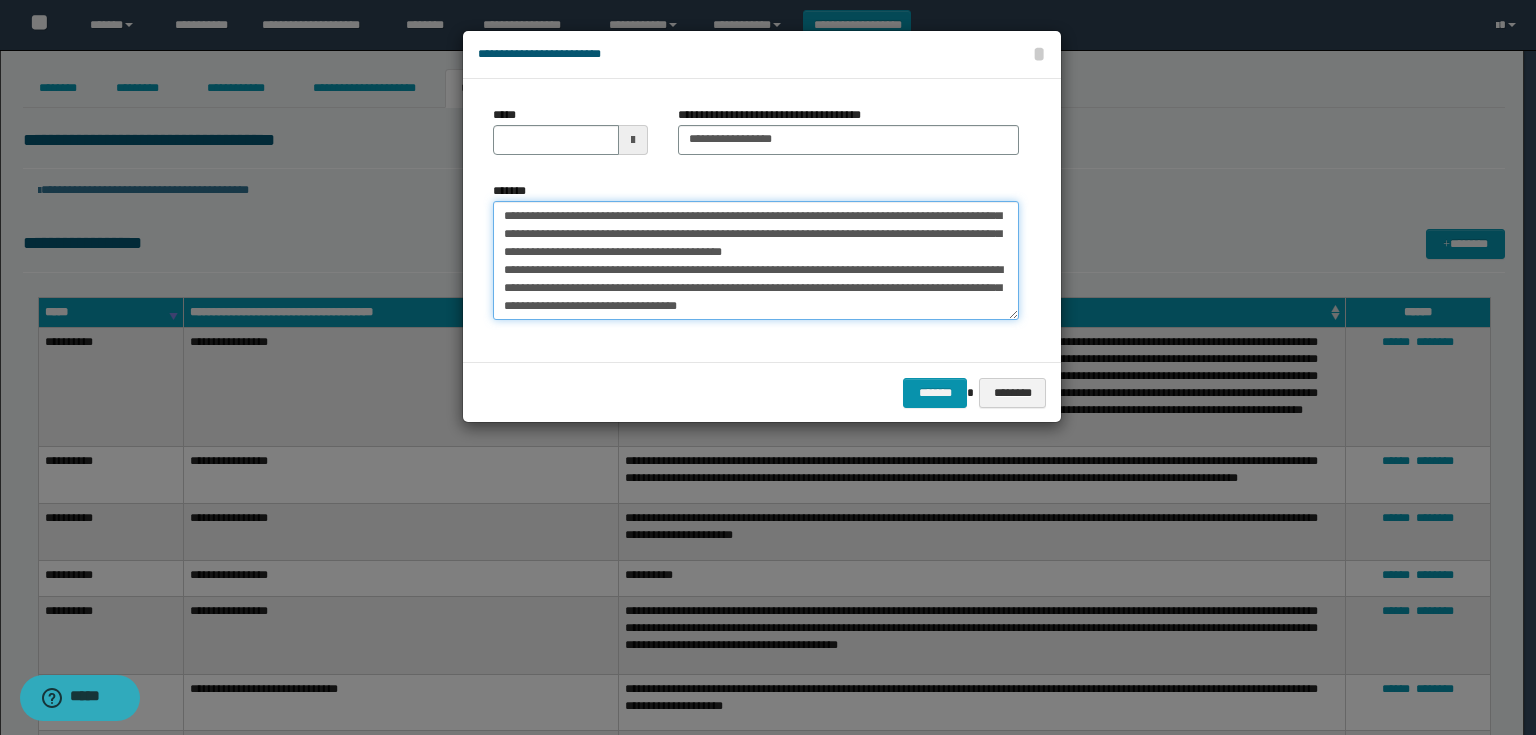 scroll, scrollTop: 108, scrollLeft: 0, axis: vertical 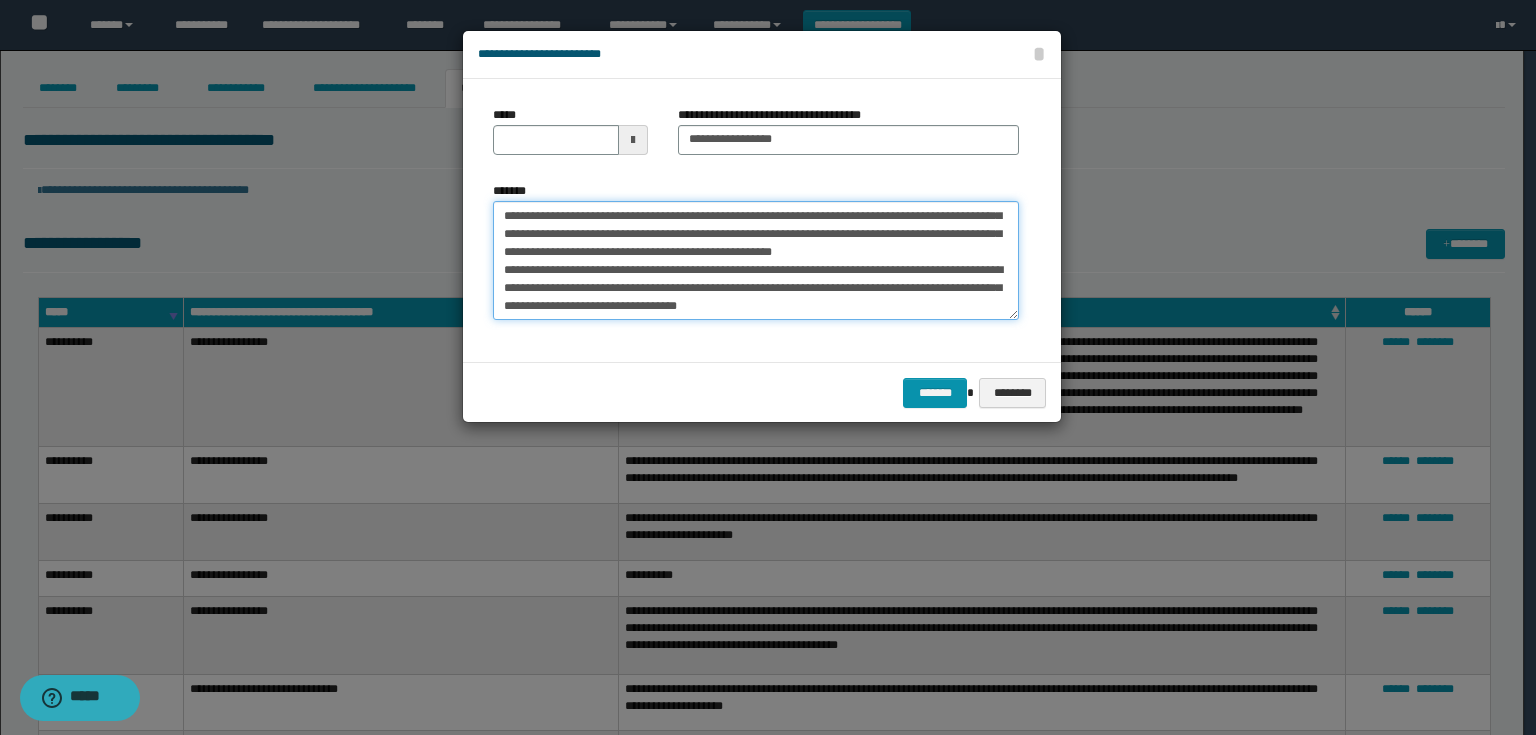drag, startPoint x: 592, startPoint y: 252, endPoint x: 889, endPoint y: 304, distance: 301.51782 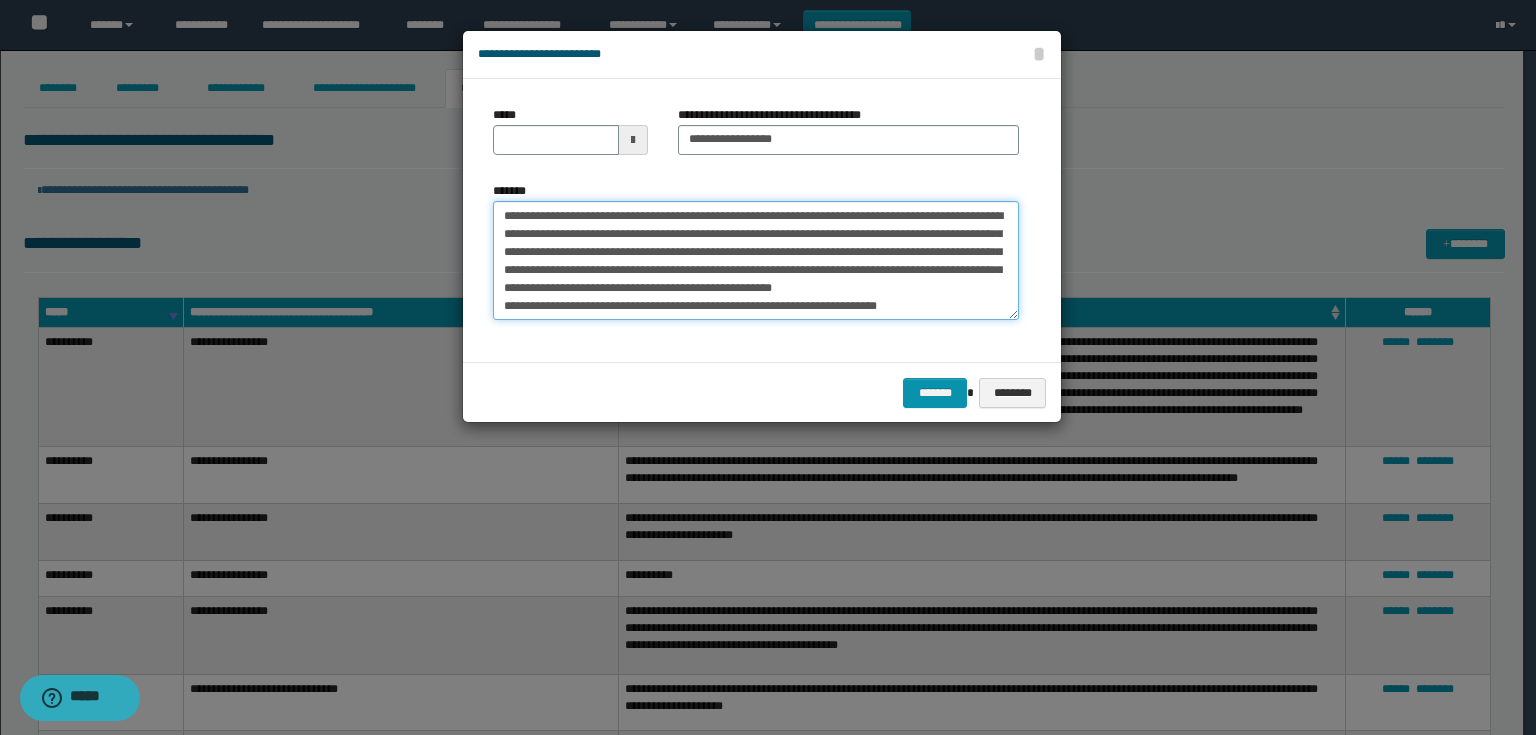 scroll, scrollTop: 72, scrollLeft: 0, axis: vertical 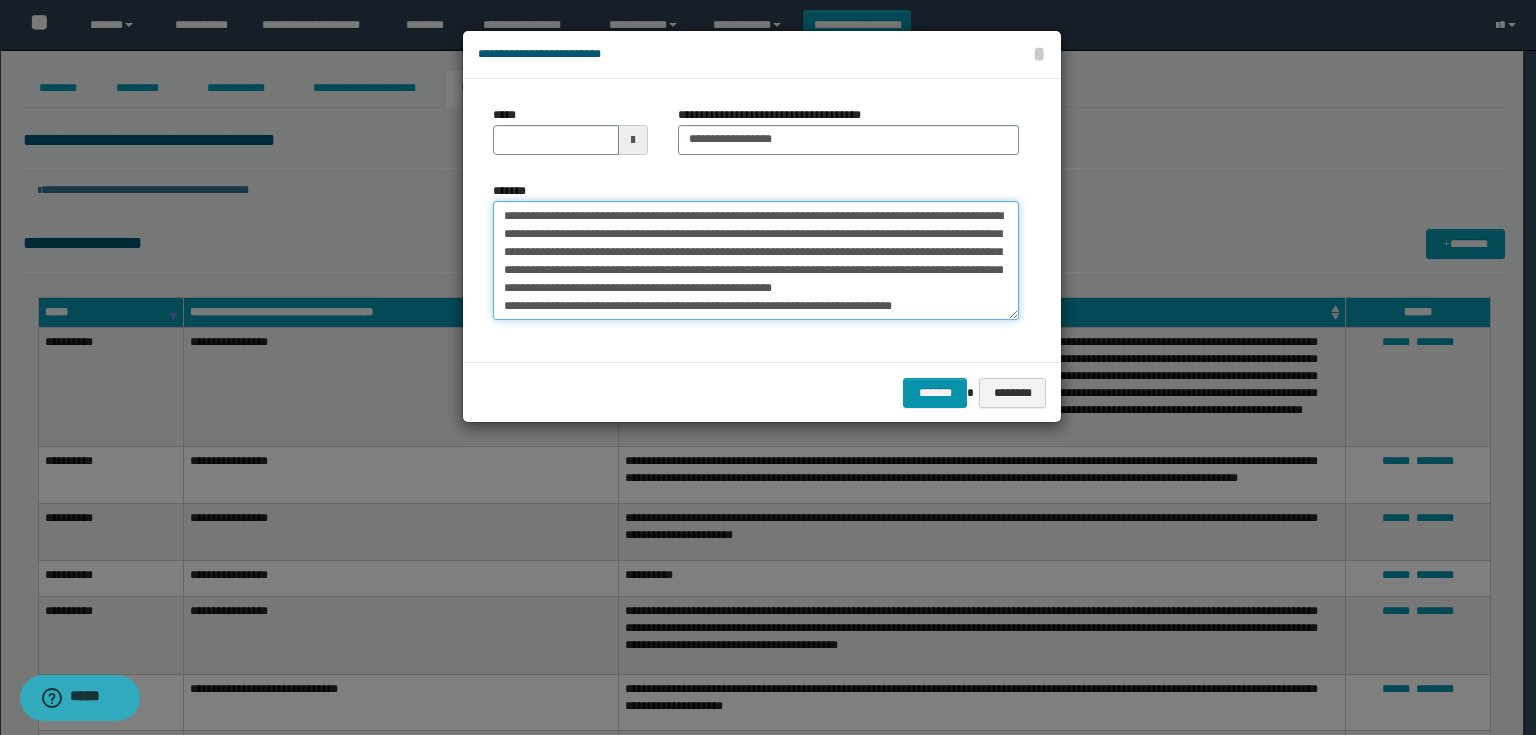 click on "**********" at bounding box center (756, 261) 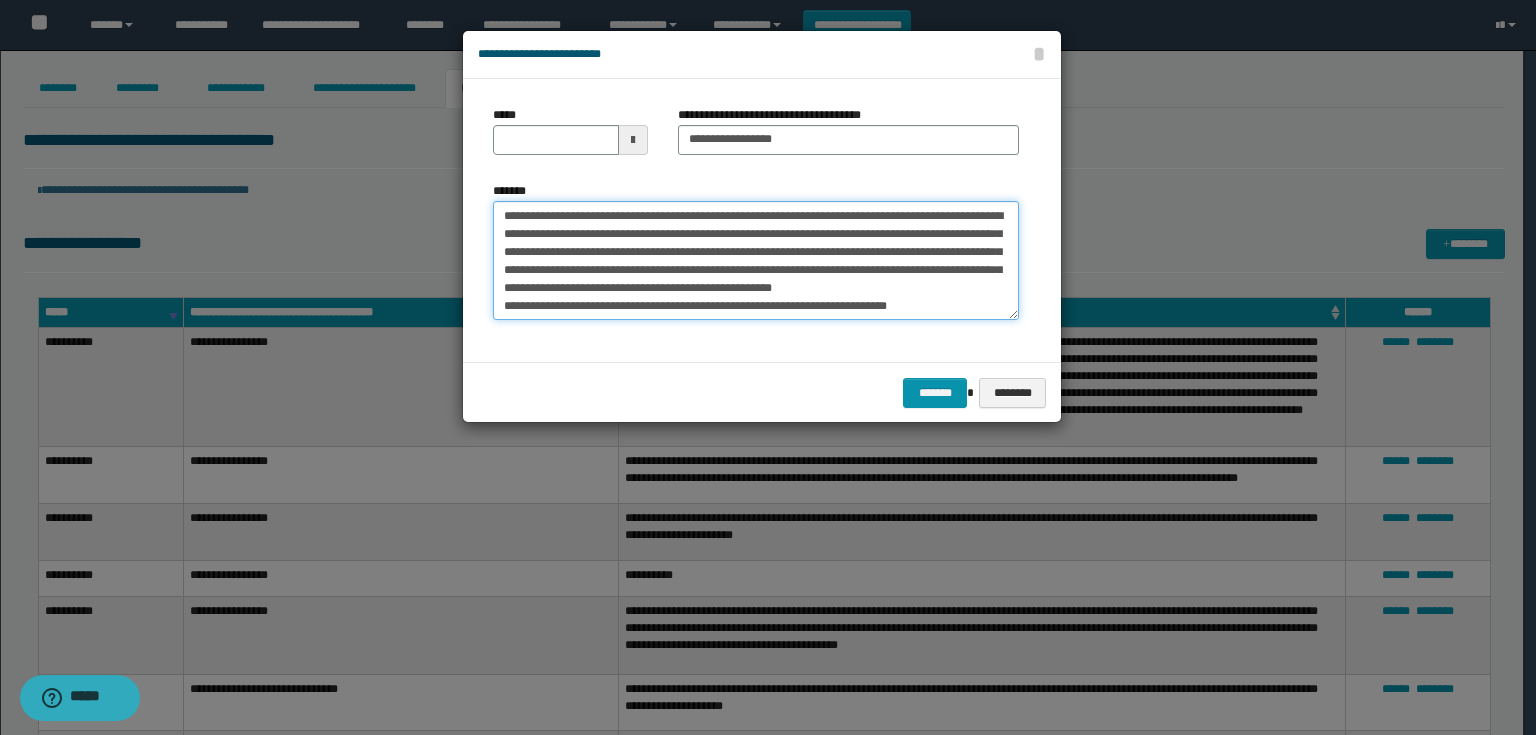 click on "**********" at bounding box center [756, 261] 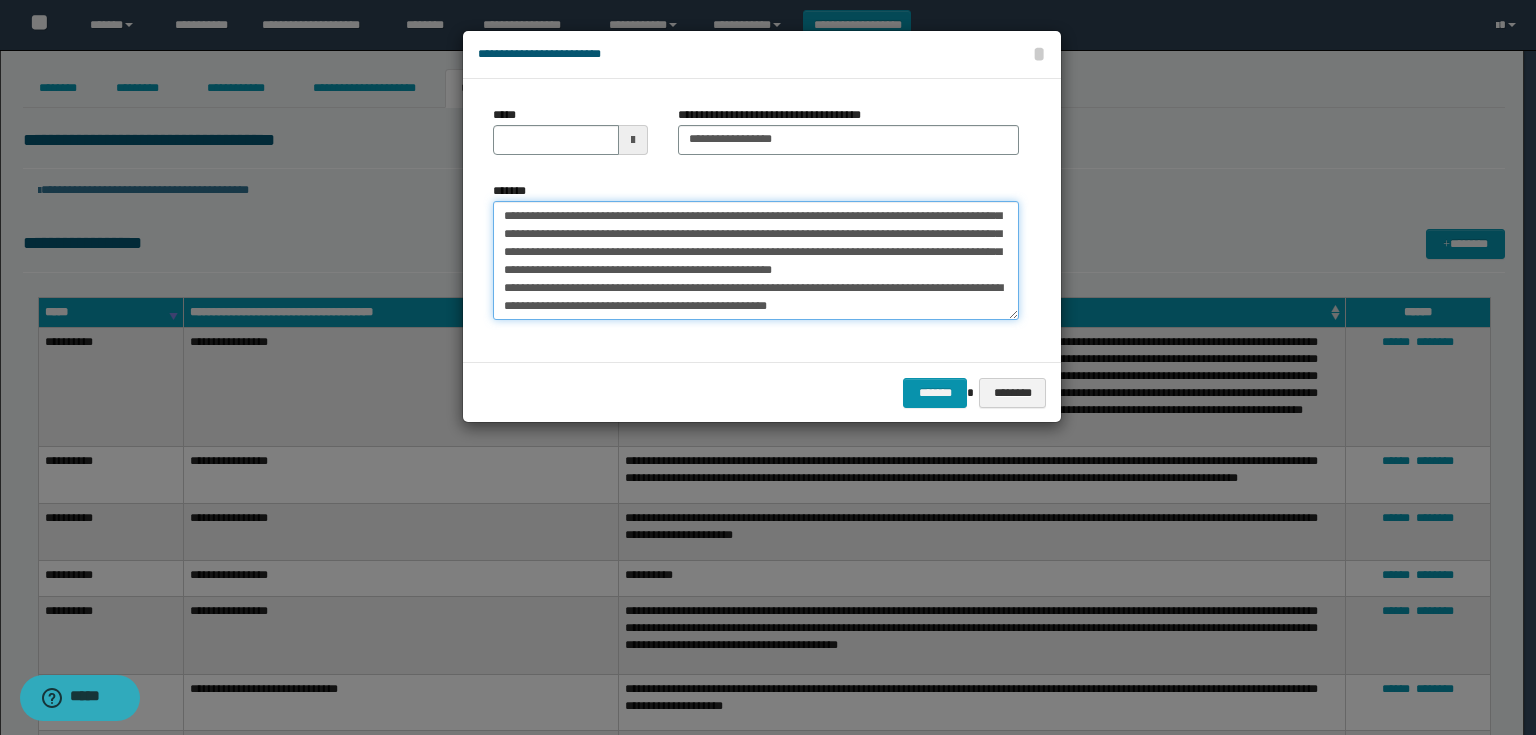 scroll, scrollTop: 89, scrollLeft: 0, axis: vertical 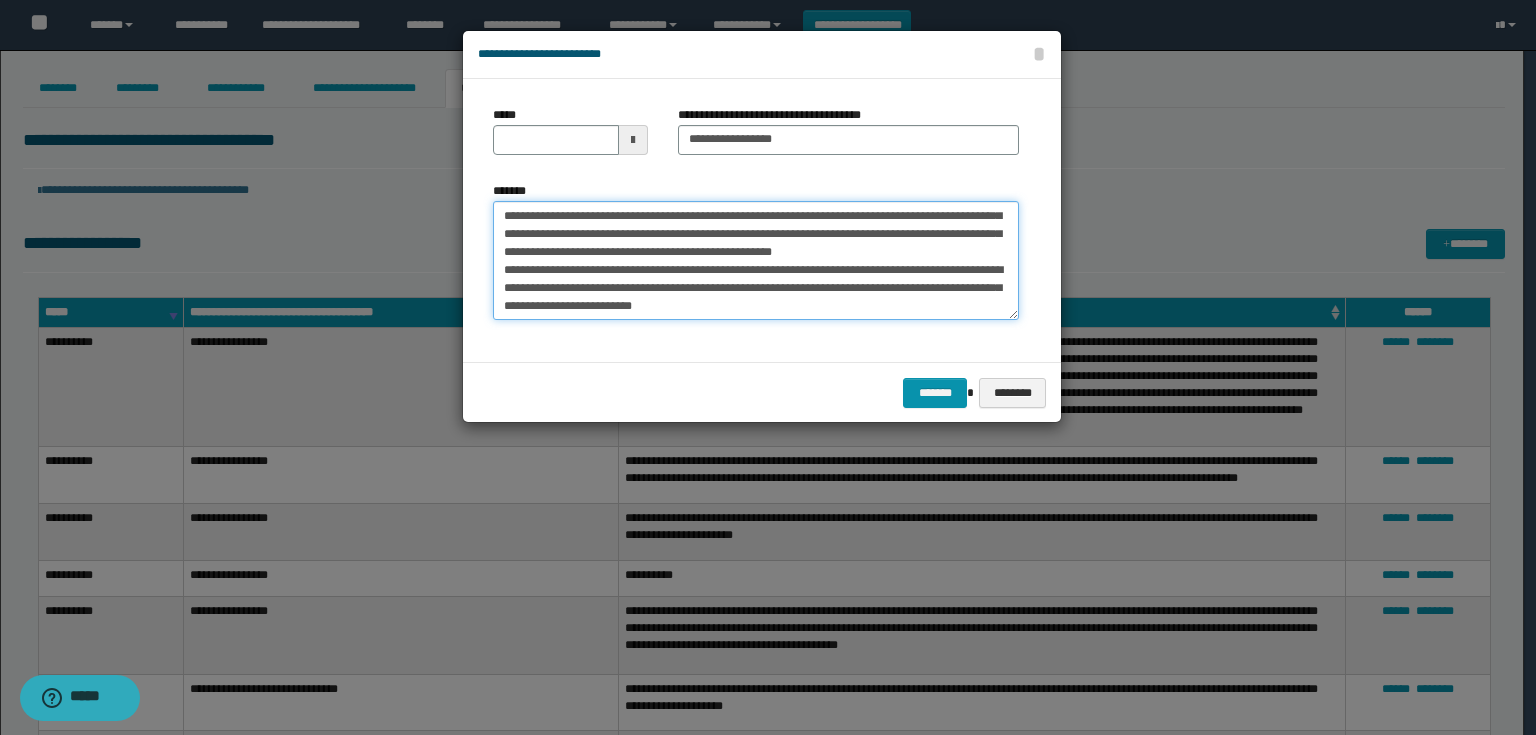 click on "**********" at bounding box center [756, 261] 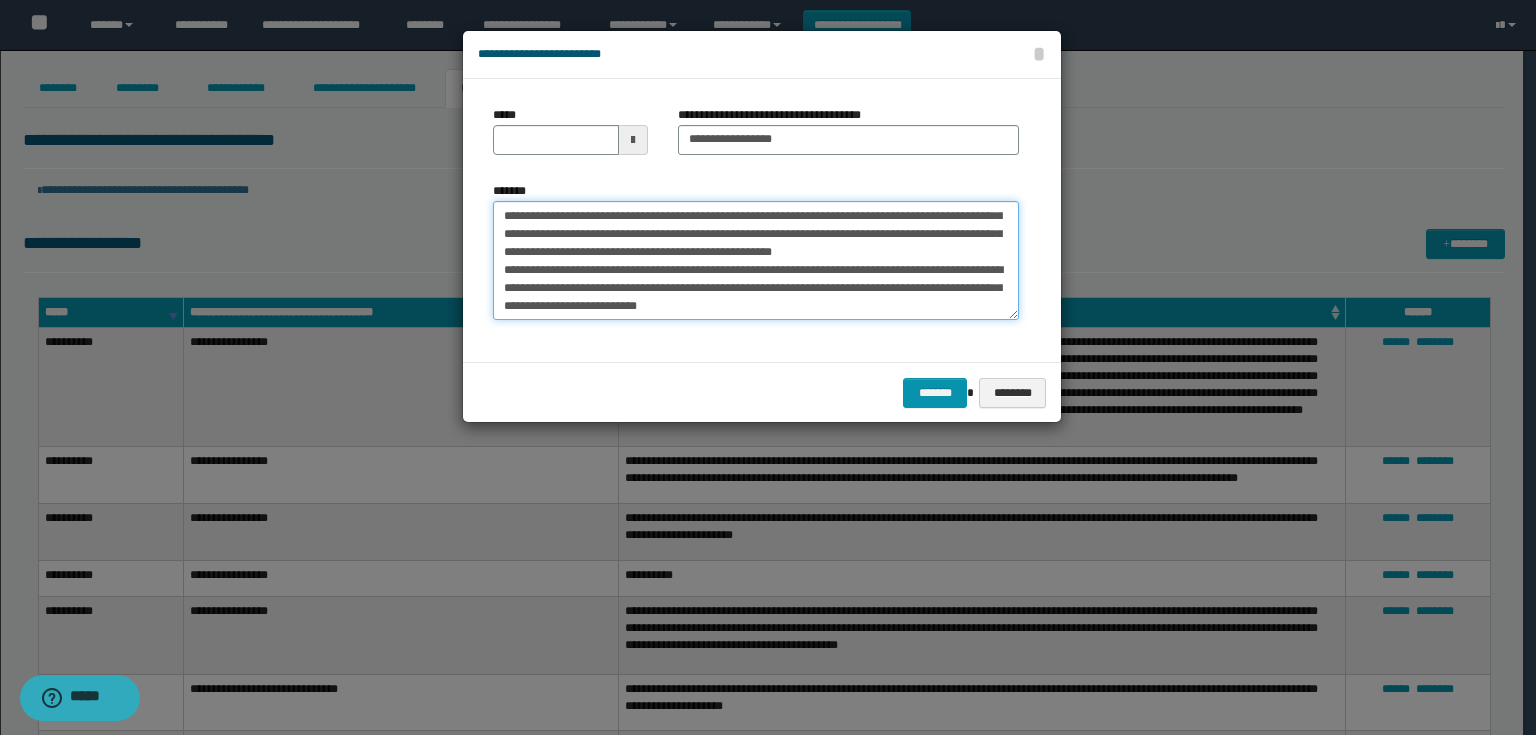 click on "**********" at bounding box center [756, 261] 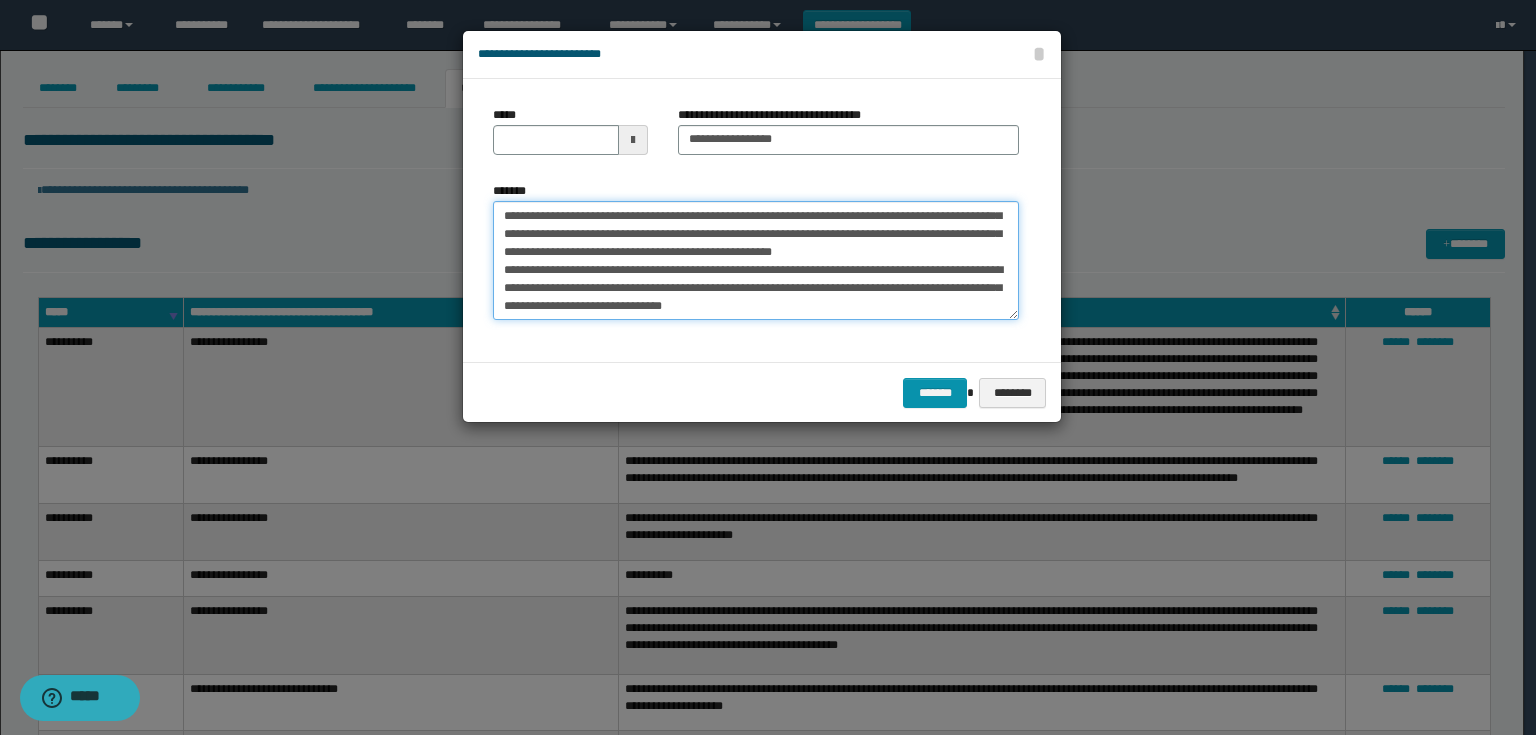 scroll, scrollTop: 108, scrollLeft: 0, axis: vertical 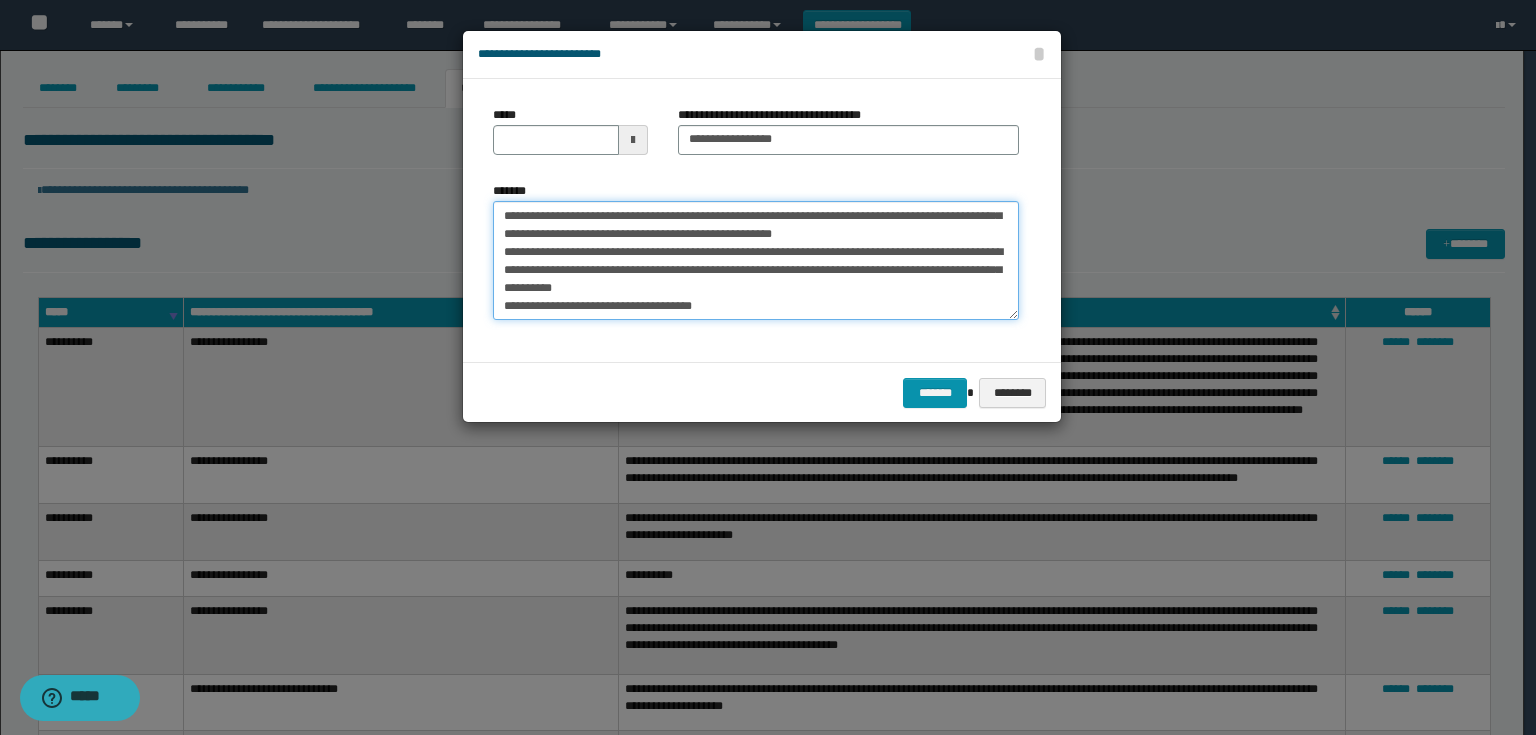 click on "**********" at bounding box center [756, 261] 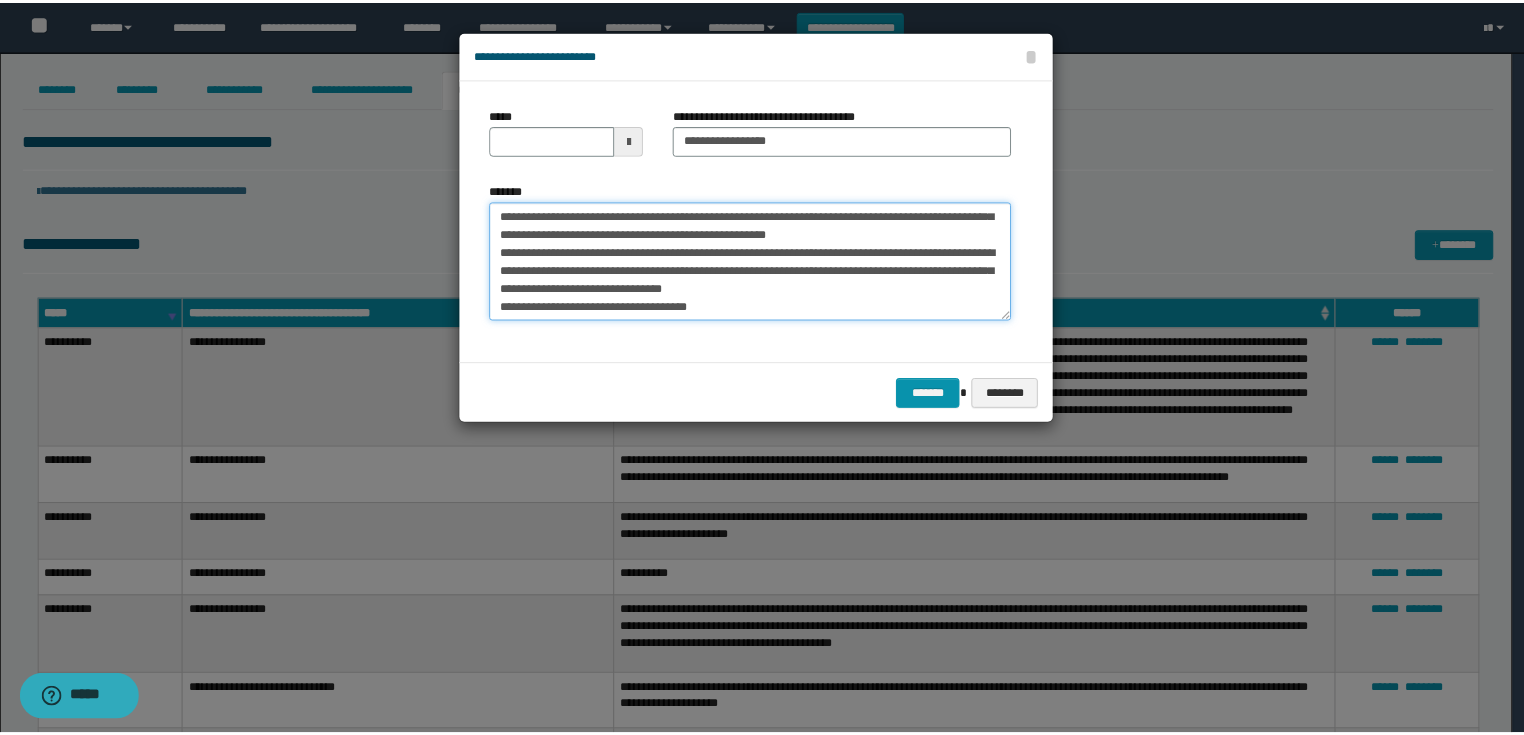 scroll, scrollTop: 125, scrollLeft: 0, axis: vertical 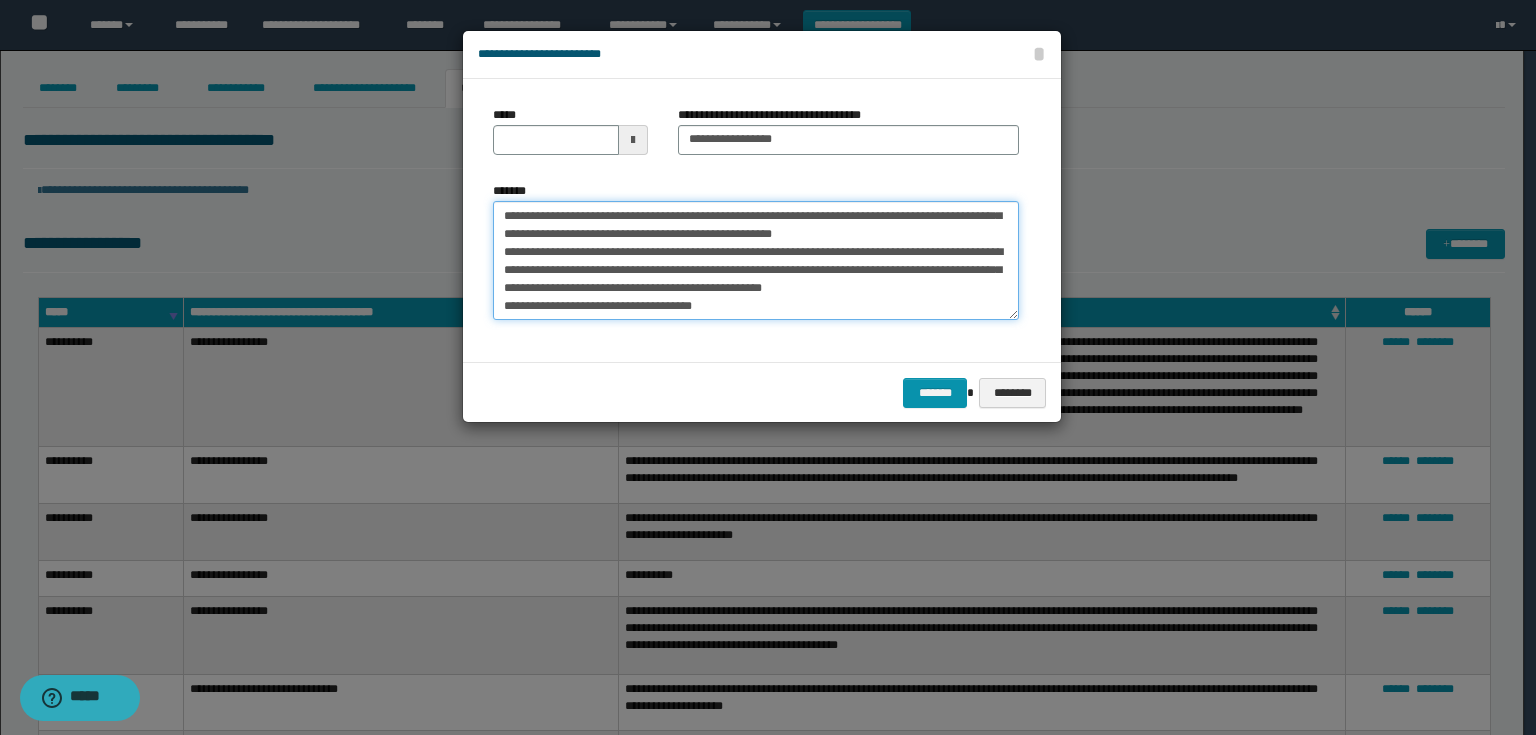 click on "**********" at bounding box center (756, 261) 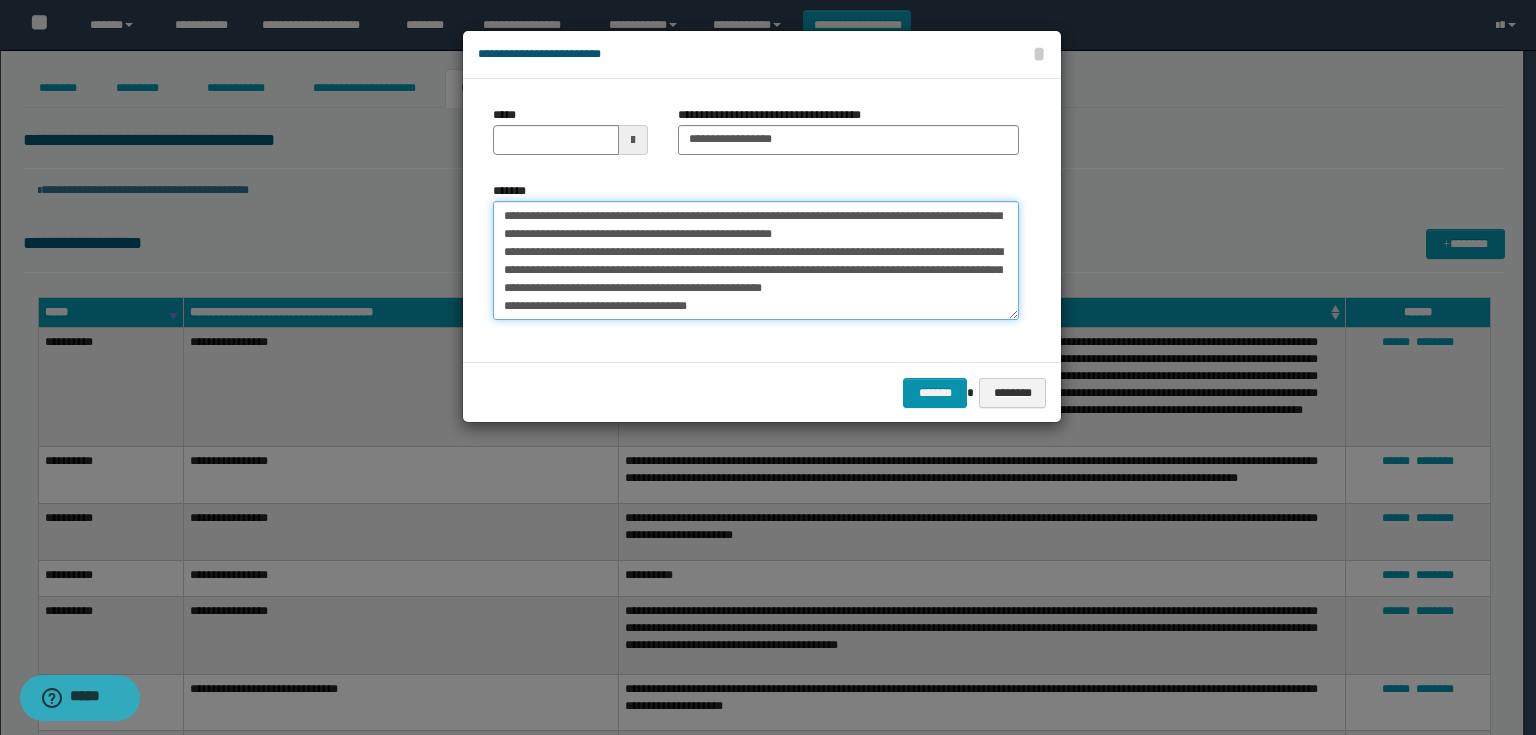 type 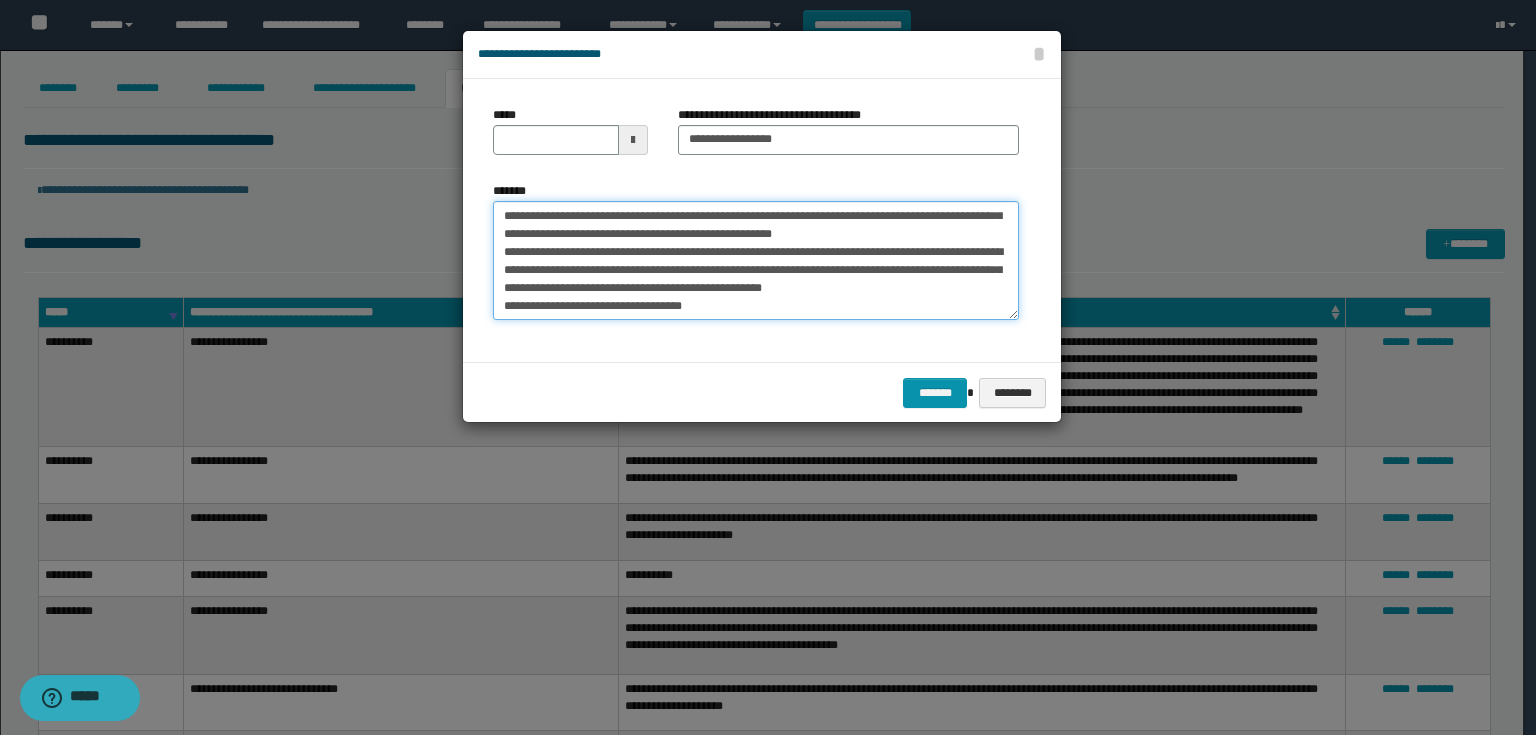 type on "**********" 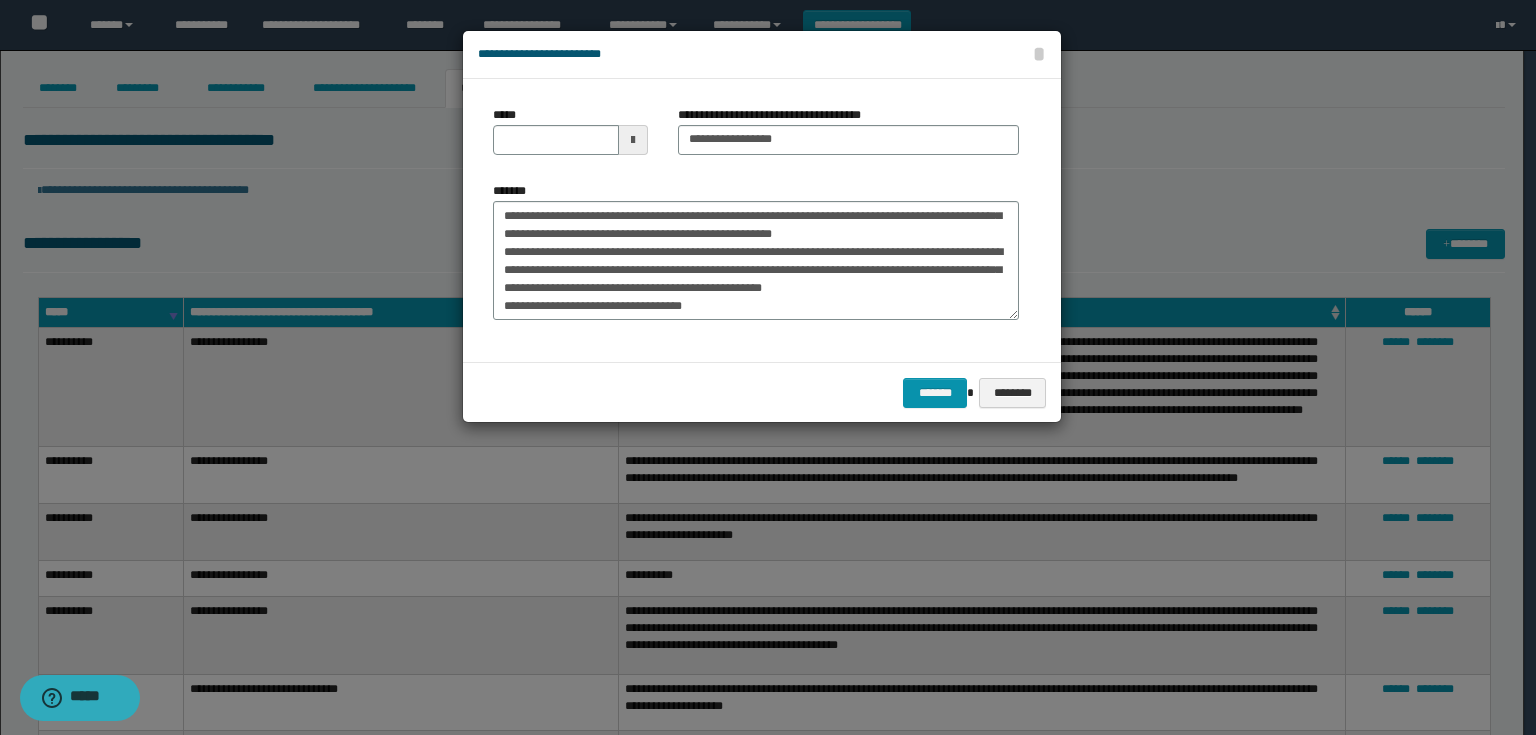 click at bounding box center [633, 140] 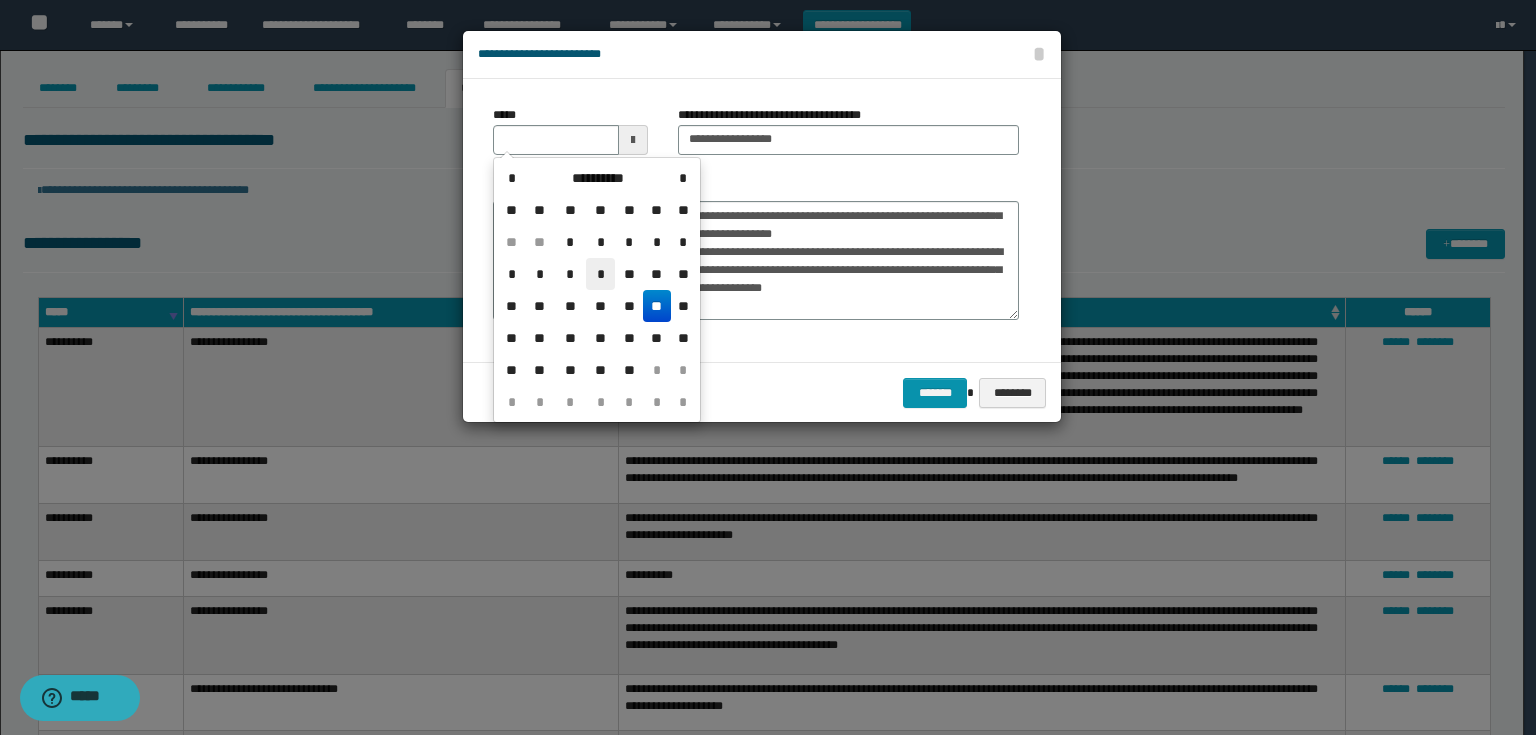 click on "*" at bounding box center (600, 274) 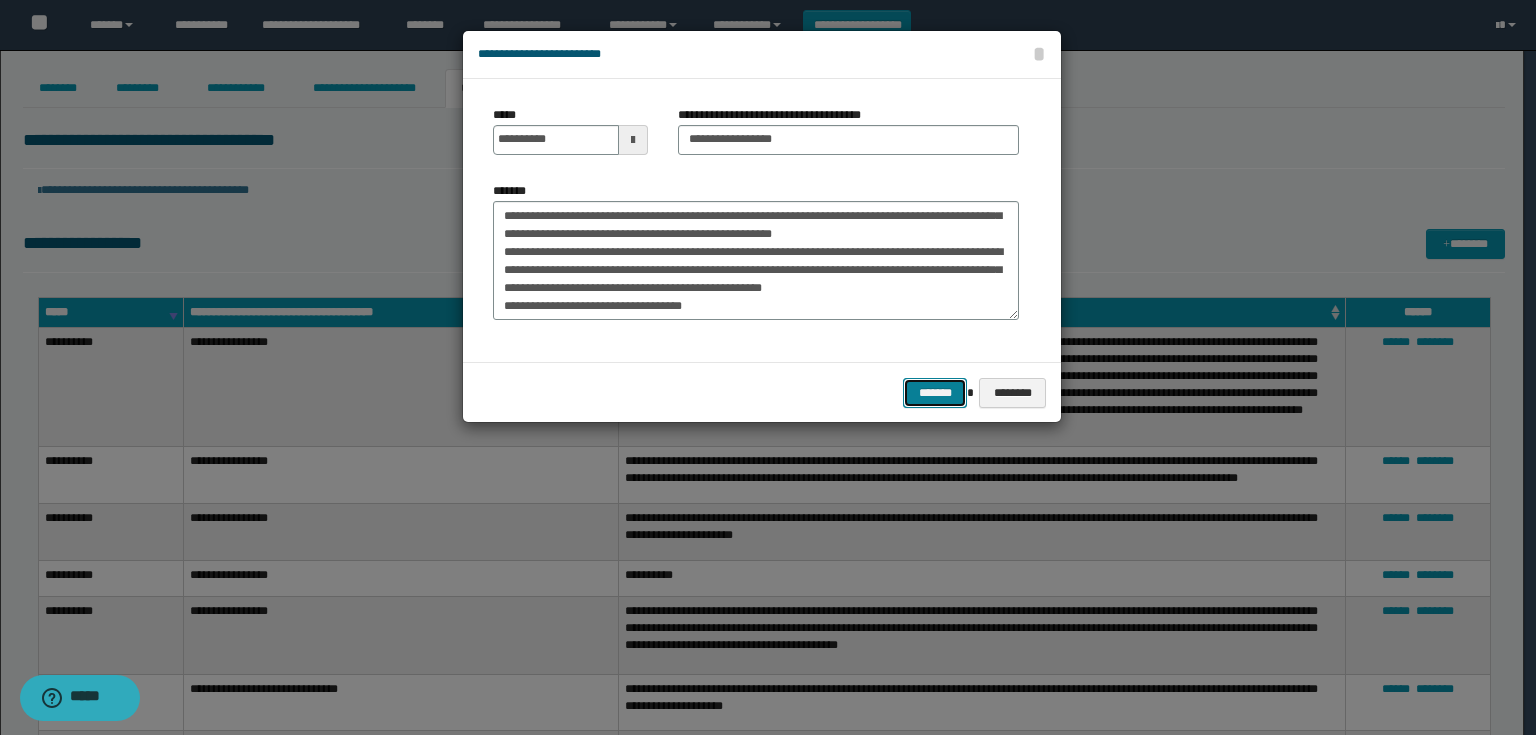 click on "*******" at bounding box center (935, 393) 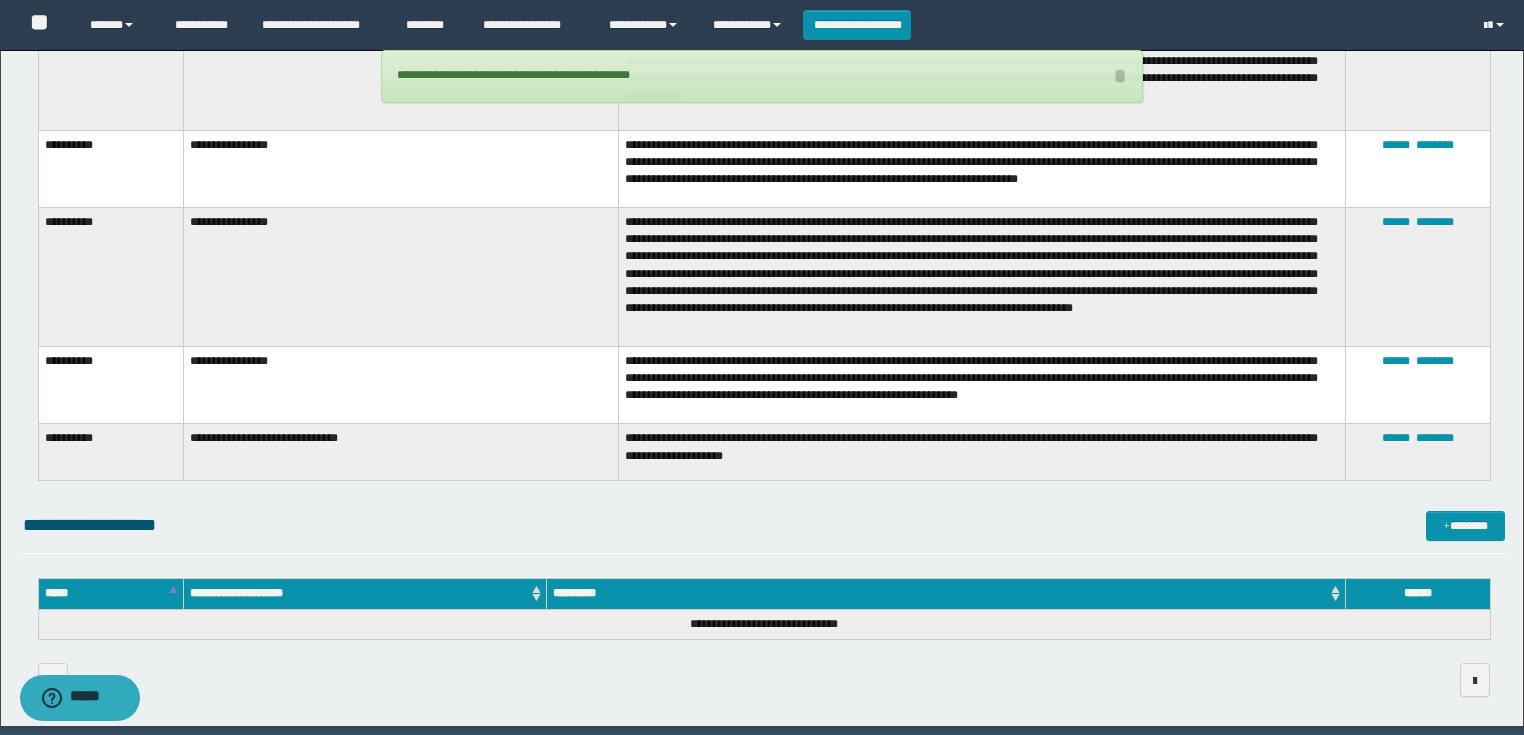 scroll, scrollTop: 1436, scrollLeft: 0, axis: vertical 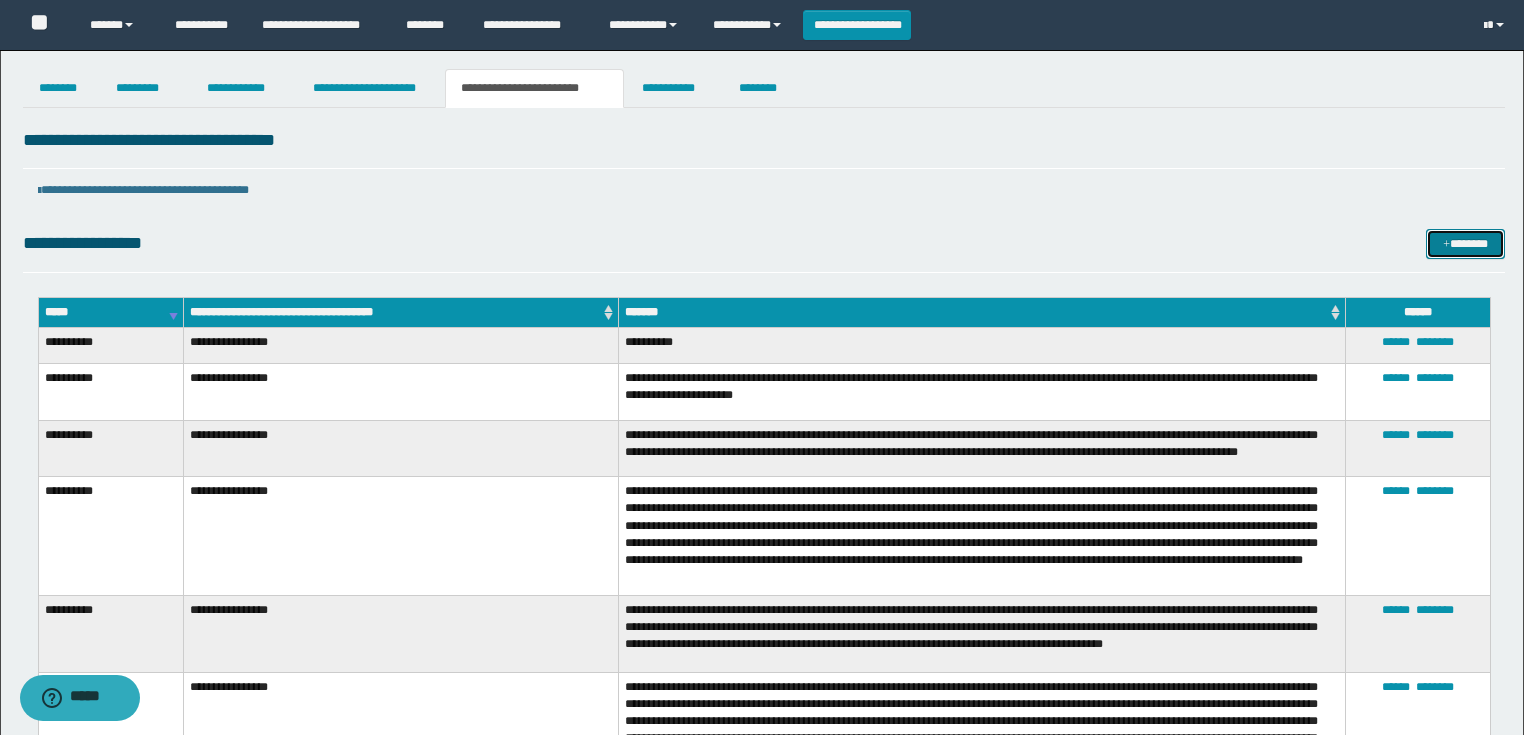 click on "*******" at bounding box center (1465, 244) 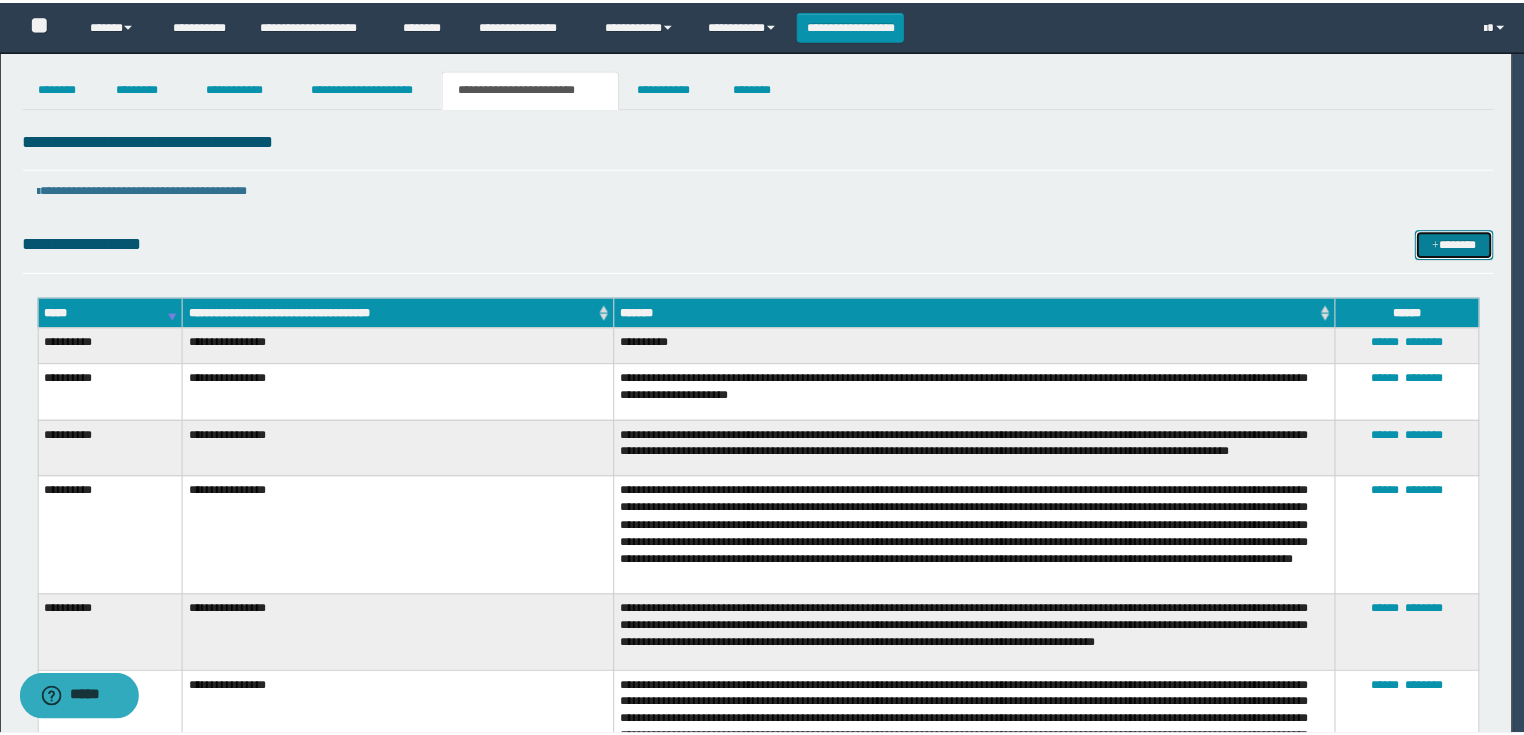 scroll, scrollTop: 0, scrollLeft: 0, axis: both 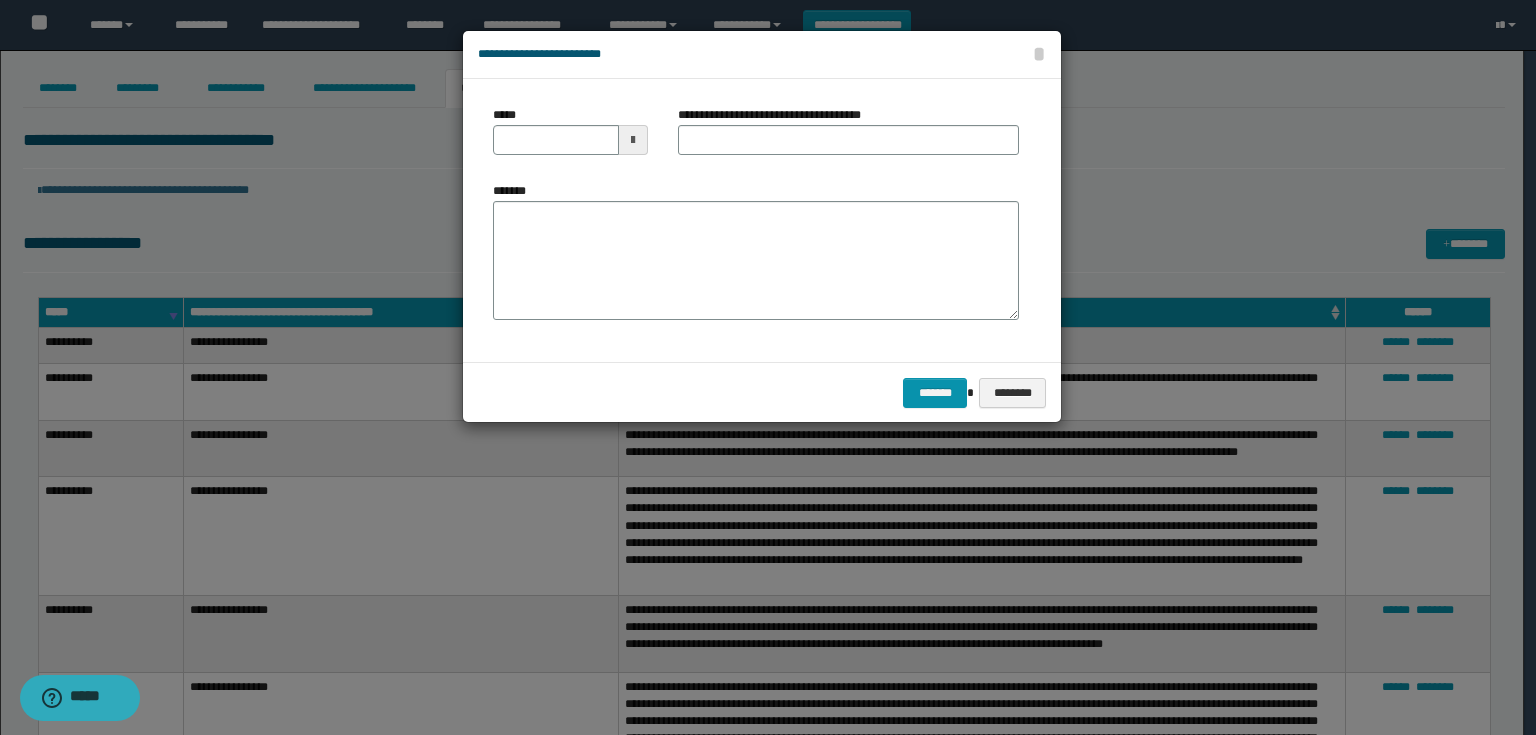 click on "*****" at bounding box center (570, 138) 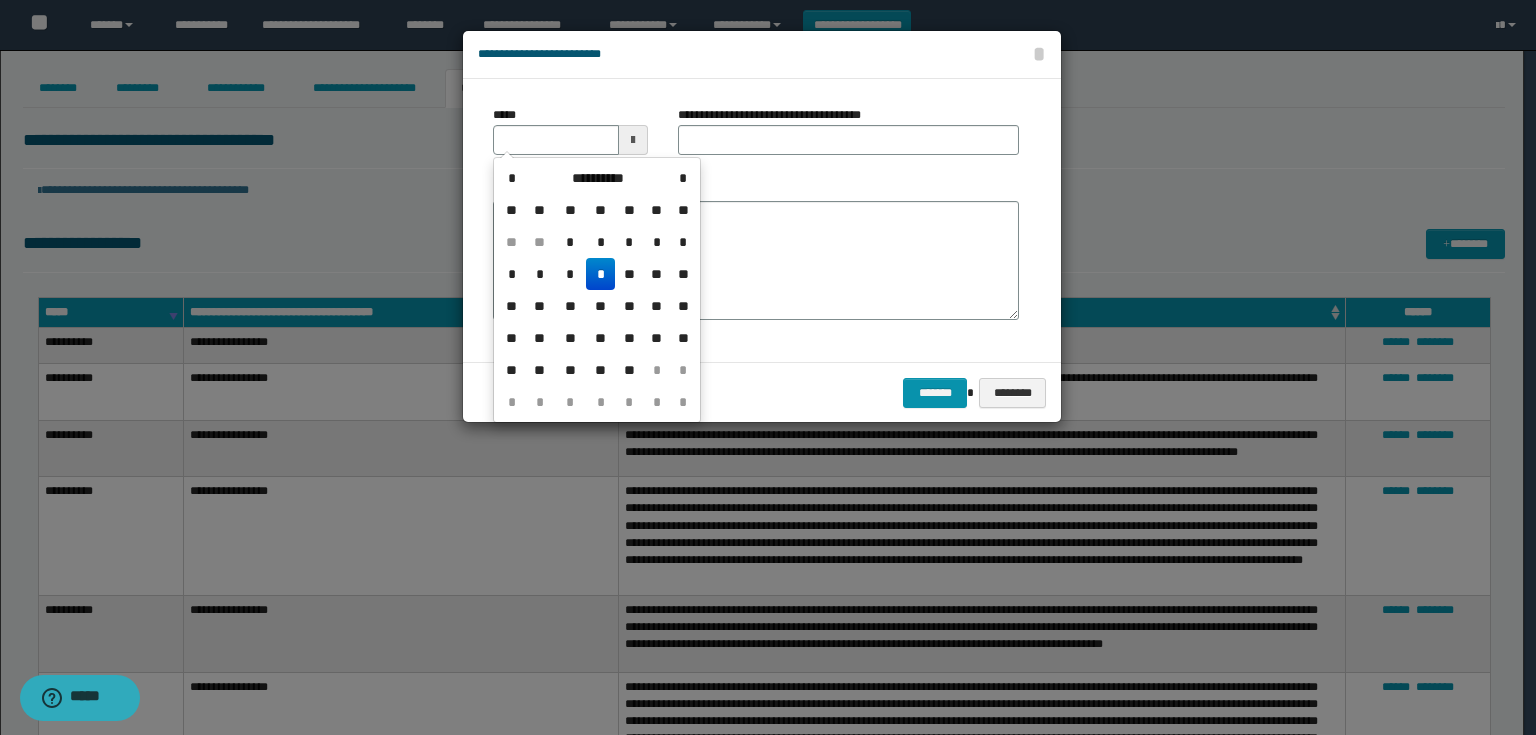 click on "*" at bounding box center [600, 274] 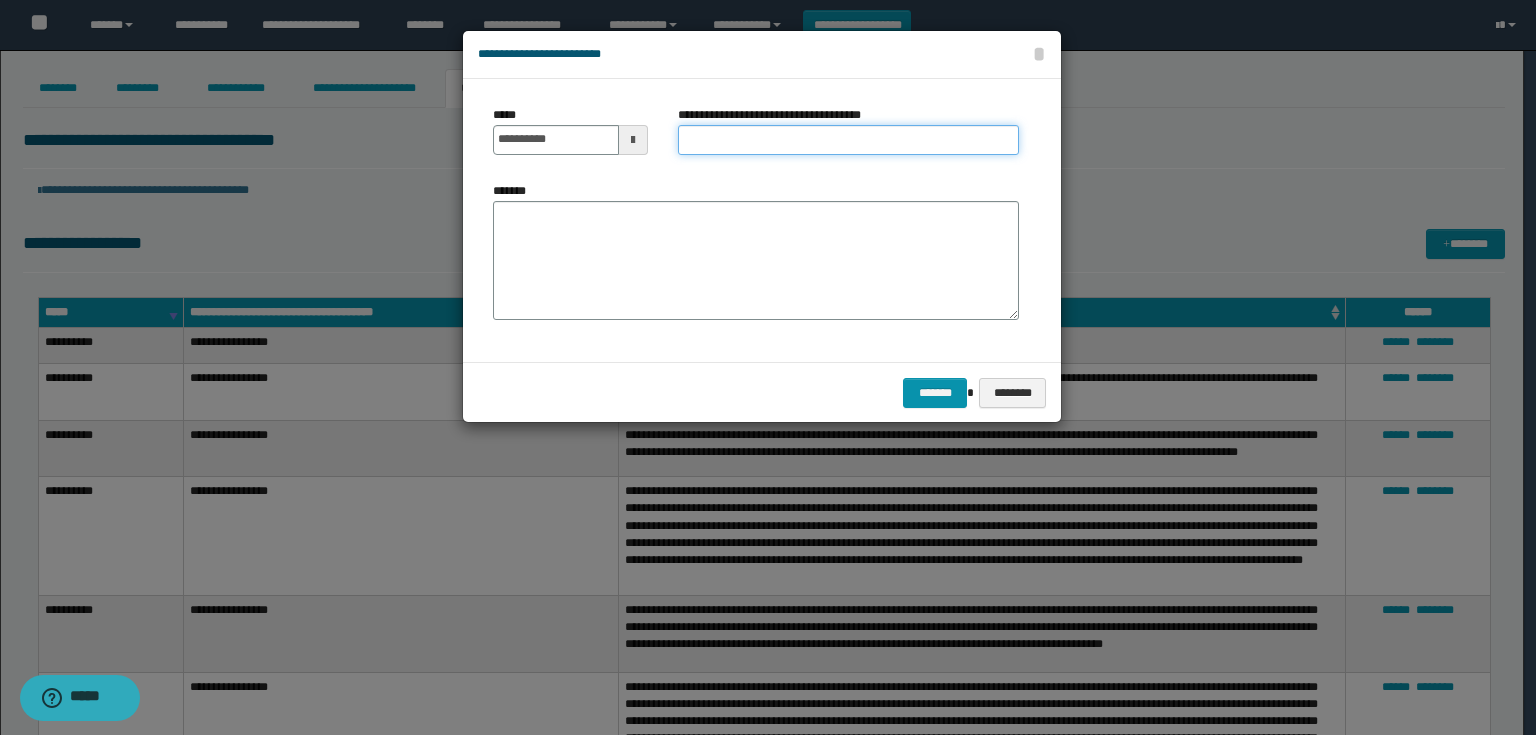 click on "**********" at bounding box center (848, 140) 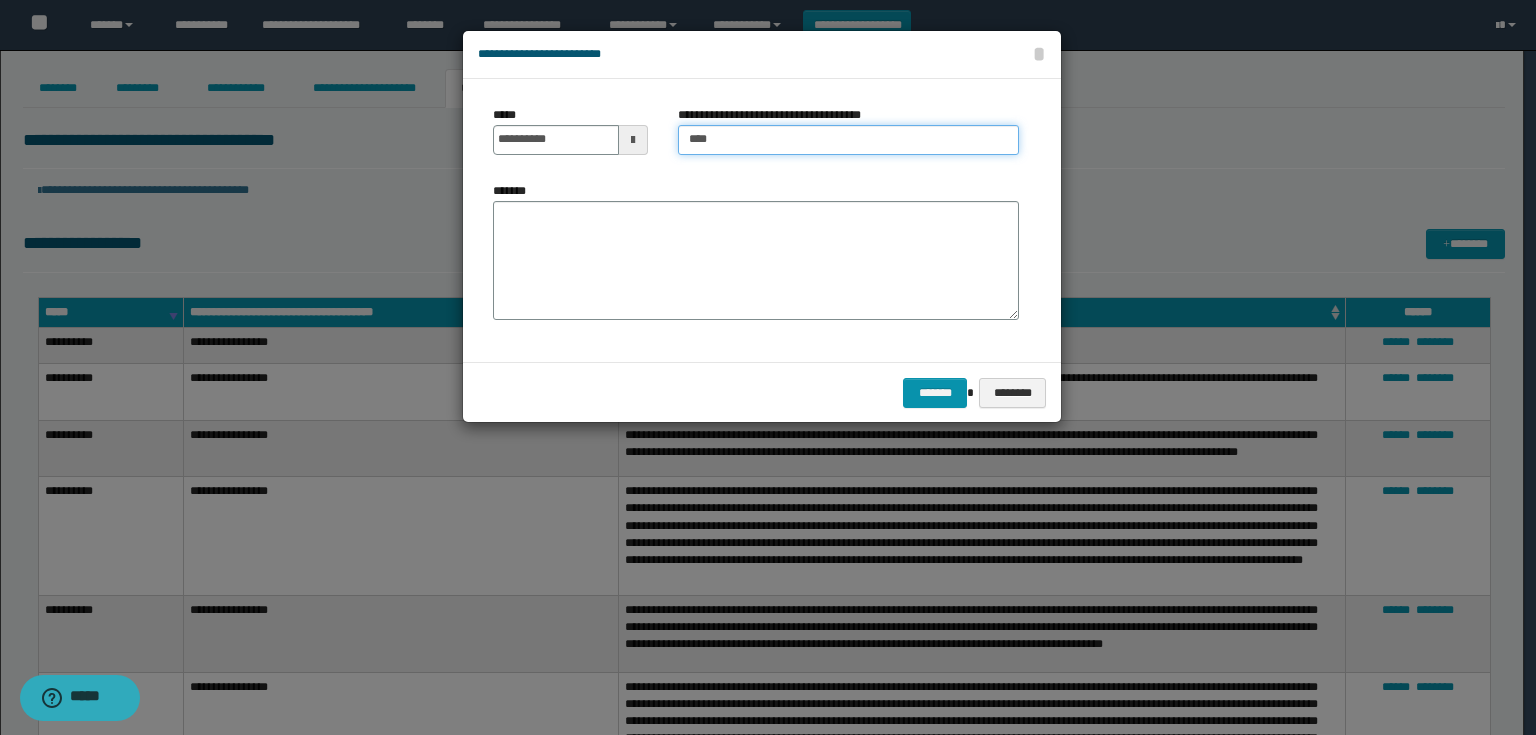 type on "**********" 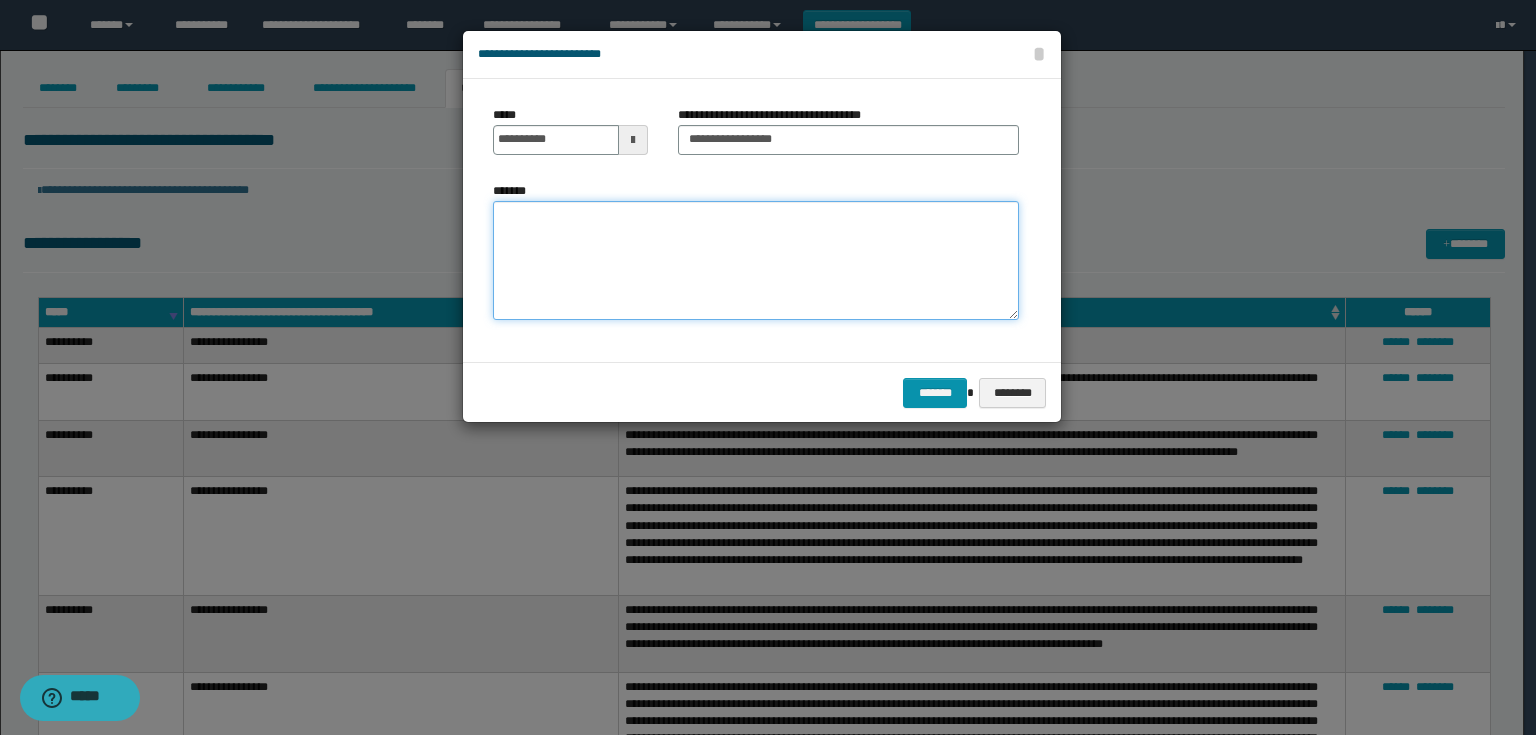 click on "*******" at bounding box center (756, 261) 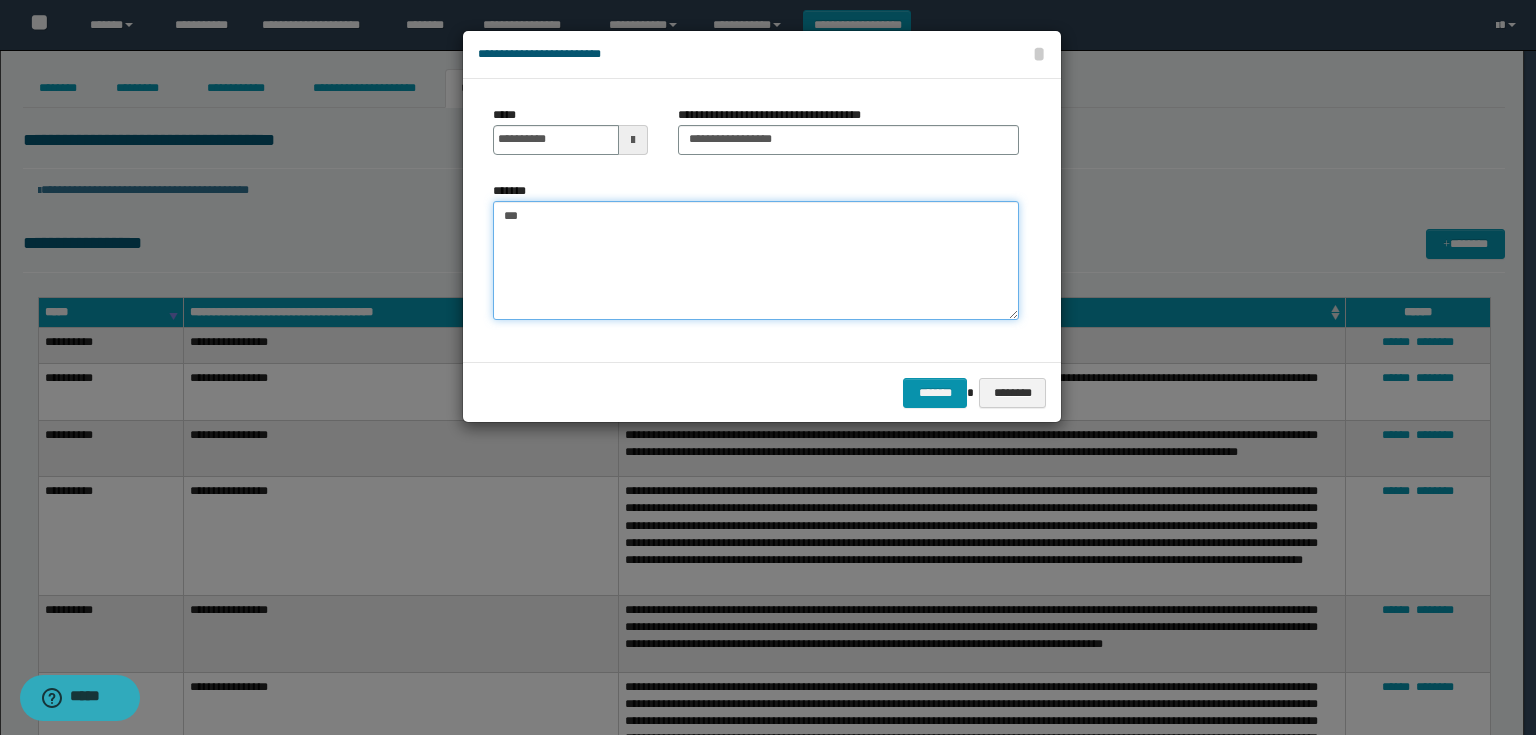 drag, startPoint x: 535, startPoint y: 220, endPoint x: 463, endPoint y: 220, distance: 72 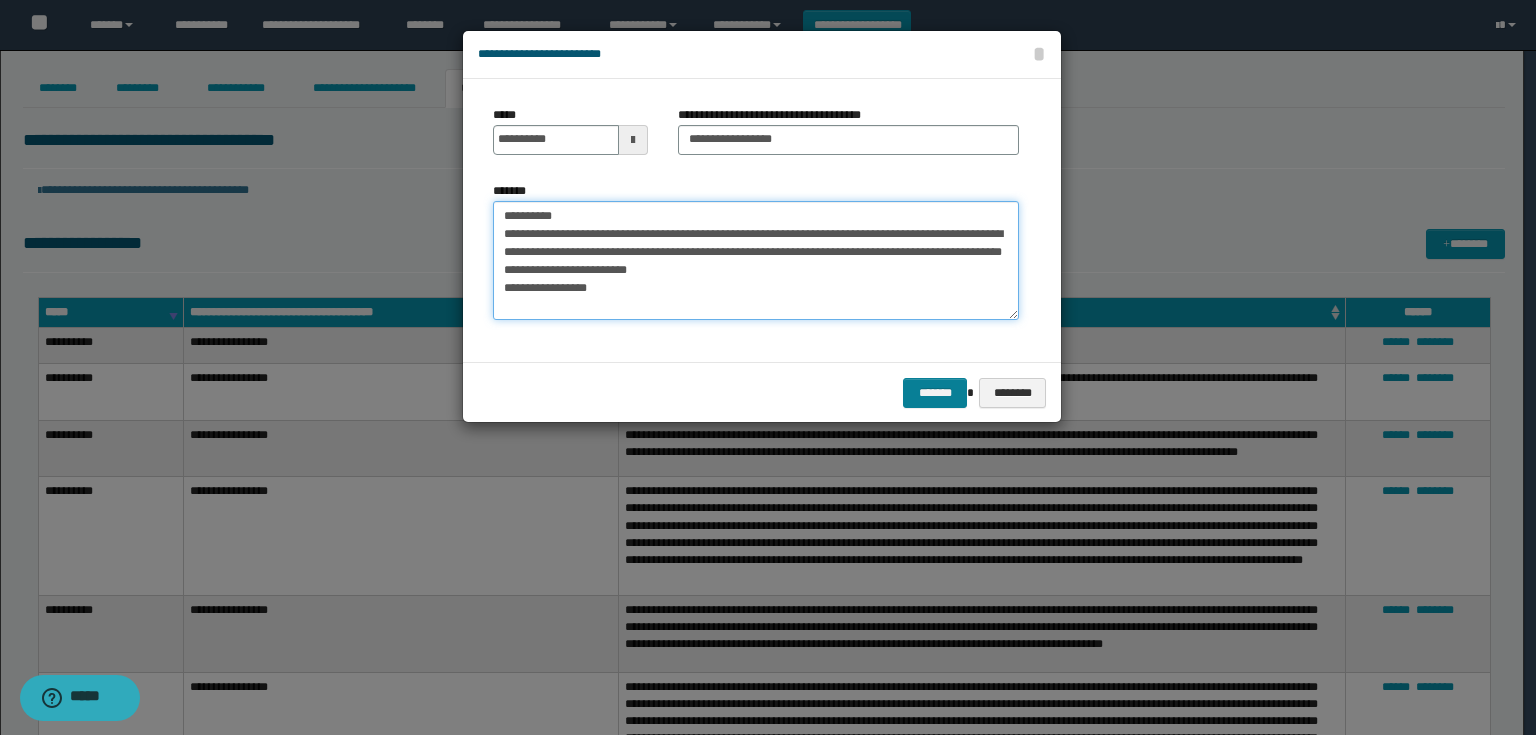 type on "**********" 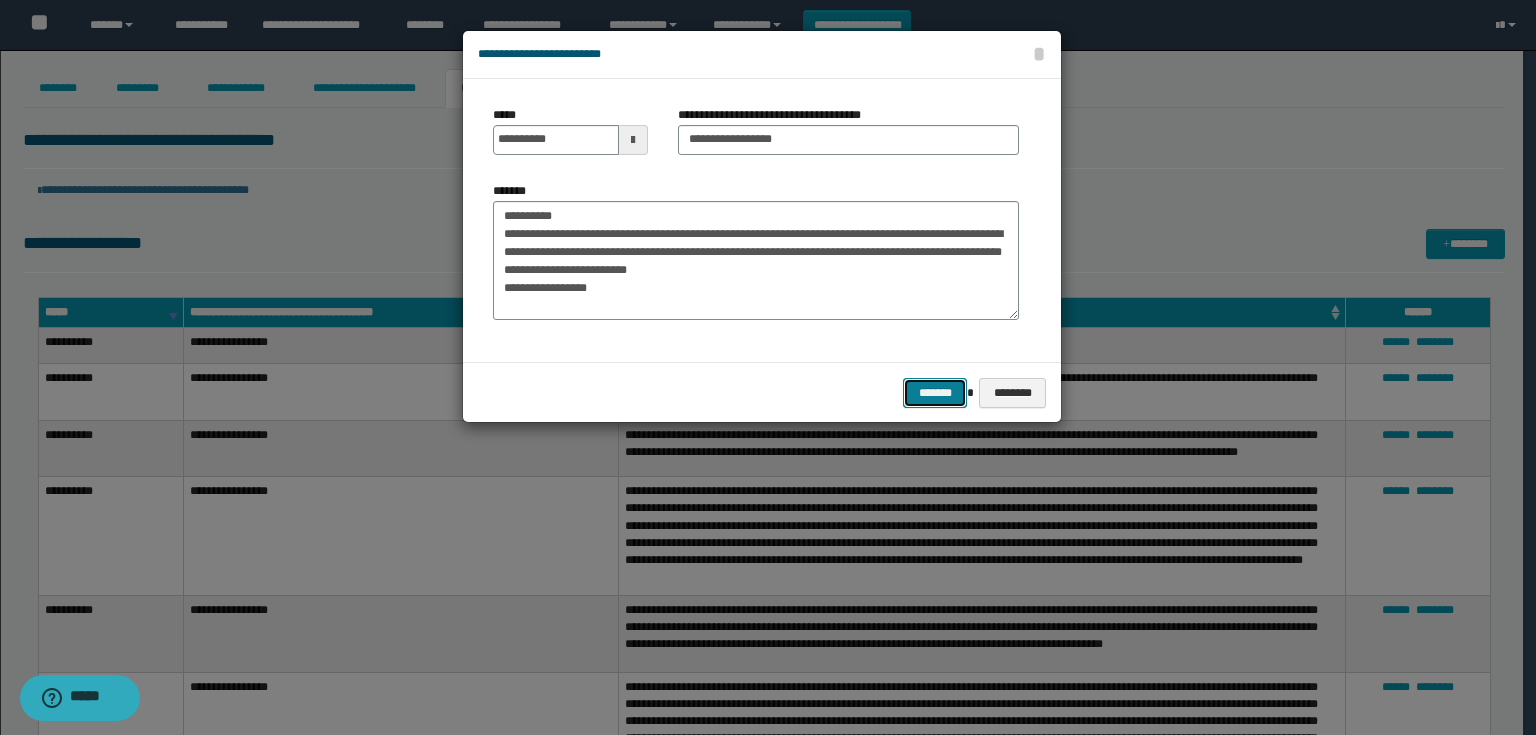 click on "*******" at bounding box center (935, 393) 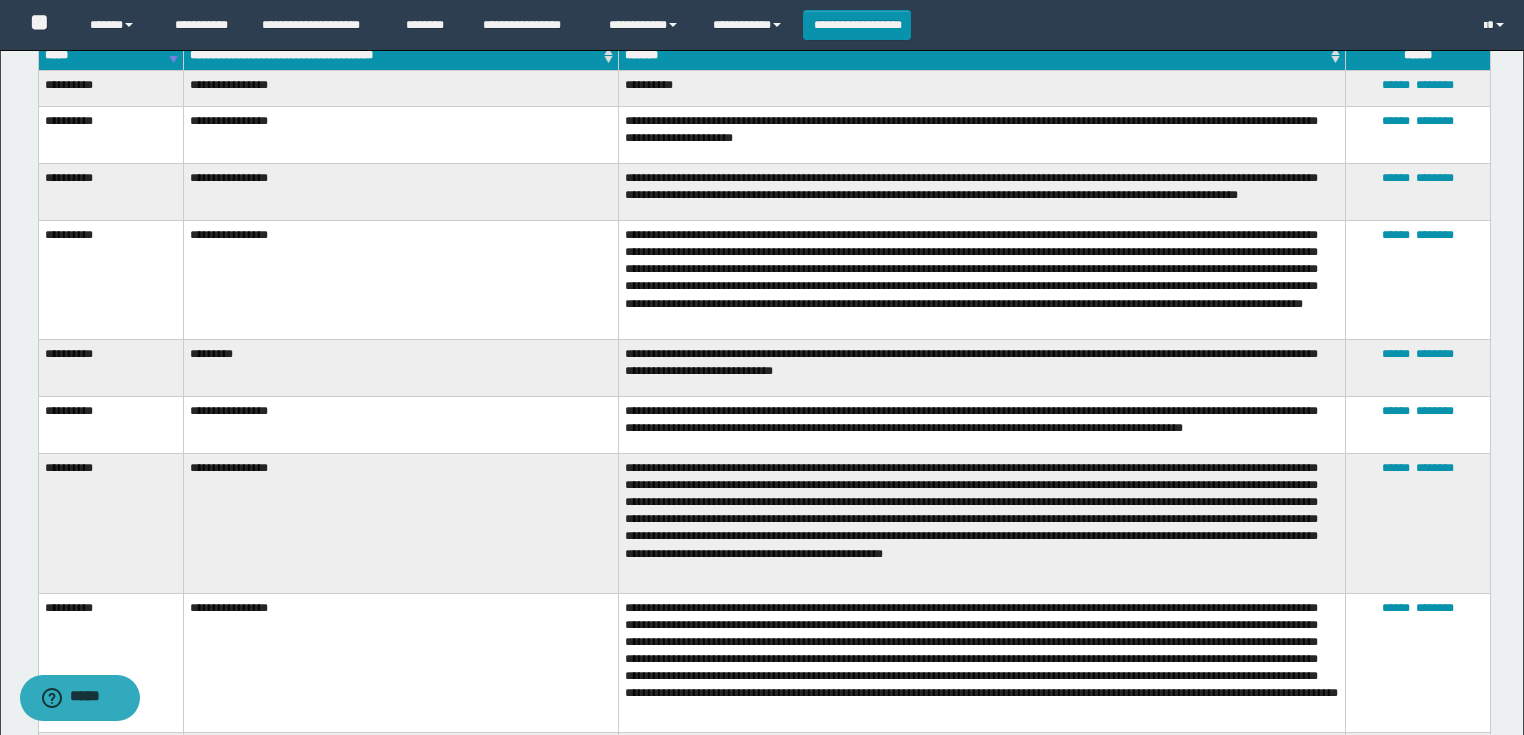 scroll, scrollTop: 220, scrollLeft: 0, axis: vertical 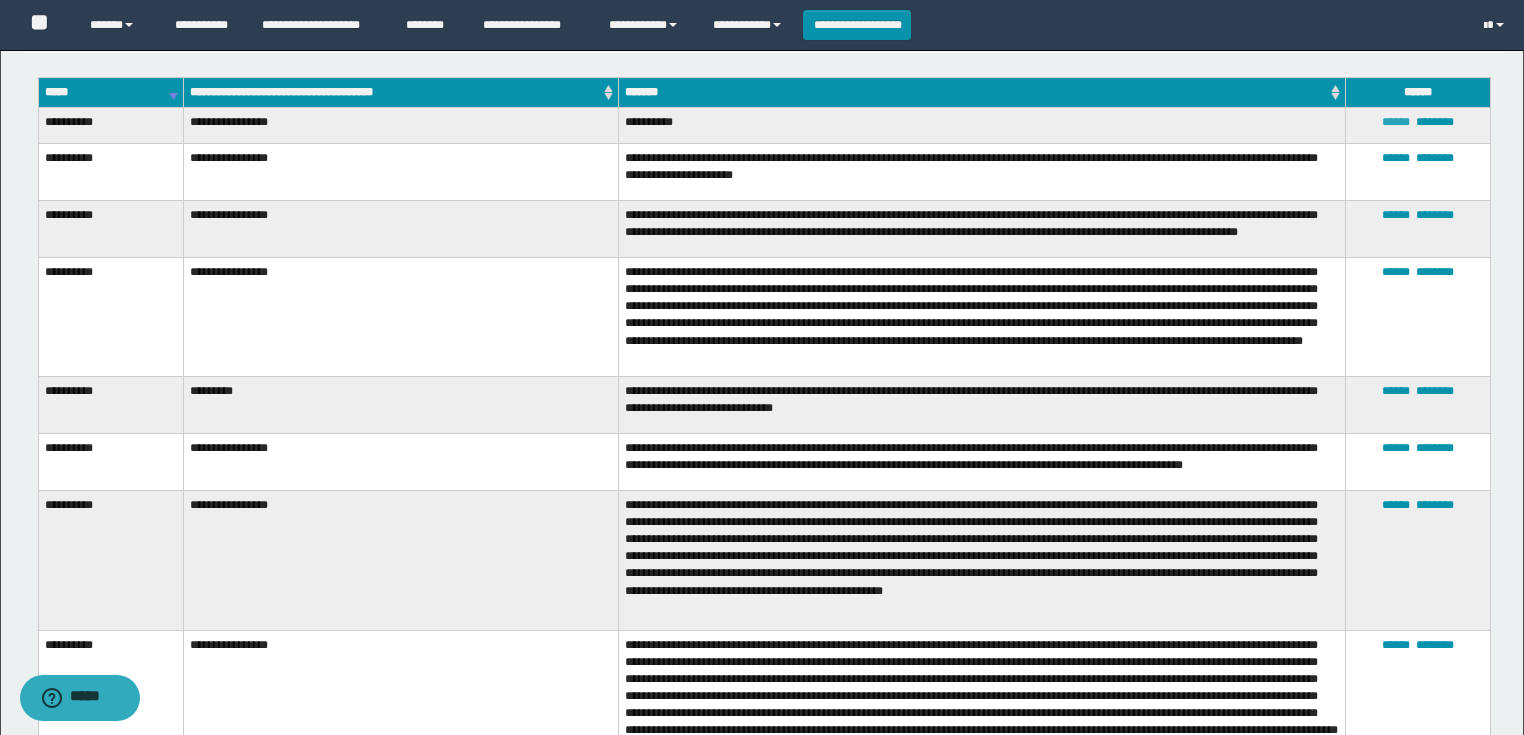 click on "******" at bounding box center [1396, 122] 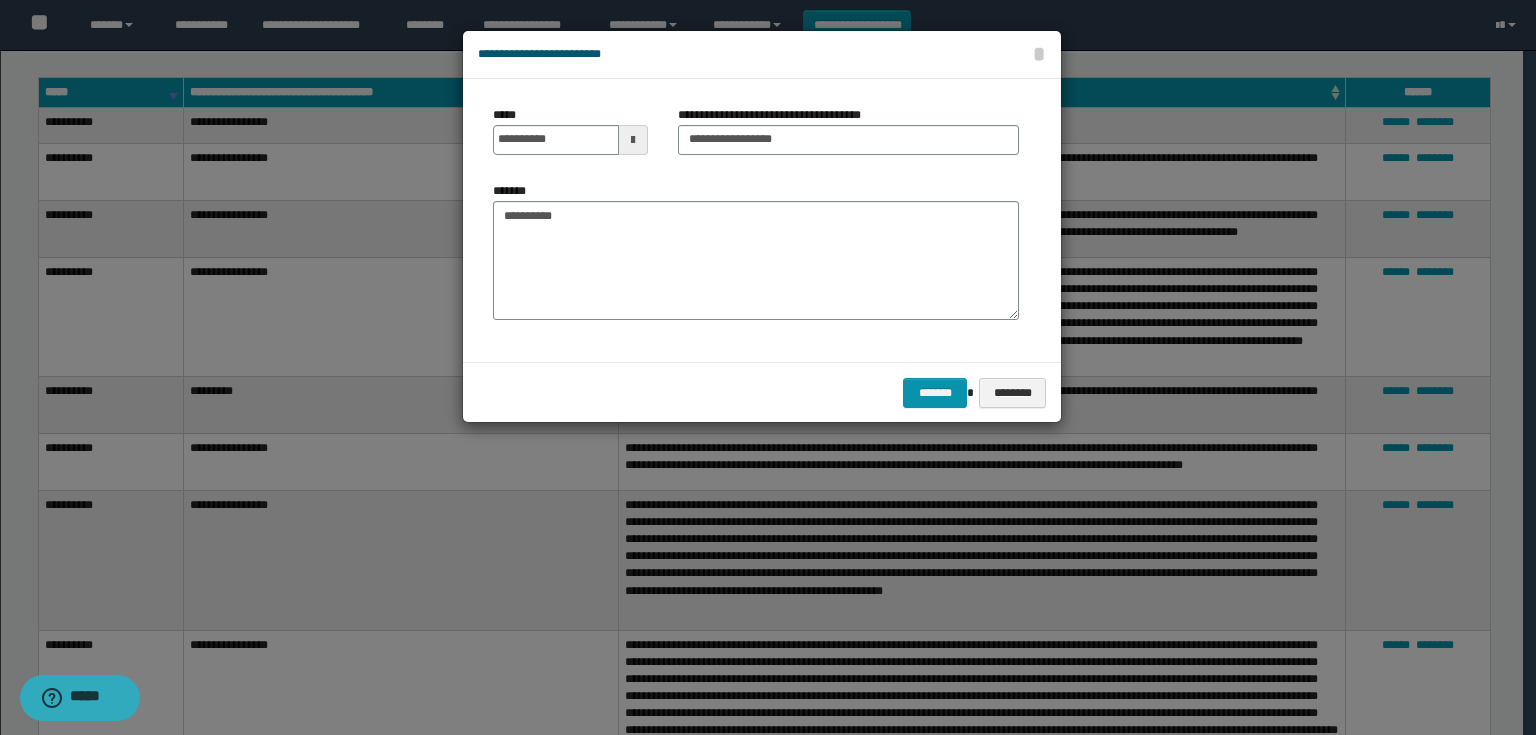 click at bounding box center [633, 140] 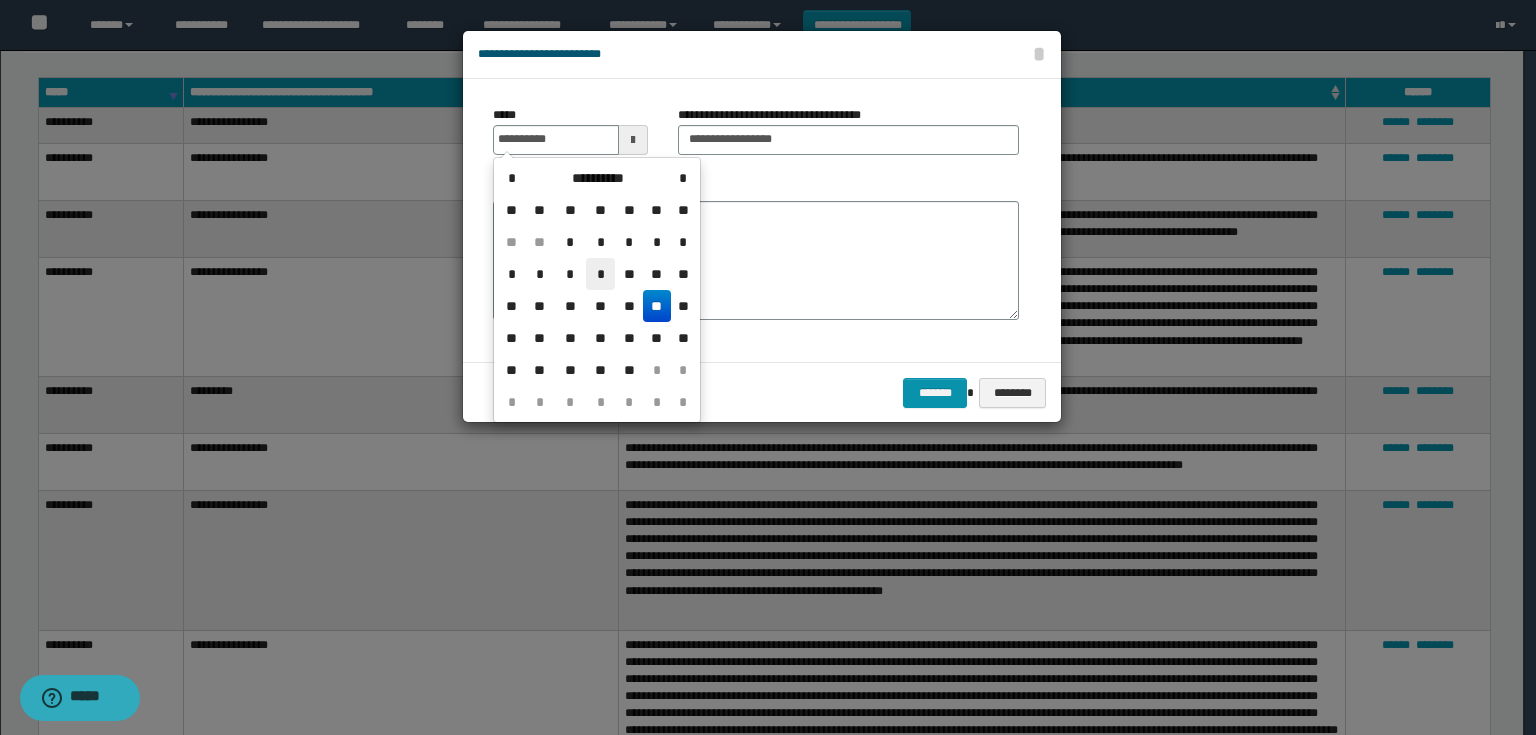 click on "*" at bounding box center [600, 274] 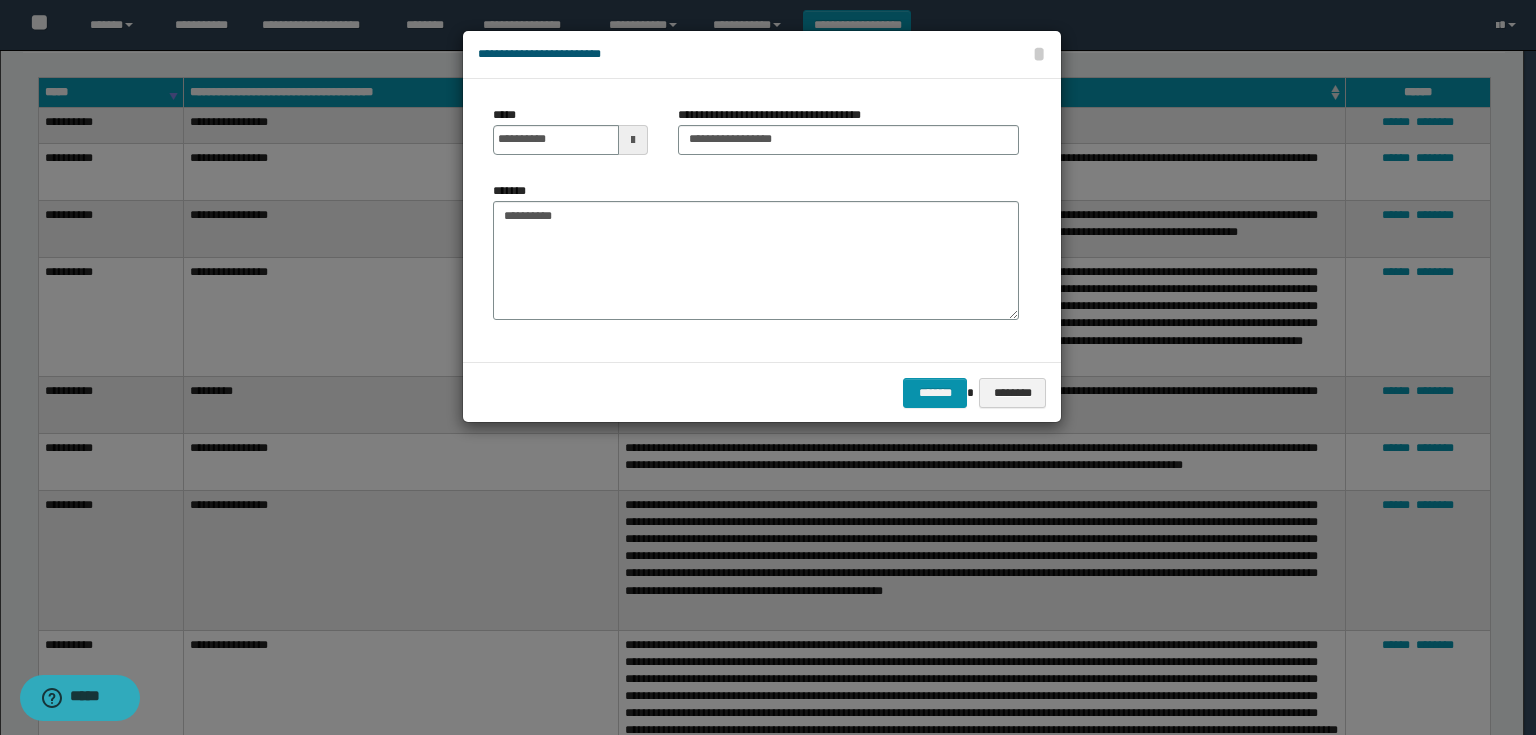 click on "*******
********" at bounding box center [762, 392] 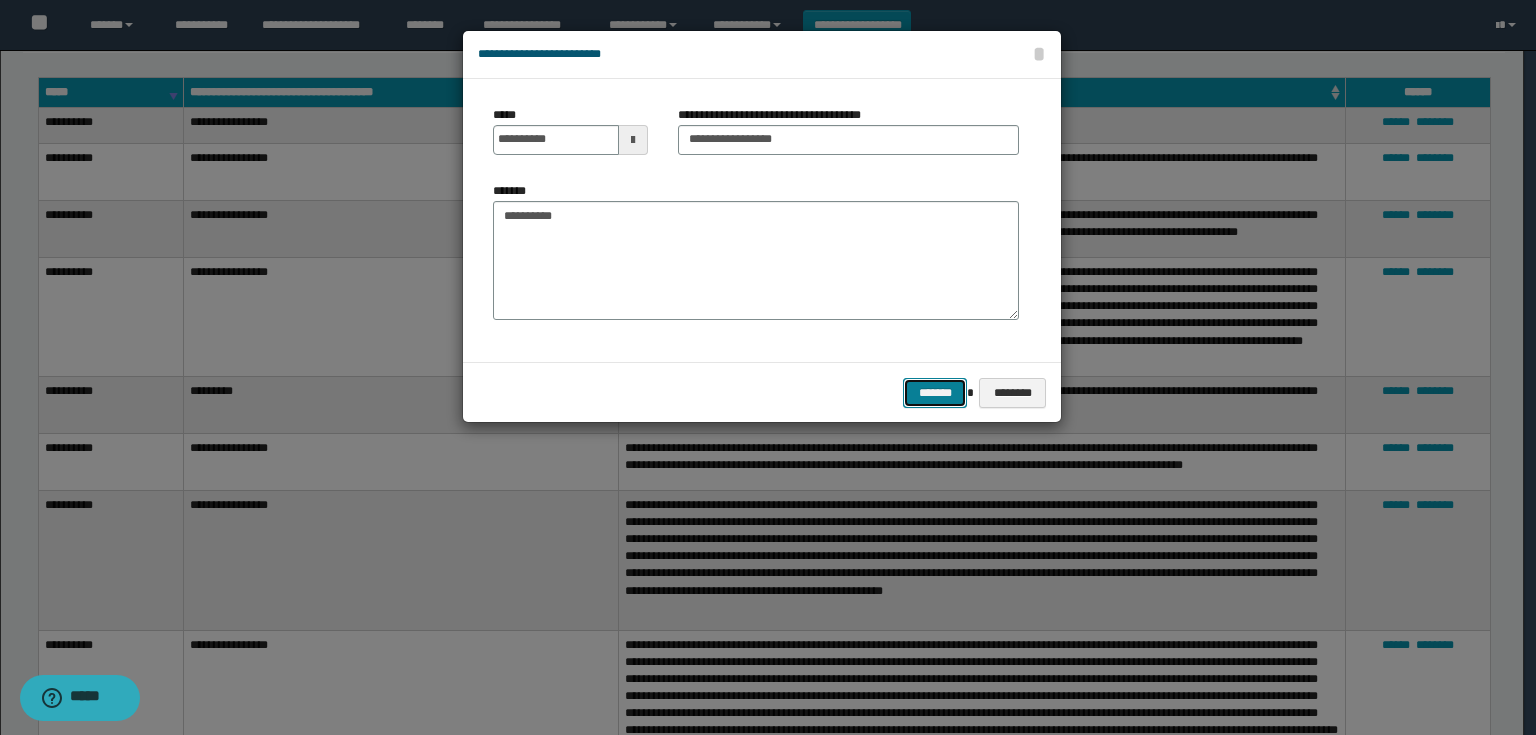 click on "*******" at bounding box center (935, 393) 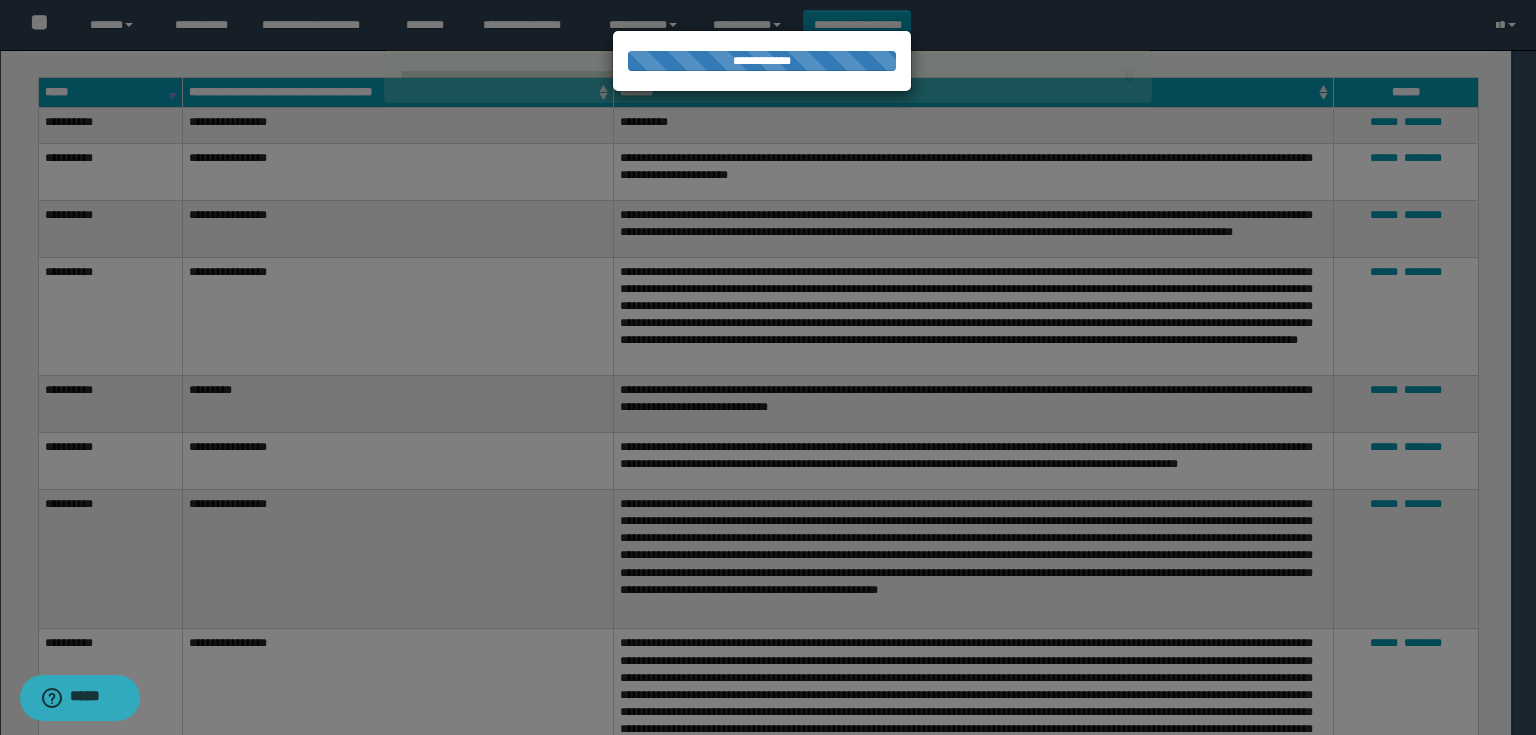 type 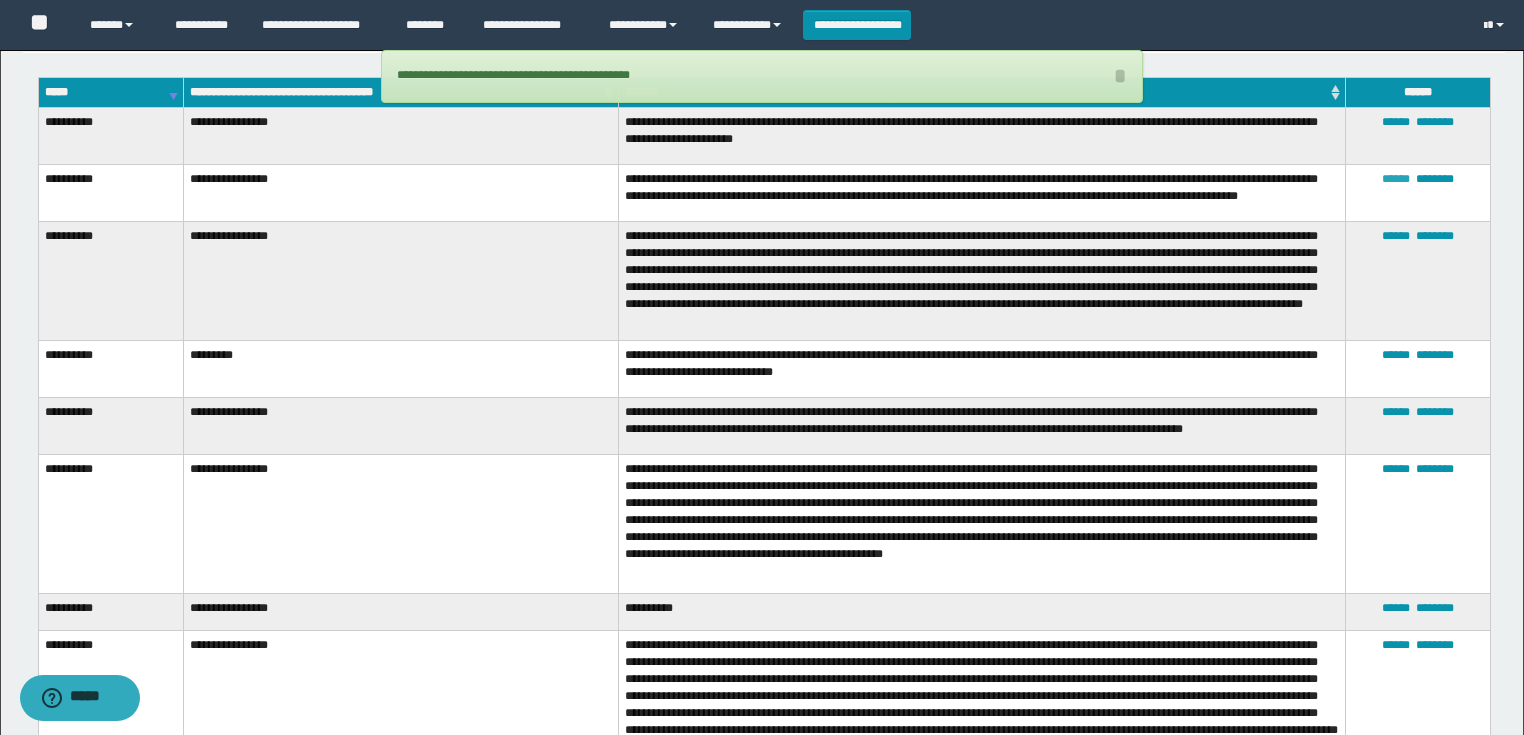 click on "******" at bounding box center (1396, 179) 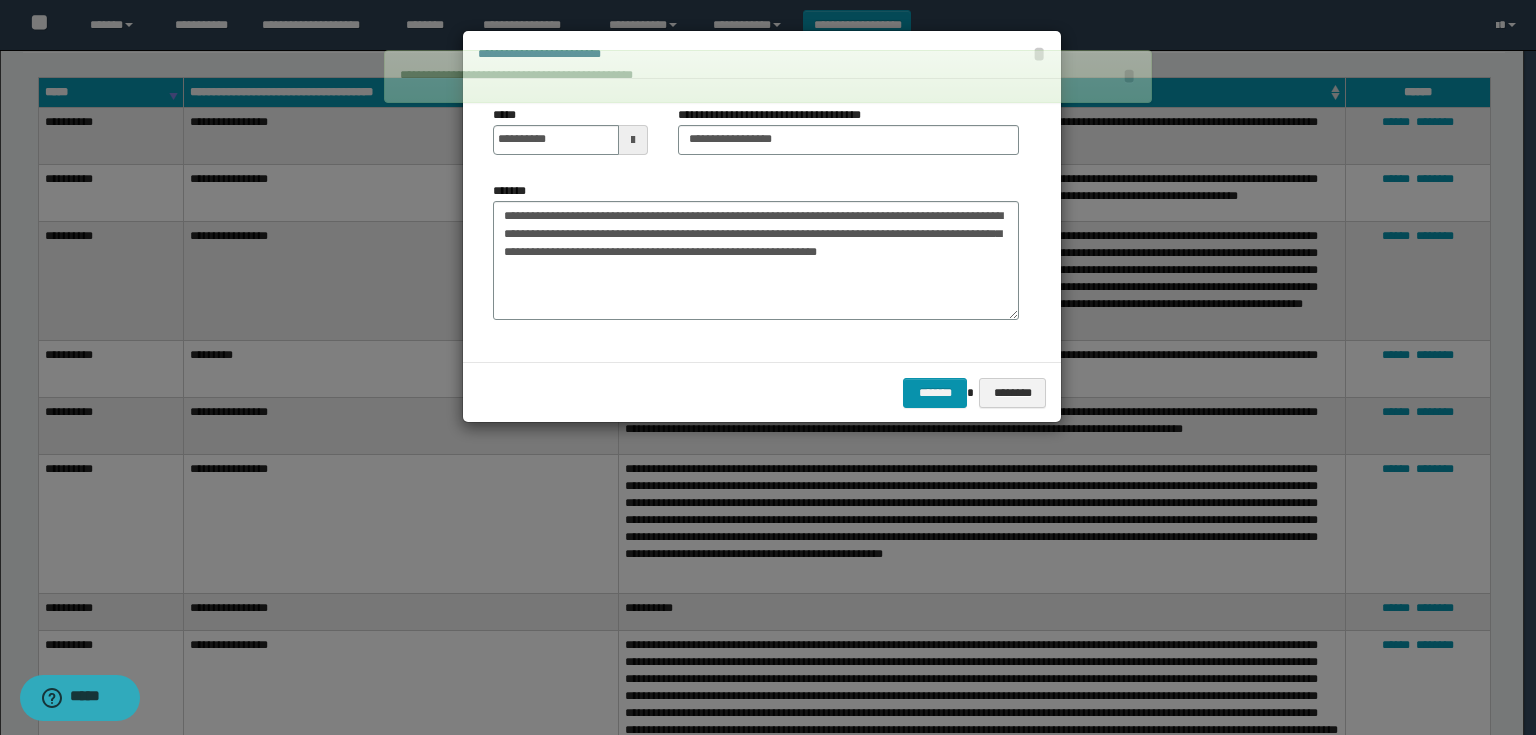 click at bounding box center [633, 140] 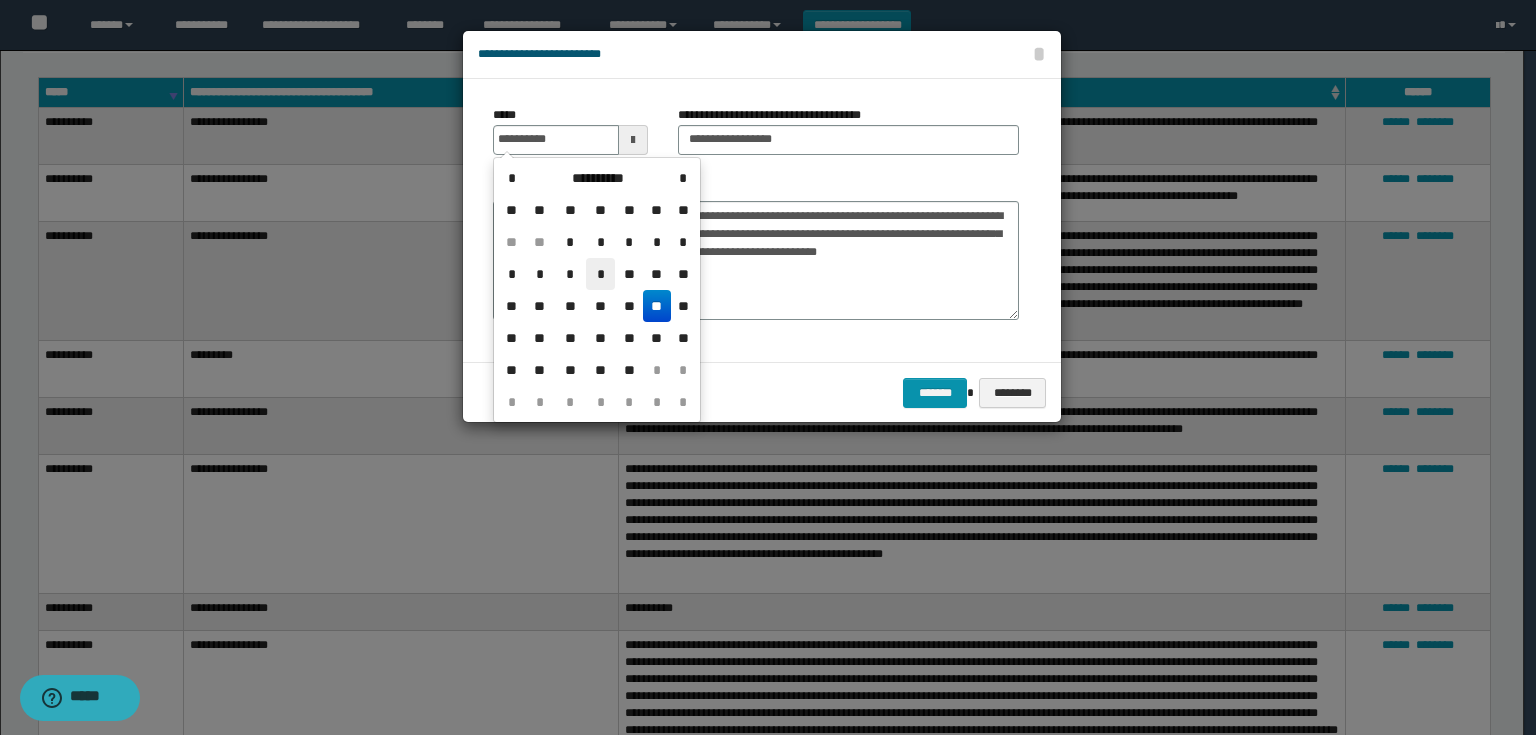 click on "*" at bounding box center (600, 274) 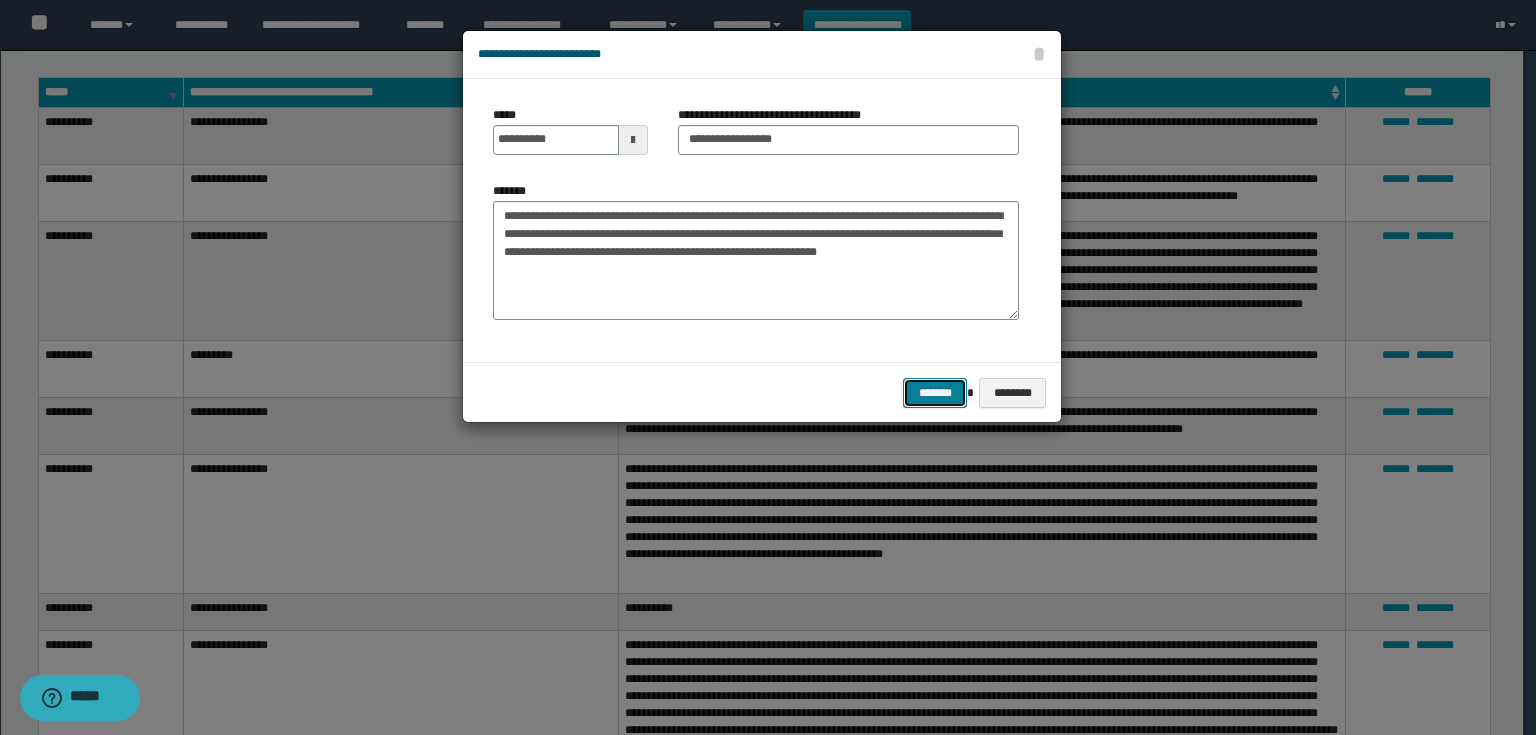 click on "*******" at bounding box center [935, 393] 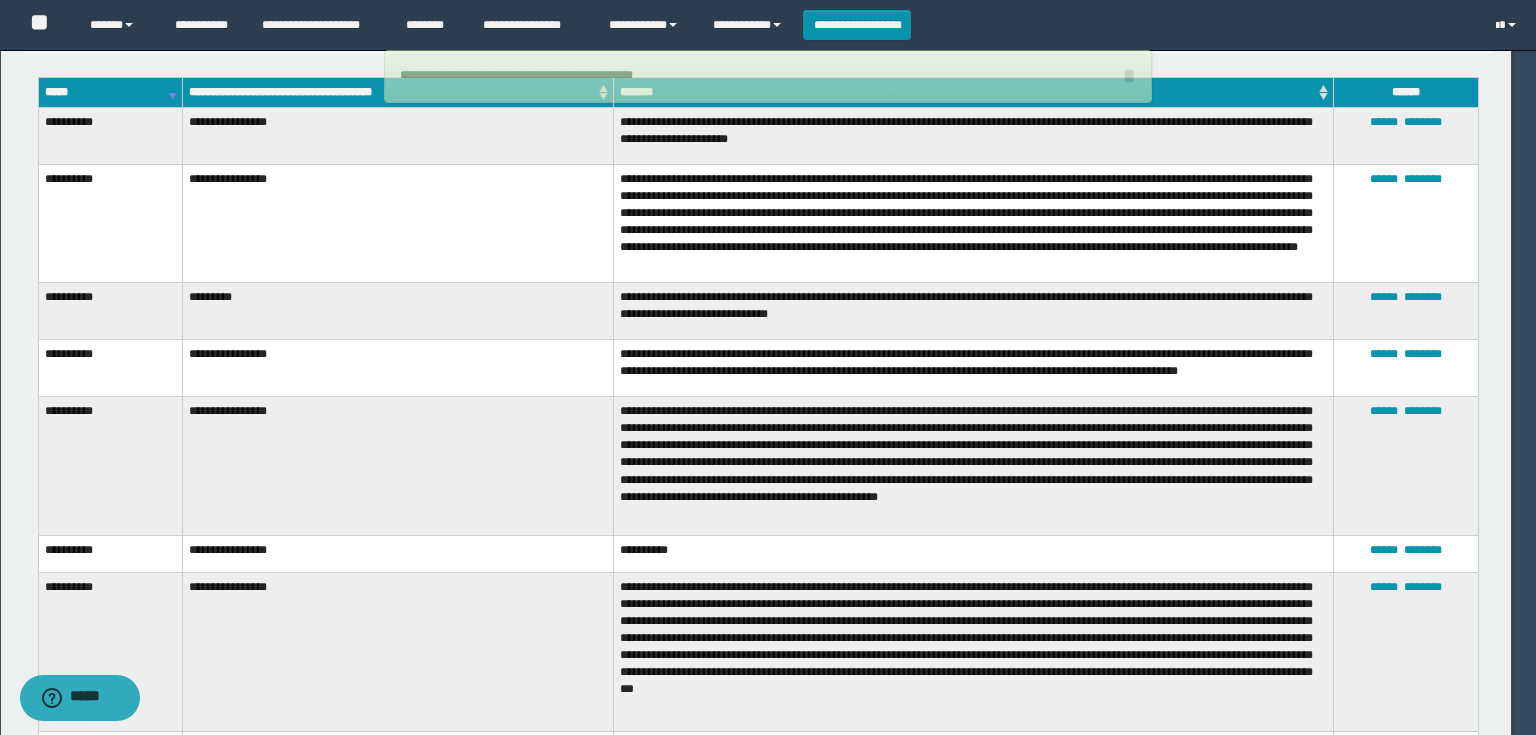 type 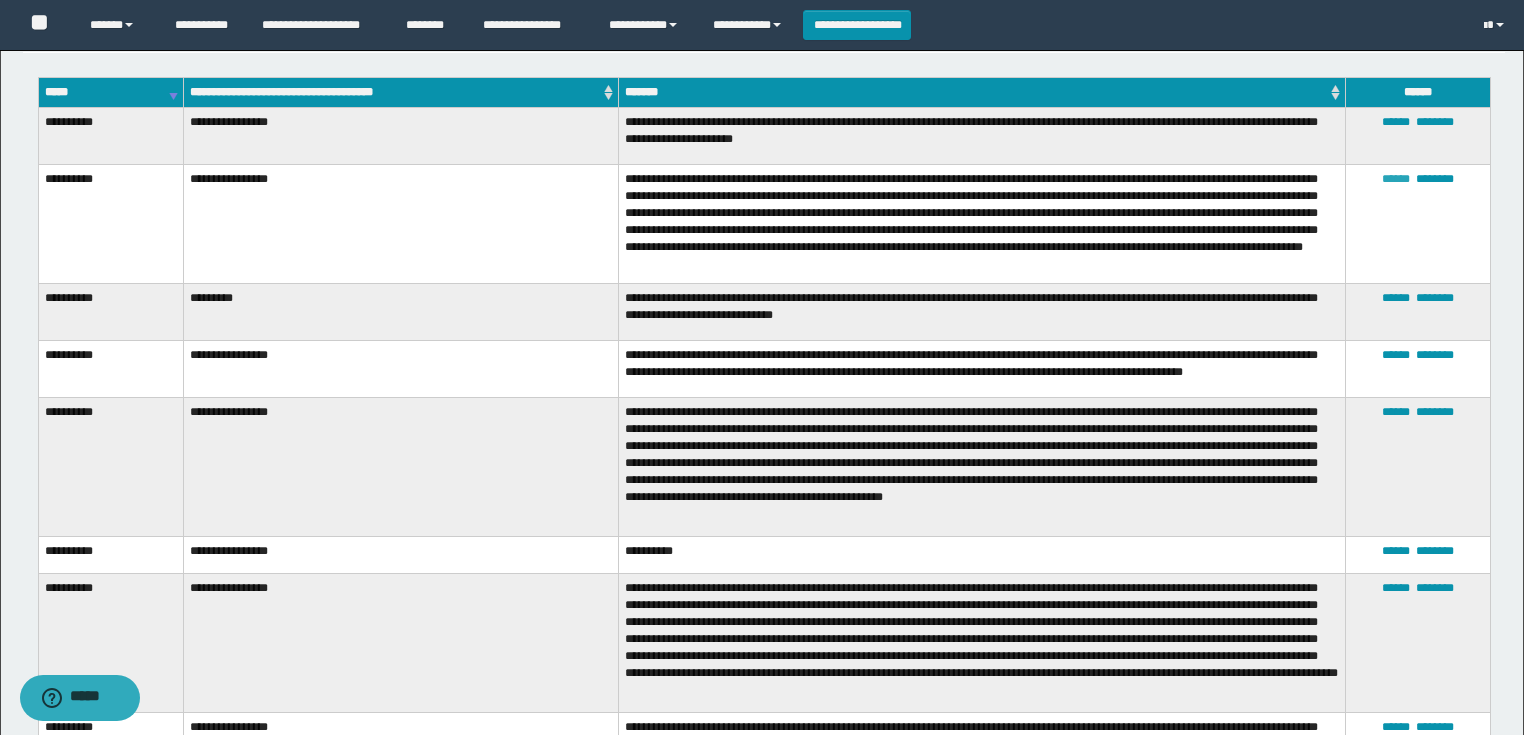 click on "******" at bounding box center (1396, 179) 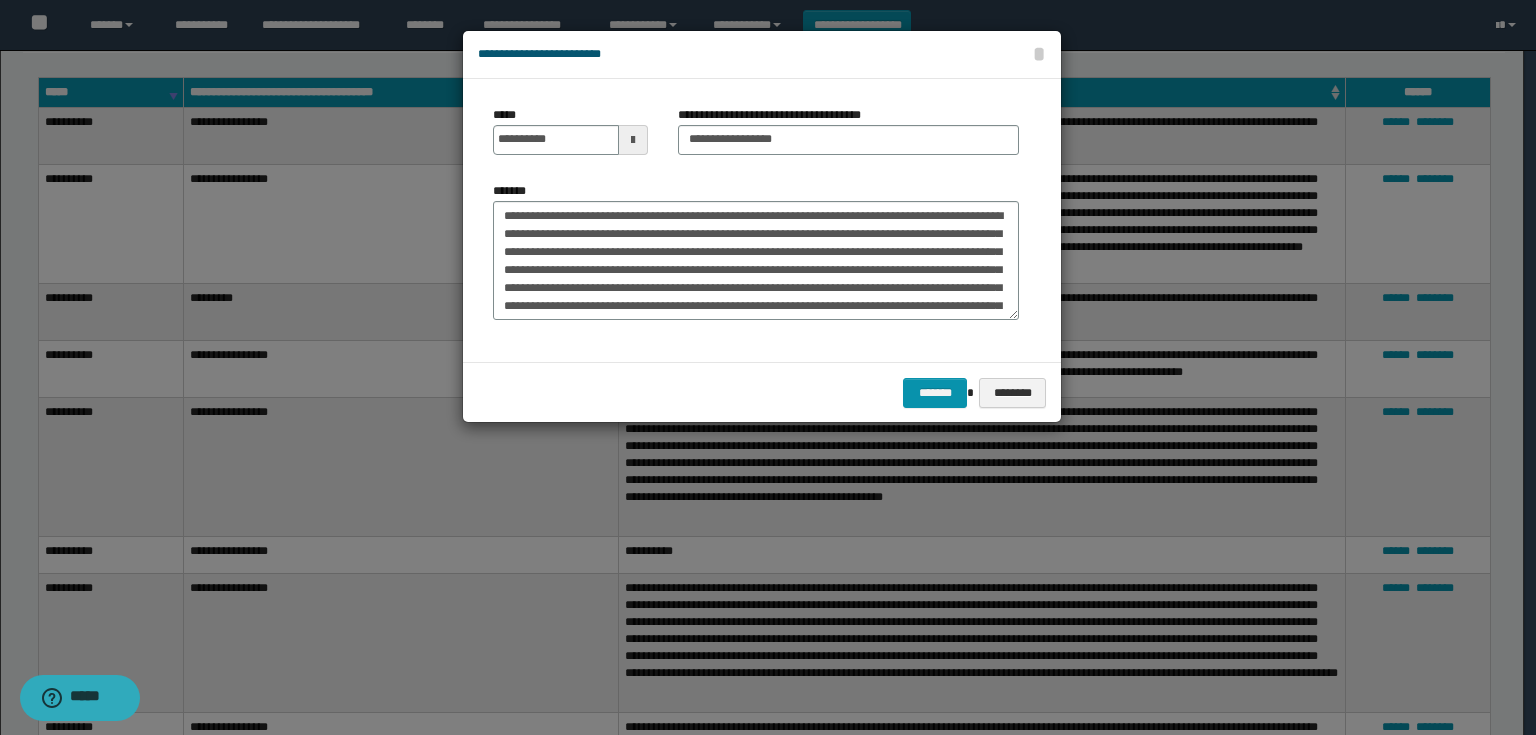 click at bounding box center (633, 140) 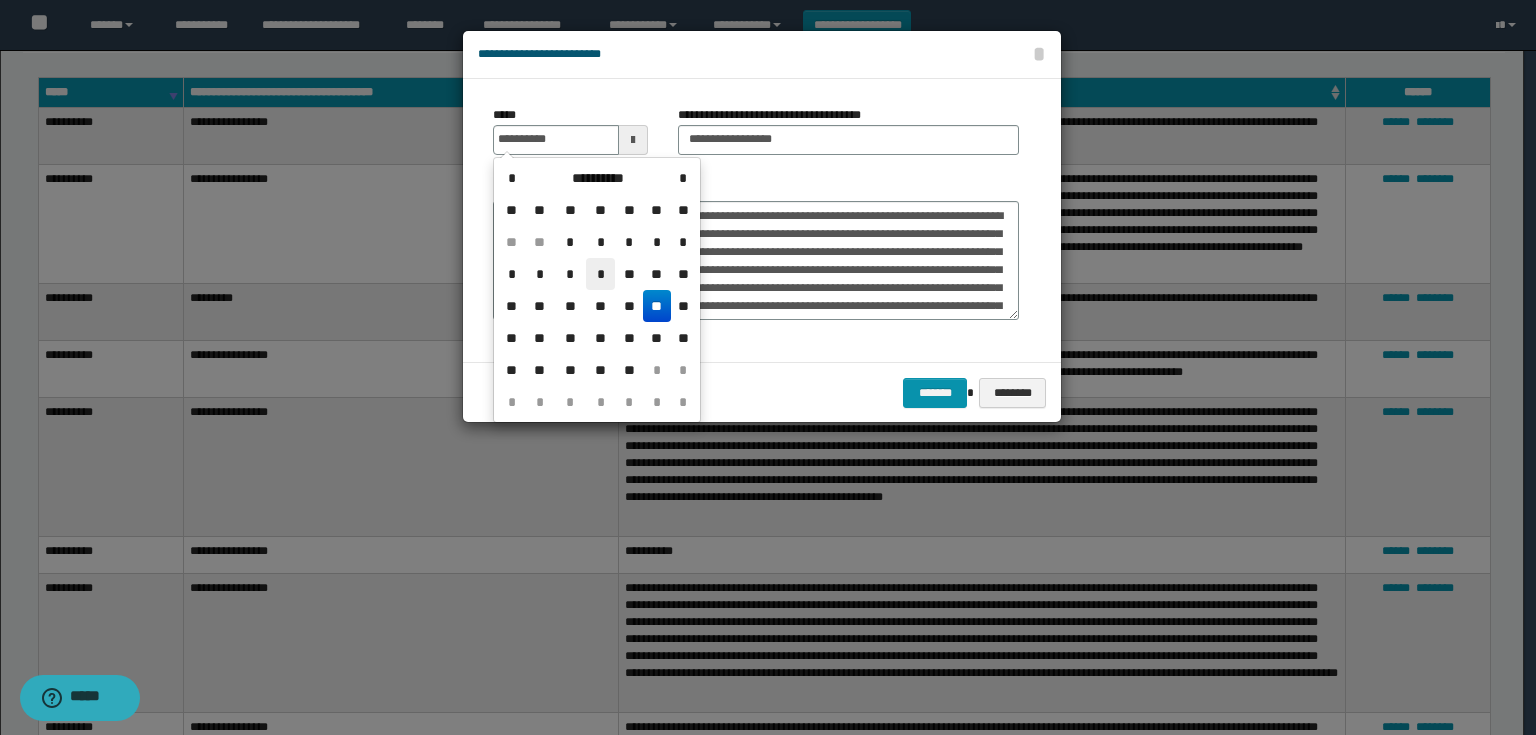 click on "*" at bounding box center (600, 274) 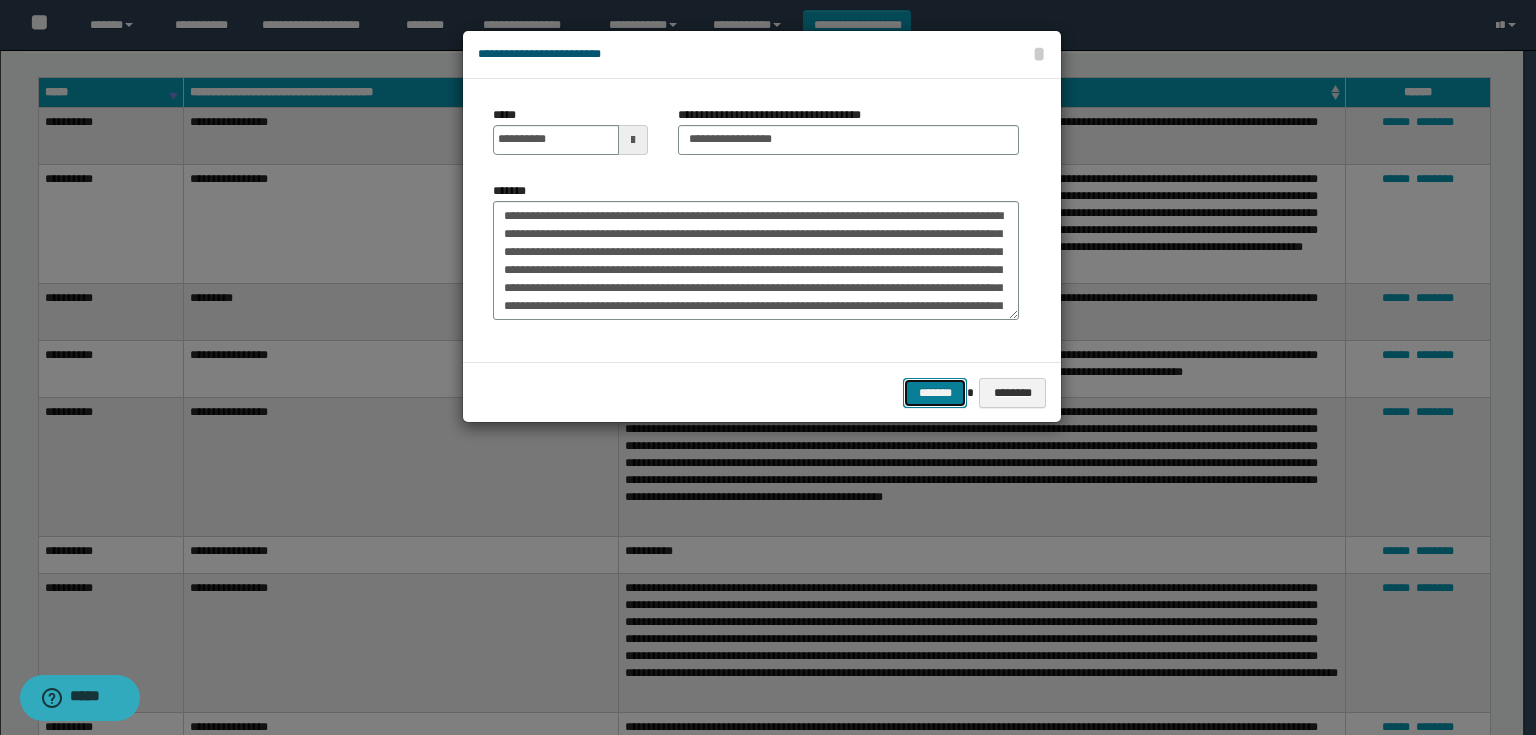 click on "*******" at bounding box center (935, 393) 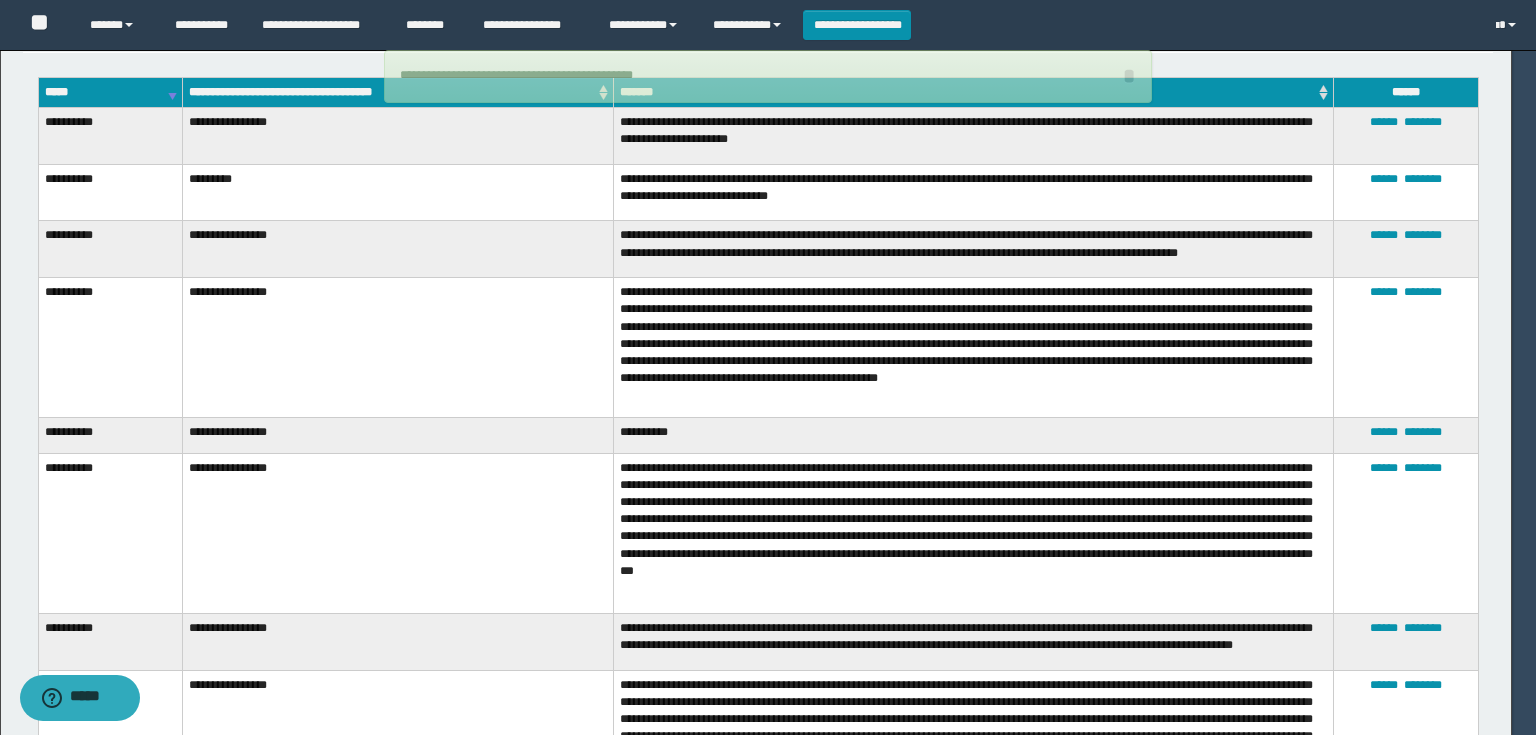 type 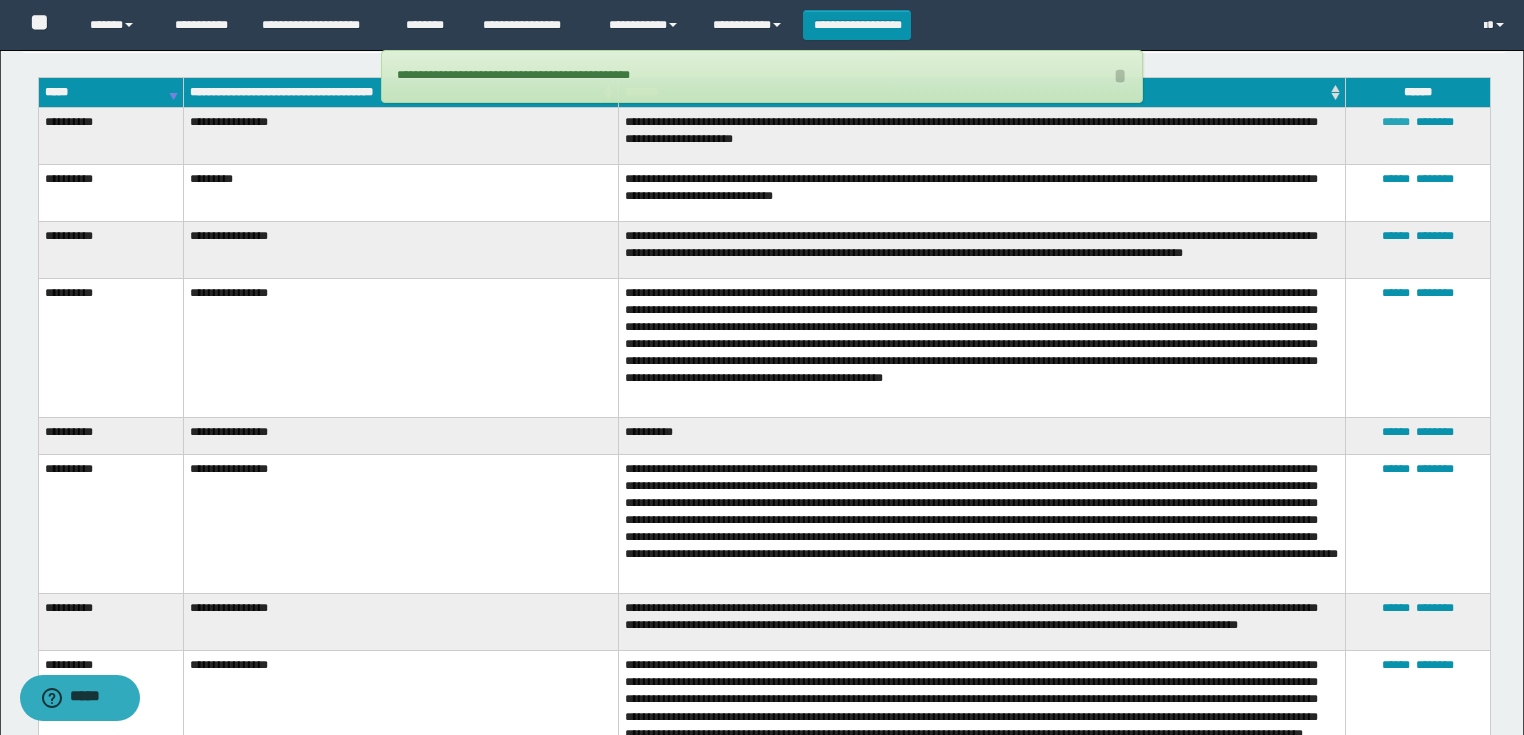 click on "******" at bounding box center [1396, 122] 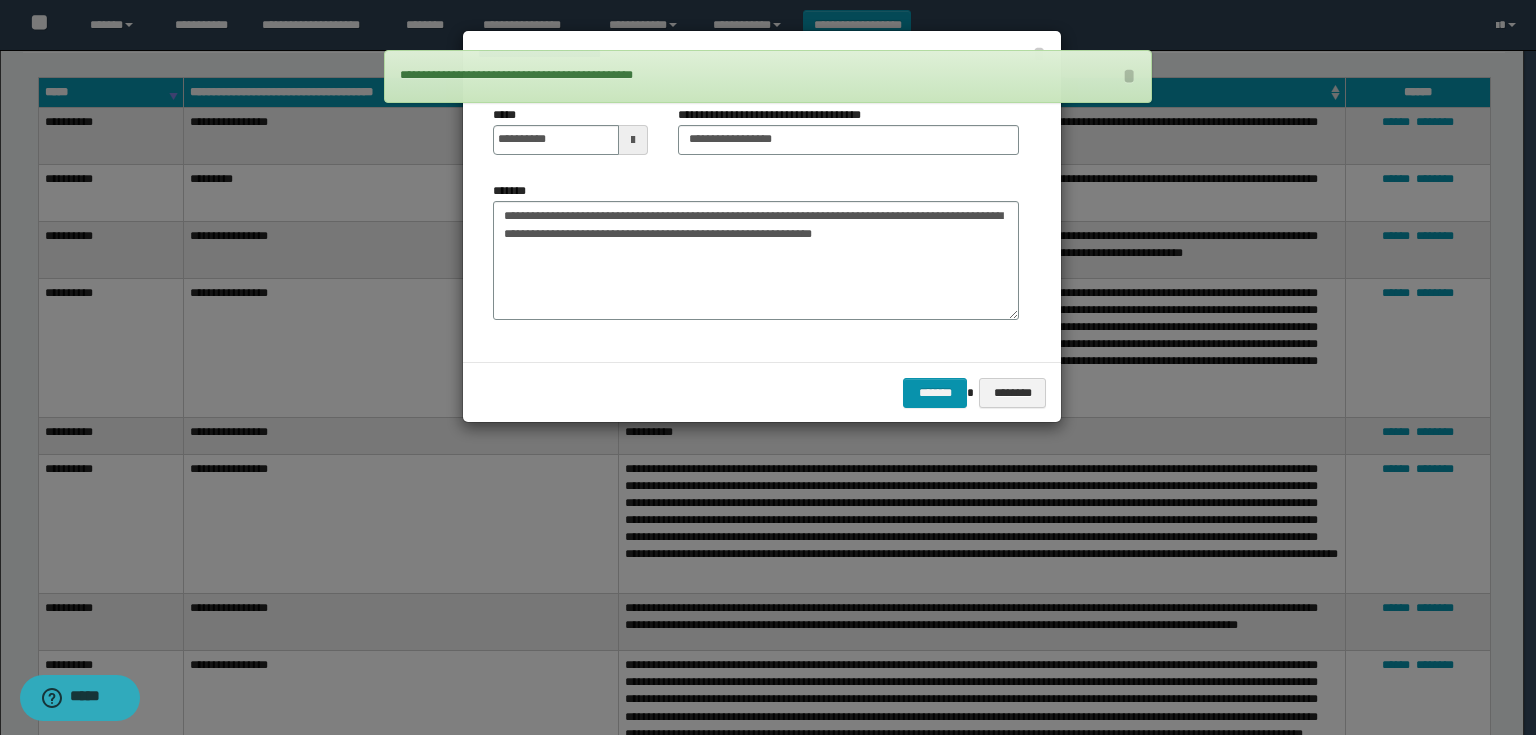 click at bounding box center (633, 140) 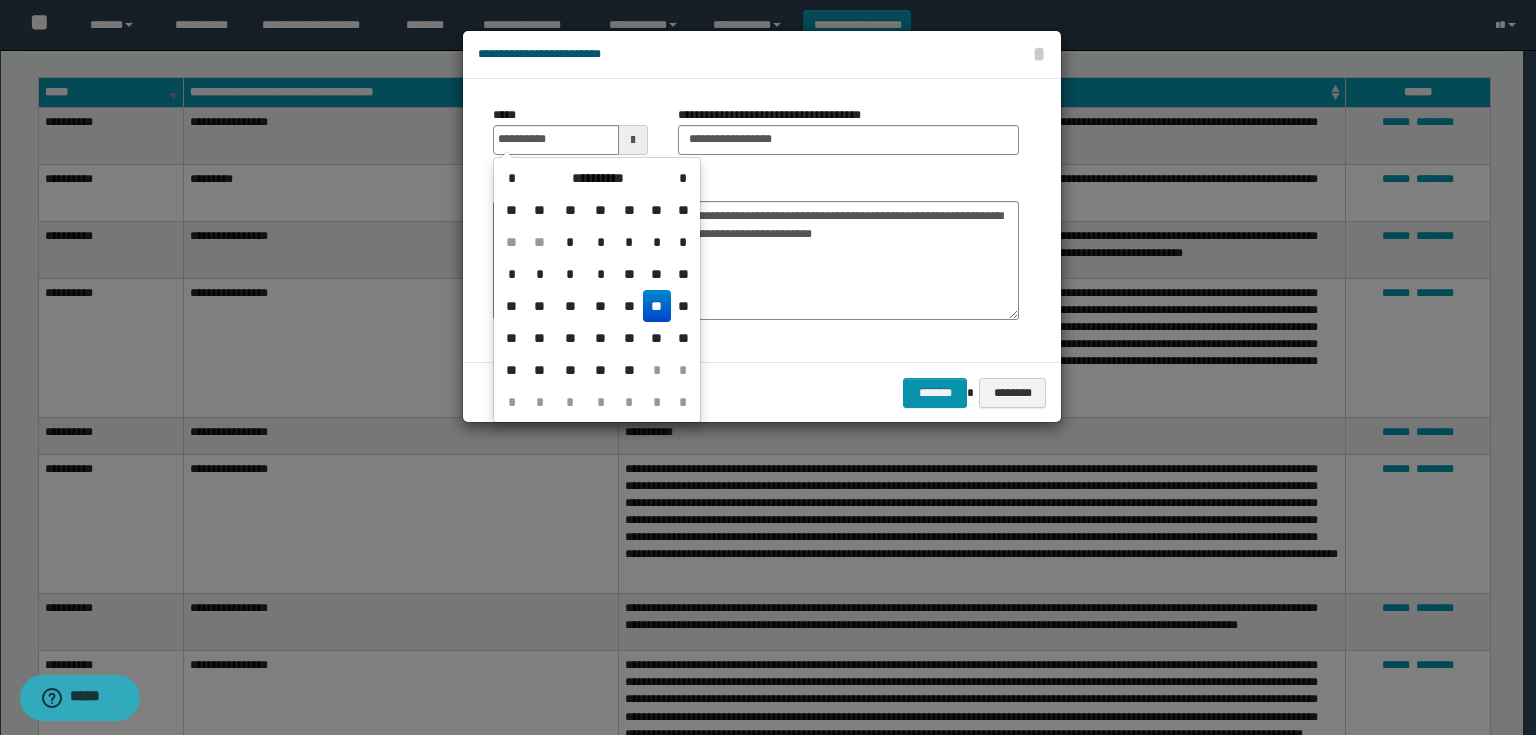 click on "*" at bounding box center [600, 274] 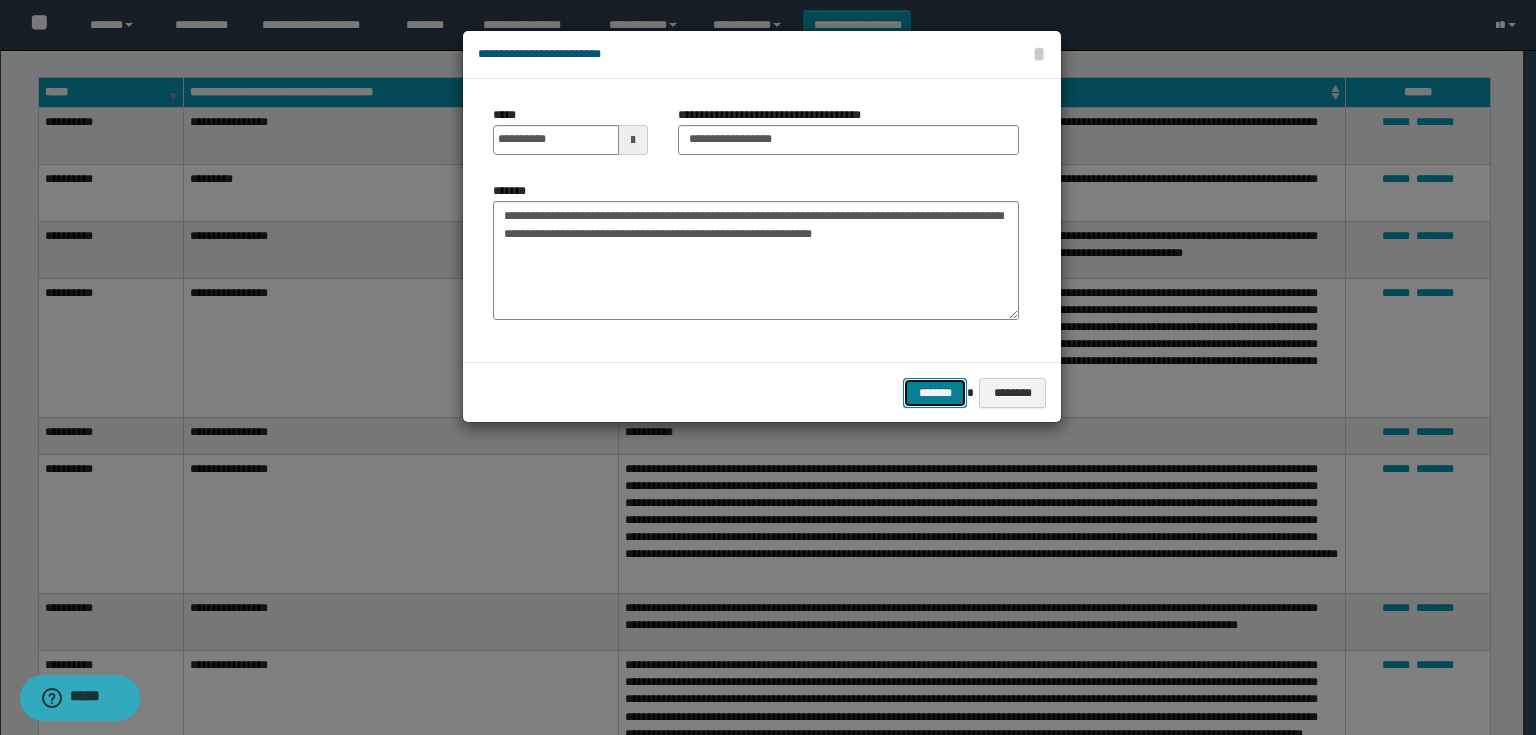 click on "*******" at bounding box center [935, 393] 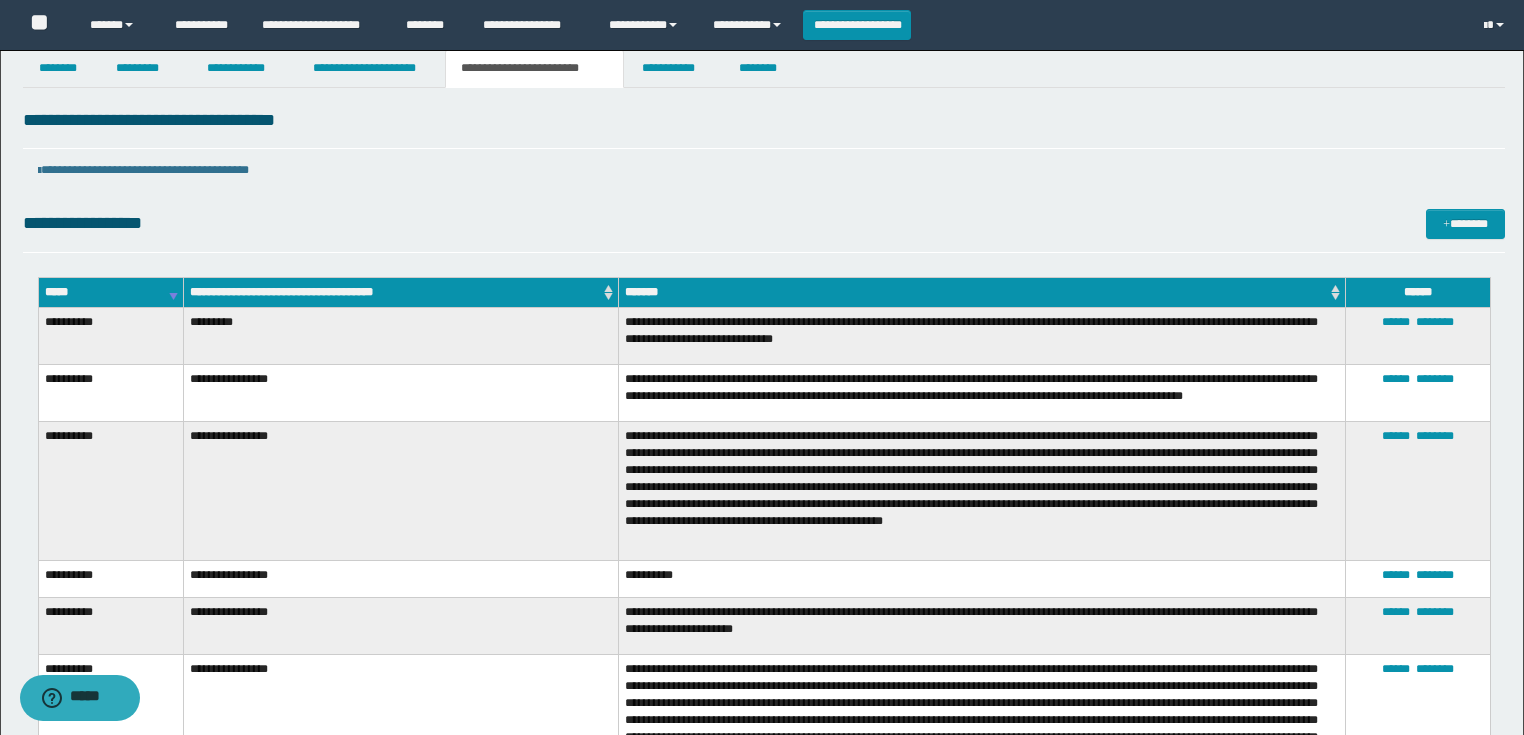 scroll, scrollTop: 0, scrollLeft: 0, axis: both 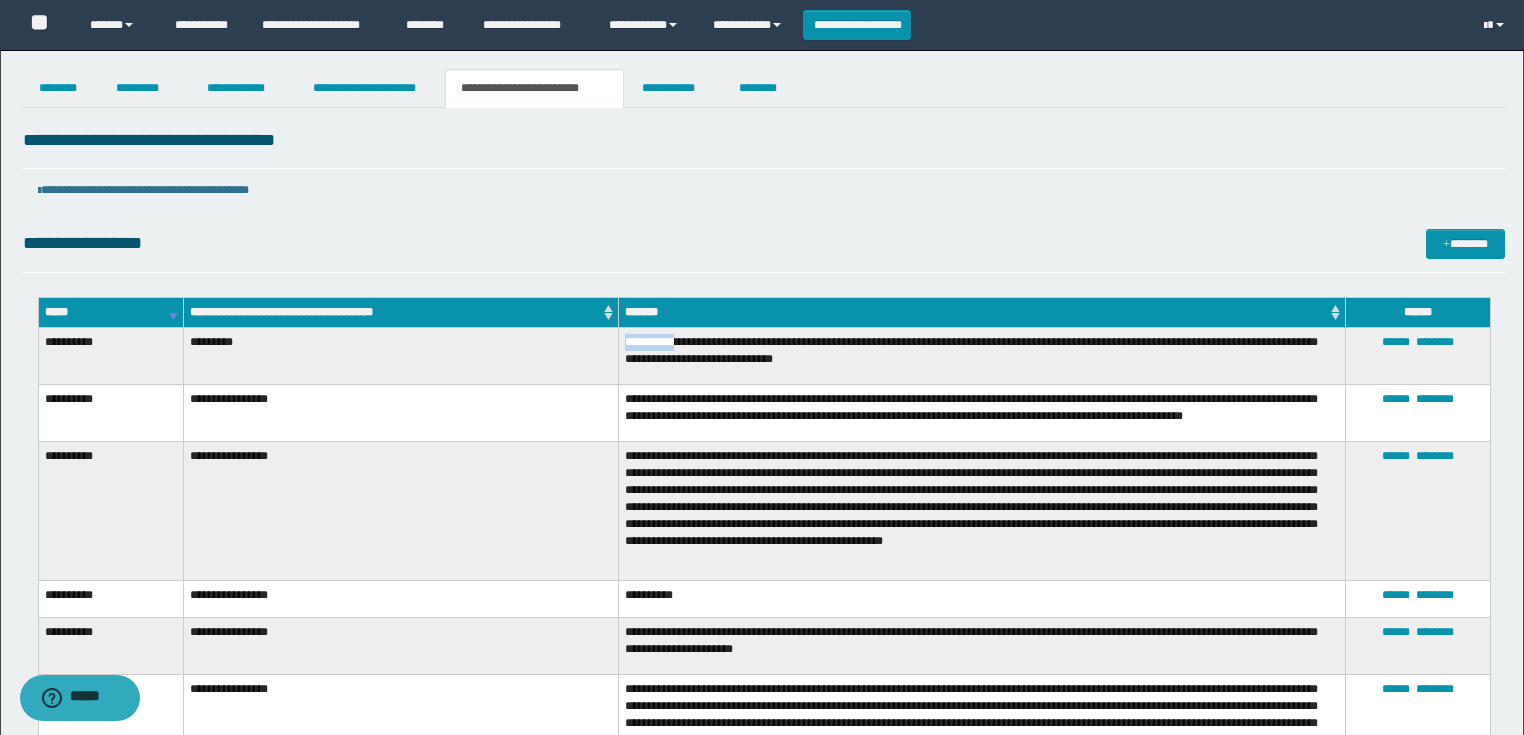 drag, startPoint x: 686, startPoint y: 337, endPoint x: 619, endPoint y: 336, distance: 67.00746 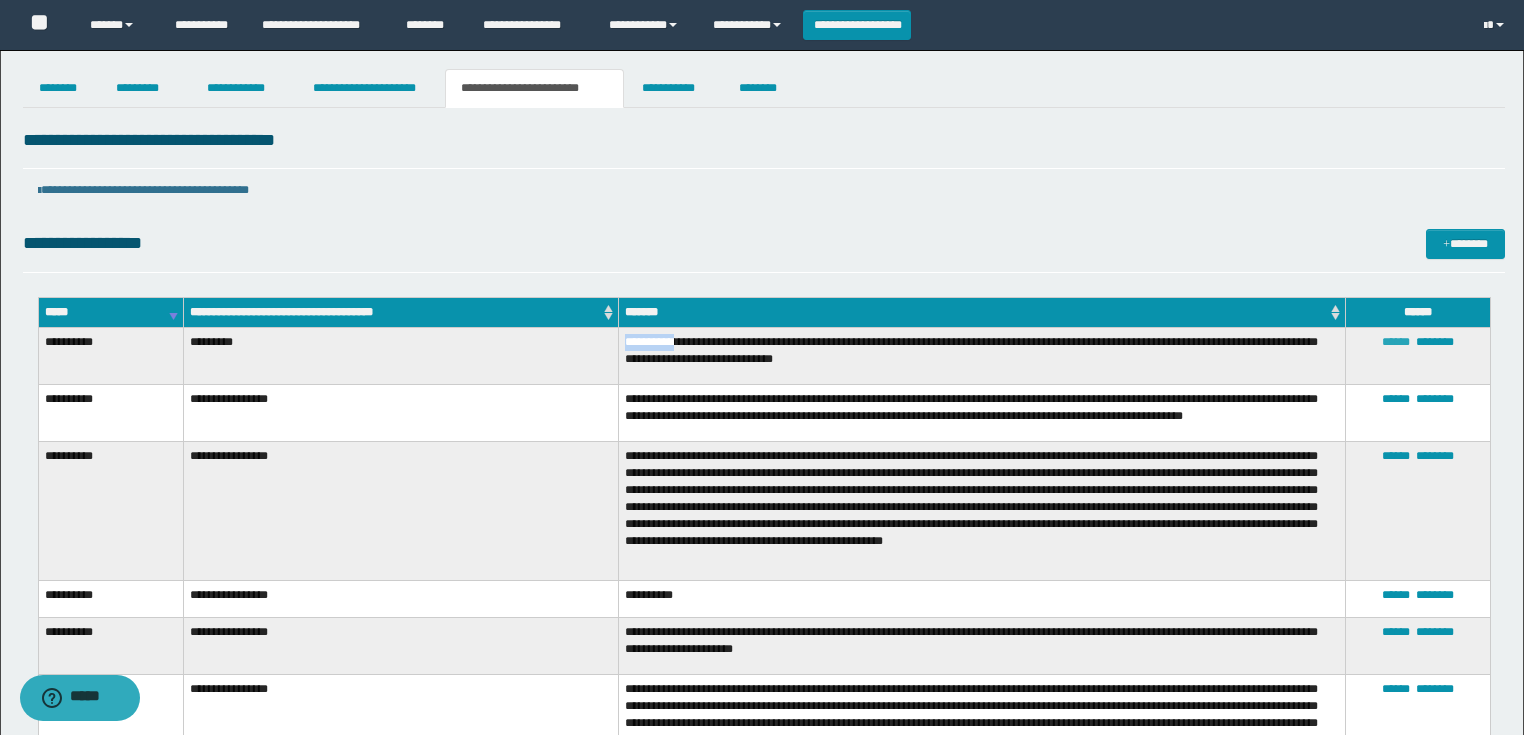 click on "******" at bounding box center [1396, 342] 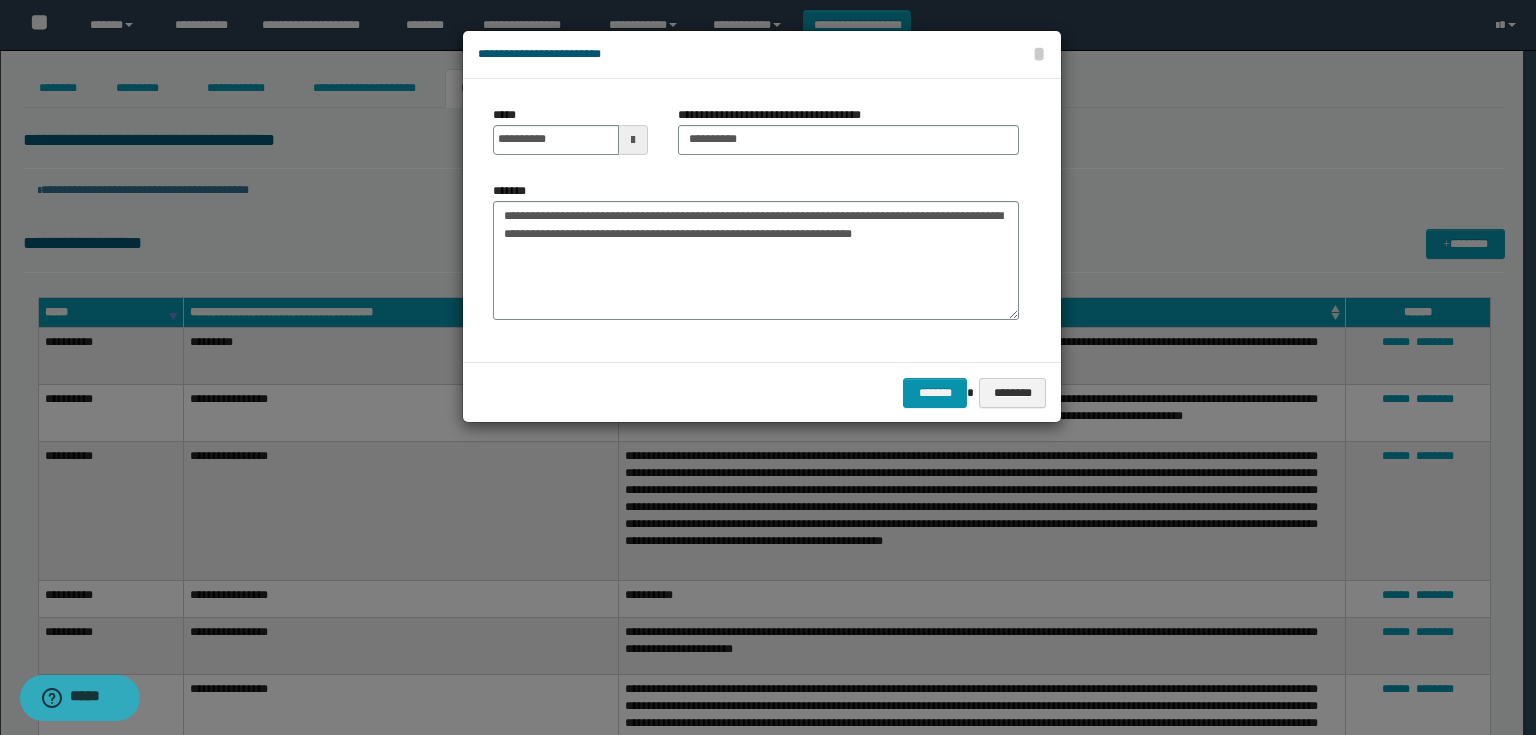 click at bounding box center (633, 140) 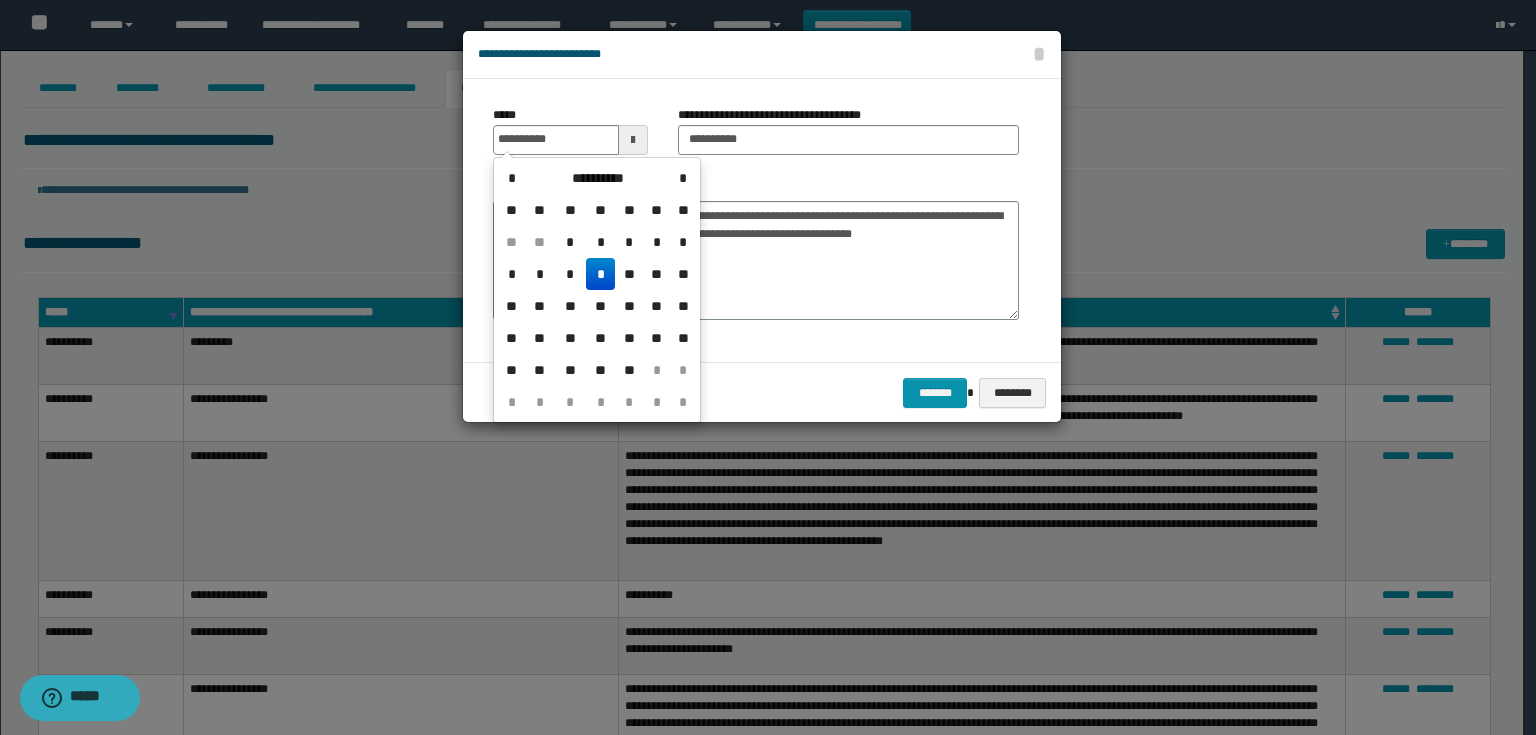 click on "**********" at bounding box center (598, 178) 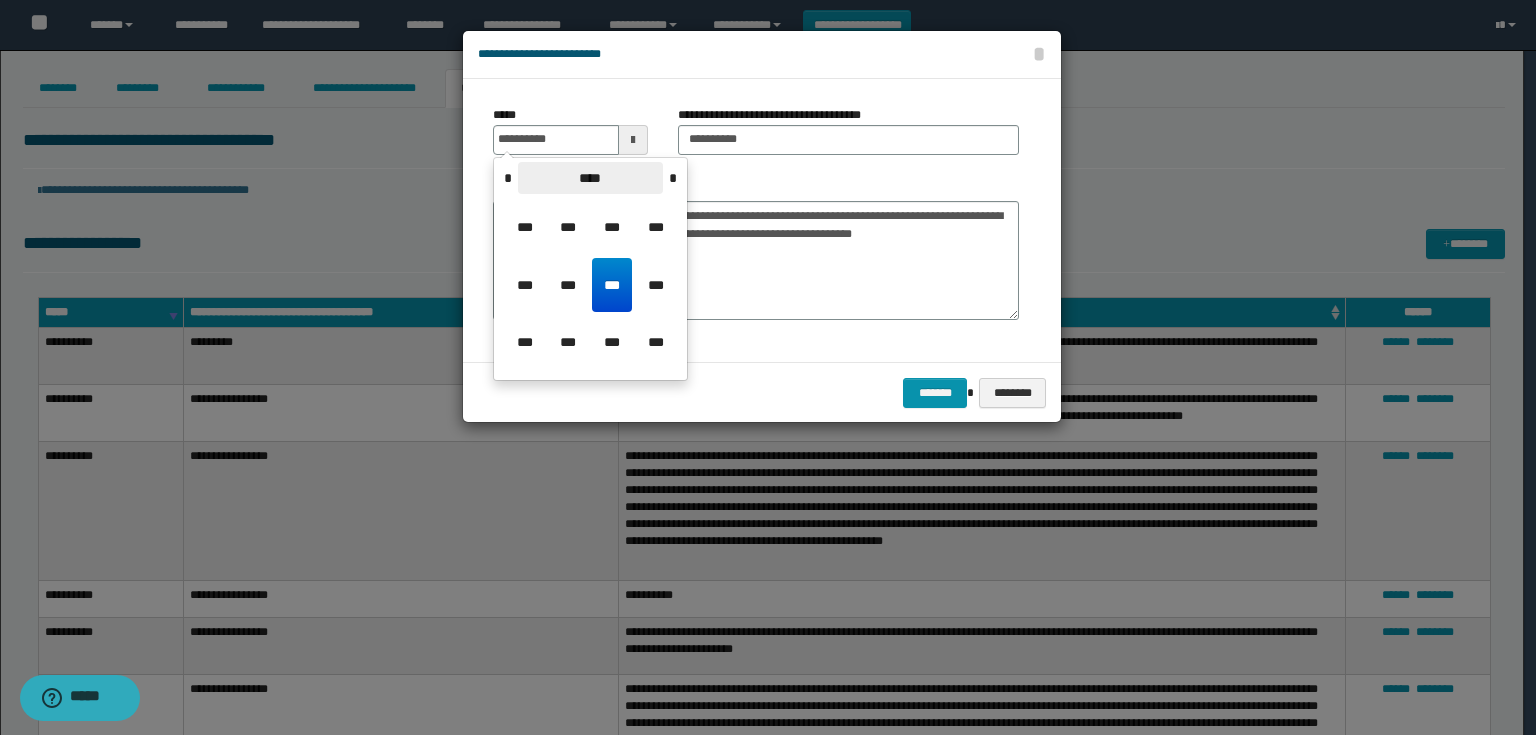 click on "****" at bounding box center [590, 178] 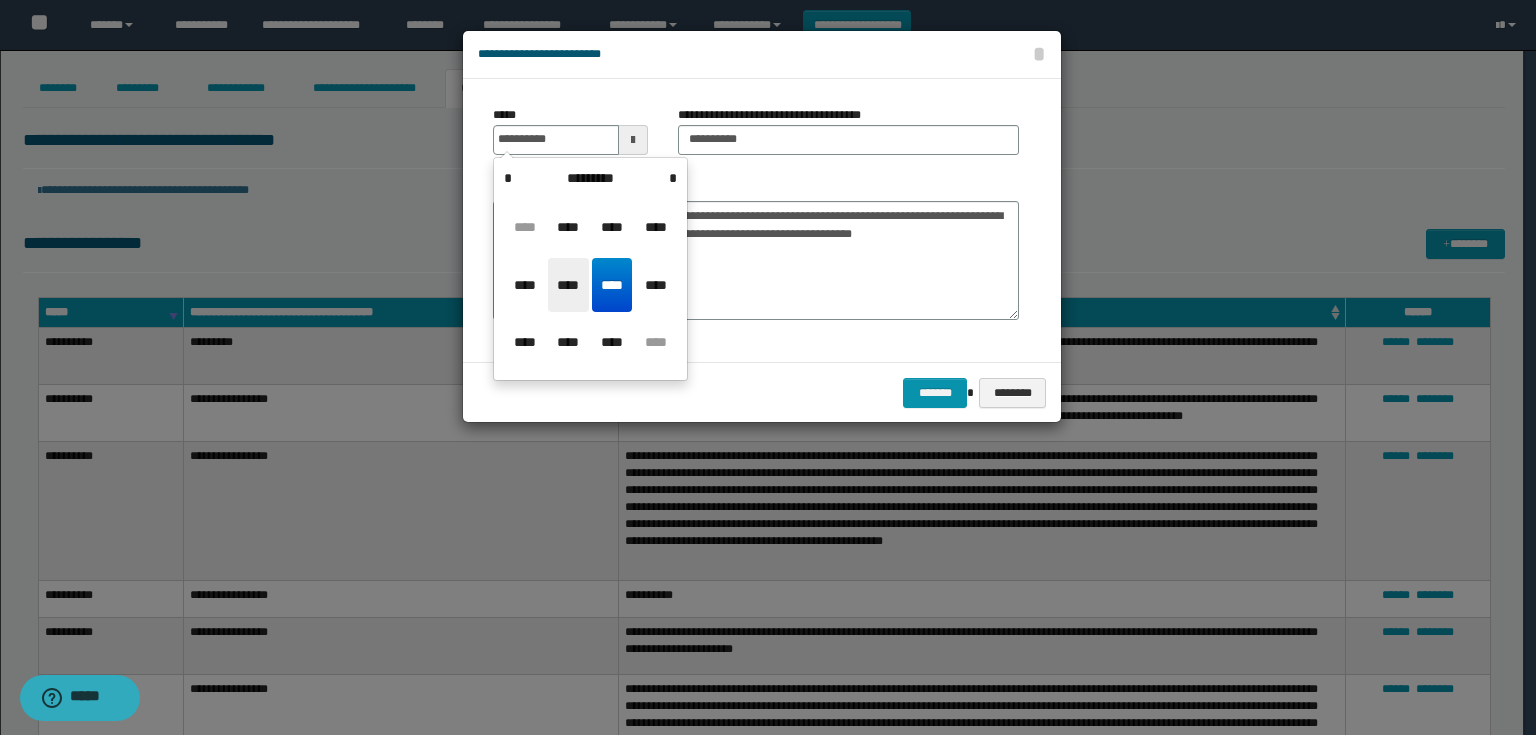 click on "****" at bounding box center [568, 285] 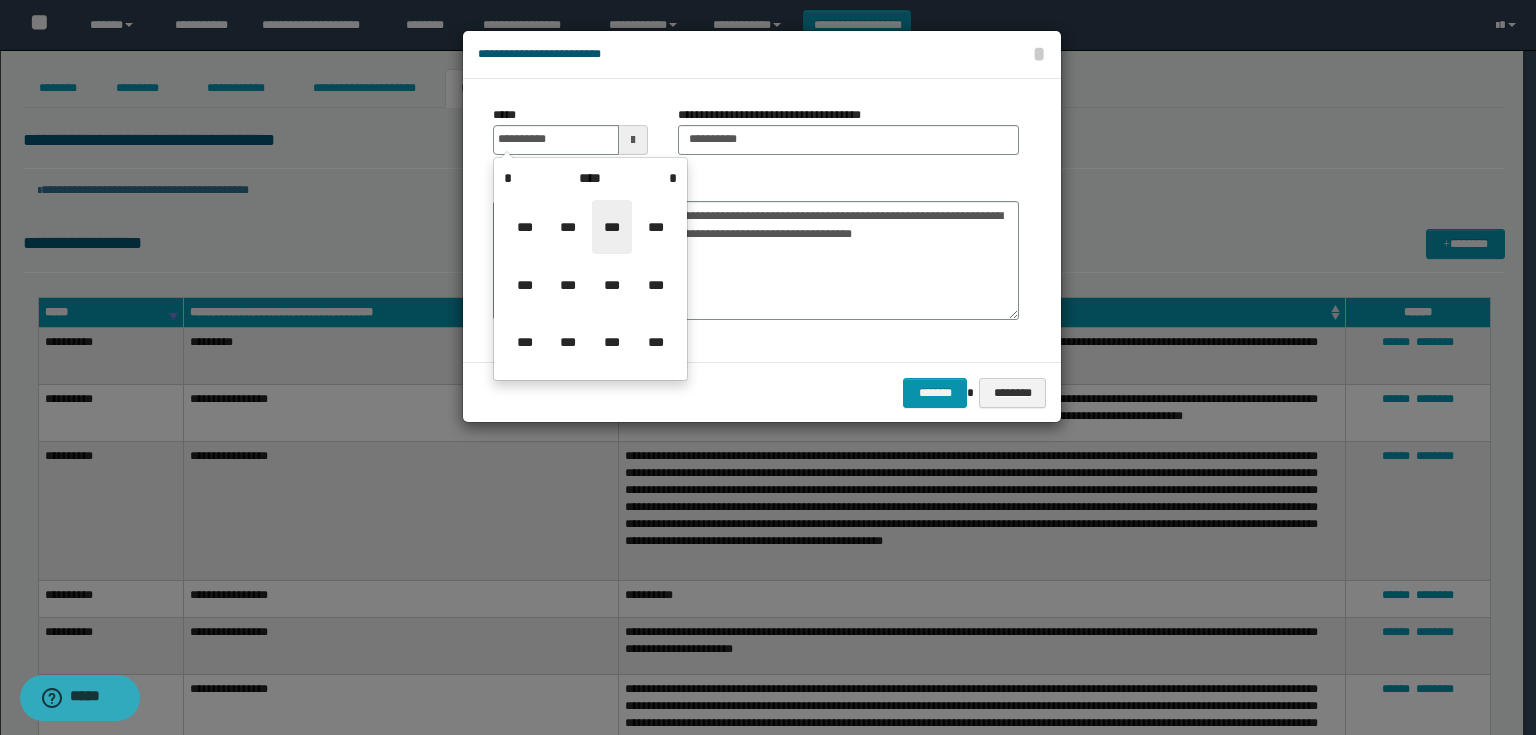 click on "***" at bounding box center (612, 227) 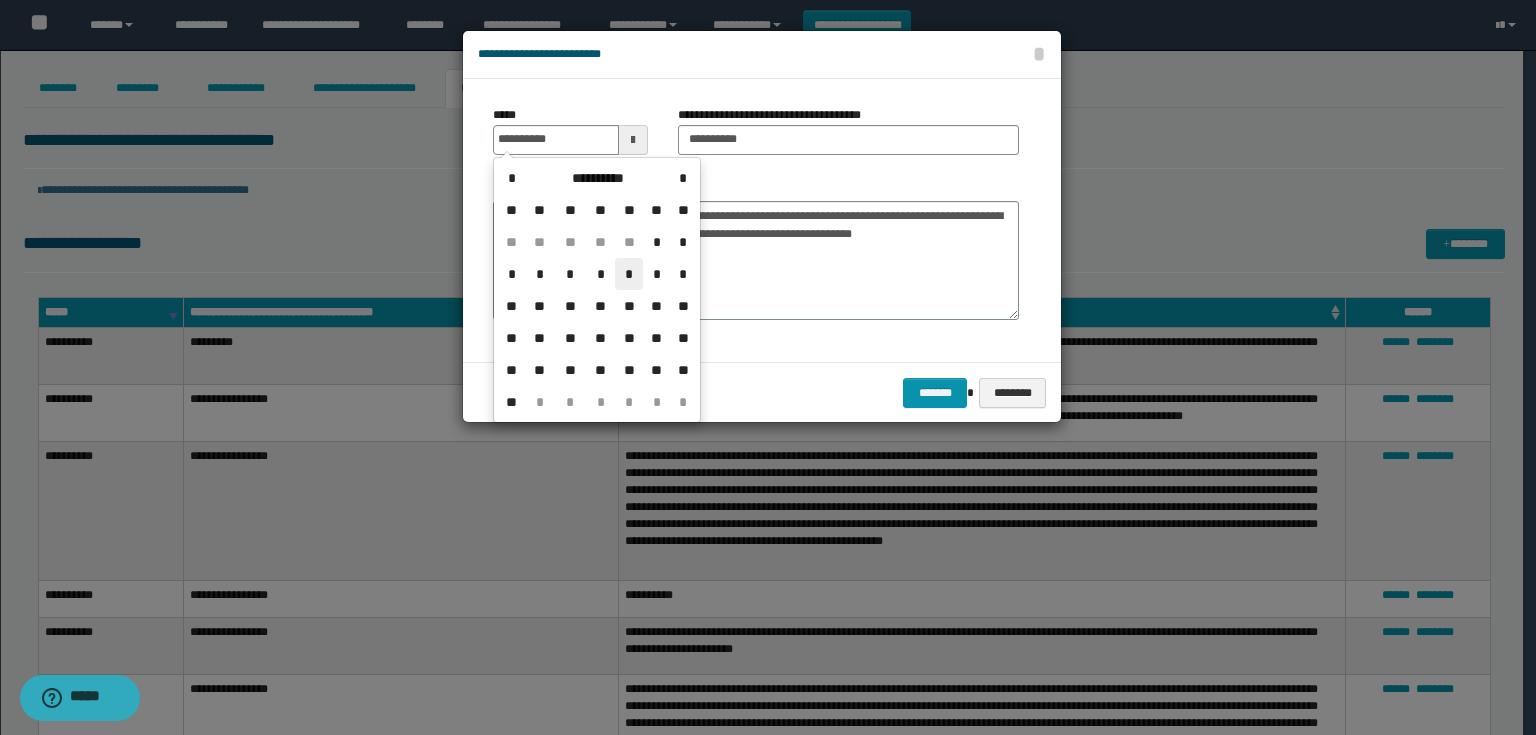 click on "*" at bounding box center [629, 274] 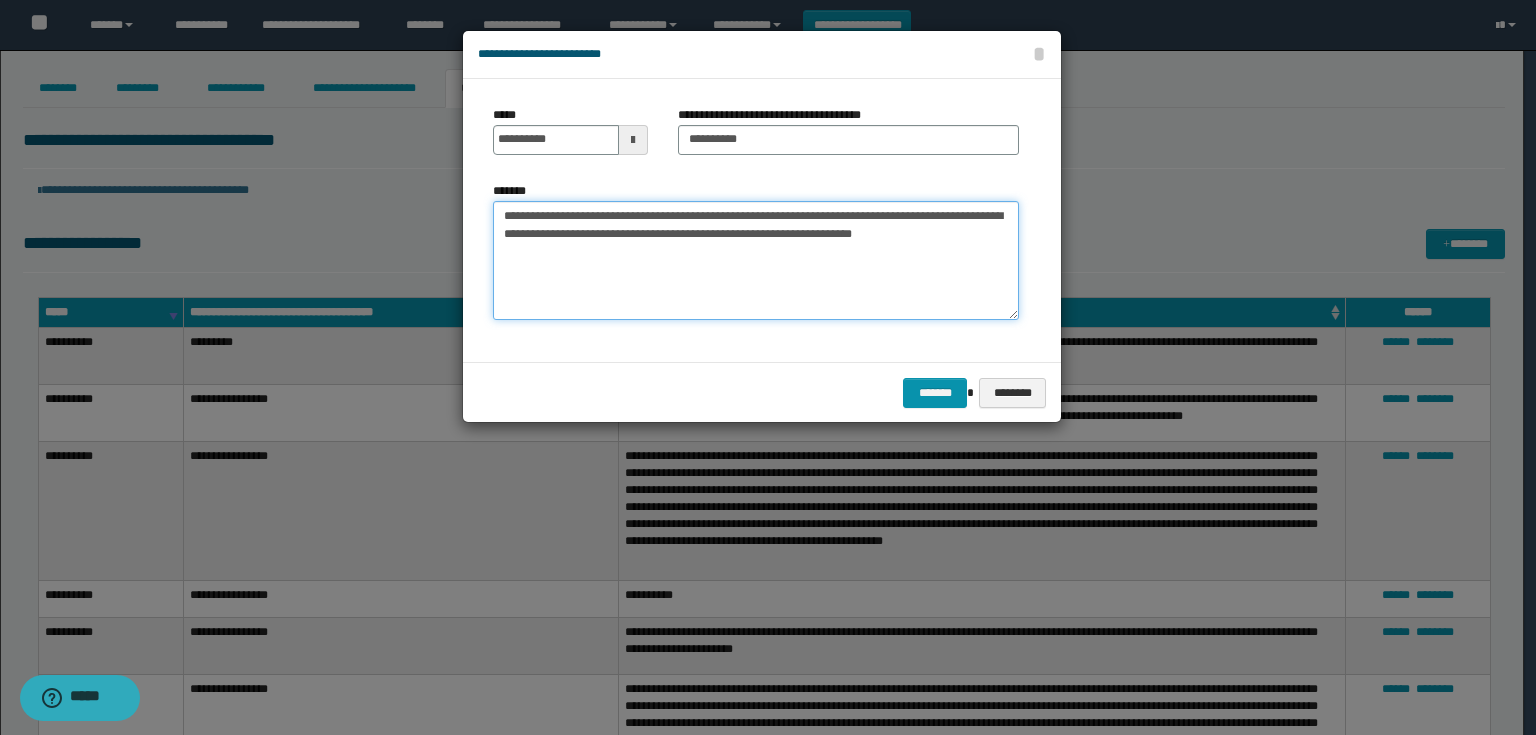 click on "**********" at bounding box center [756, 261] 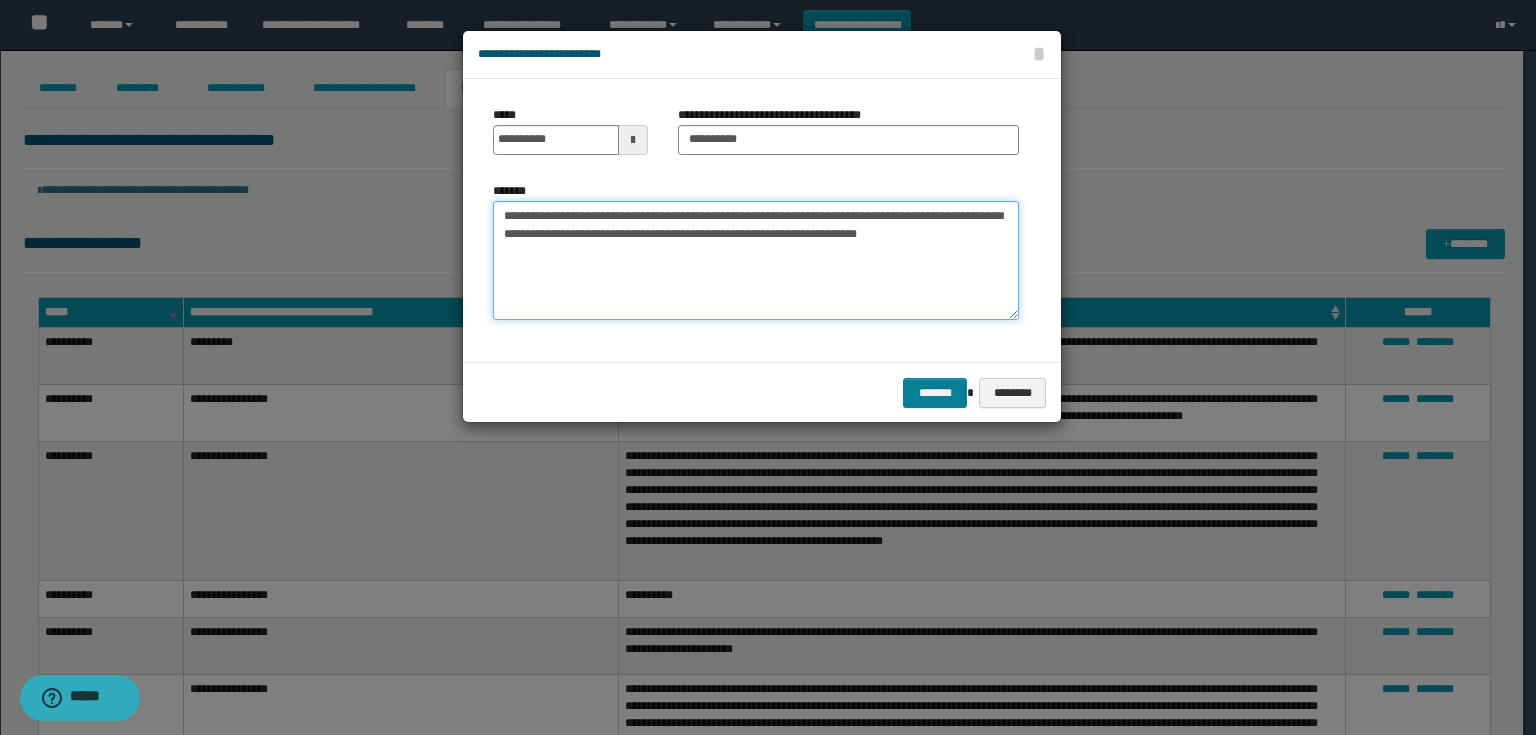 type on "**********" 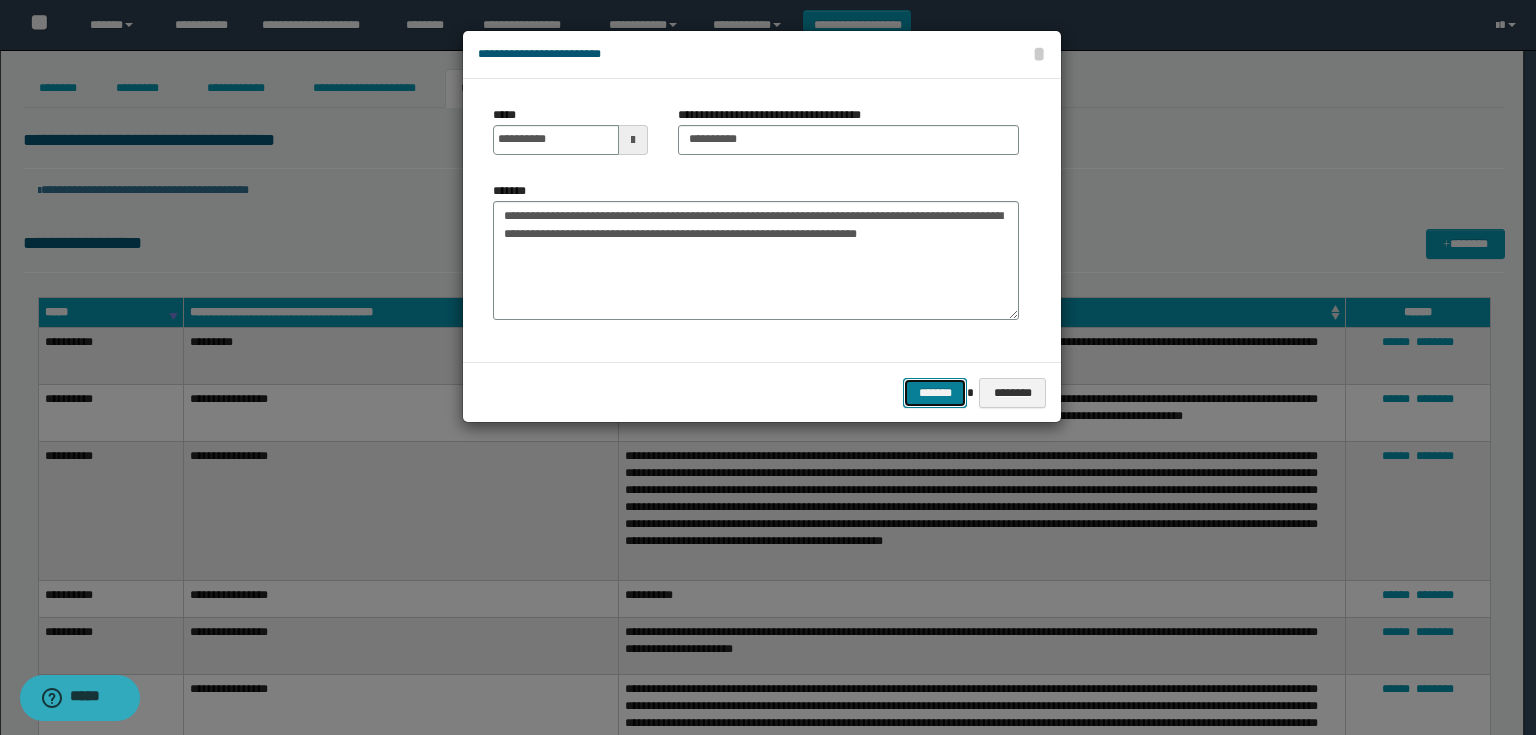 click on "*******" at bounding box center [935, 393] 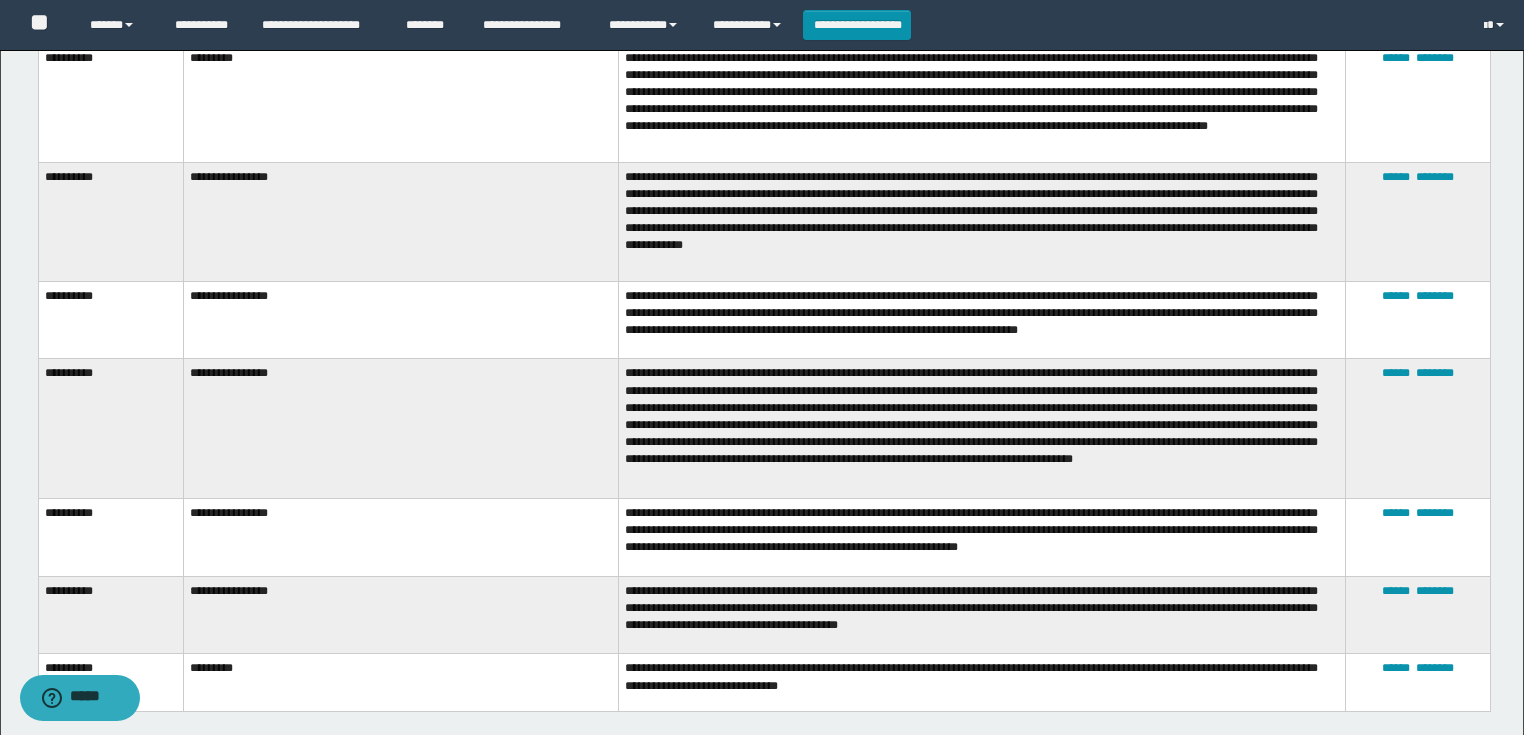 scroll, scrollTop: 1500, scrollLeft: 0, axis: vertical 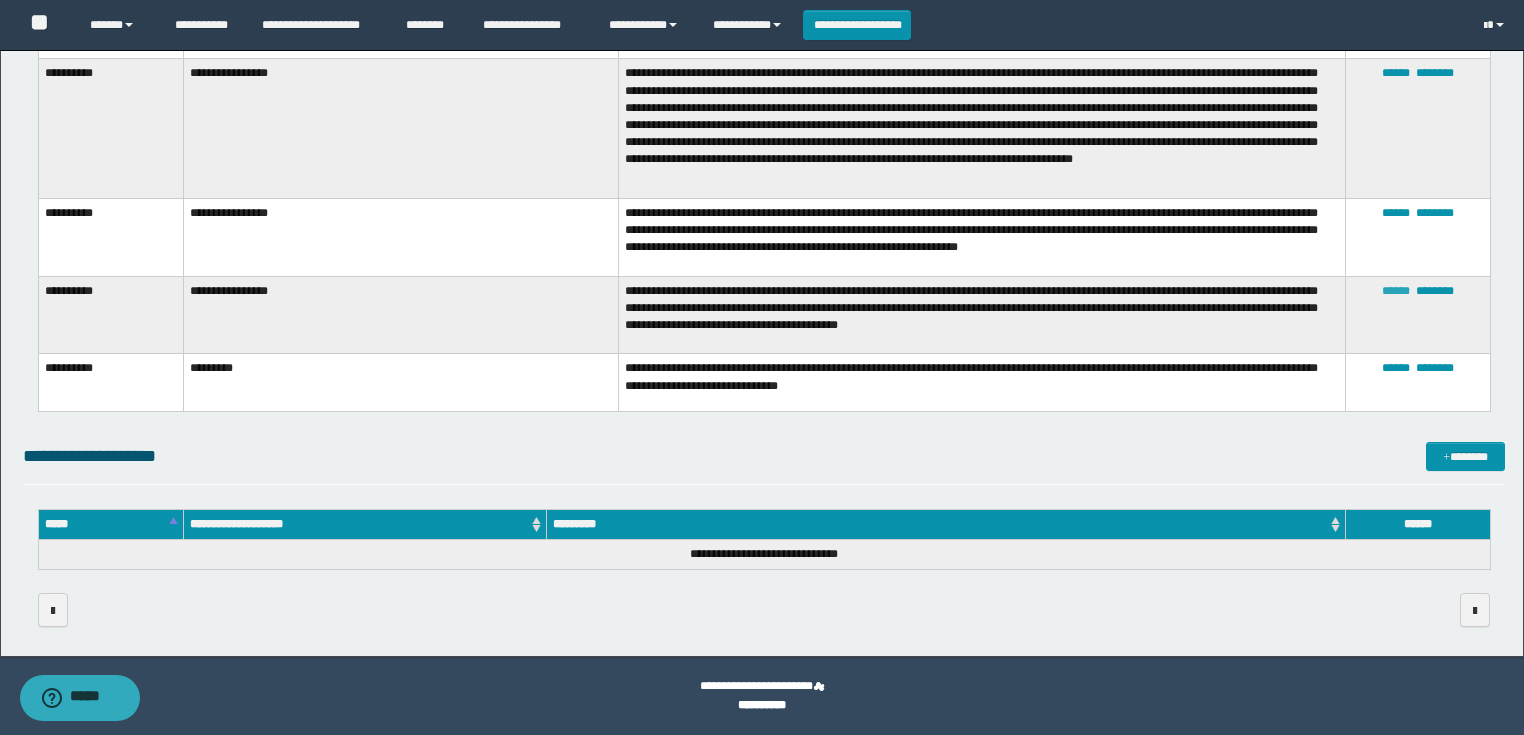 click on "******" at bounding box center (1396, 291) 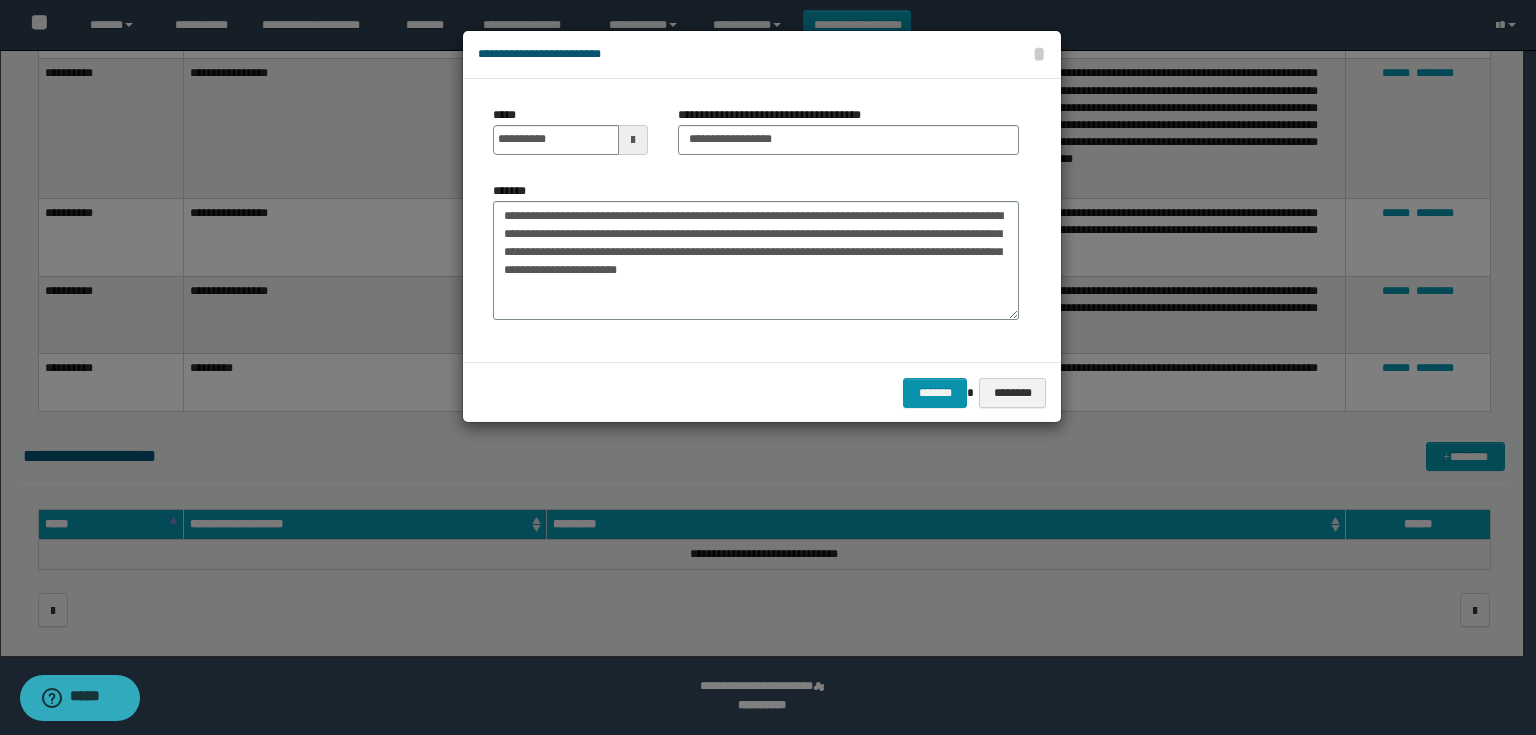 click at bounding box center [633, 140] 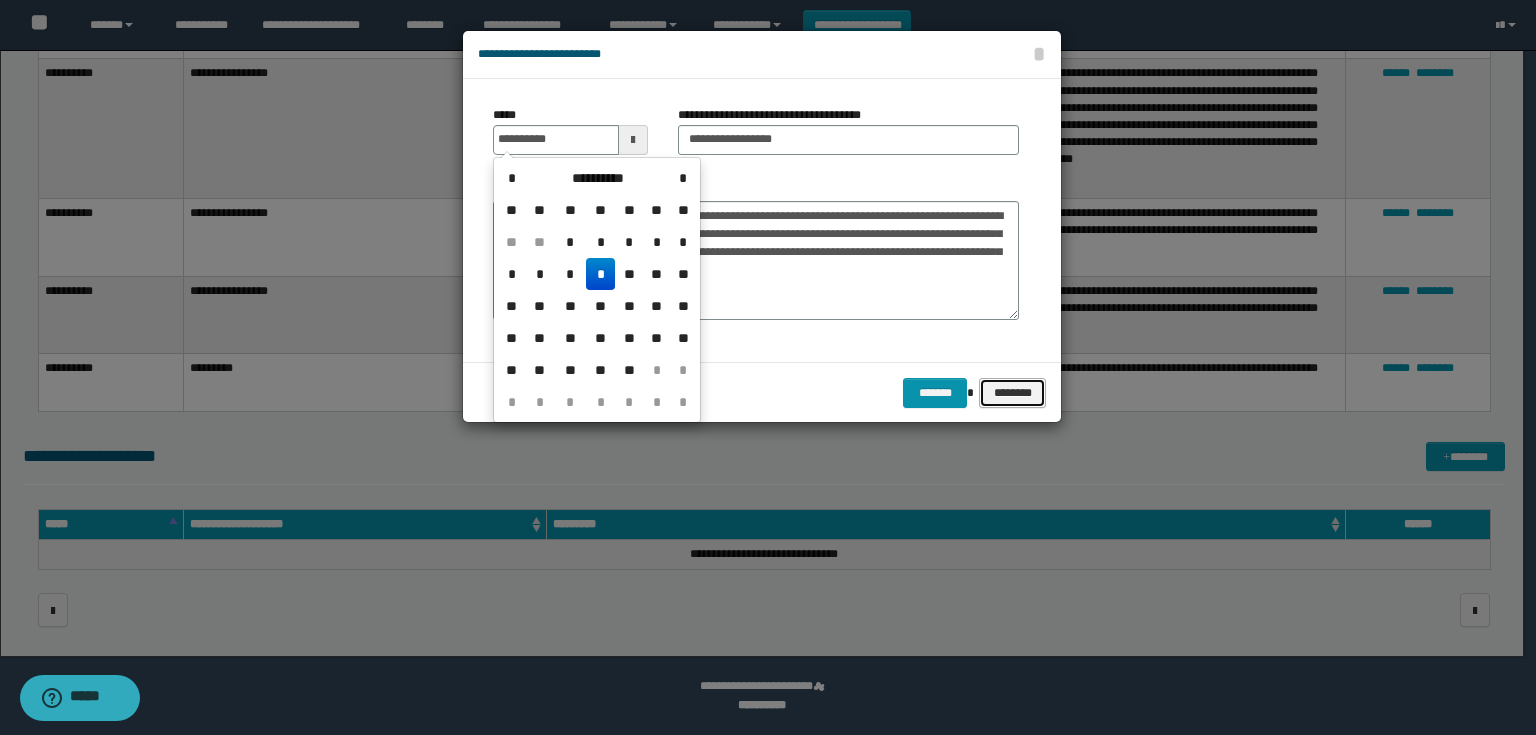 type on "**********" 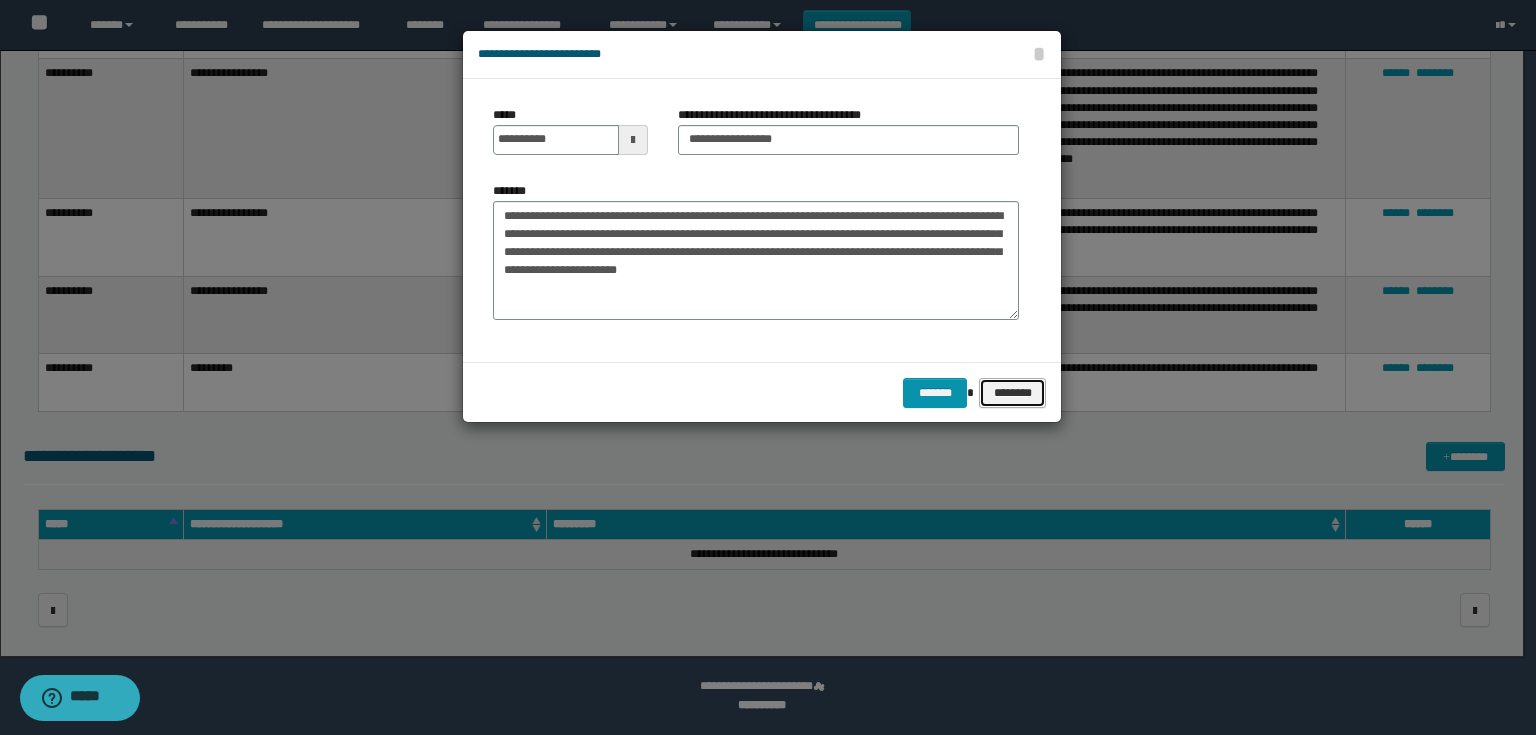click on "********" at bounding box center [1012, 393] 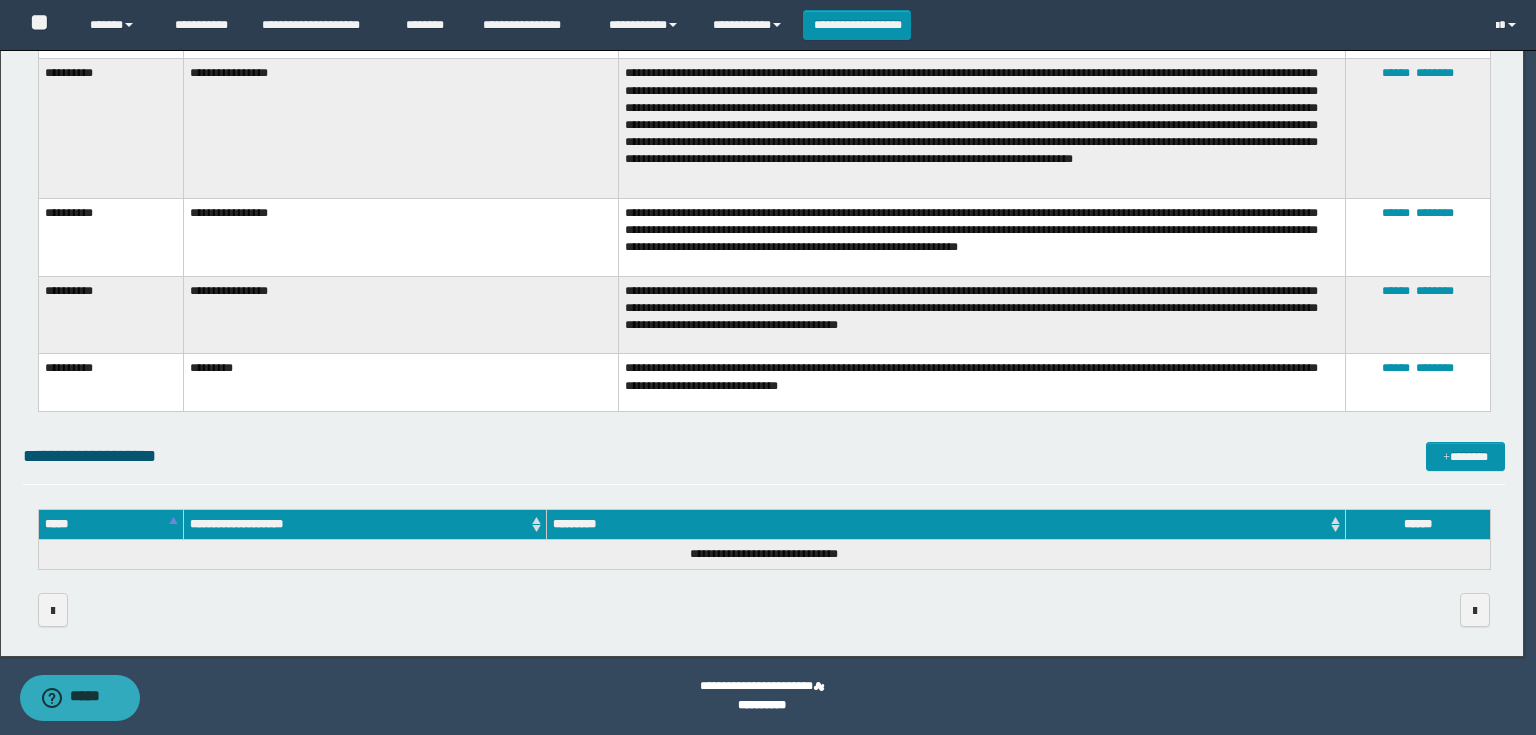 type 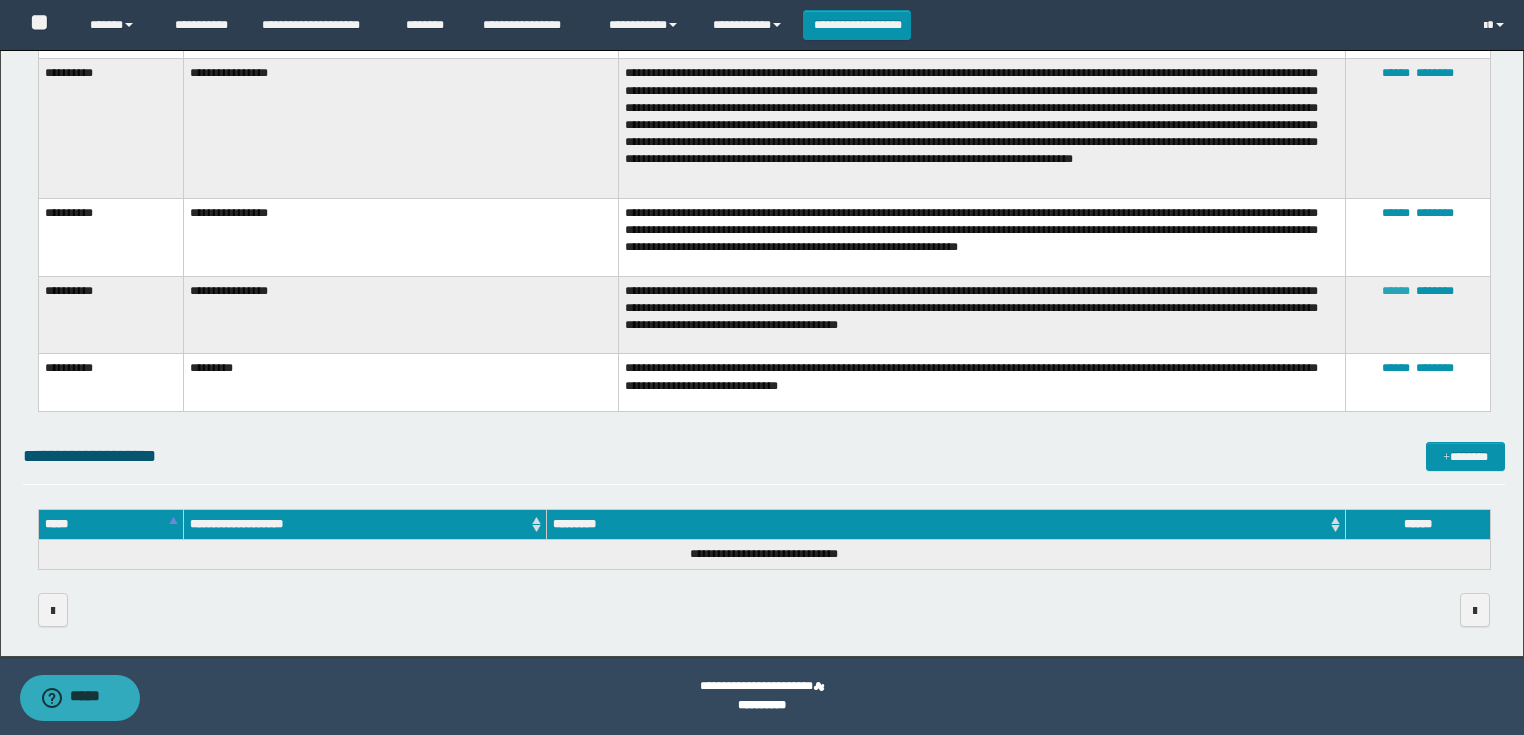 click on "******" at bounding box center (1396, 291) 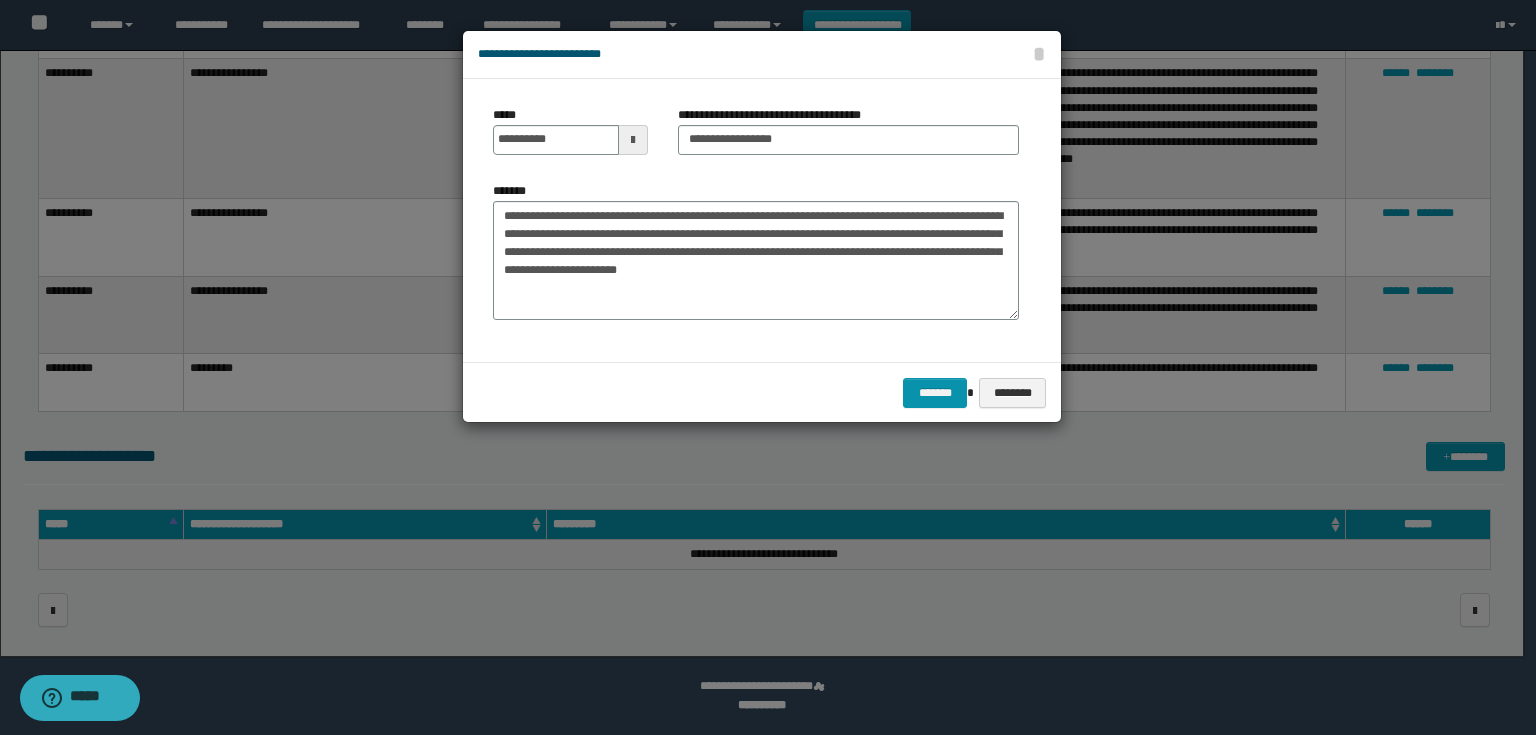 click at bounding box center [633, 140] 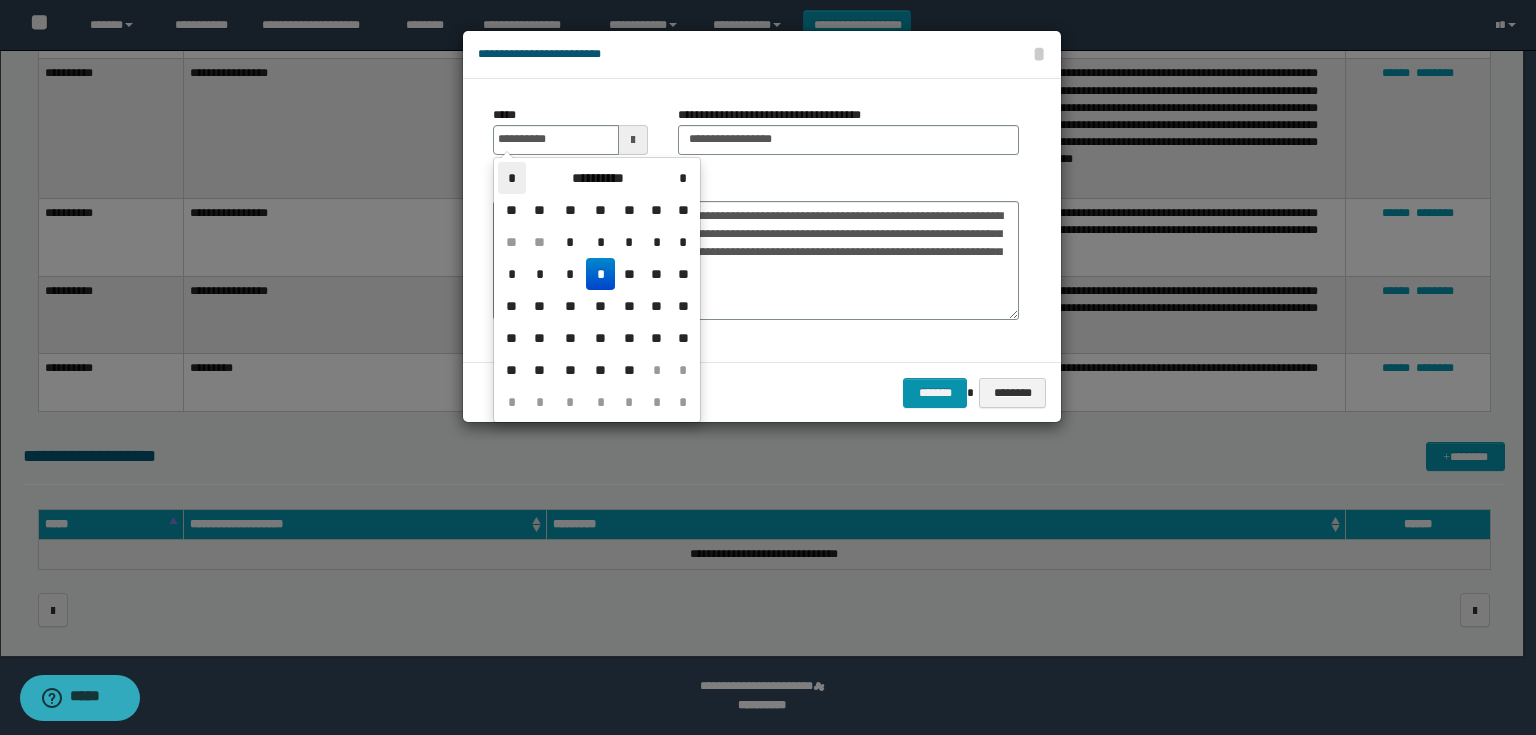 click on "*" at bounding box center (512, 178) 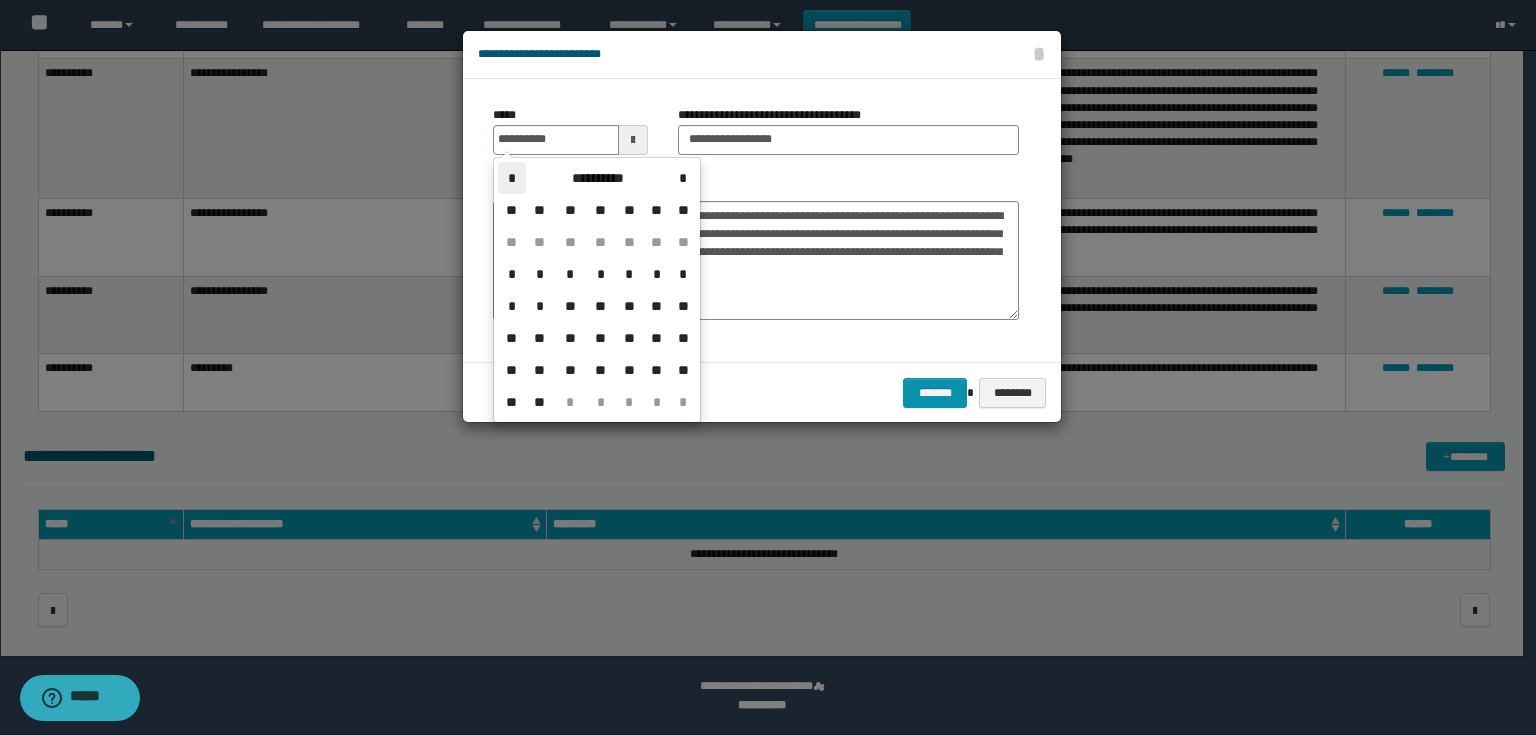 click on "*" at bounding box center (512, 178) 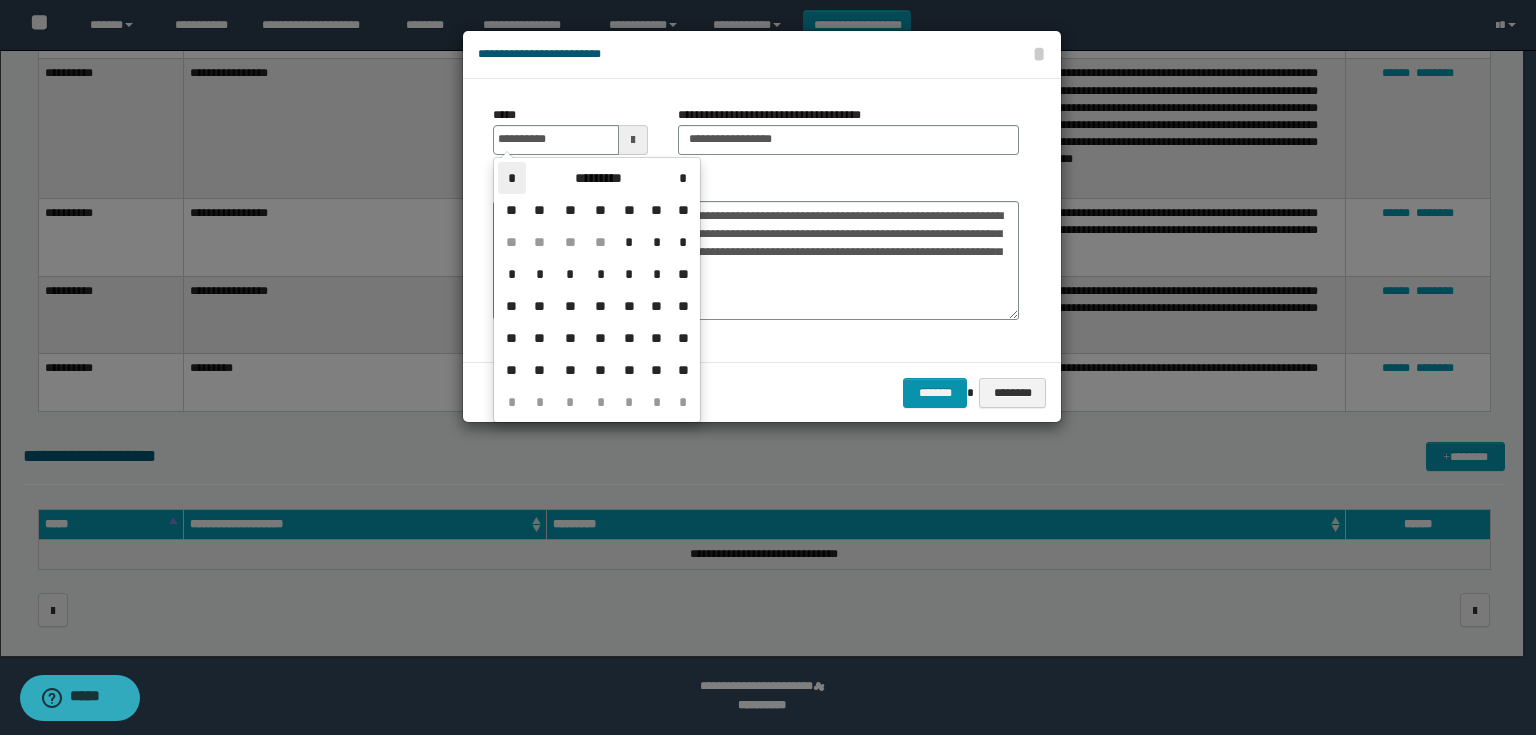 click on "*" at bounding box center [512, 178] 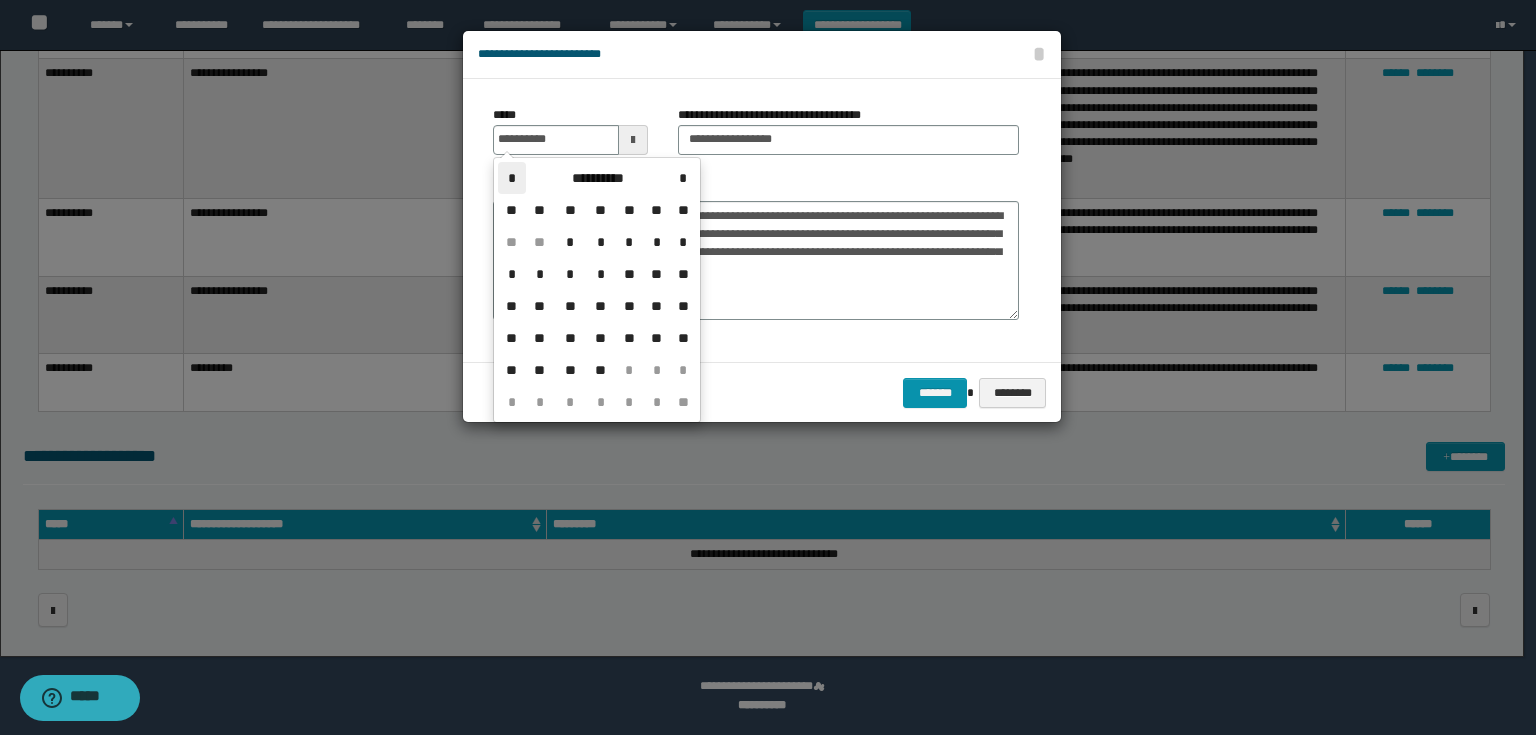 click on "*" at bounding box center (512, 178) 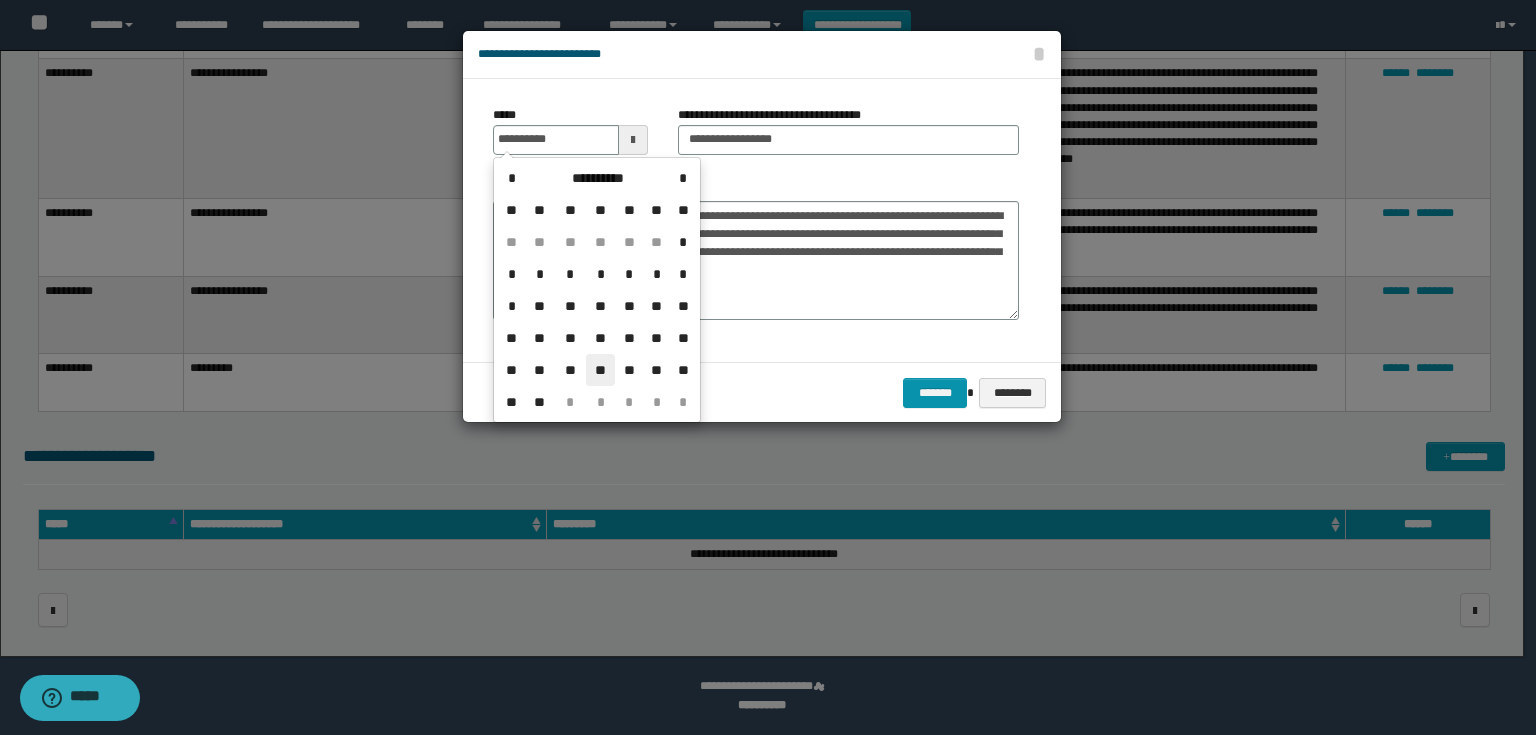 click on "**" at bounding box center [600, 370] 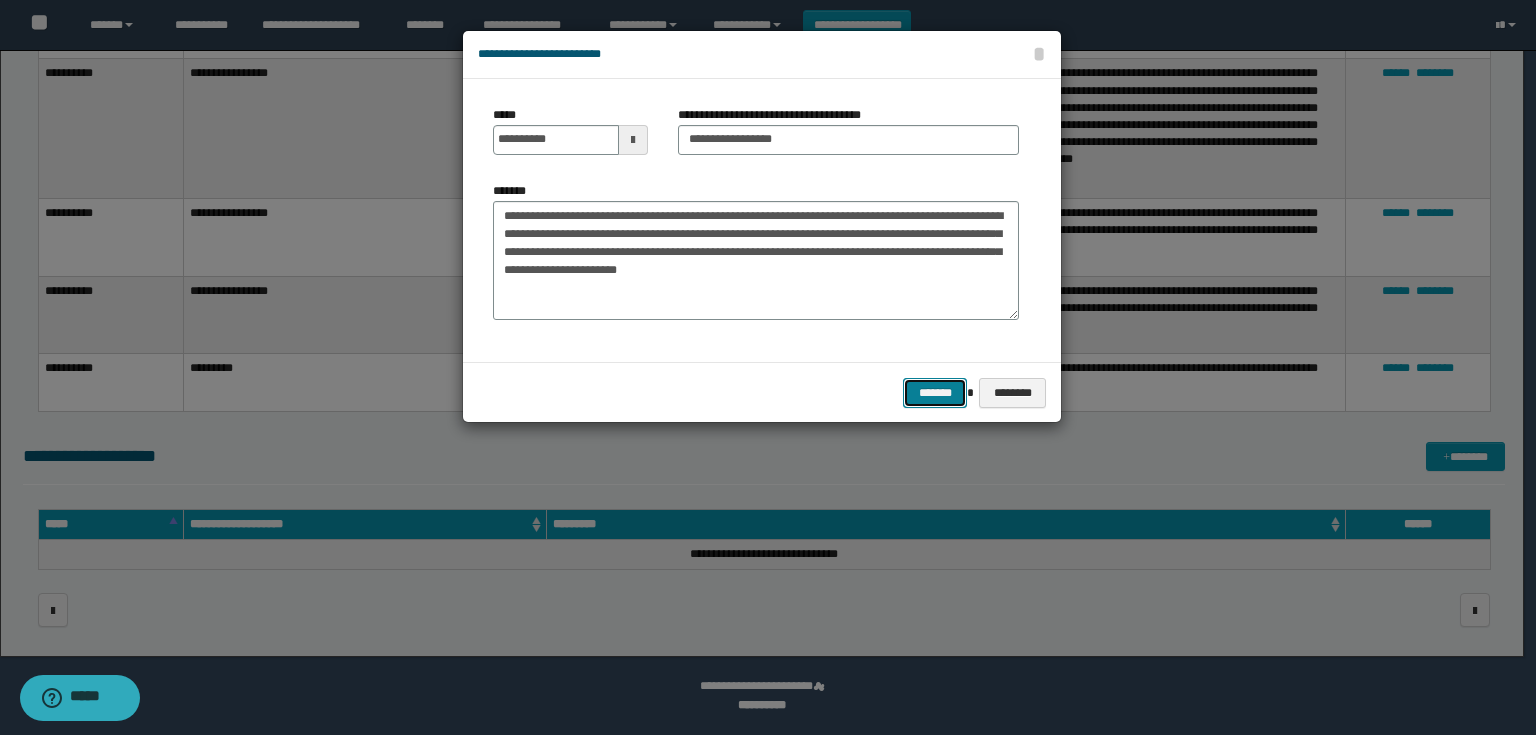 click on "*******" at bounding box center [935, 393] 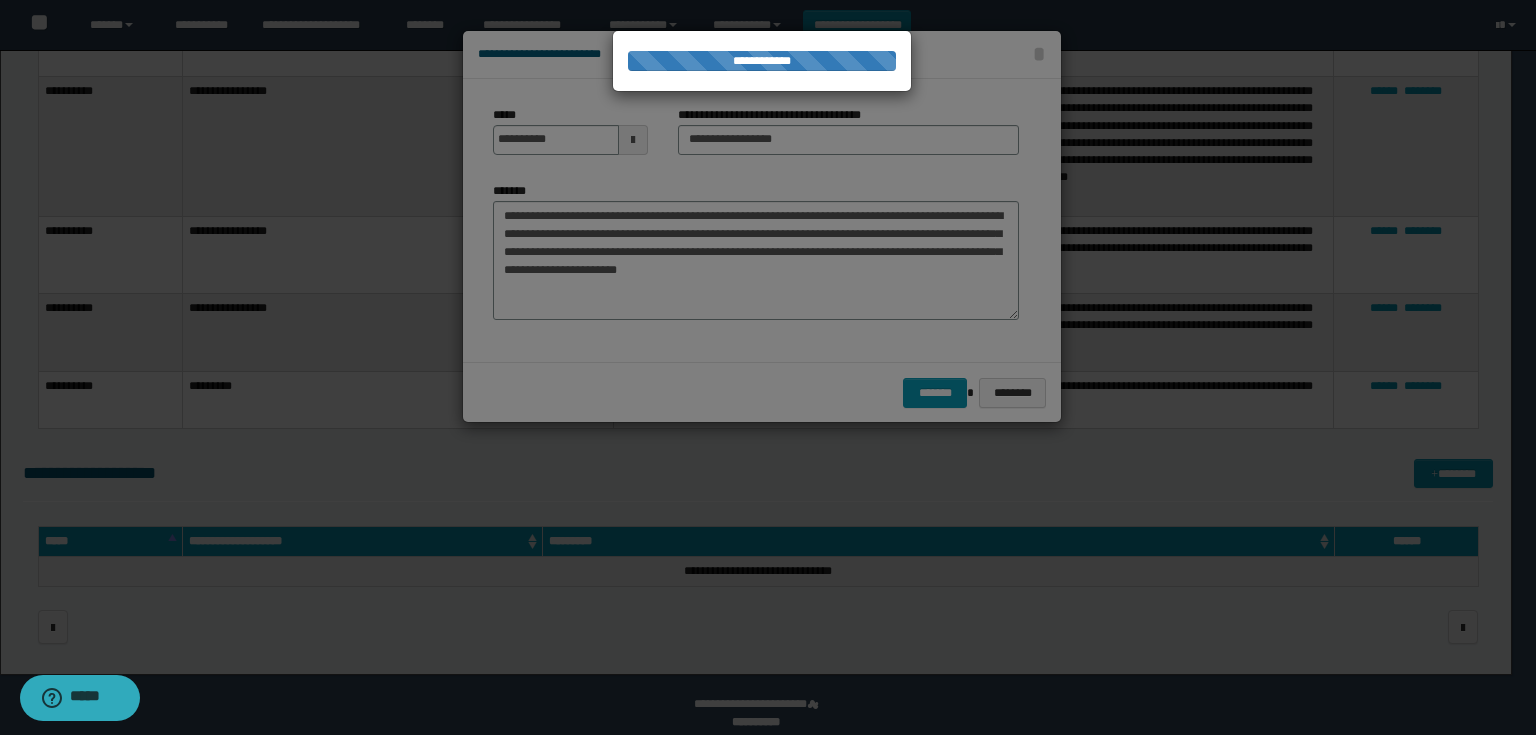 click at bounding box center [768, 367] 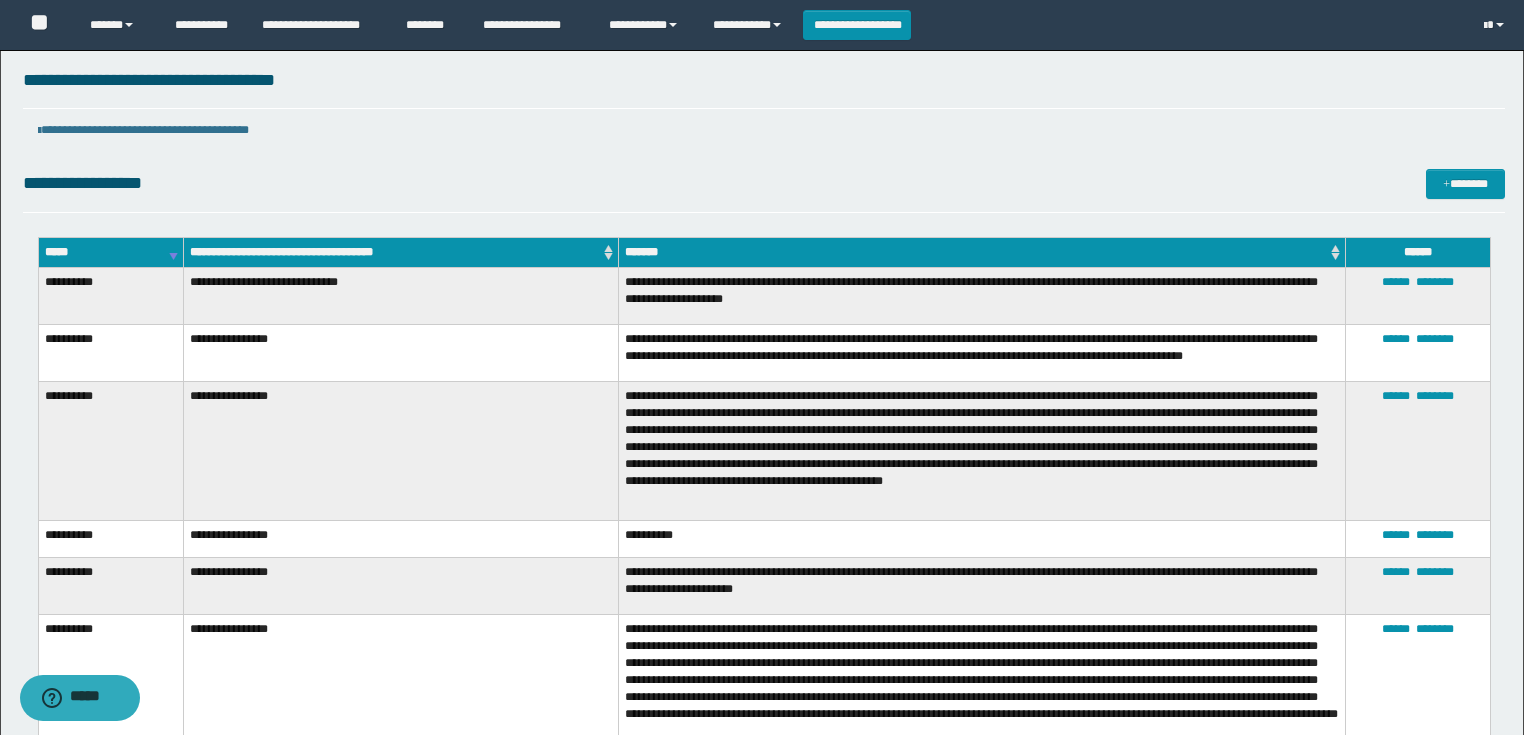 scroll, scrollTop: 0, scrollLeft: 0, axis: both 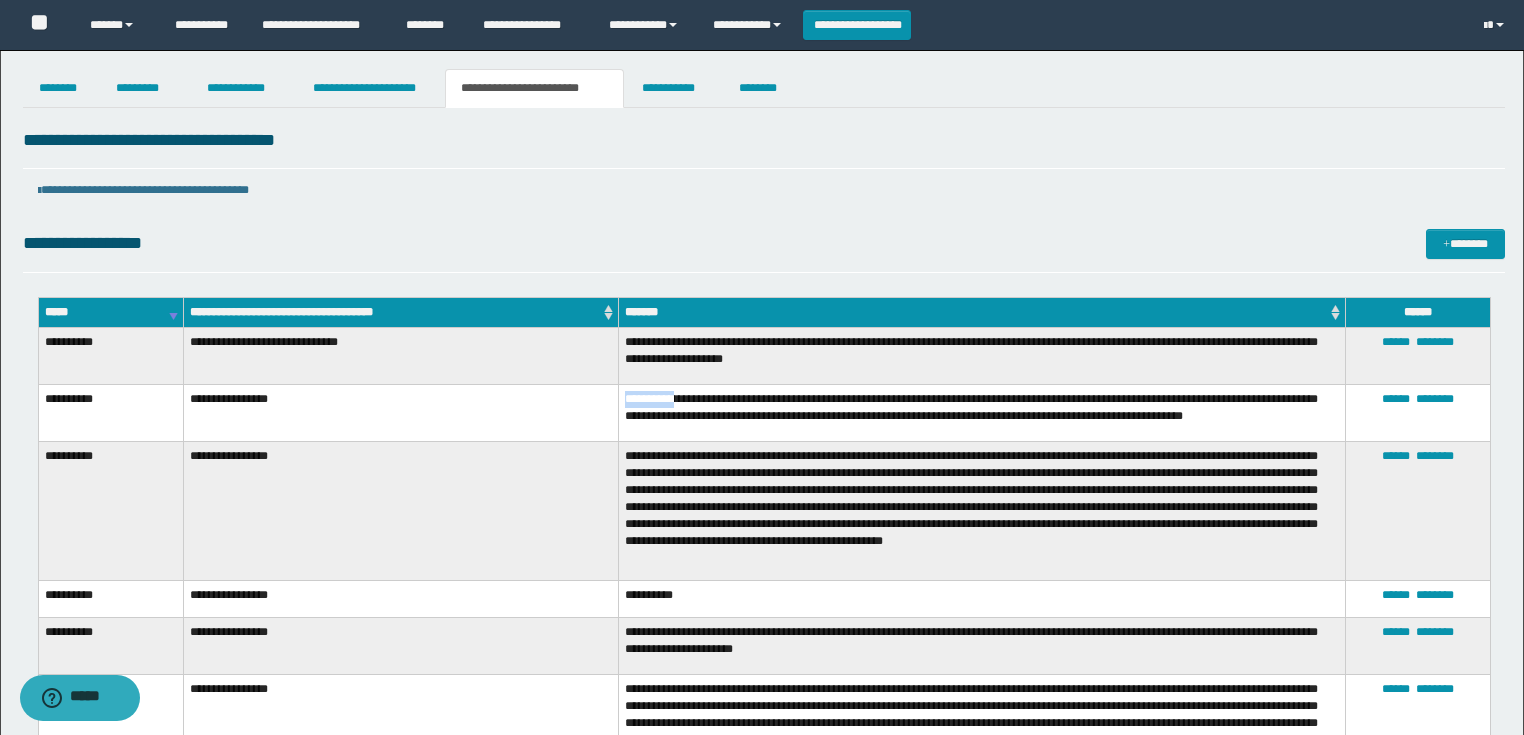 drag, startPoint x: 683, startPoint y: 386, endPoint x: 621, endPoint y: 388, distance: 62.03225 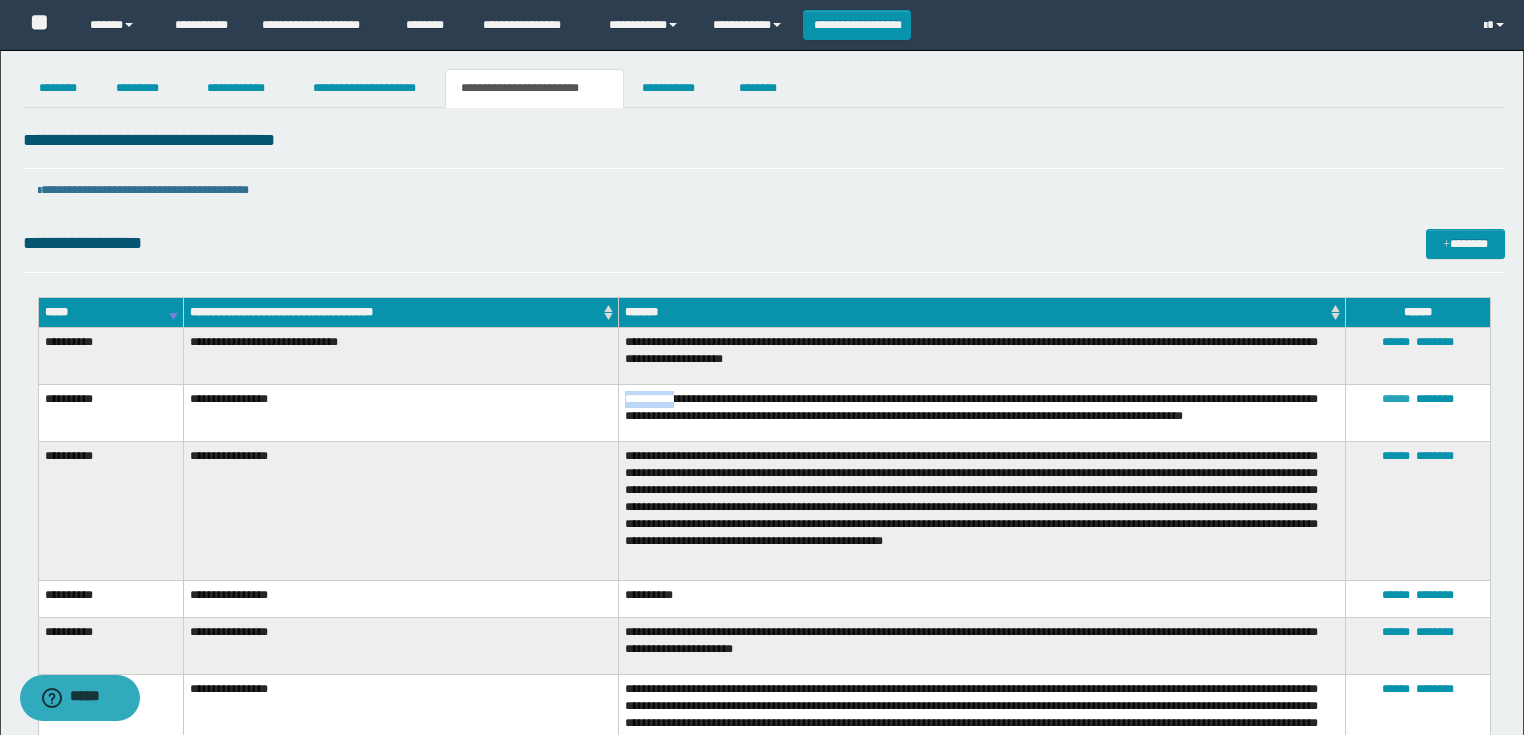 click on "******" at bounding box center (1396, 399) 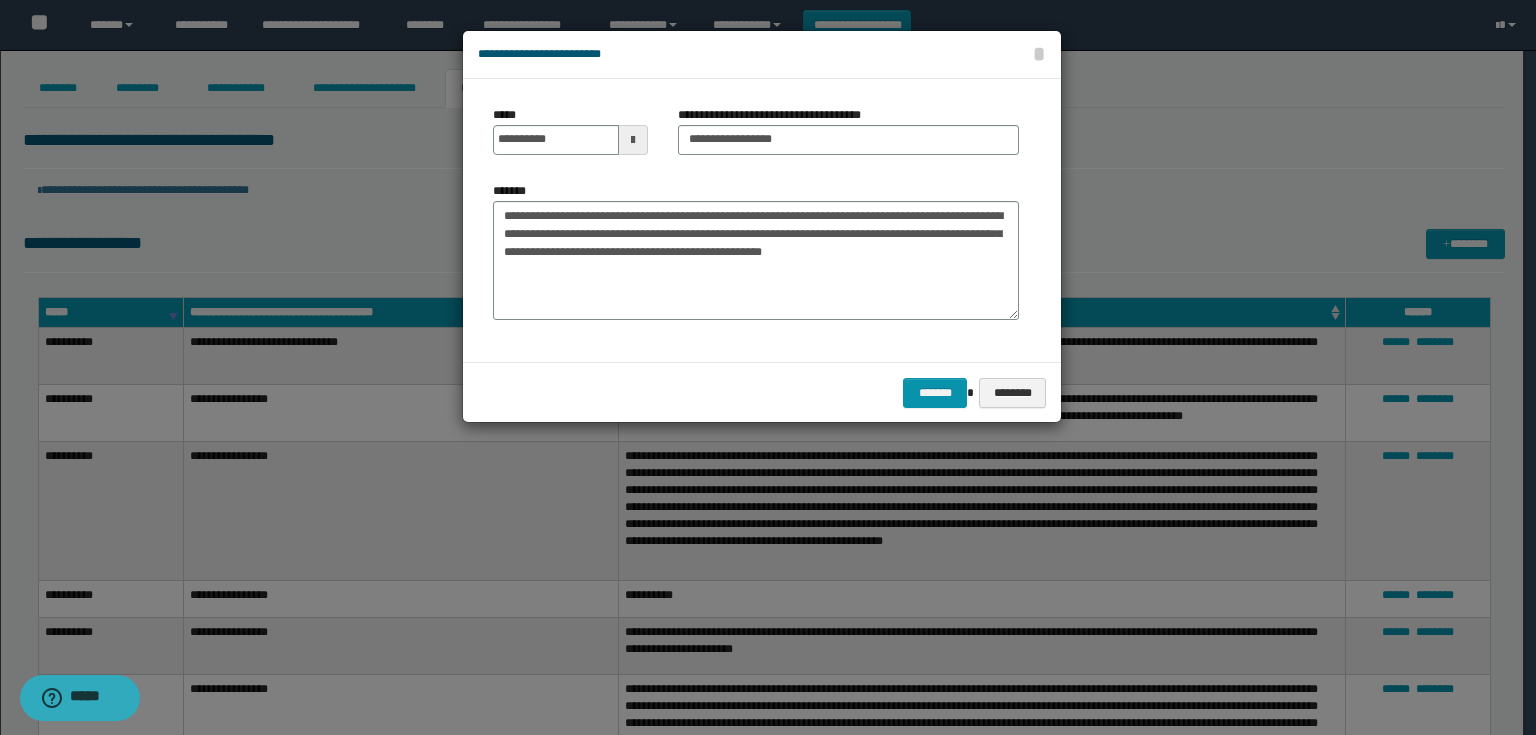 click at bounding box center (633, 140) 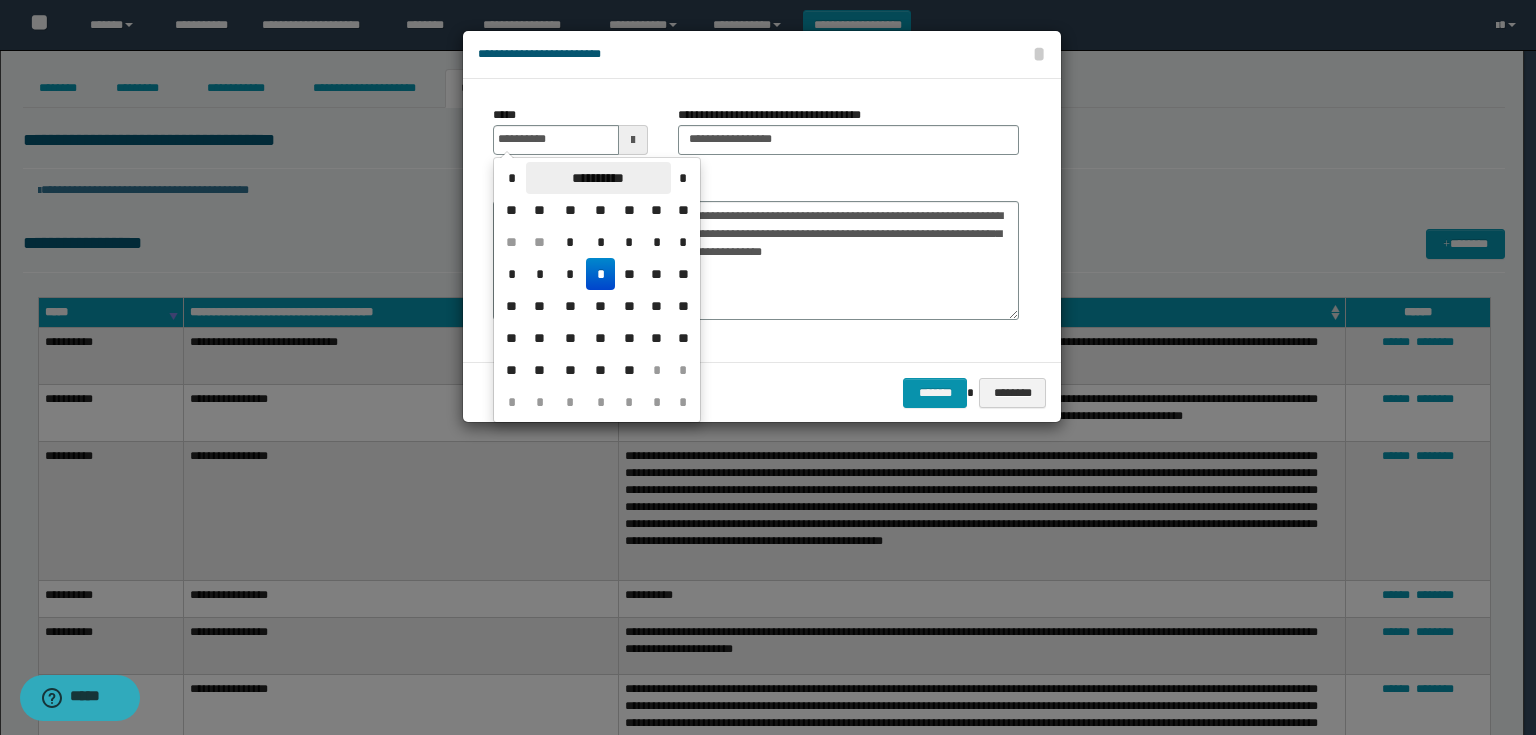 click on "**********" at bounding box center [598, 178] 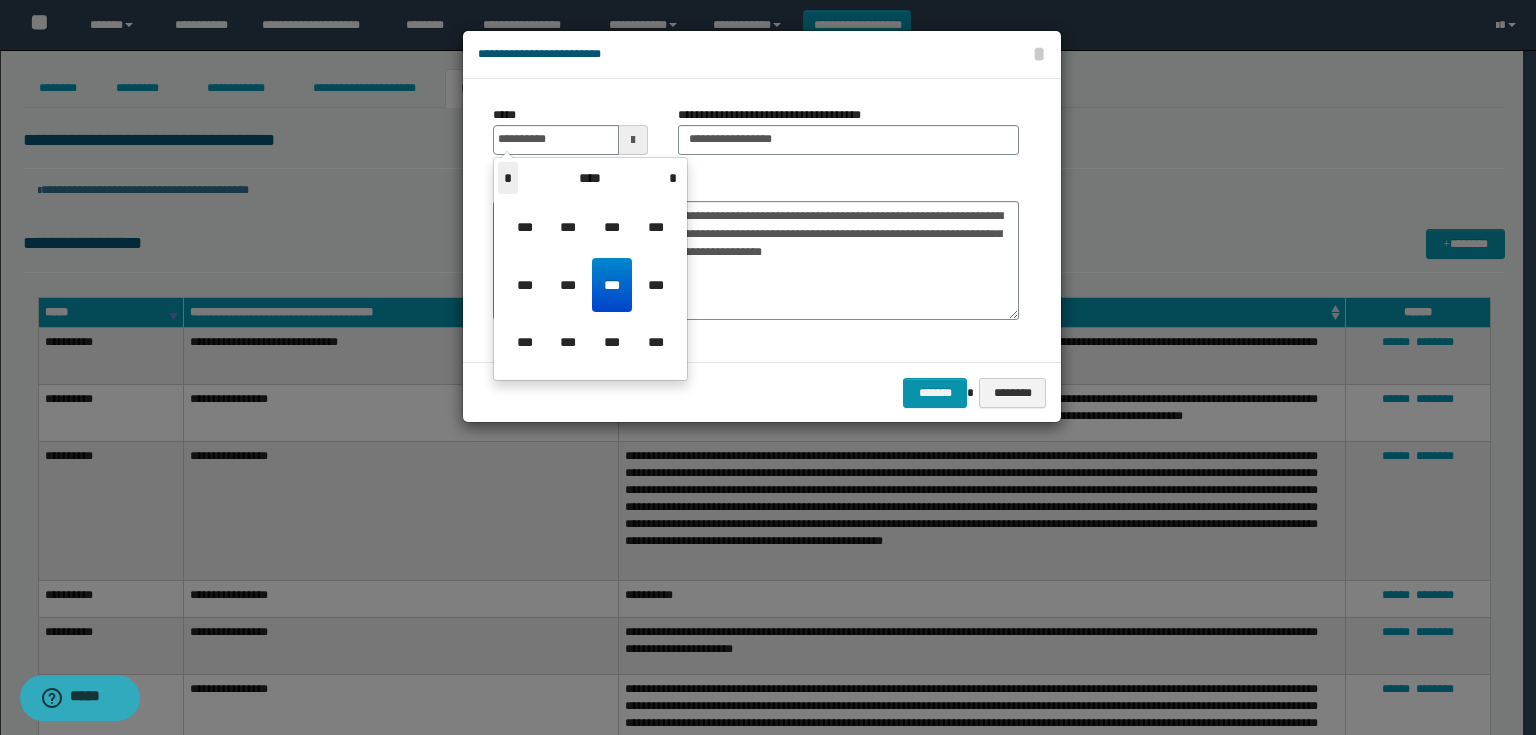 click on "*" at bounding box center [508, 178] 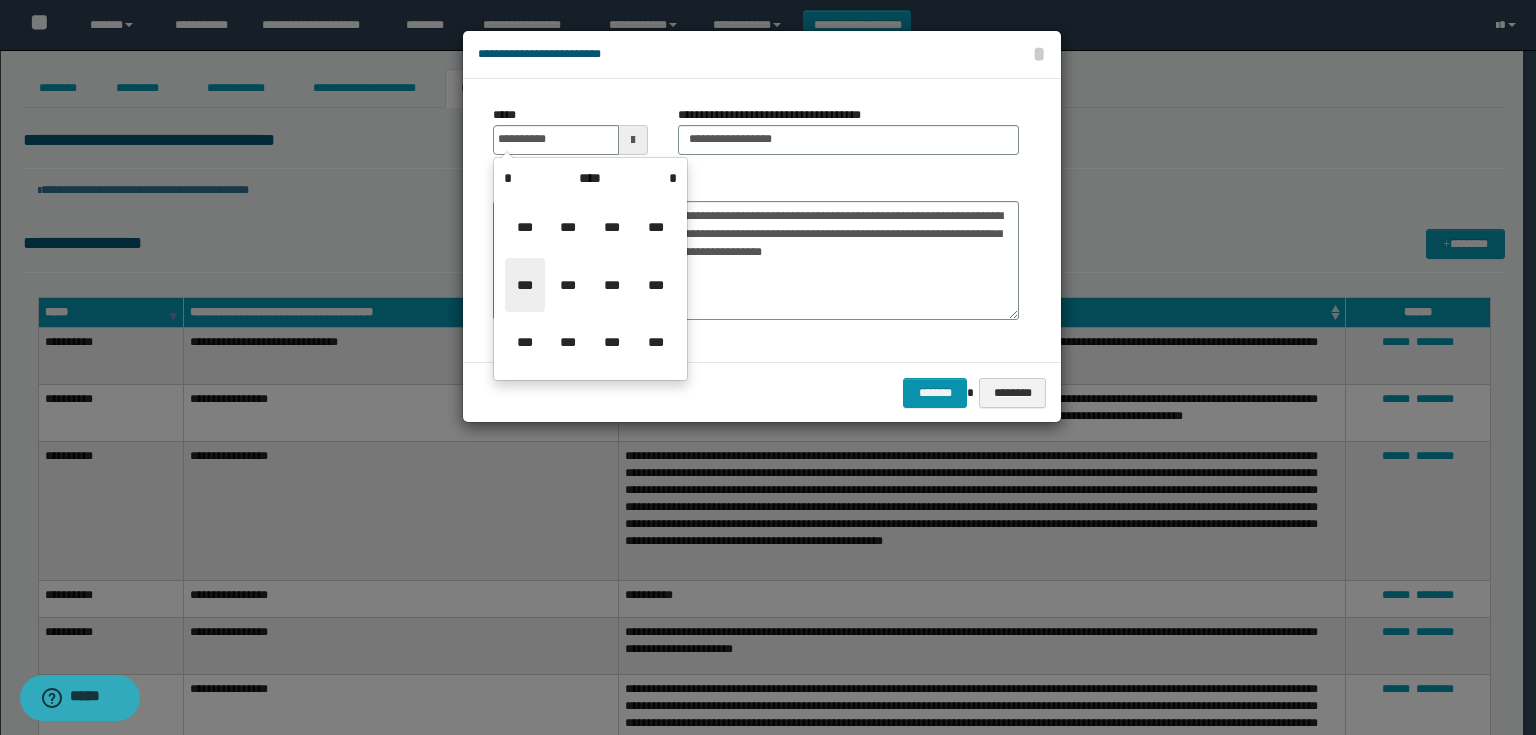 click on "***" at bounding box center [525, 285] 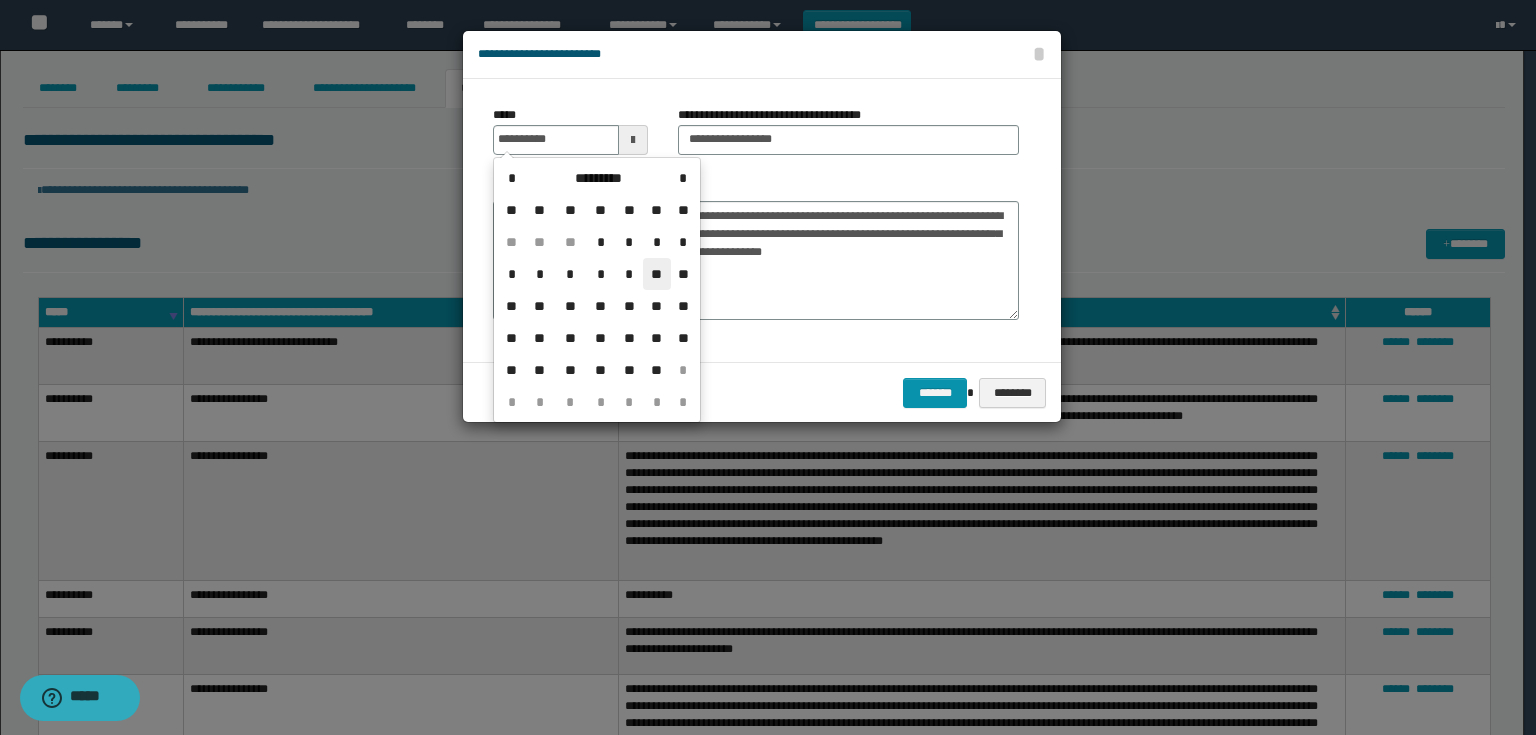 click on "**" at bounding box center (657, 274) 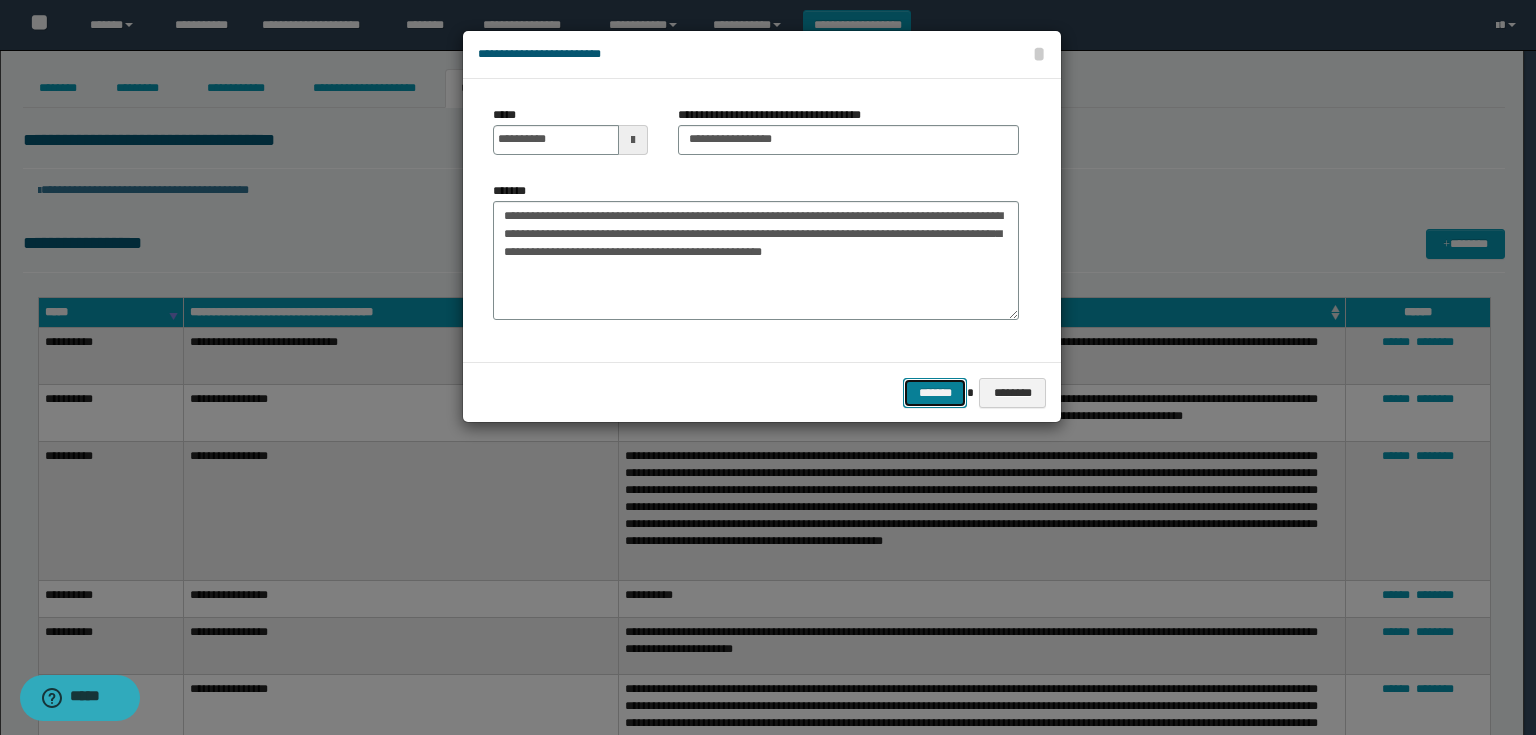 click on "*******" at bounding box center (935, 393) 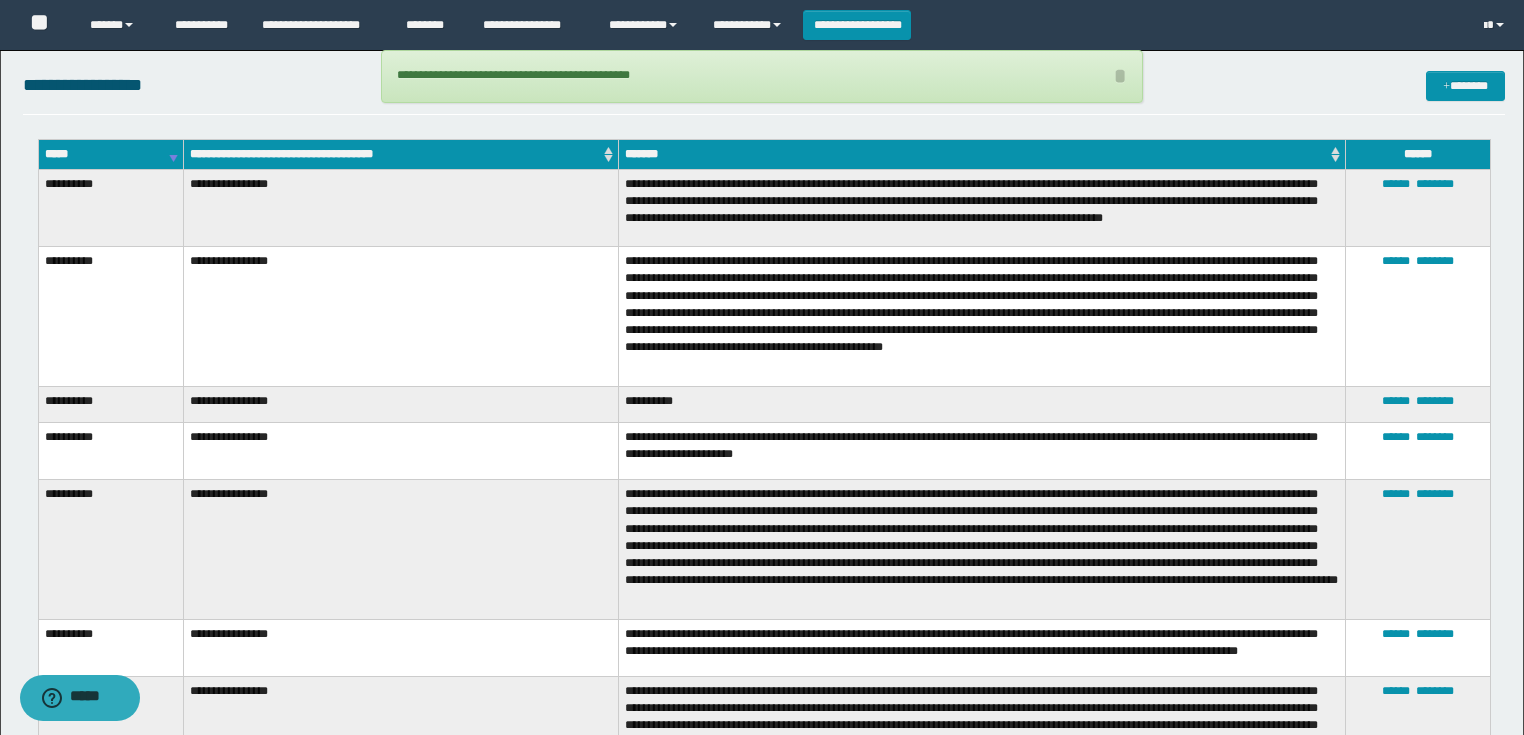 scroll, scrollTop: 160, scrollLeft: 0, axis: vertical 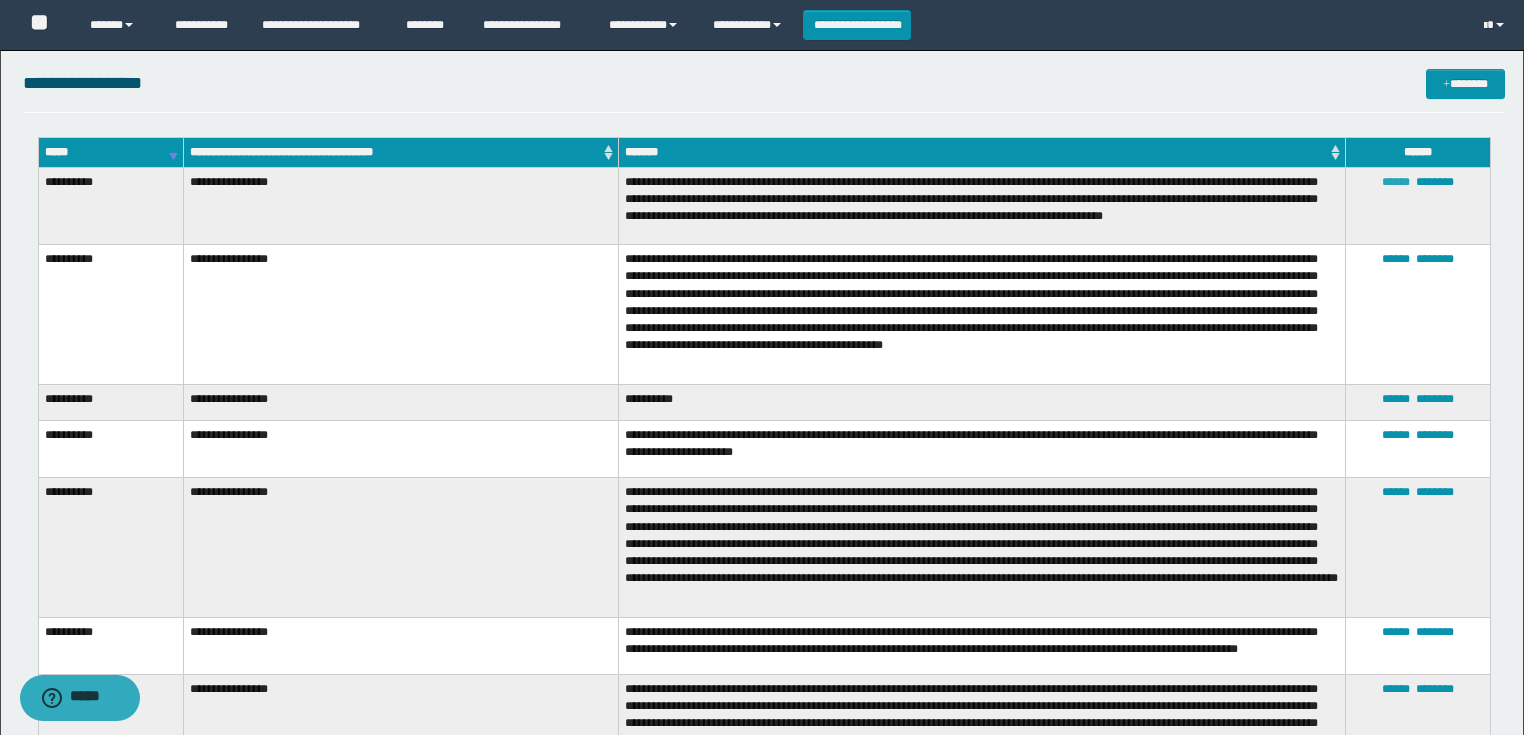 click on "******" at bounding box center (1396, 182) 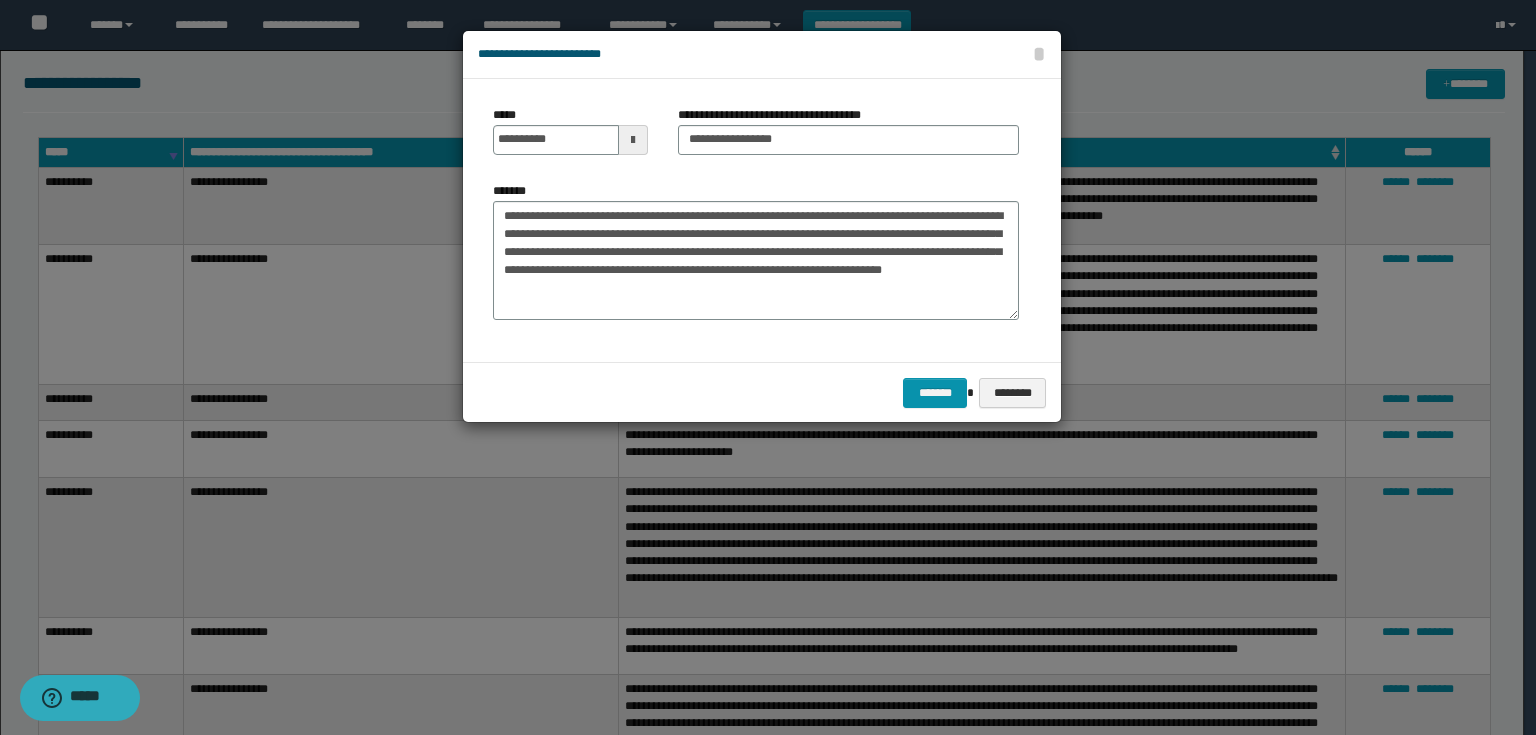click at bounding box center [633, 140] 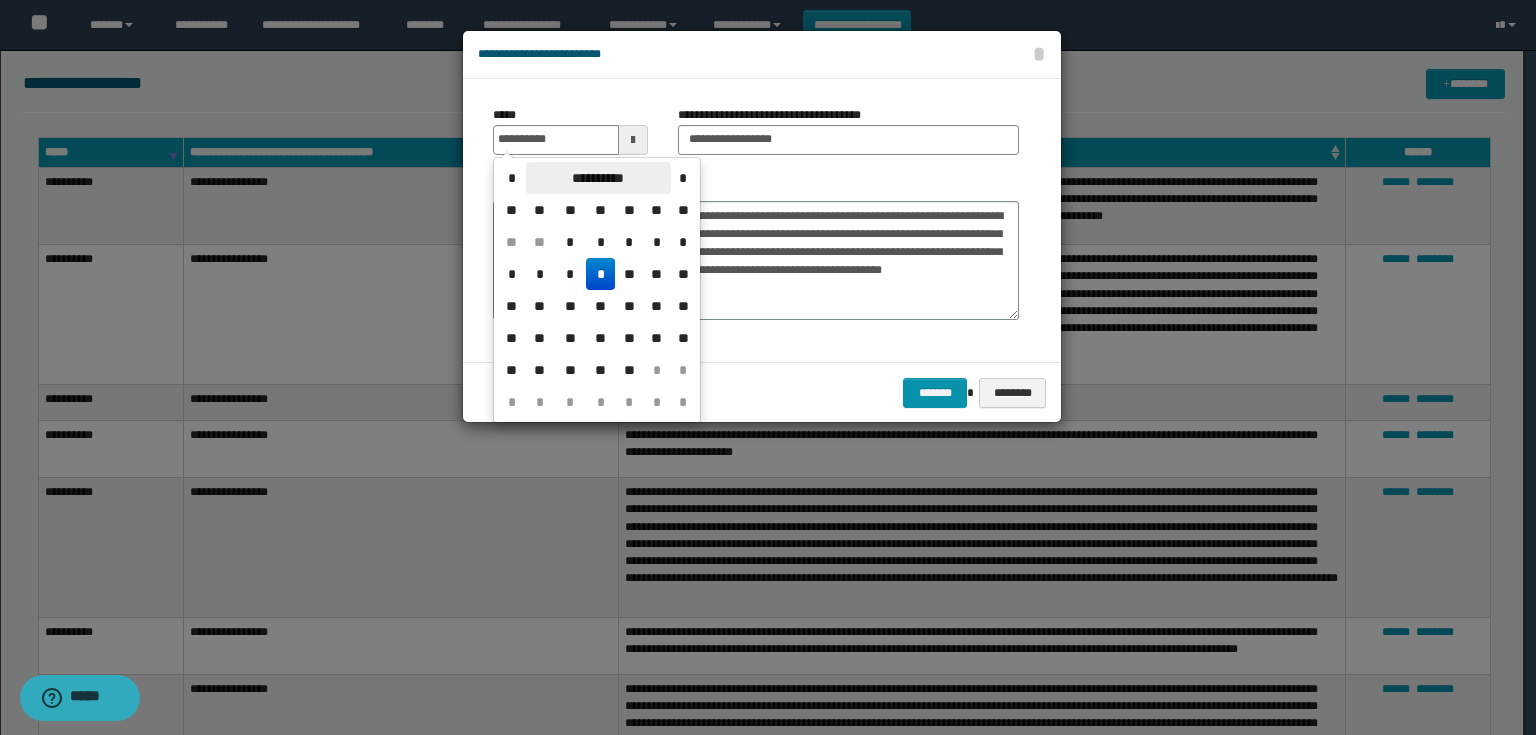 click on "**********" at bounding box center (598, 178) 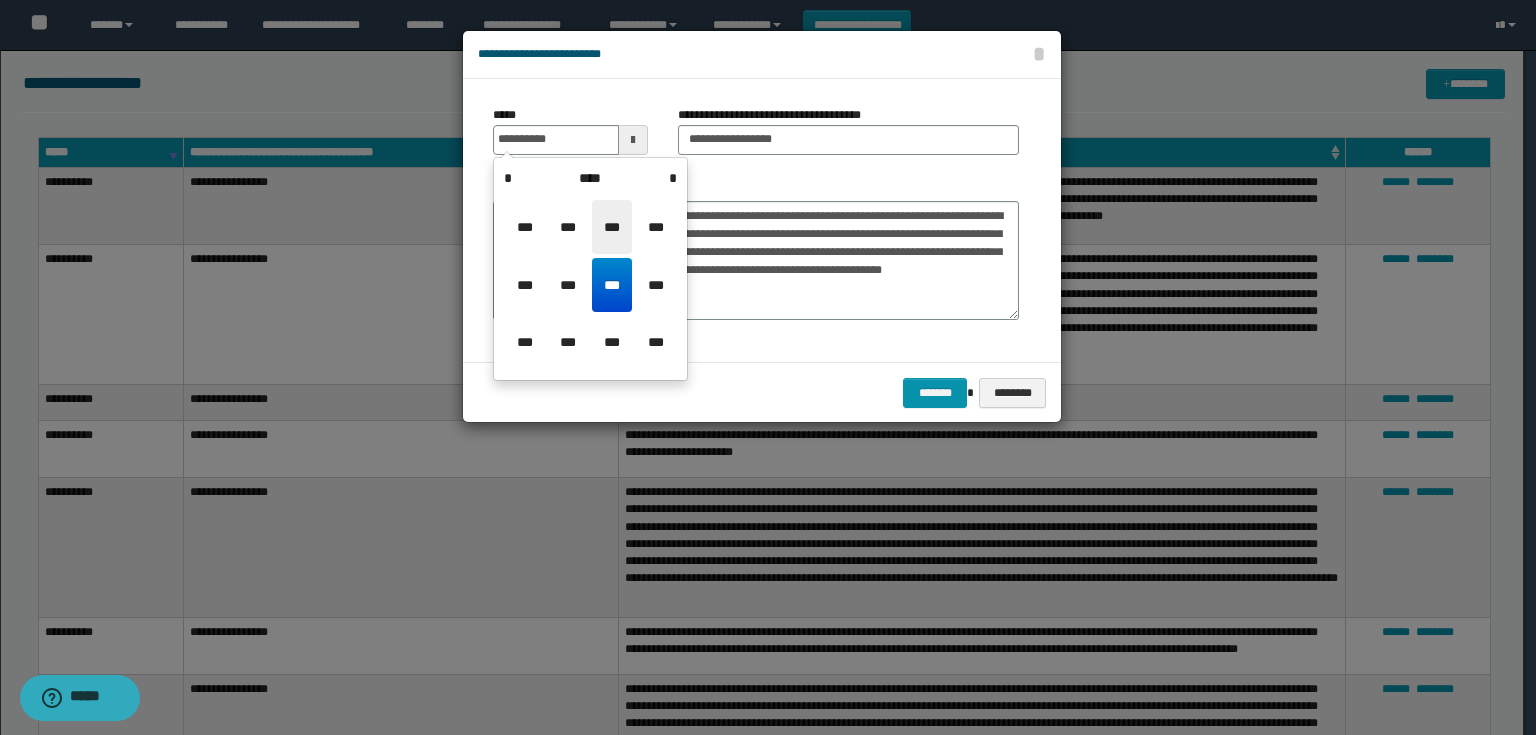 click on "***" at bounding box center [612, 227] 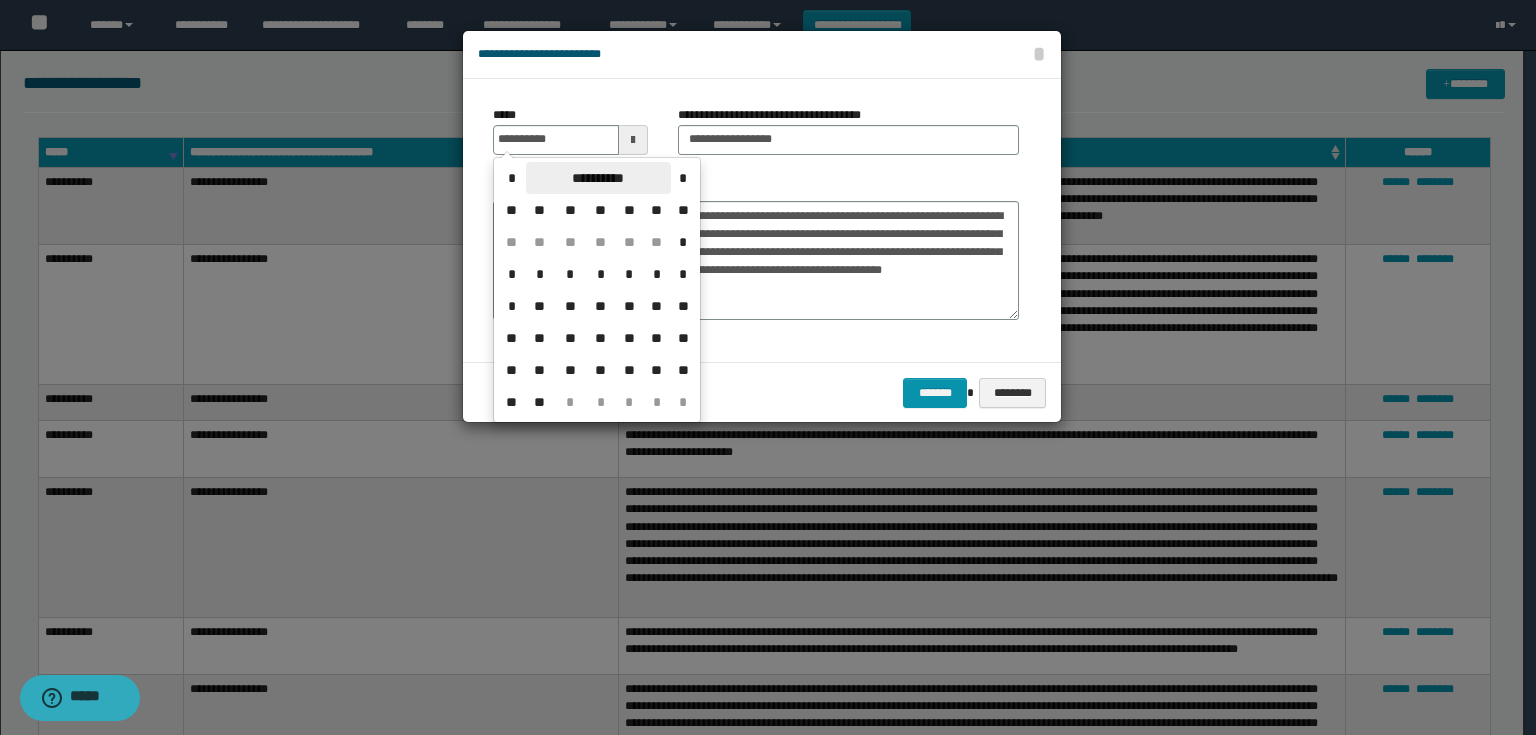 click on "**********" at bounding box center (598, 178) 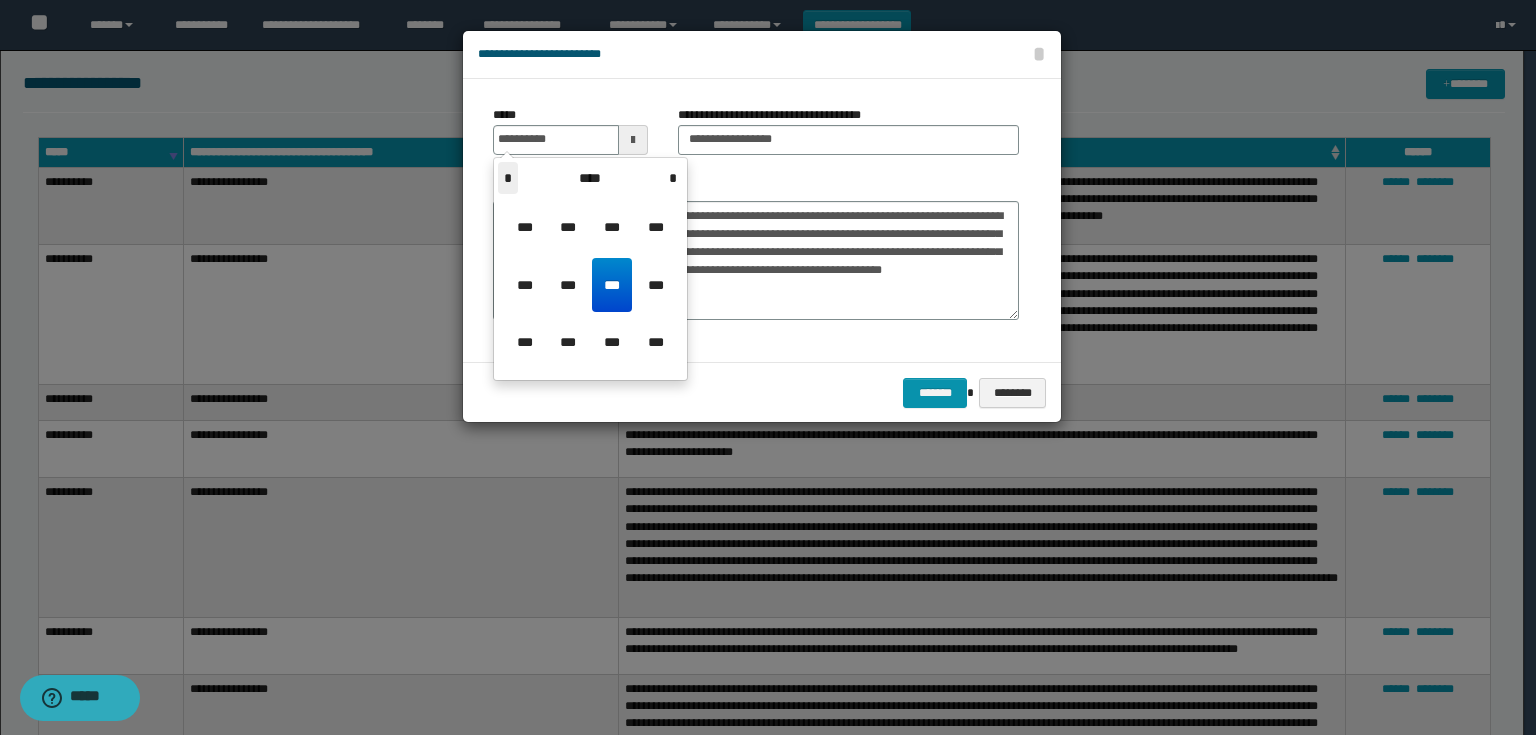 click on "*" at bounding box center [508, 178] 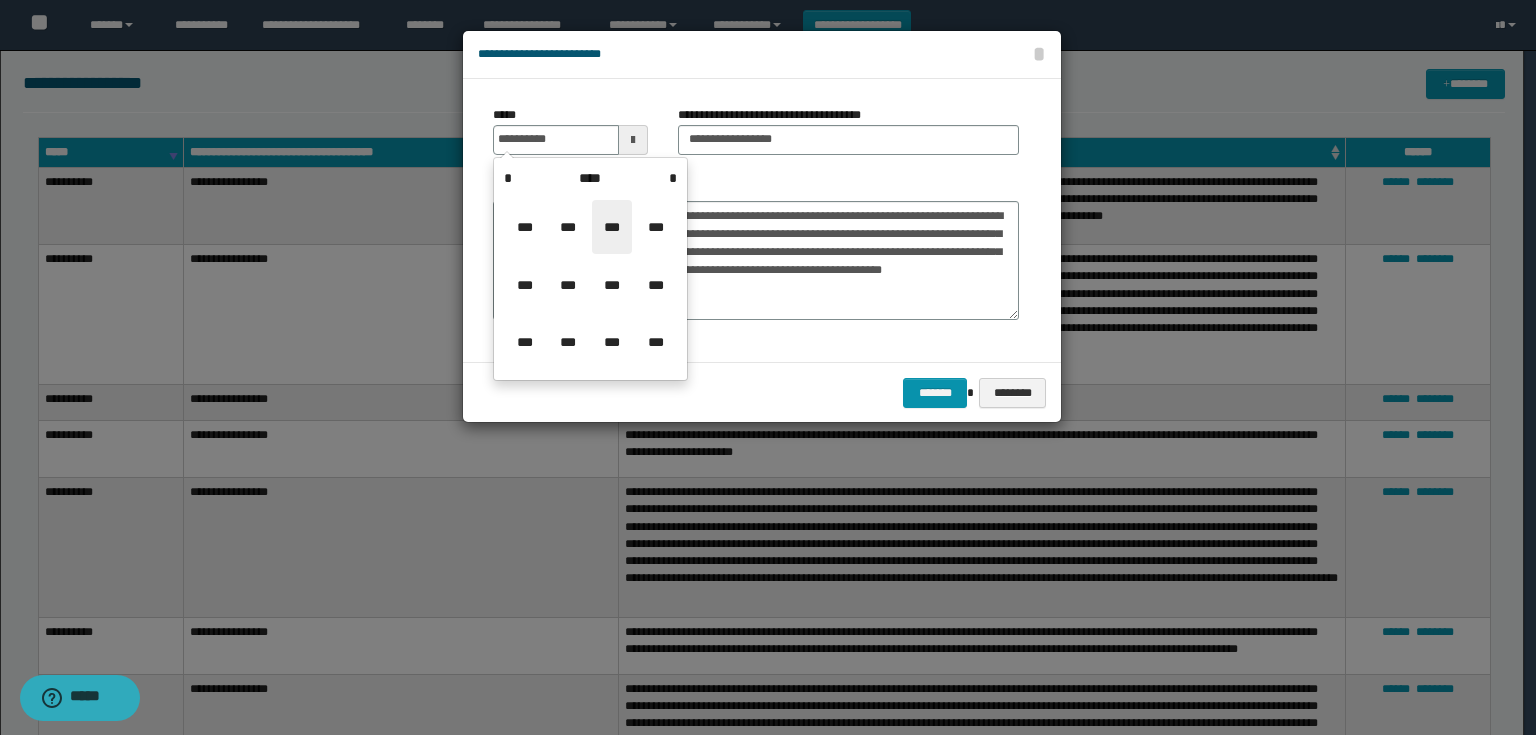 click on "***" at bounding box center (612, 227) 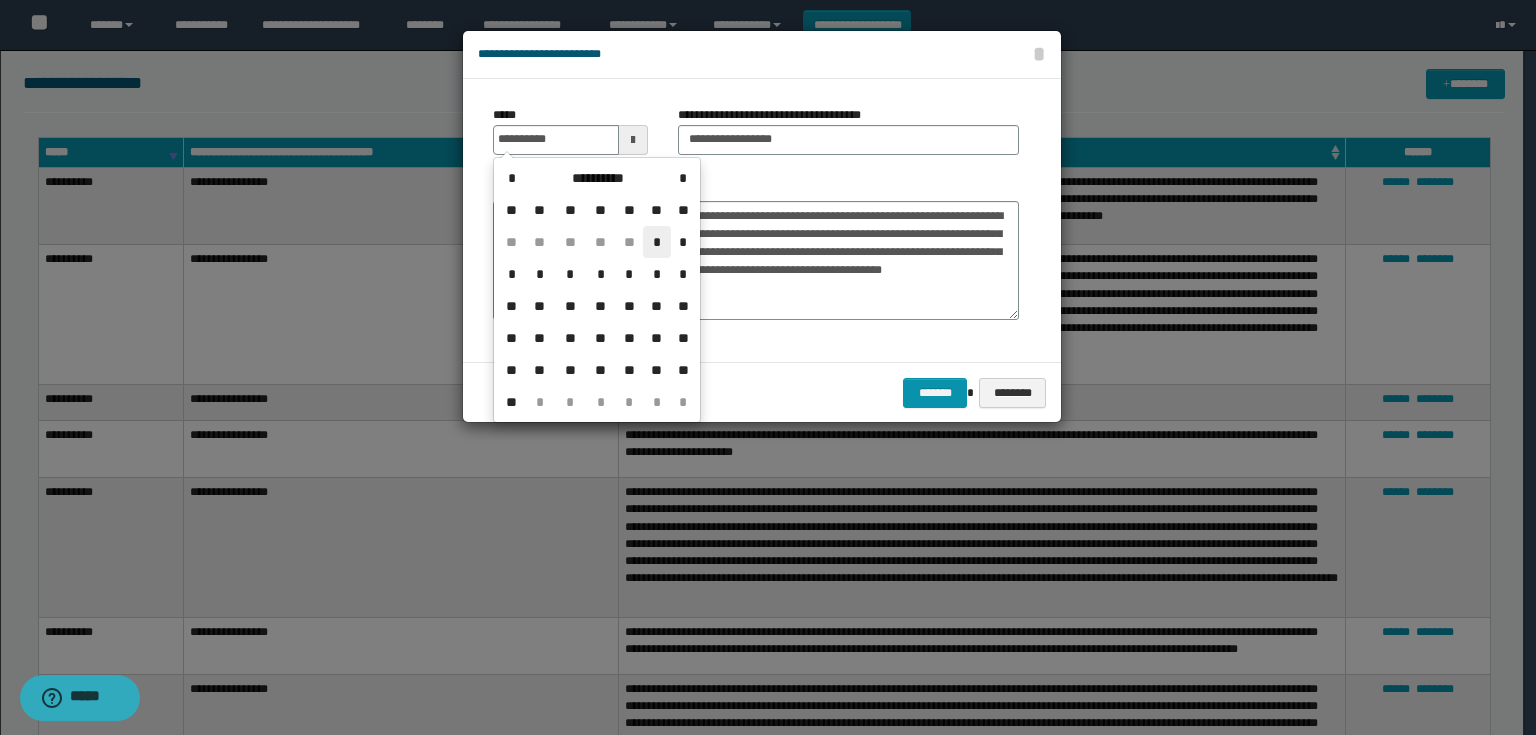 click on "*" at bounding box center (657, 242) 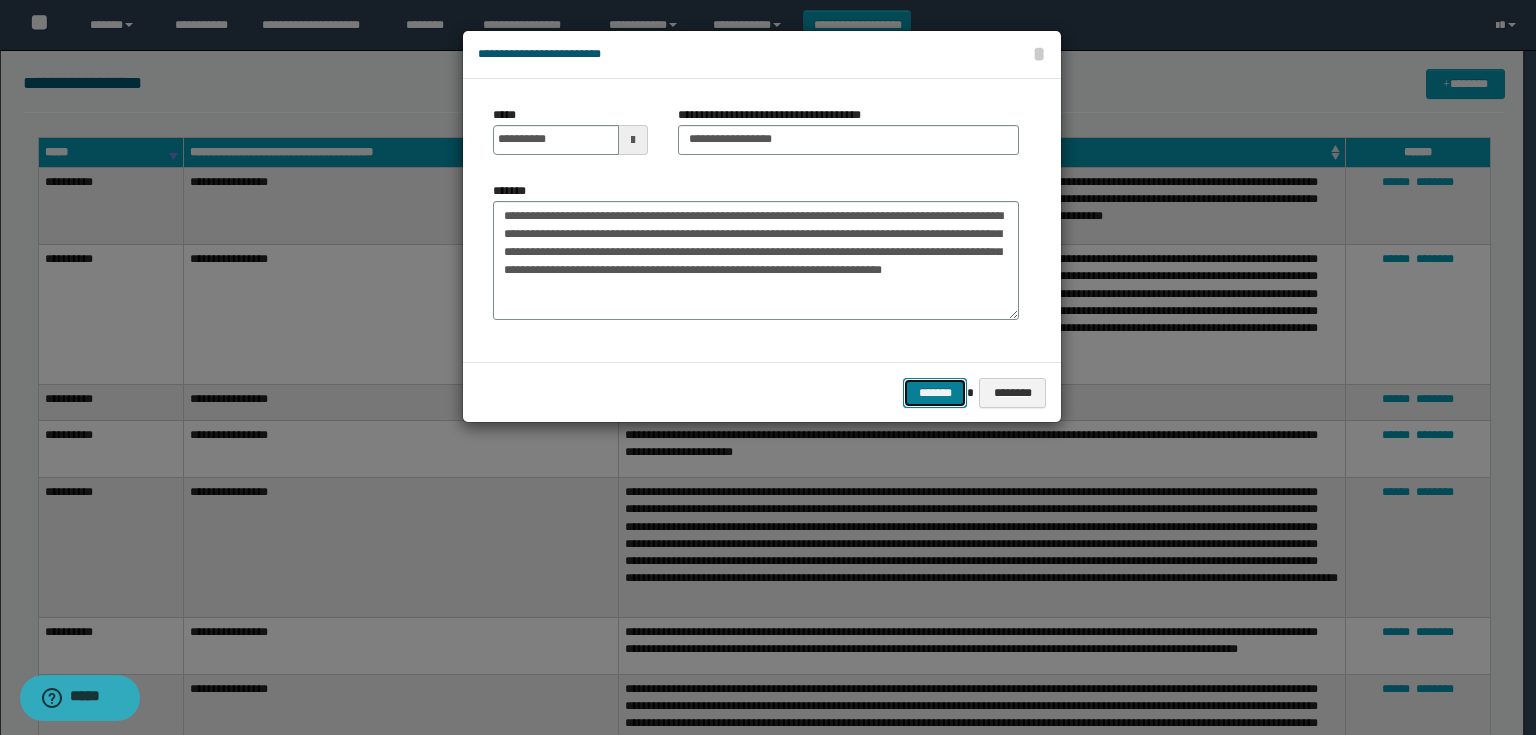 drag, startPoint x: 932, startPoint y: 384, endPoint x: 921, endPoint y: 388, distance: 11.7046995 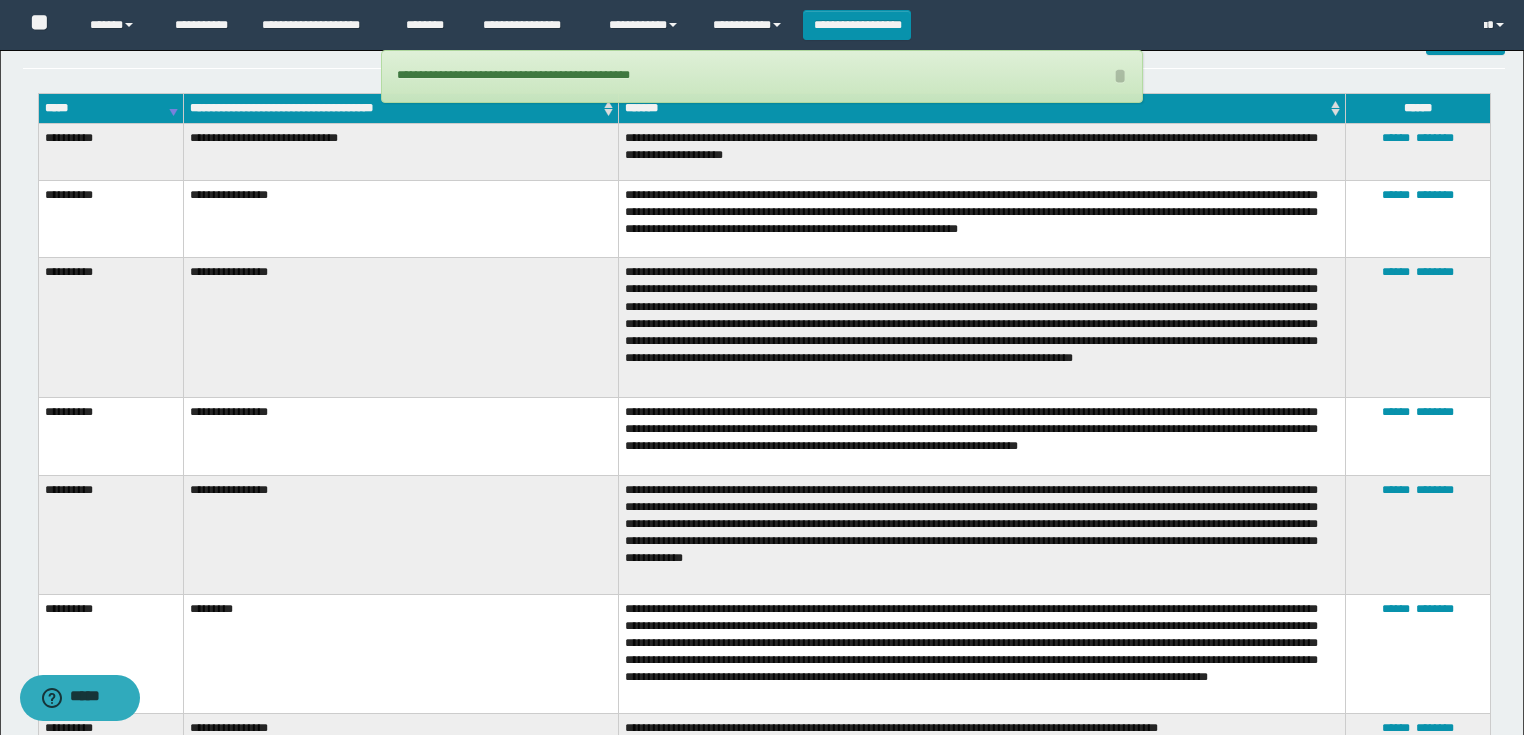 scroll, scrollTop: 240, scrollLeft: 0, axis: vertical 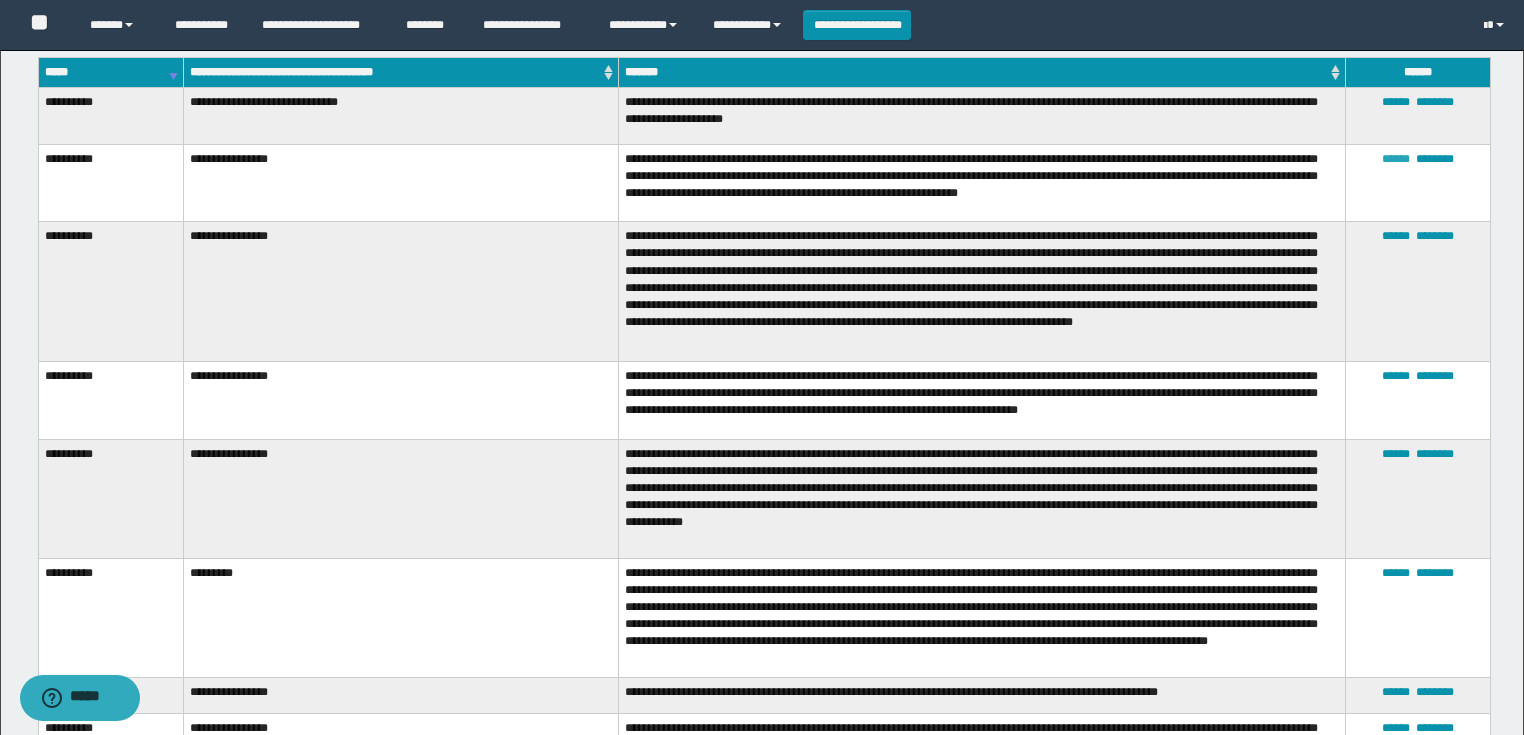 click on "******" at bounding box center (1396, 159) 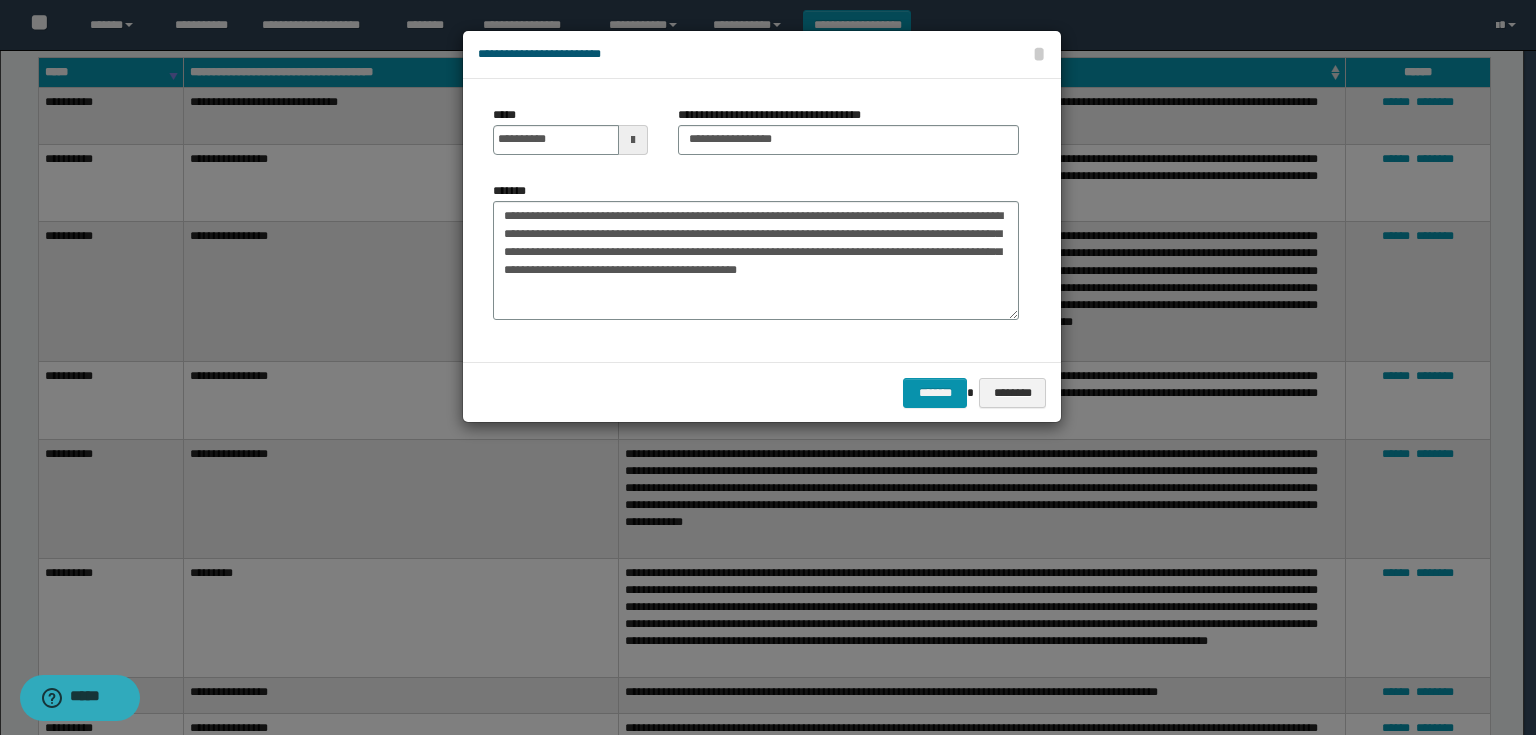 click at bounding box center (633, 140) 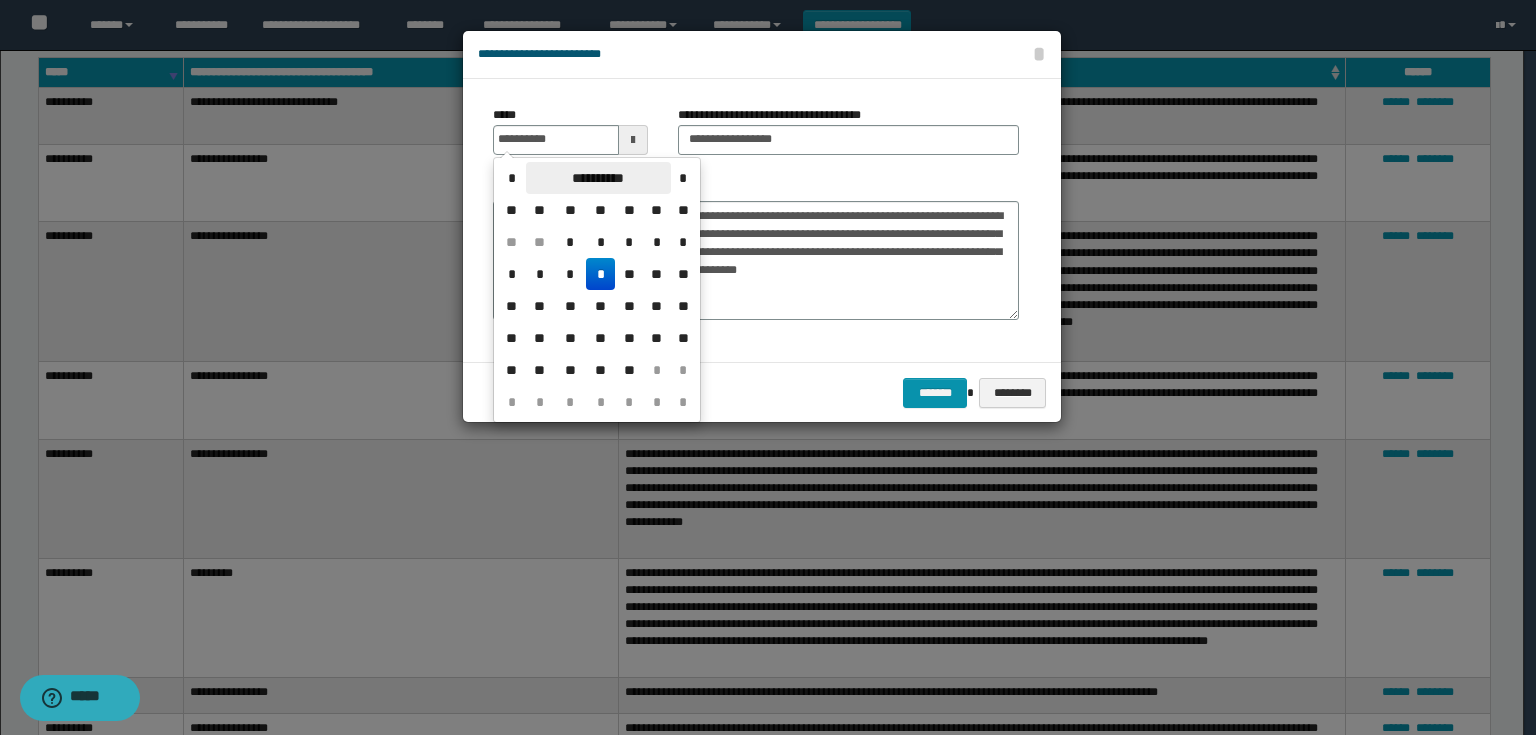 click on "**********" at bounding box center [598, 178] 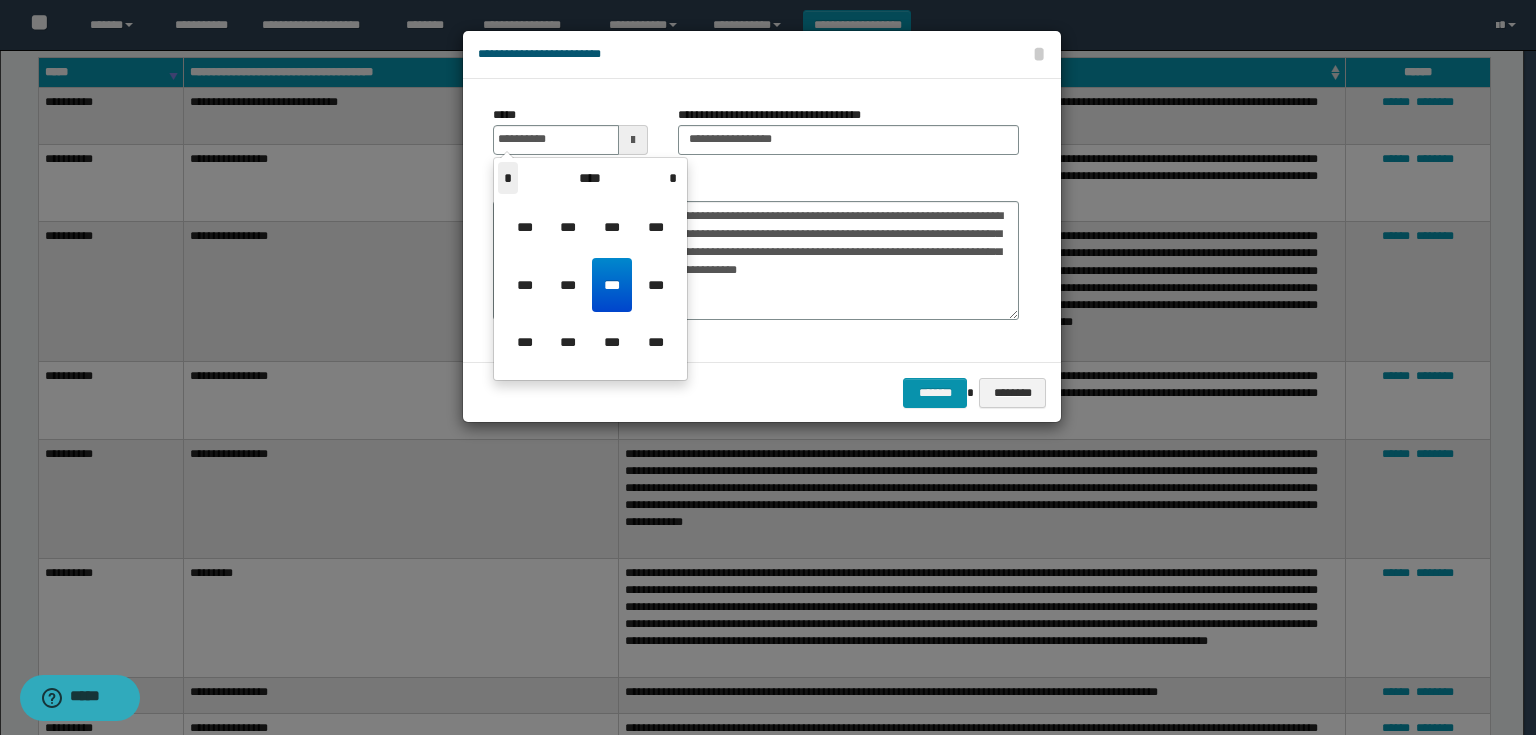 click on "*" at bounding box center [508, 178] 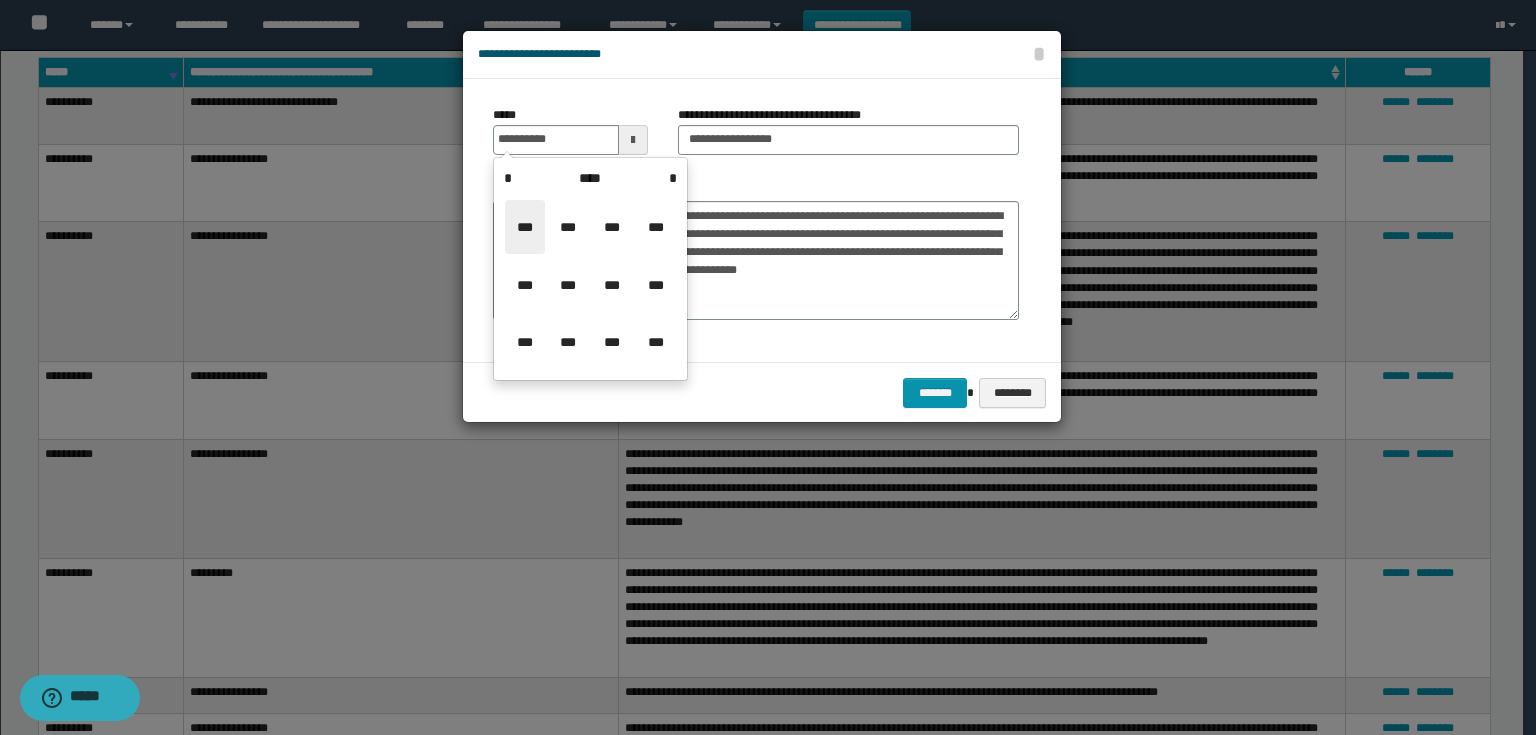 click on "***" at bounding box center [525, 227] 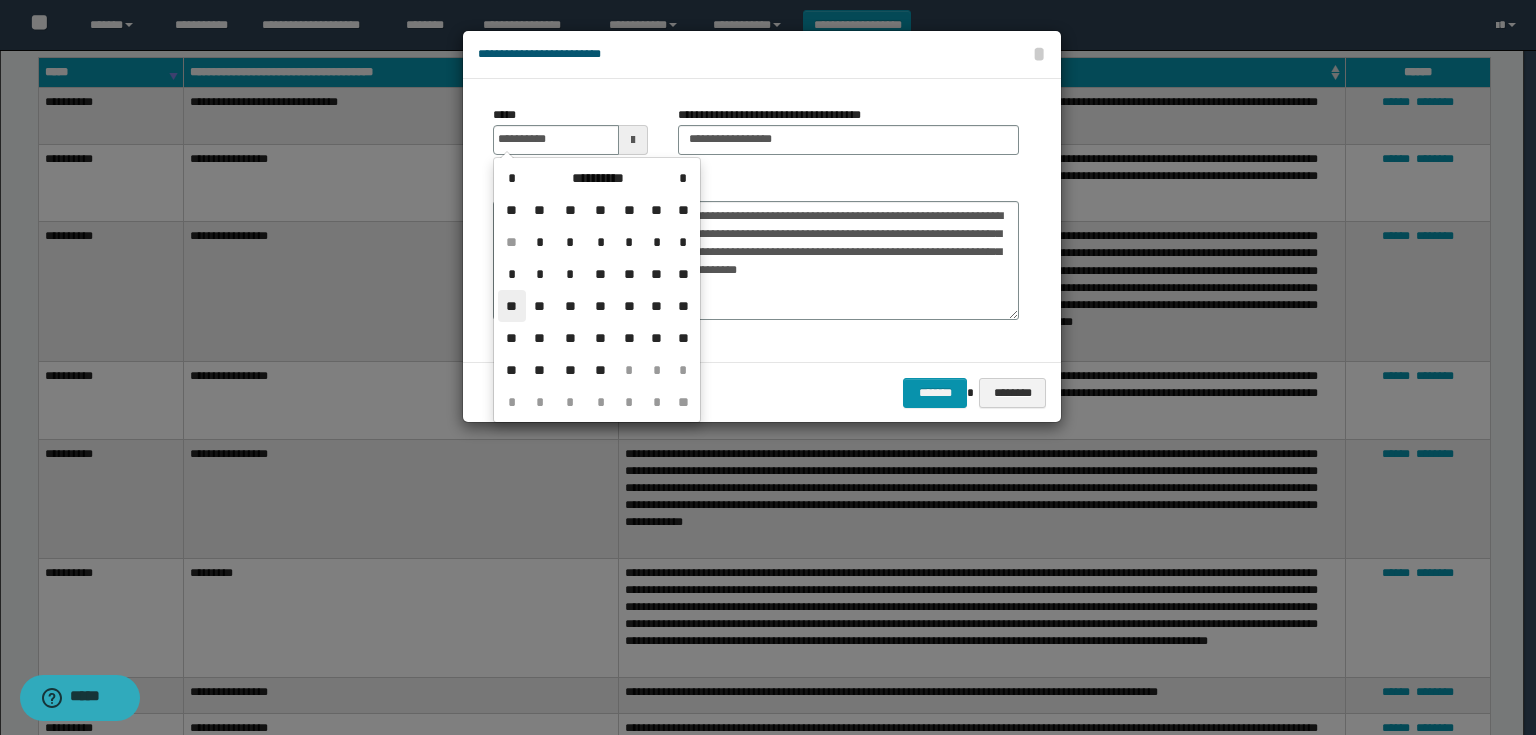 click on "**" at bounding box center (512, 306) 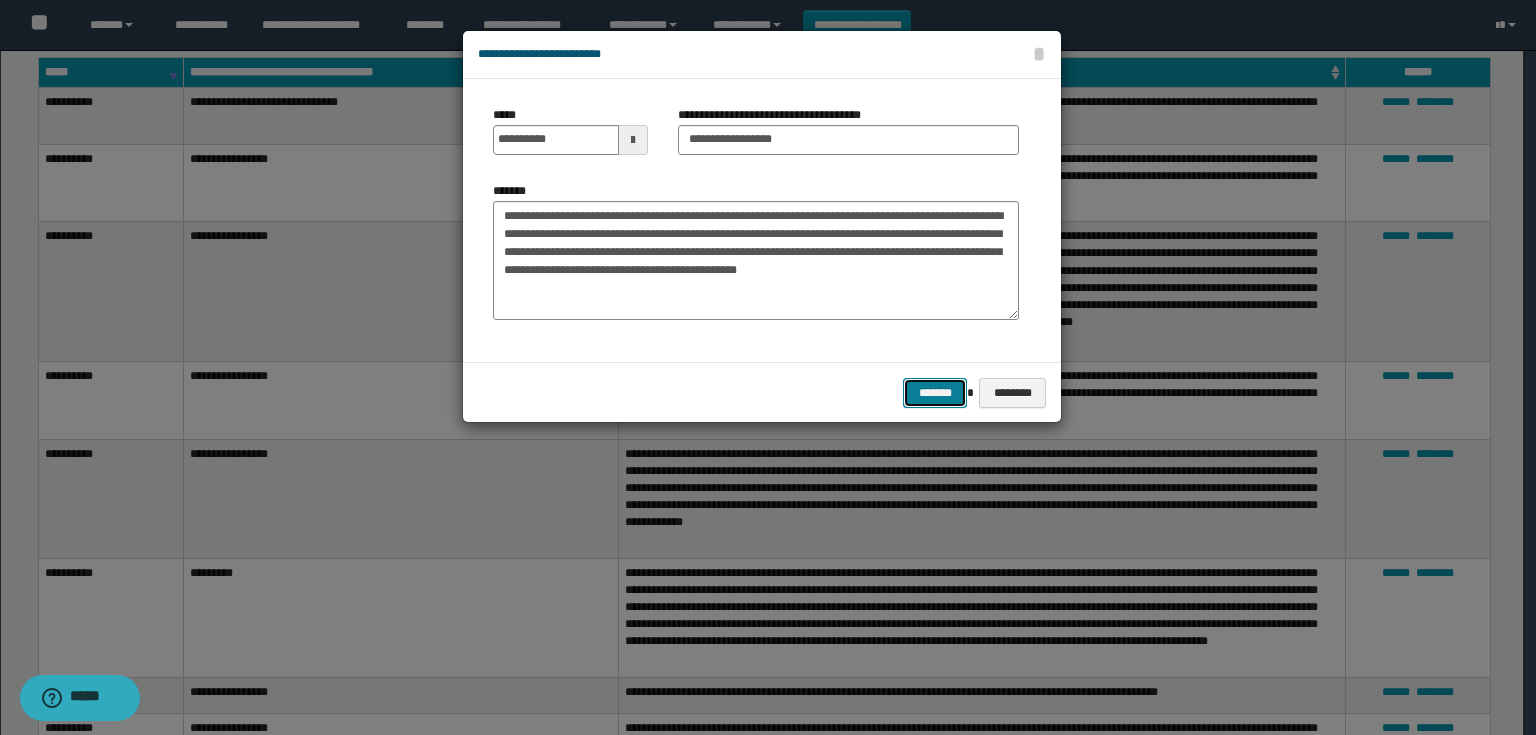 click on "*******" at bounding box center (935, 393) 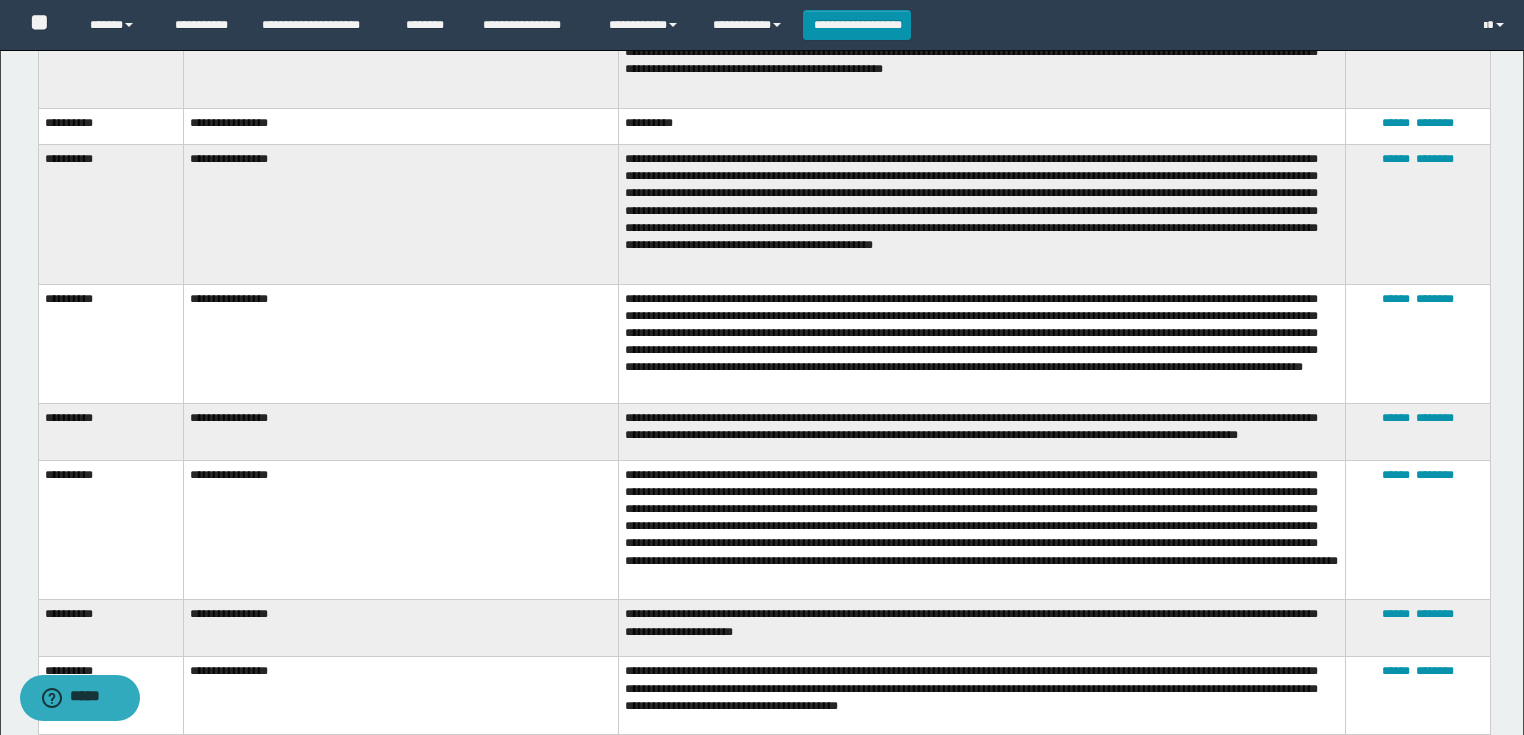 scroll, scrollTop: 860, scrollLeft: 0, axis: vertical 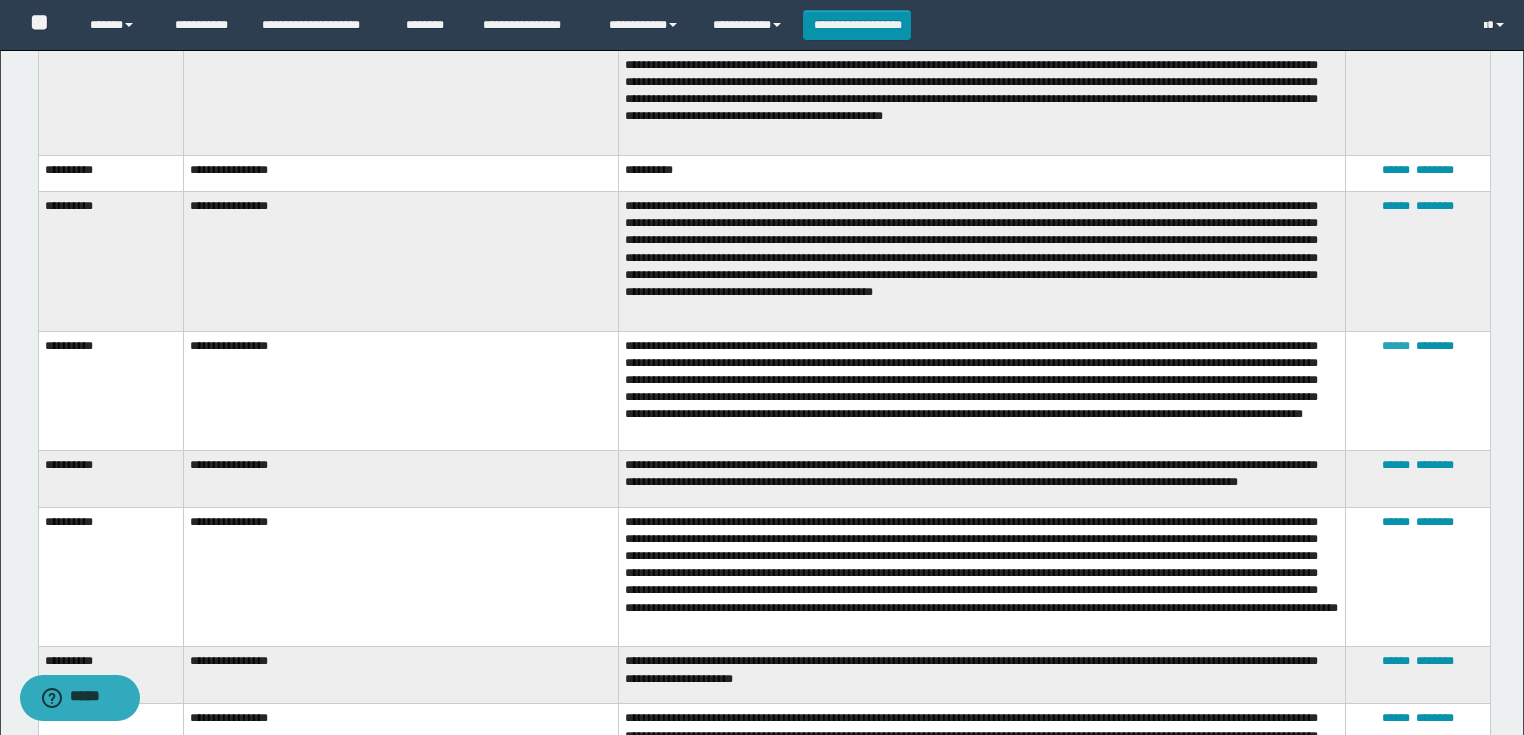 click on "******" at bounding box center [1396, 346] 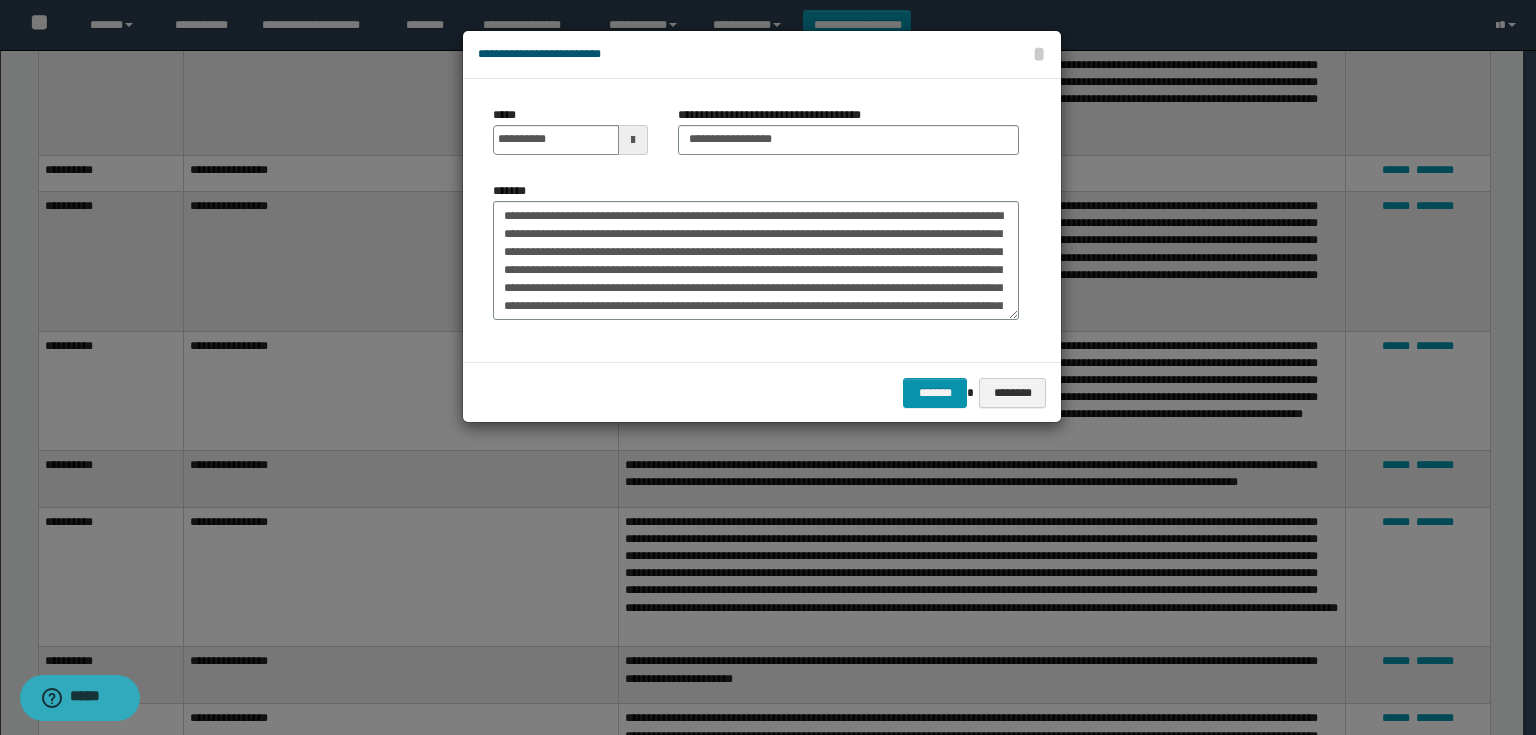 click at bounding box center [633, 140] 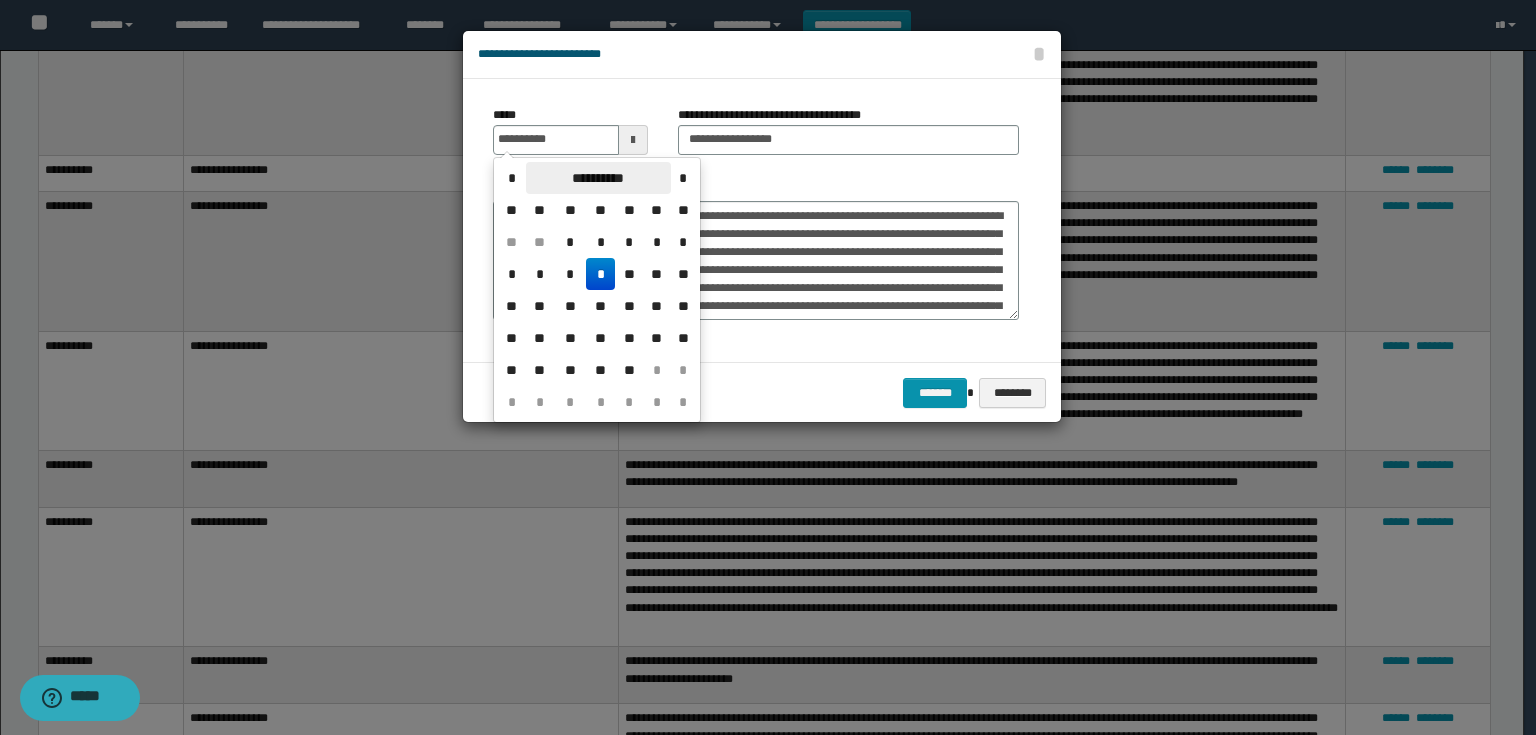 click on "**********" at bounding box center (598, 178) 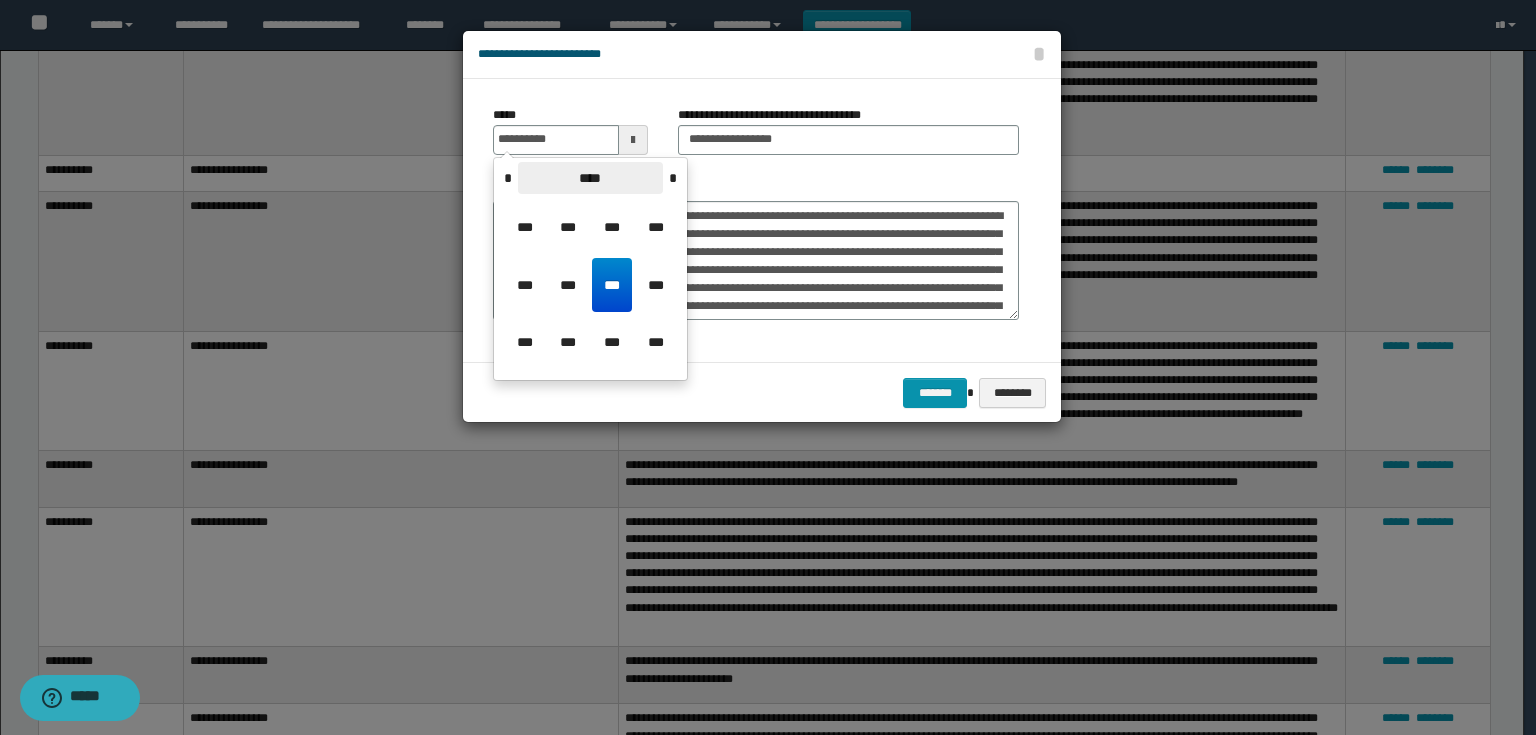 click on "****" at bounding box center [590, 178] 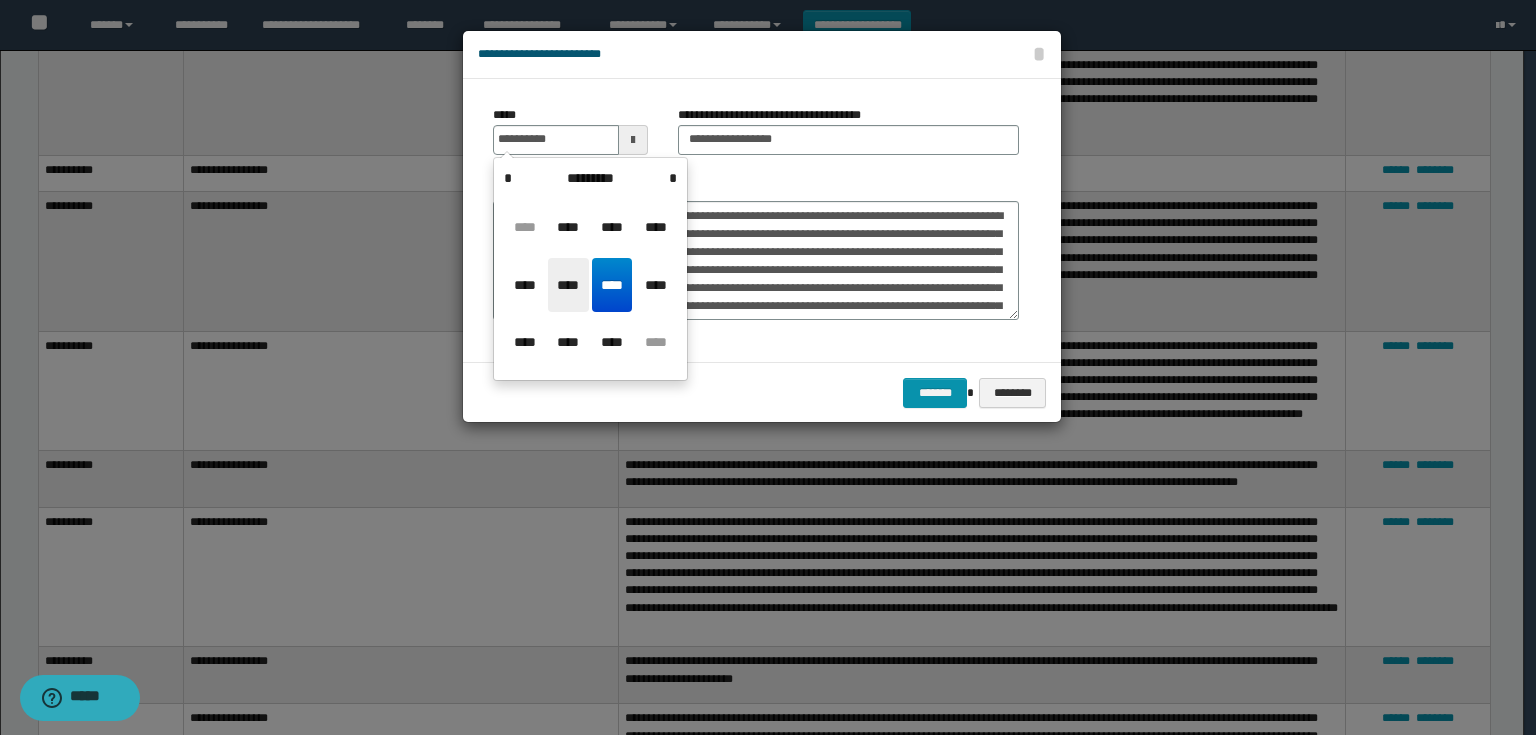 click on "****" at bounding box center (568, 285) 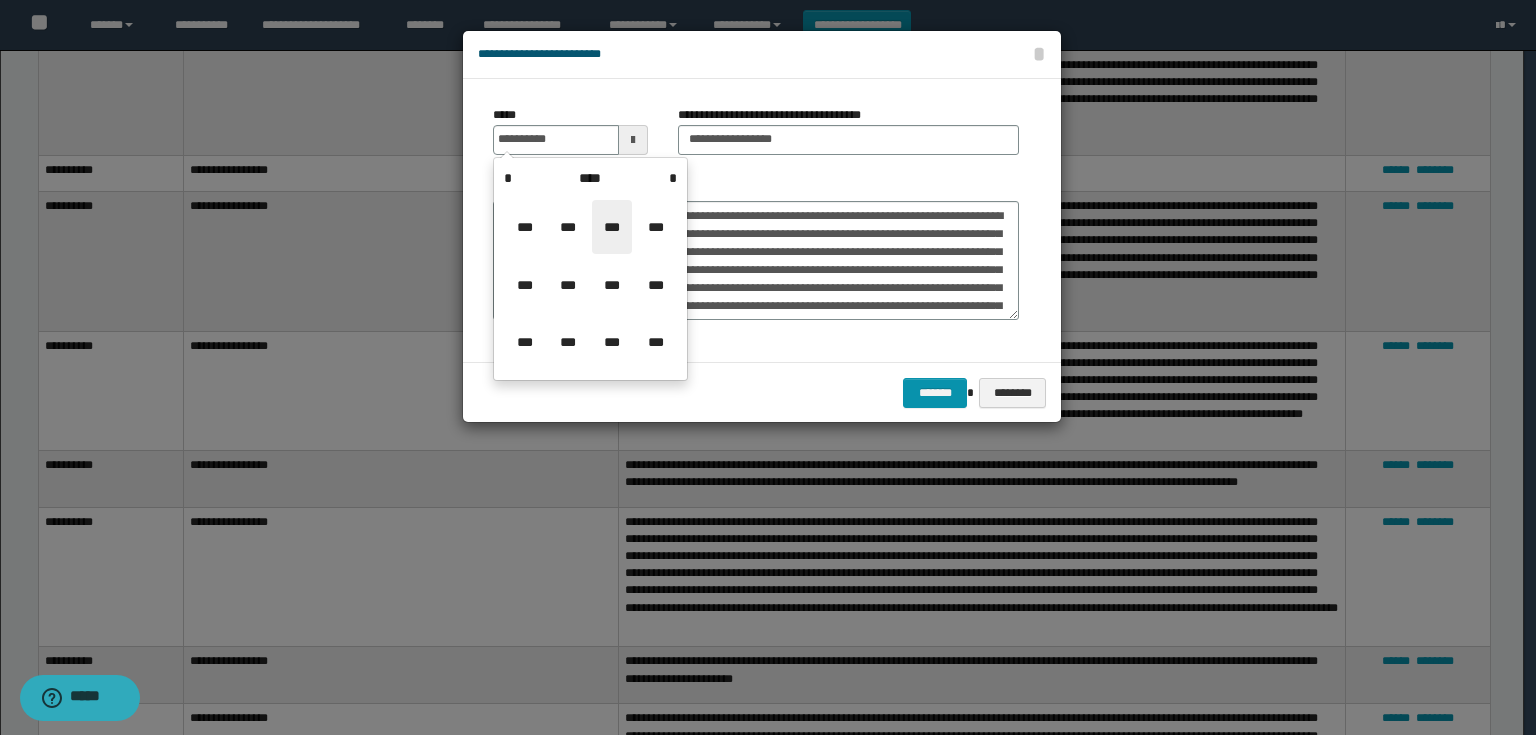 click on "***" at bounding box center (612, 227) 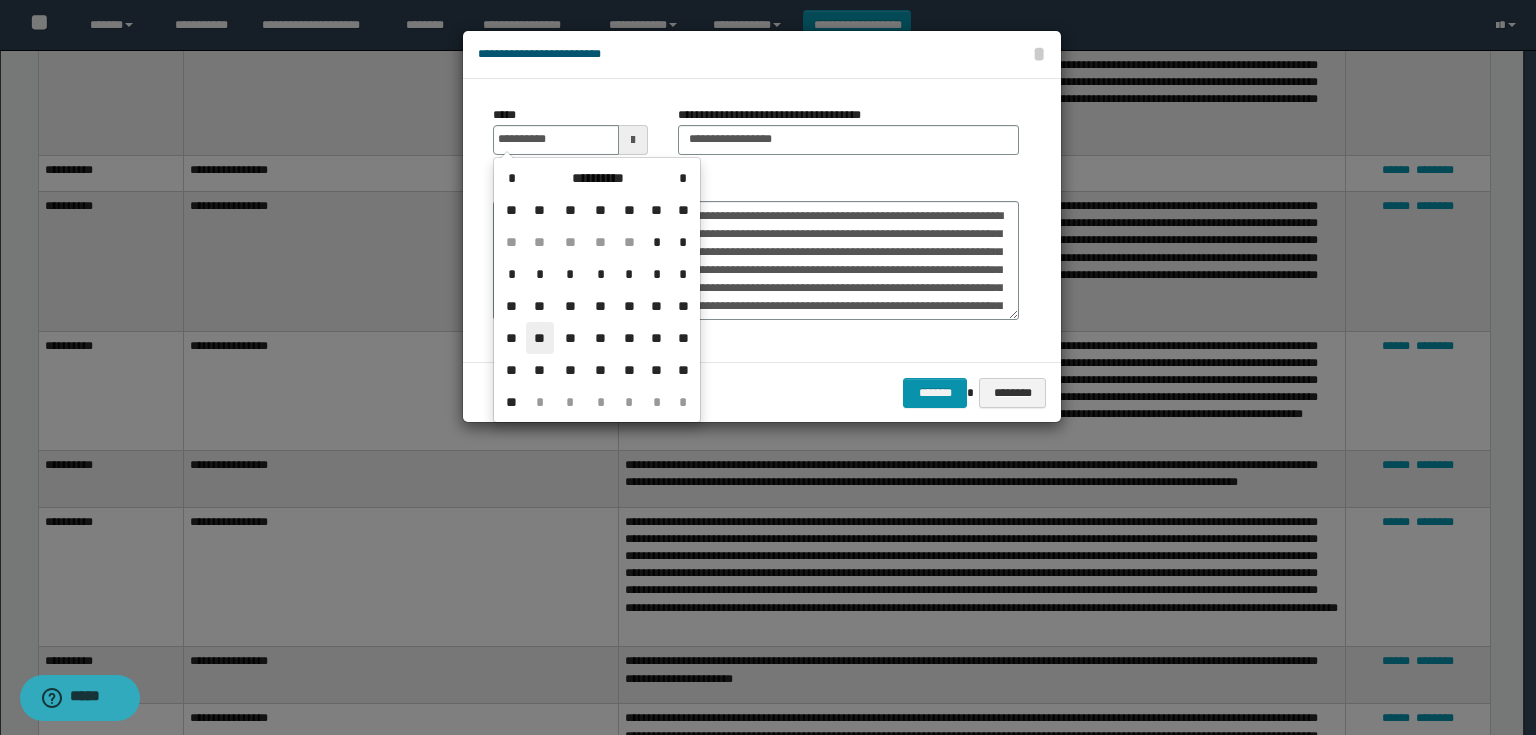 click on "**" at bounding box center [540, 338] 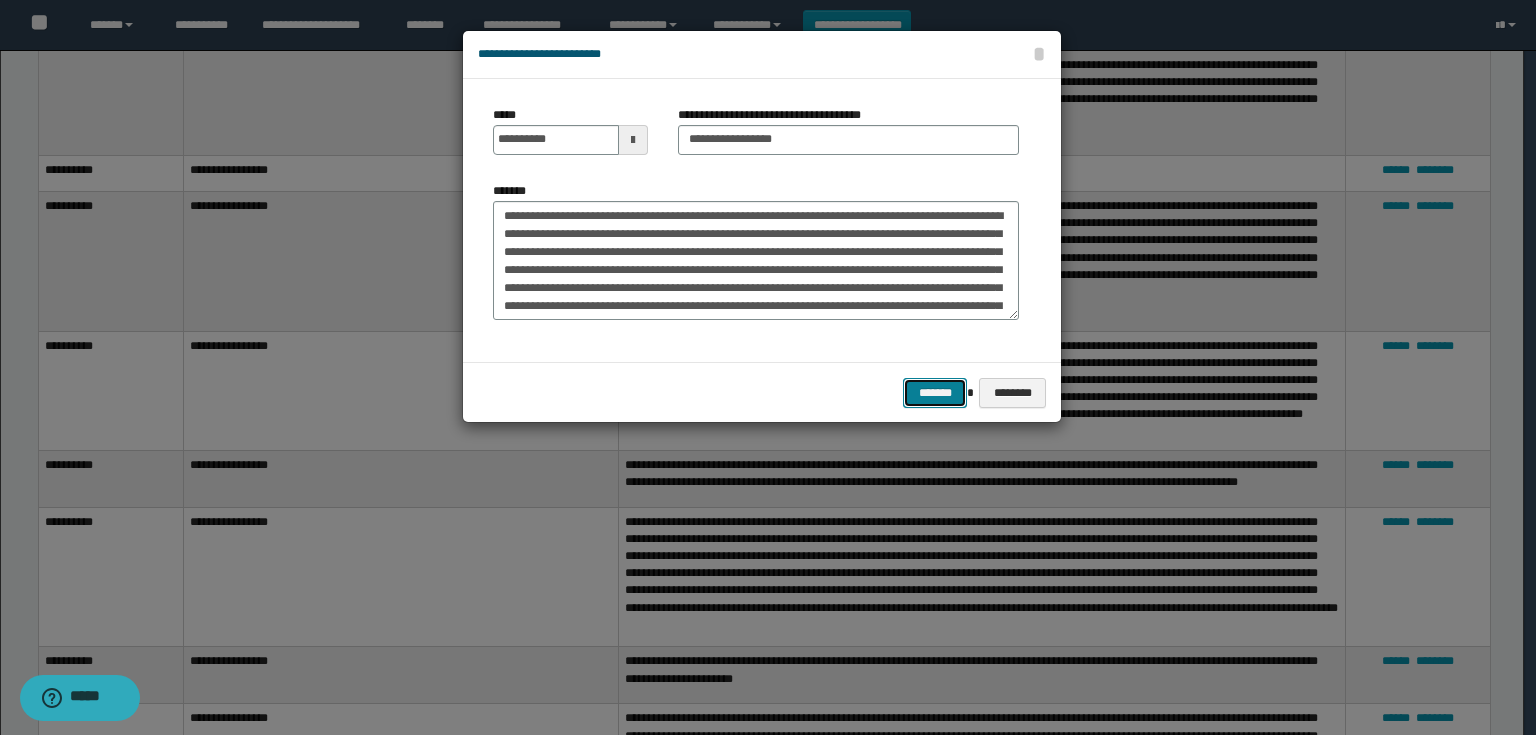 click on "*******" at bounding box center [935, 393] 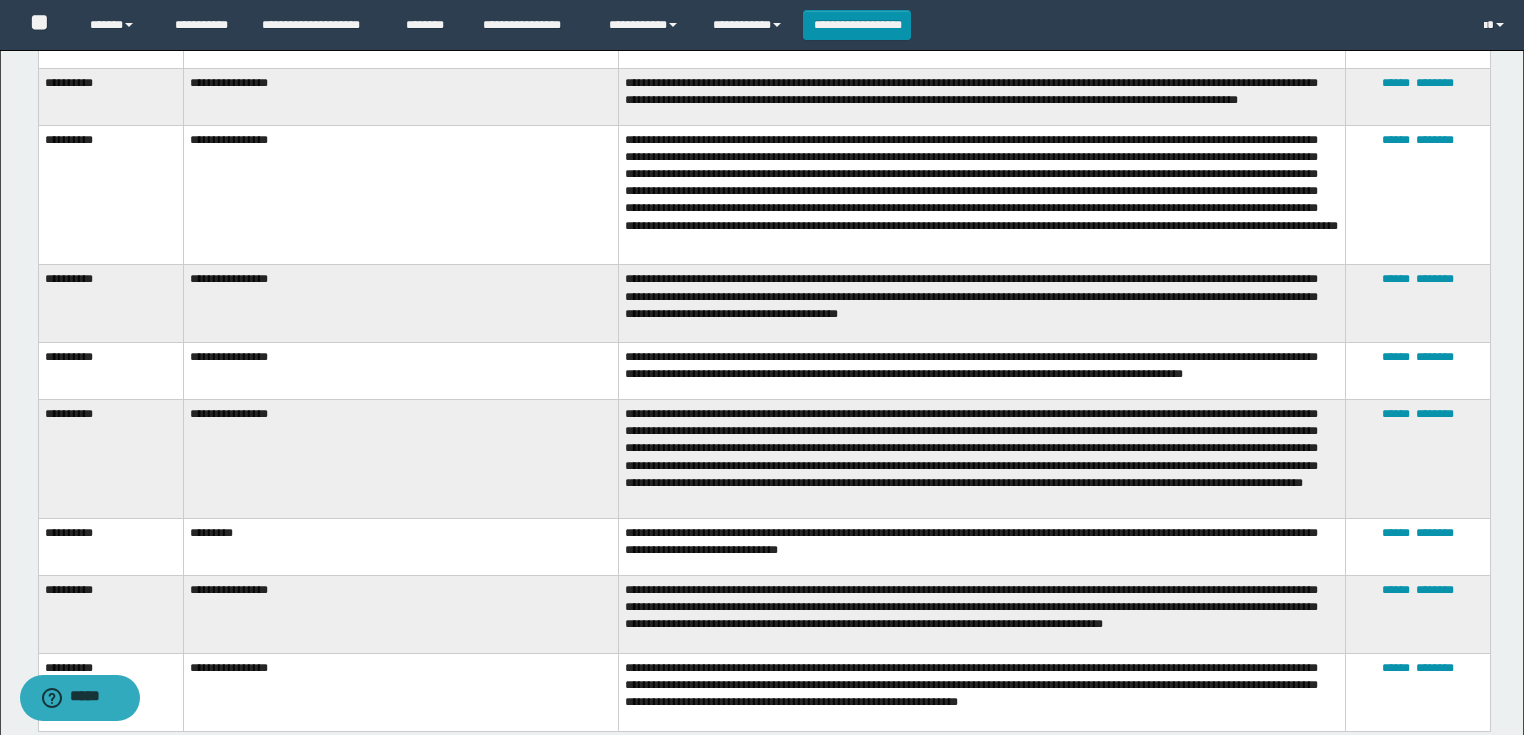 scroll, scrollTop: 1100, scrollLeft: 0, axis: vertical 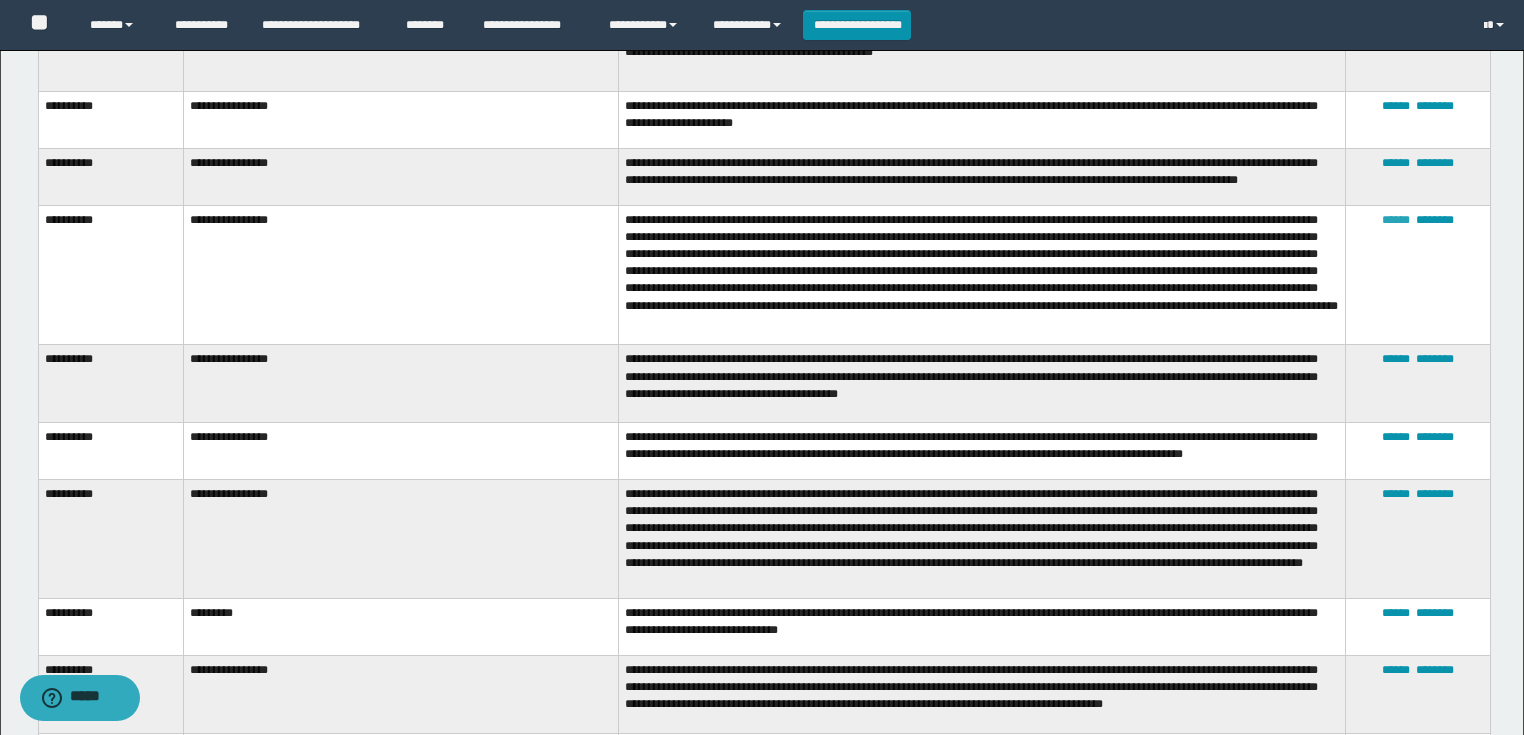 click on "******" at bounding box center (1396, 220) 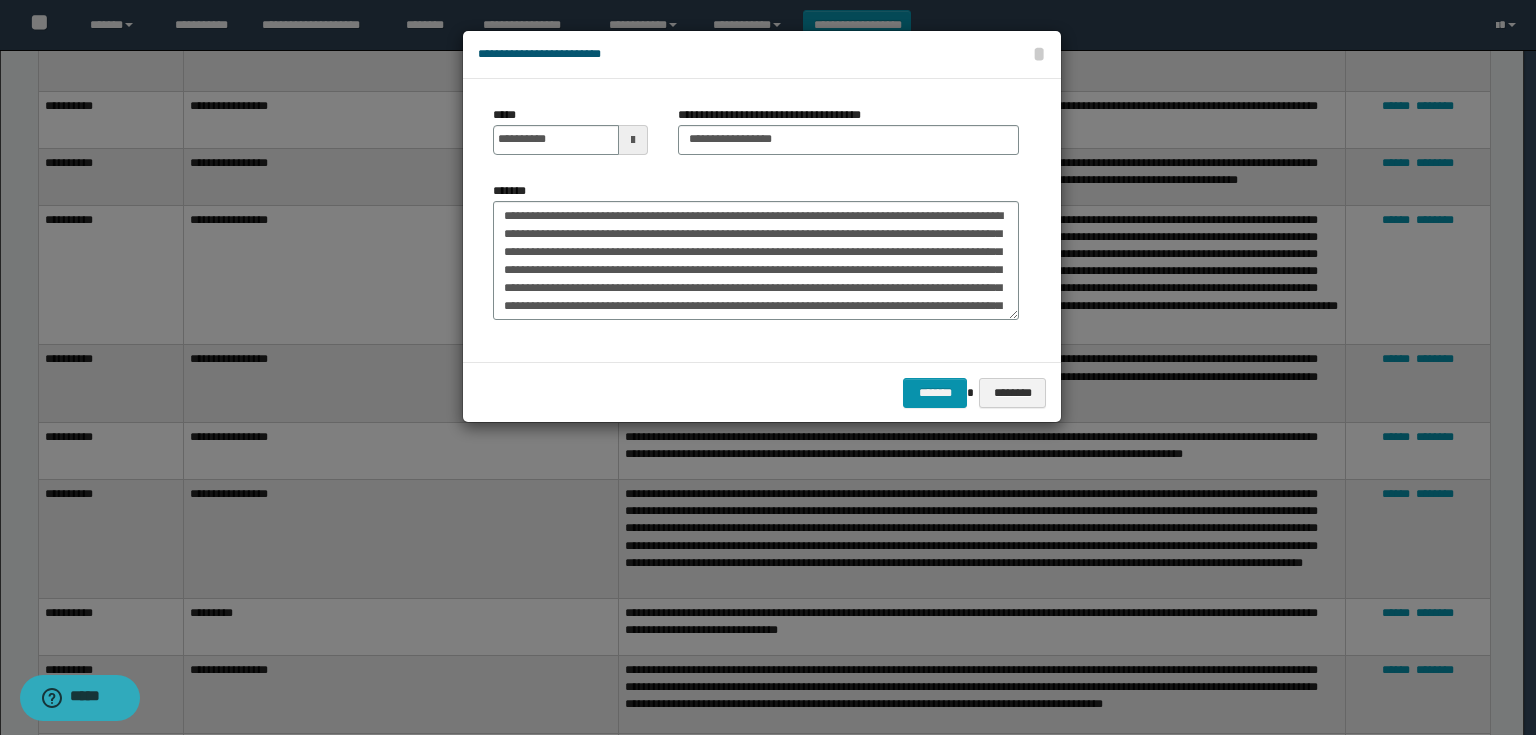 click at bounding box center (633, 140) 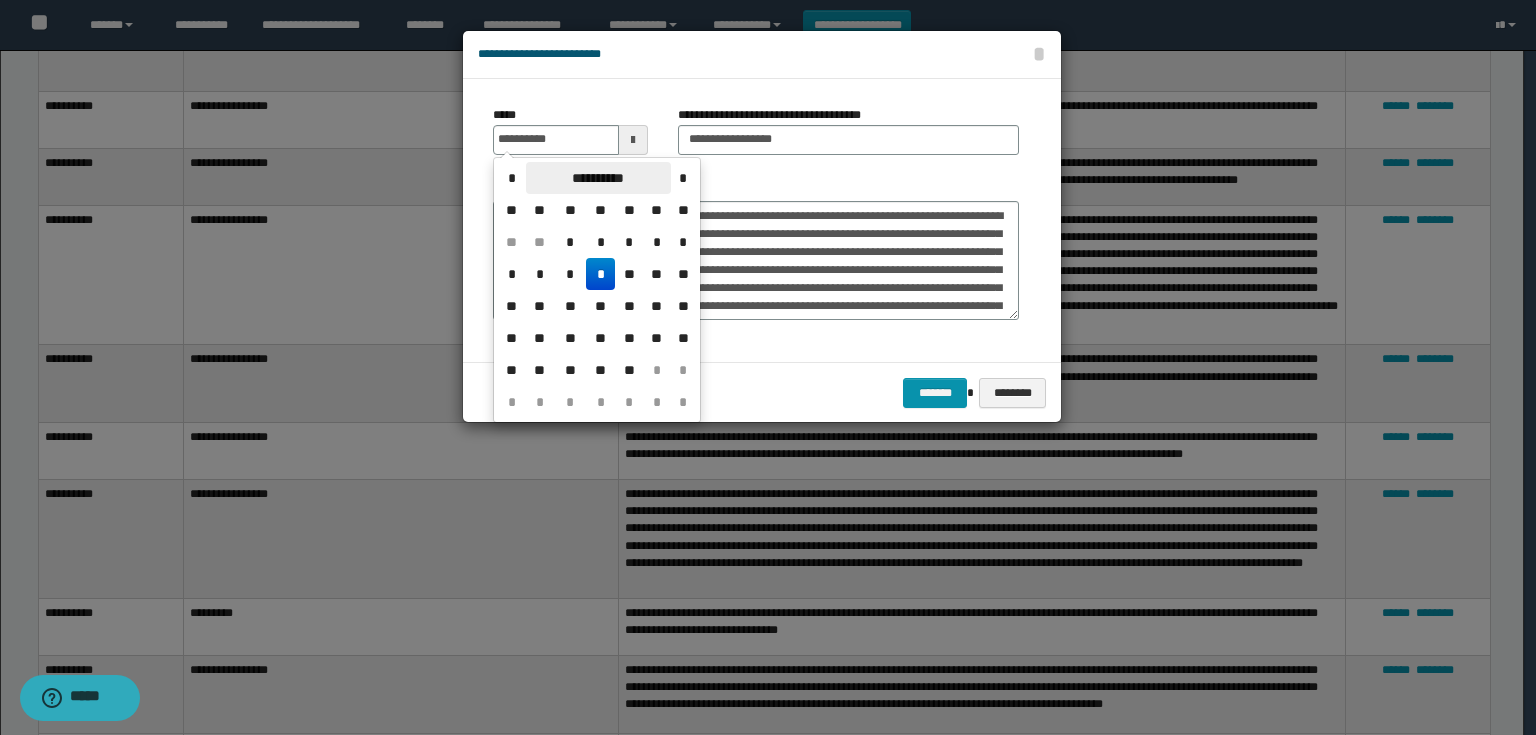 click on "**********" at bounding box center (598, 178) 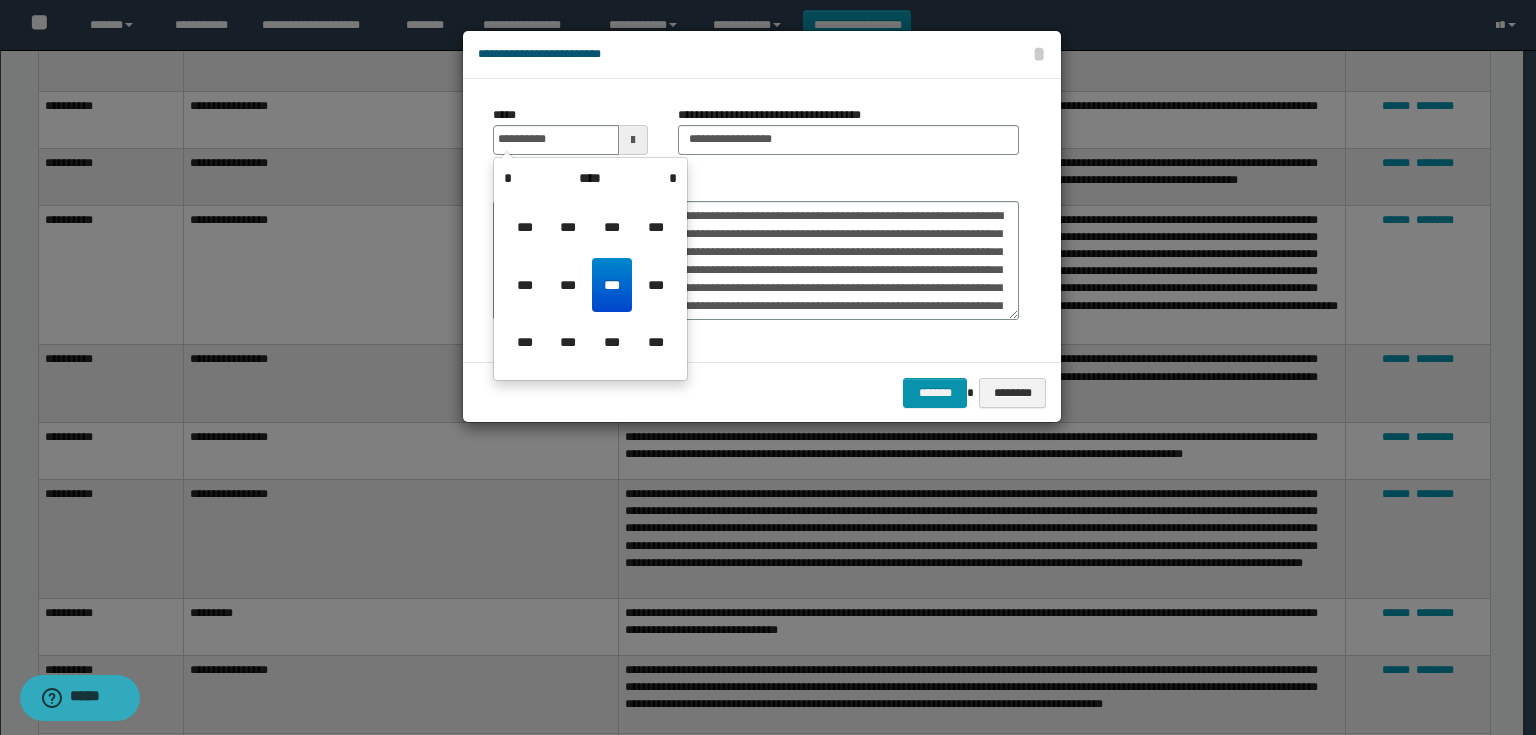 click on "***" at bounding box center (612, 285) 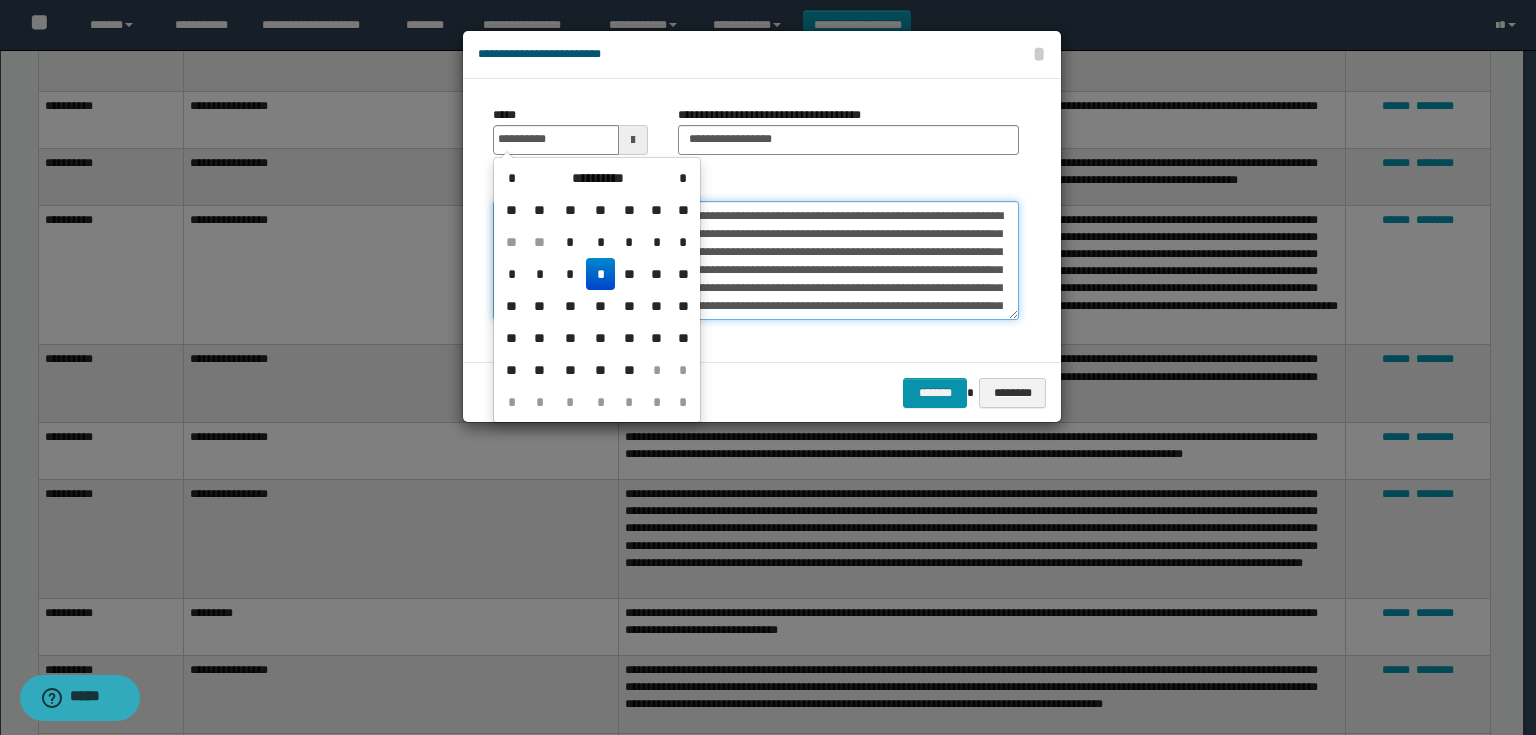 click on "**********" at bounding box center (756, 261) 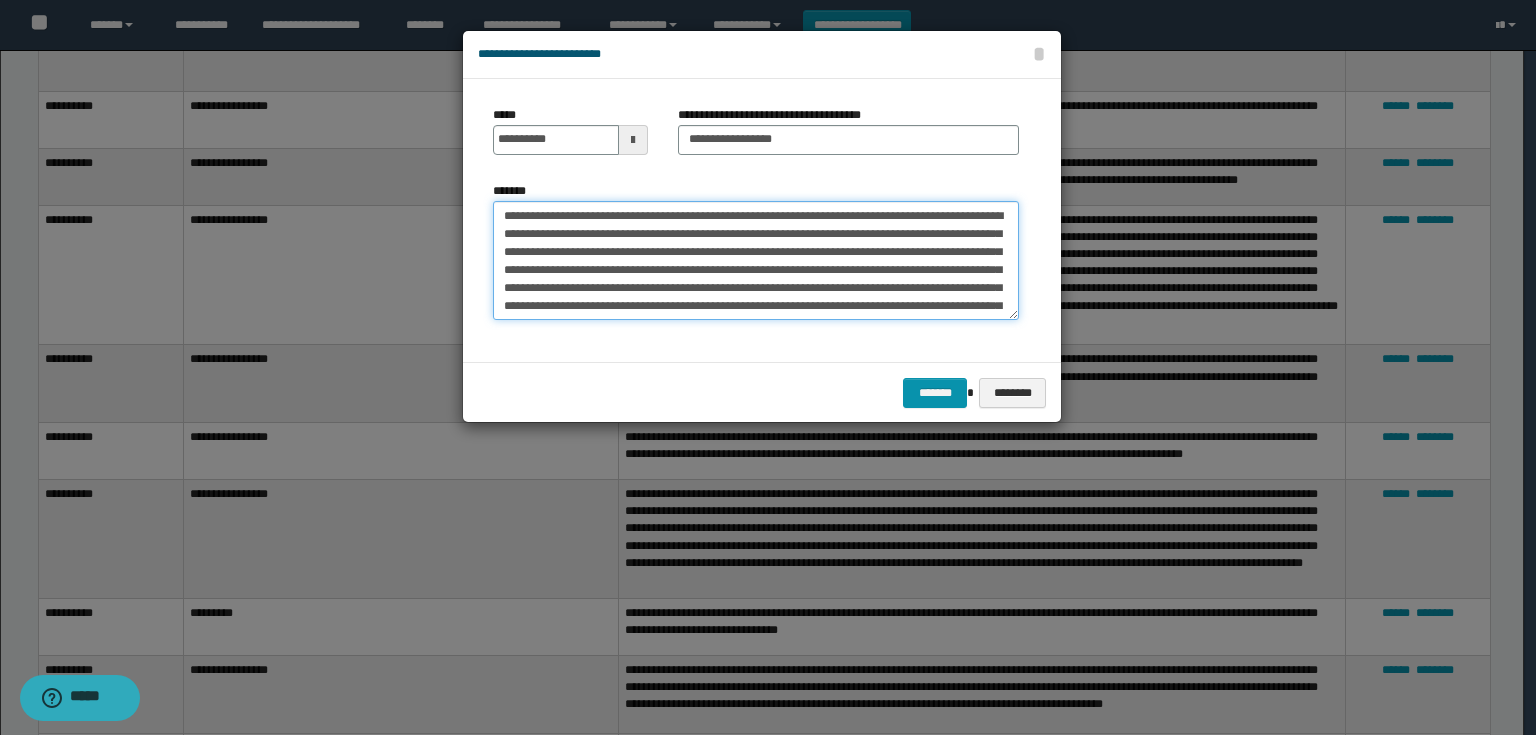 drag, startPoint x: 563, startPoint y: 215, endPoint x: 501, endPoint y: 215, distance: 62 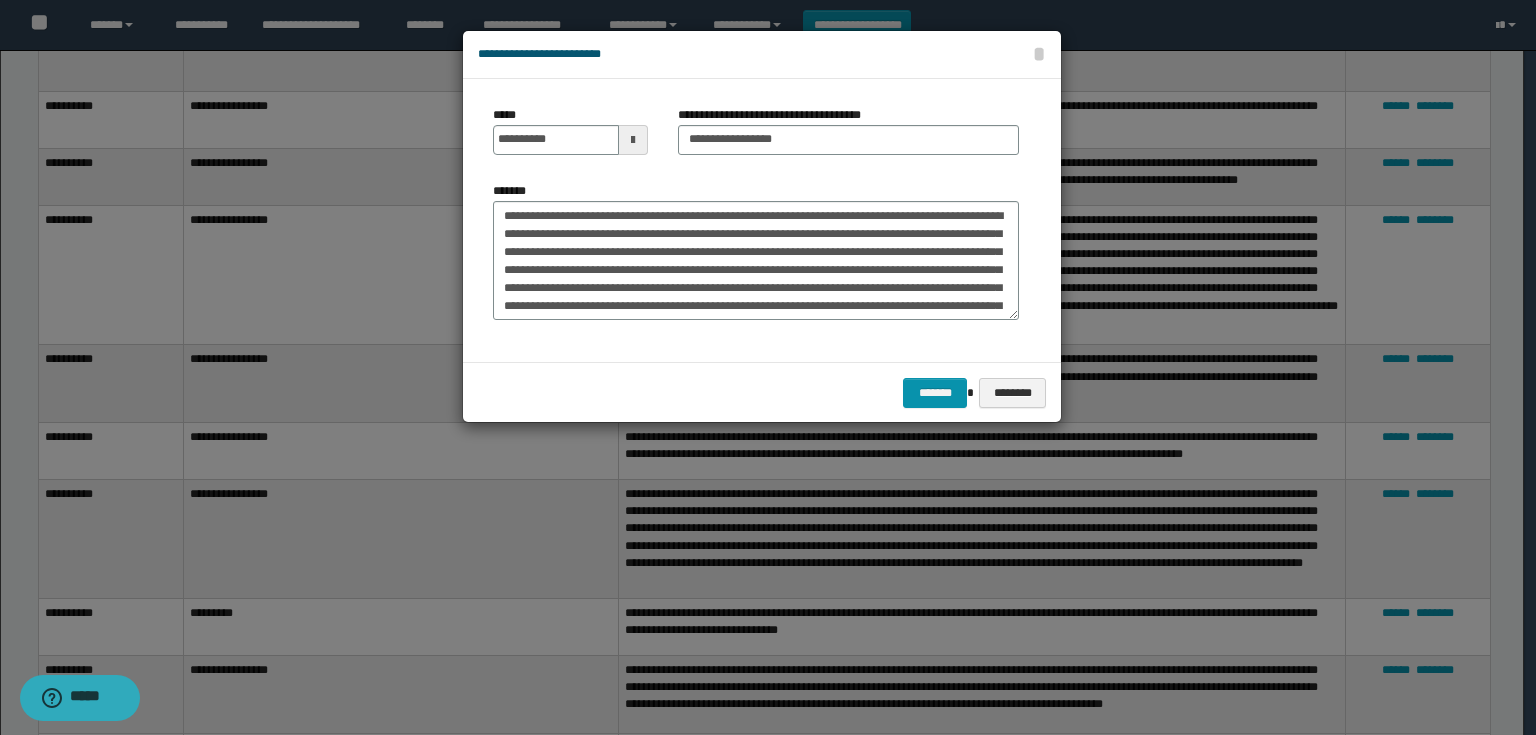 click at bounding box center [633, 140] 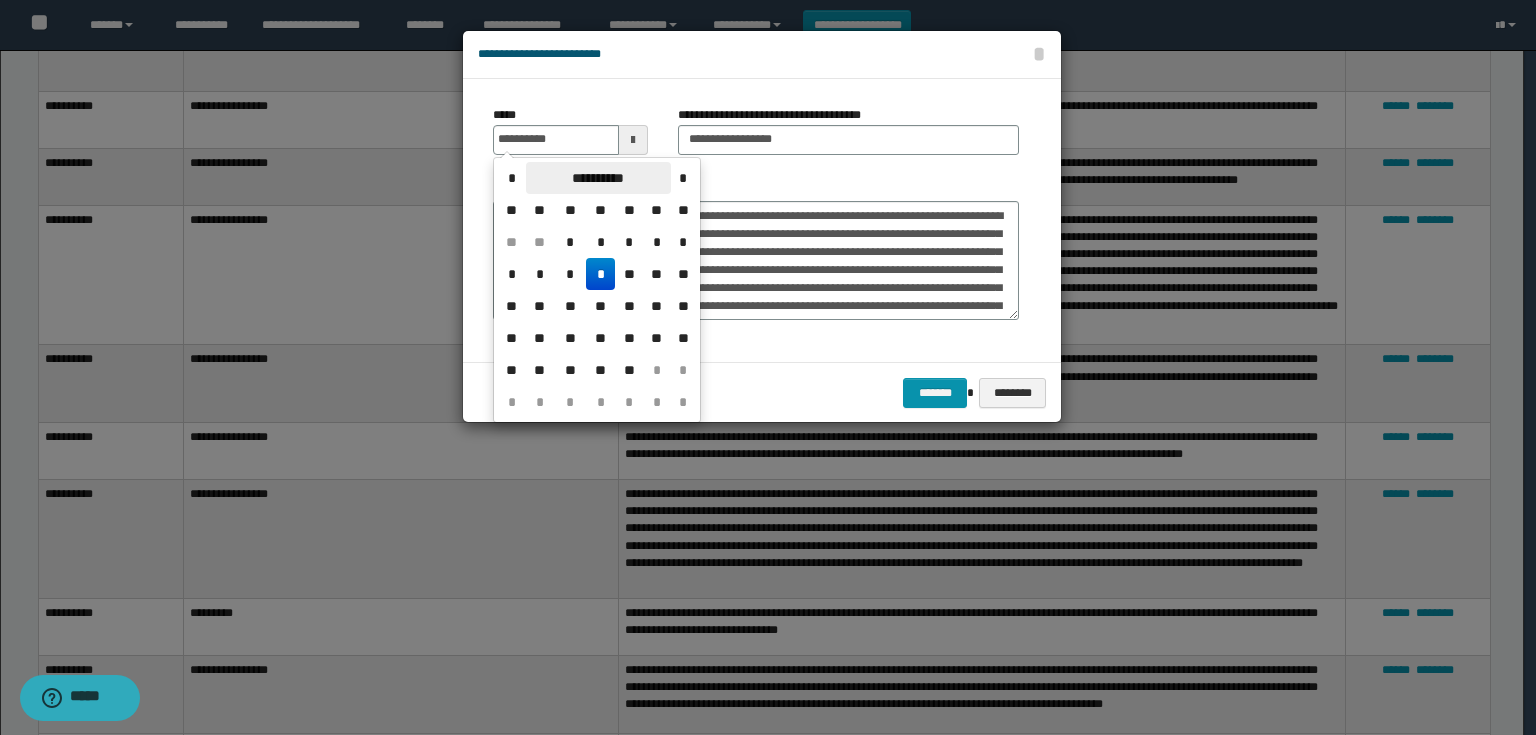 click on "**********" at bounding box center [598, 178] 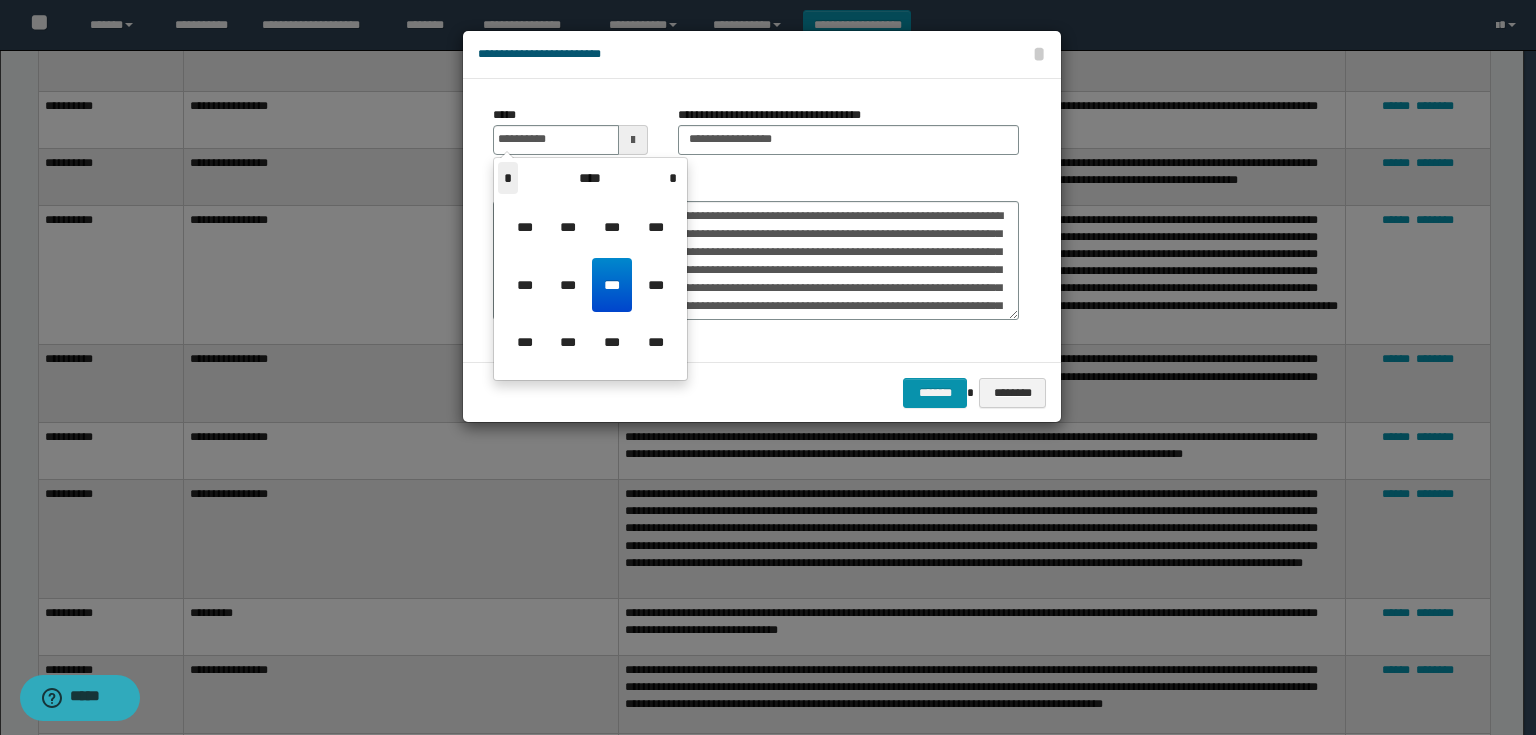 click on "*" at bounding box center (508, 178) 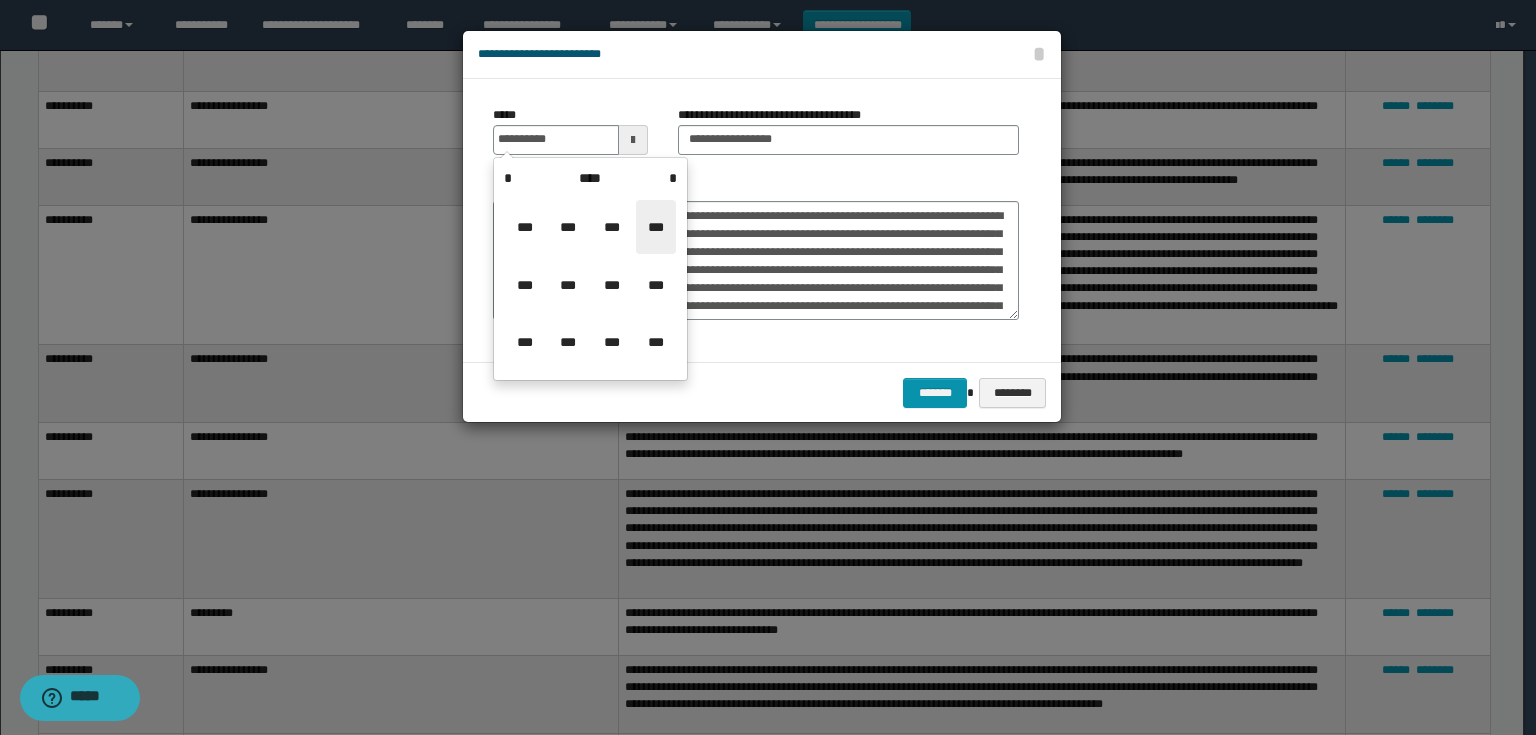 click on "***" at bounding box center [656, 227] 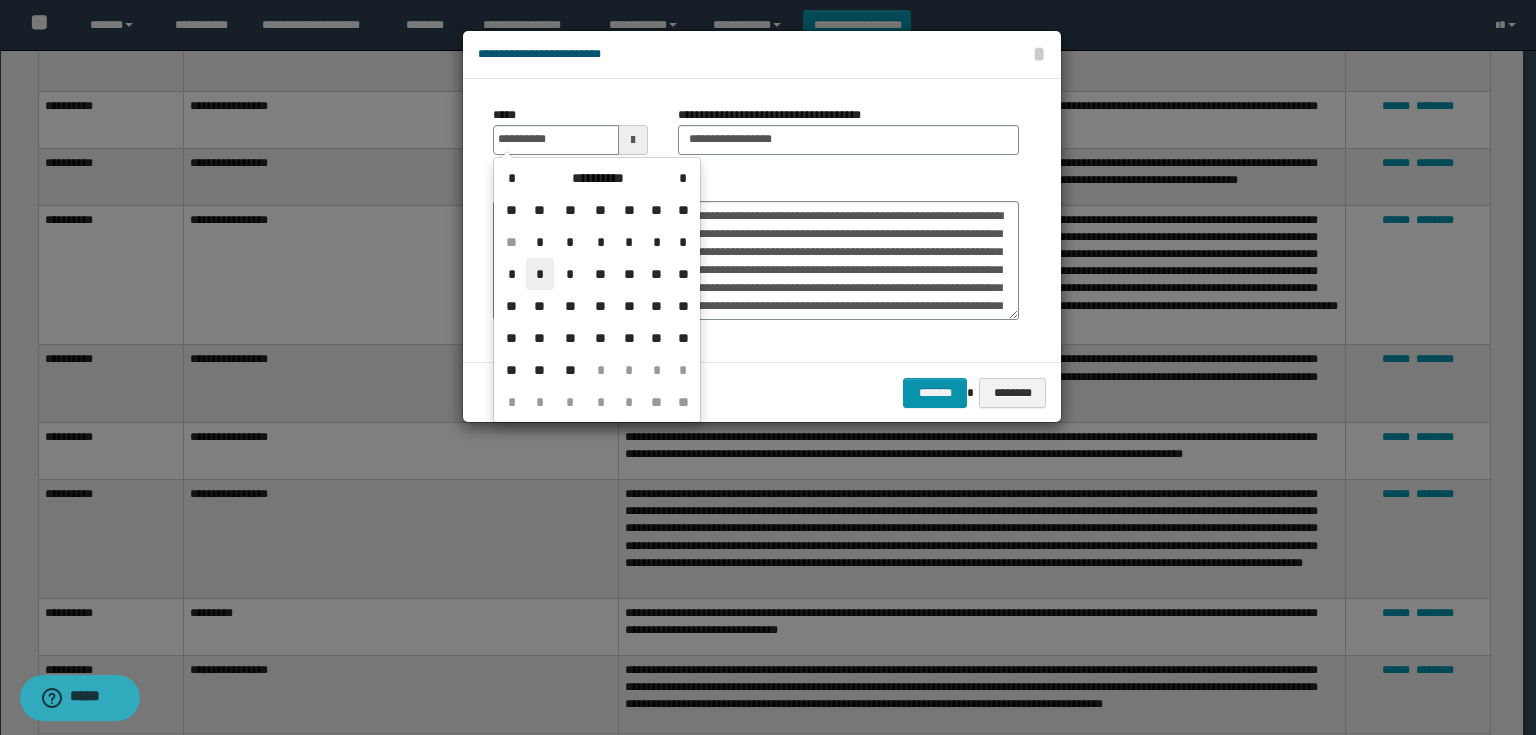 click on "*" at bounding box center [540, 274] 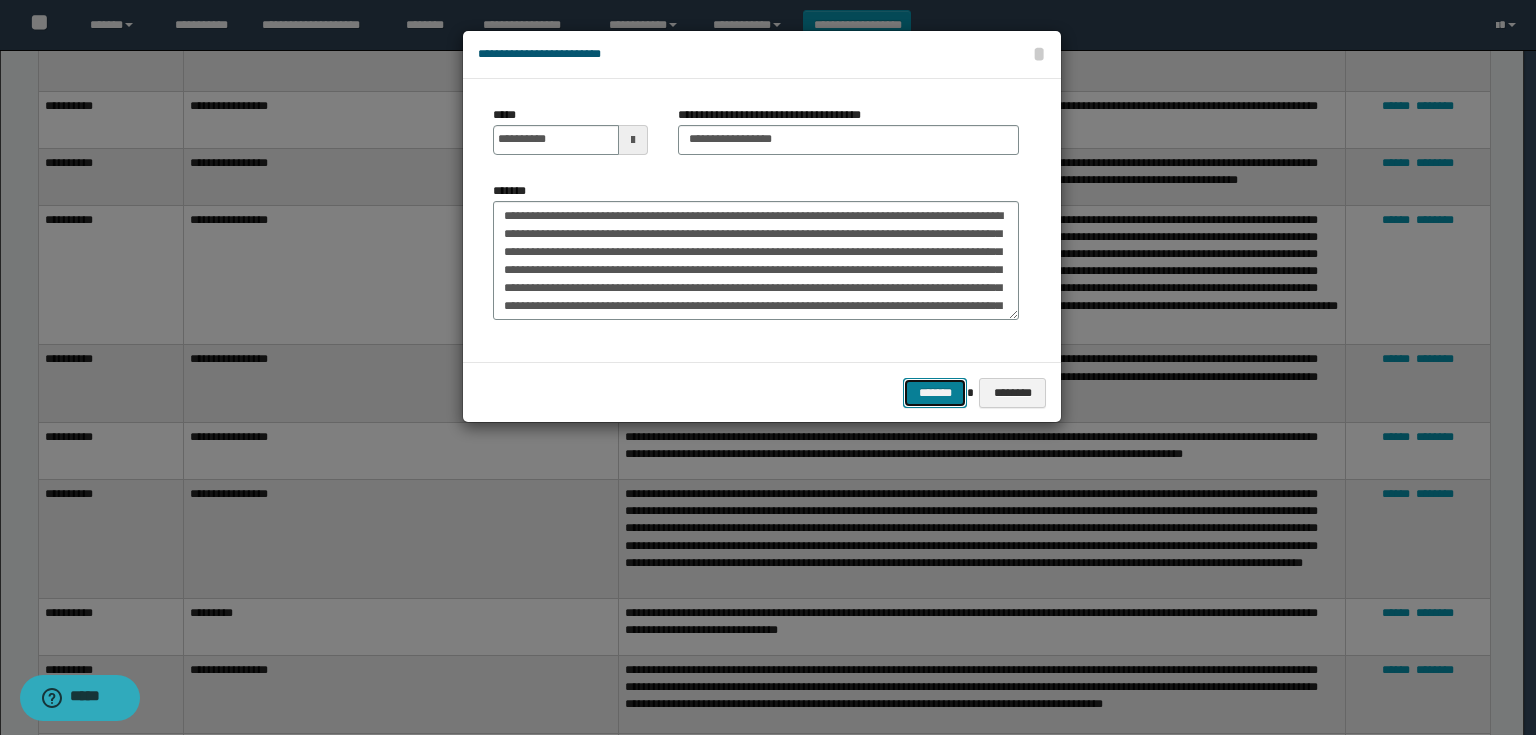 click on "*******" at bounding box center [935, 393] 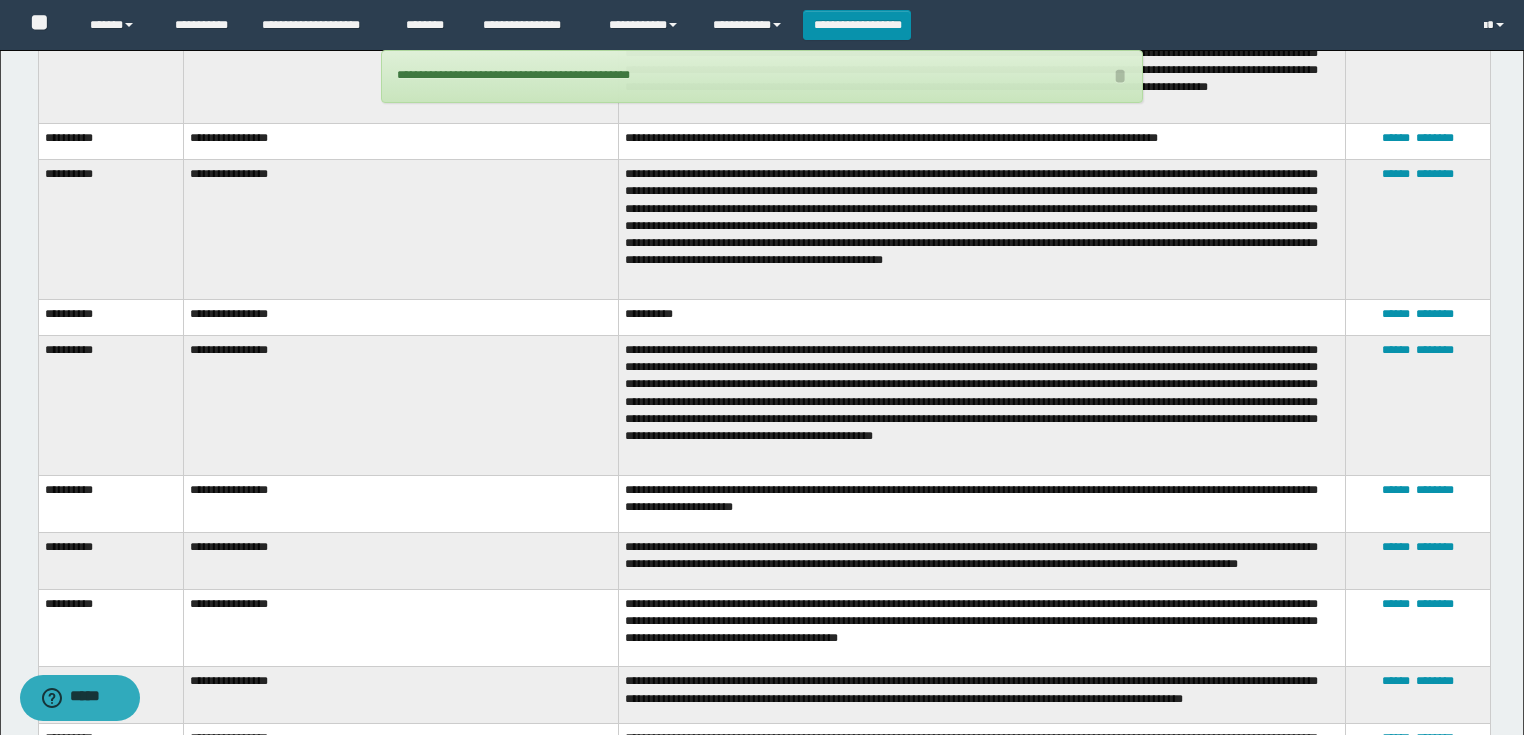 scroll, scrollTop: 700, scrollLeft: 0, axis: vertical 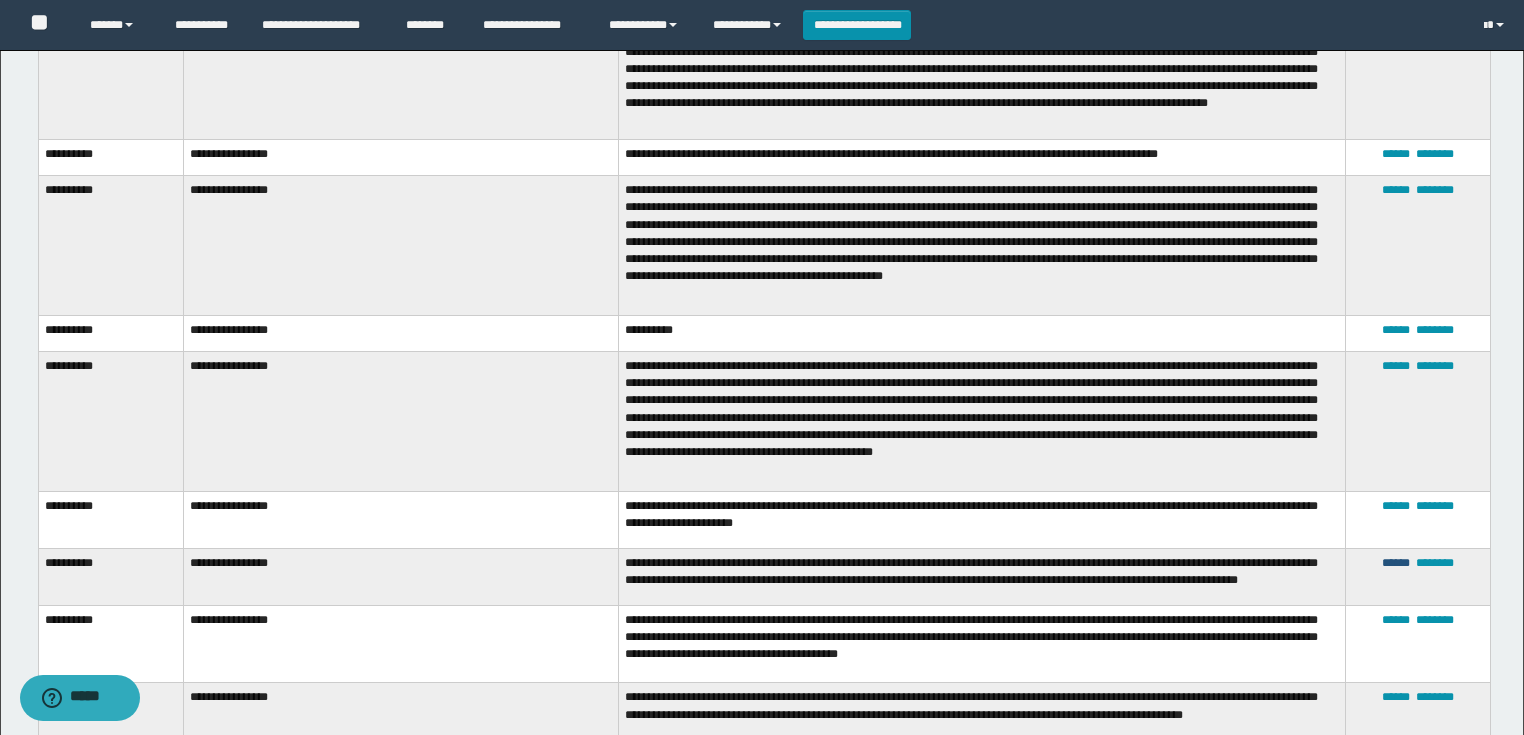drag, startPoint x: 1400, startPoint y: 536, endPoint x: 1289, endPoint y: 500, distance: 116.6919 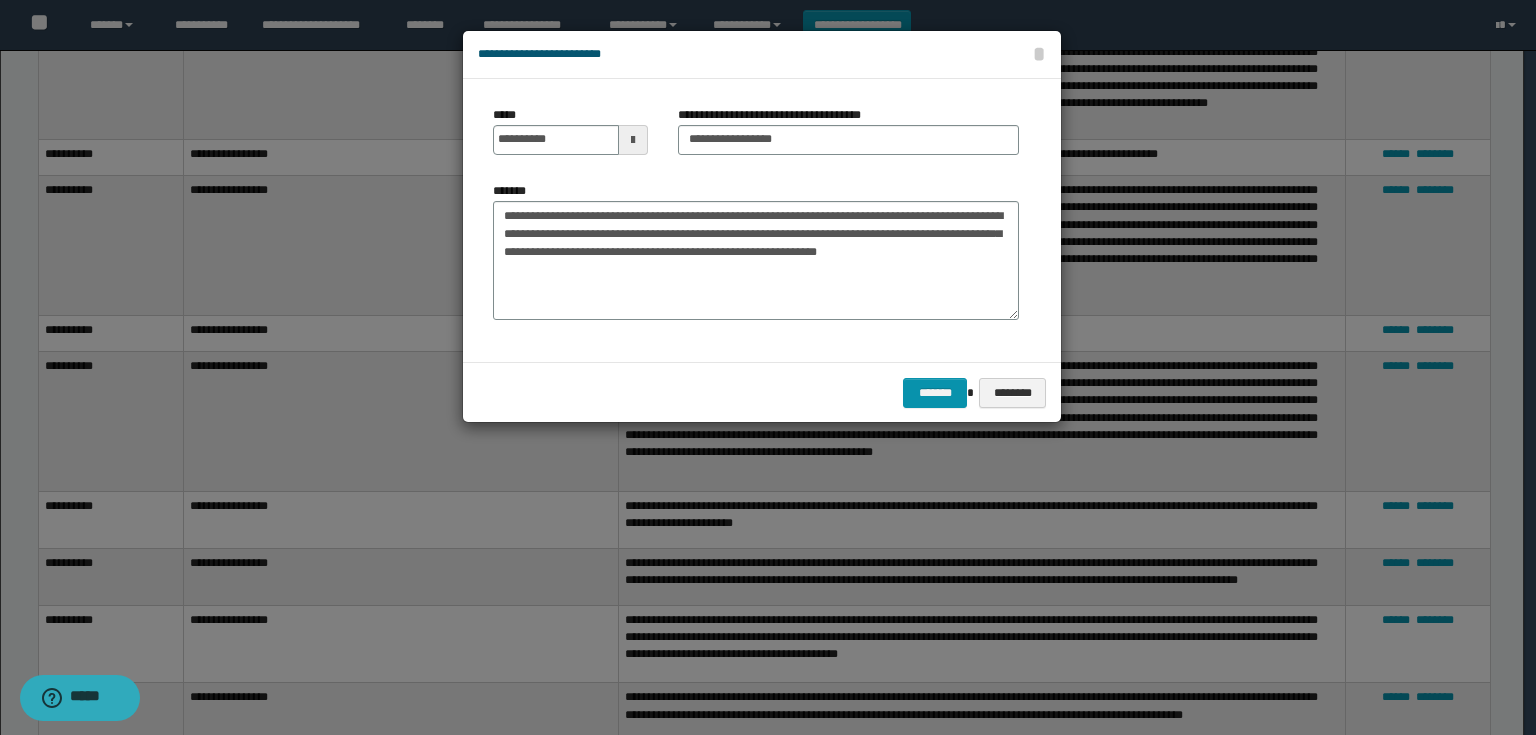 click at bounding box center [633, 140] 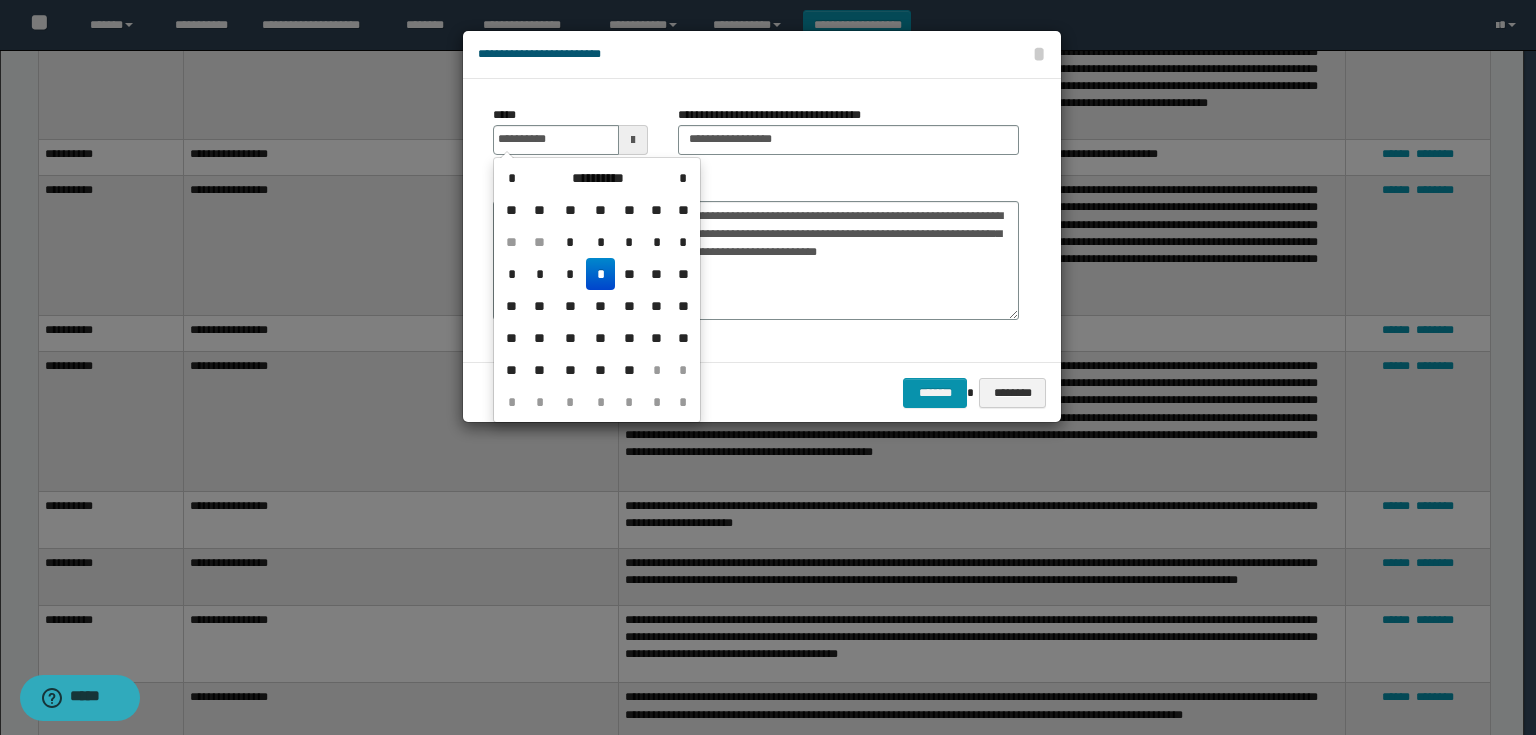 click on "**********" at bounding box center (598, 178) 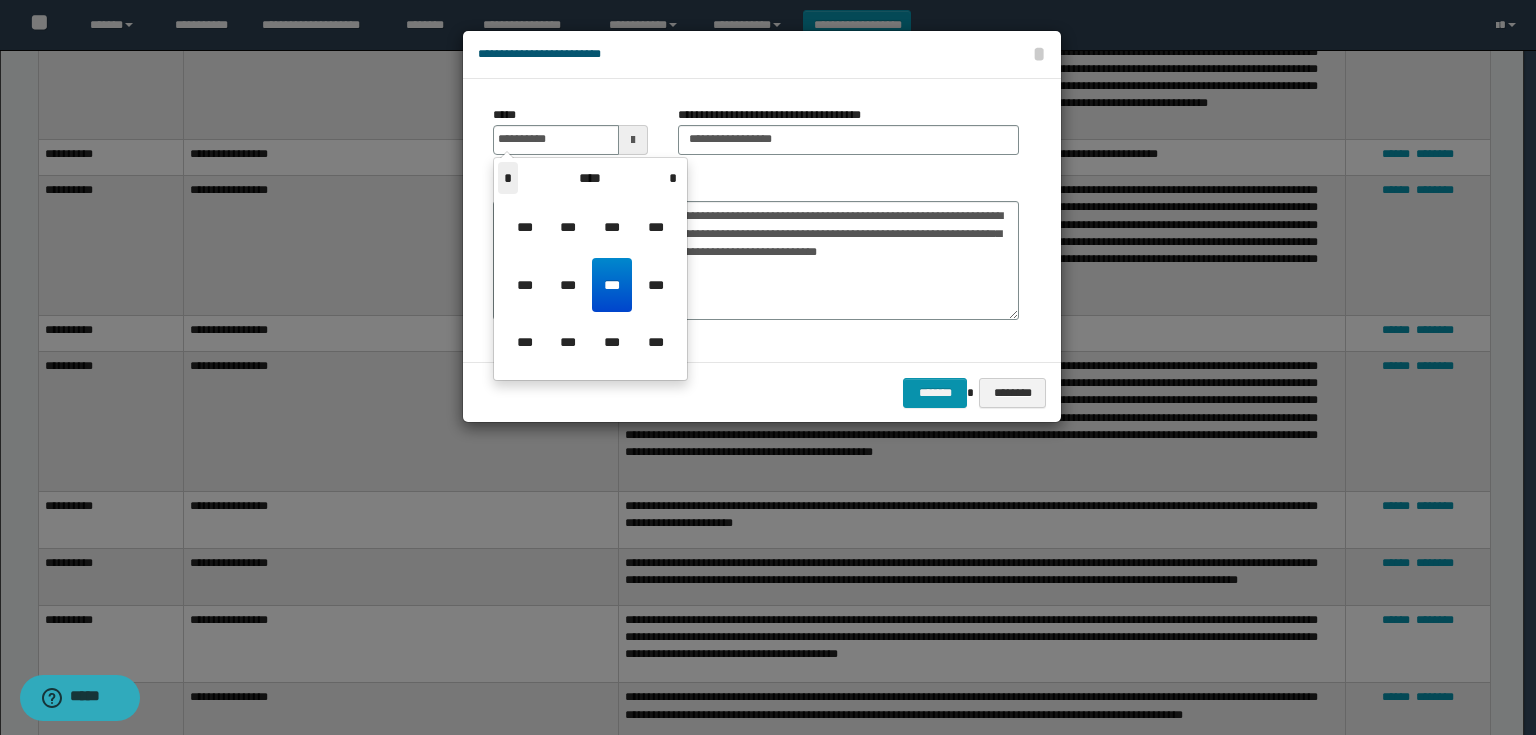 click on "*" at bounding box center (508, 178) 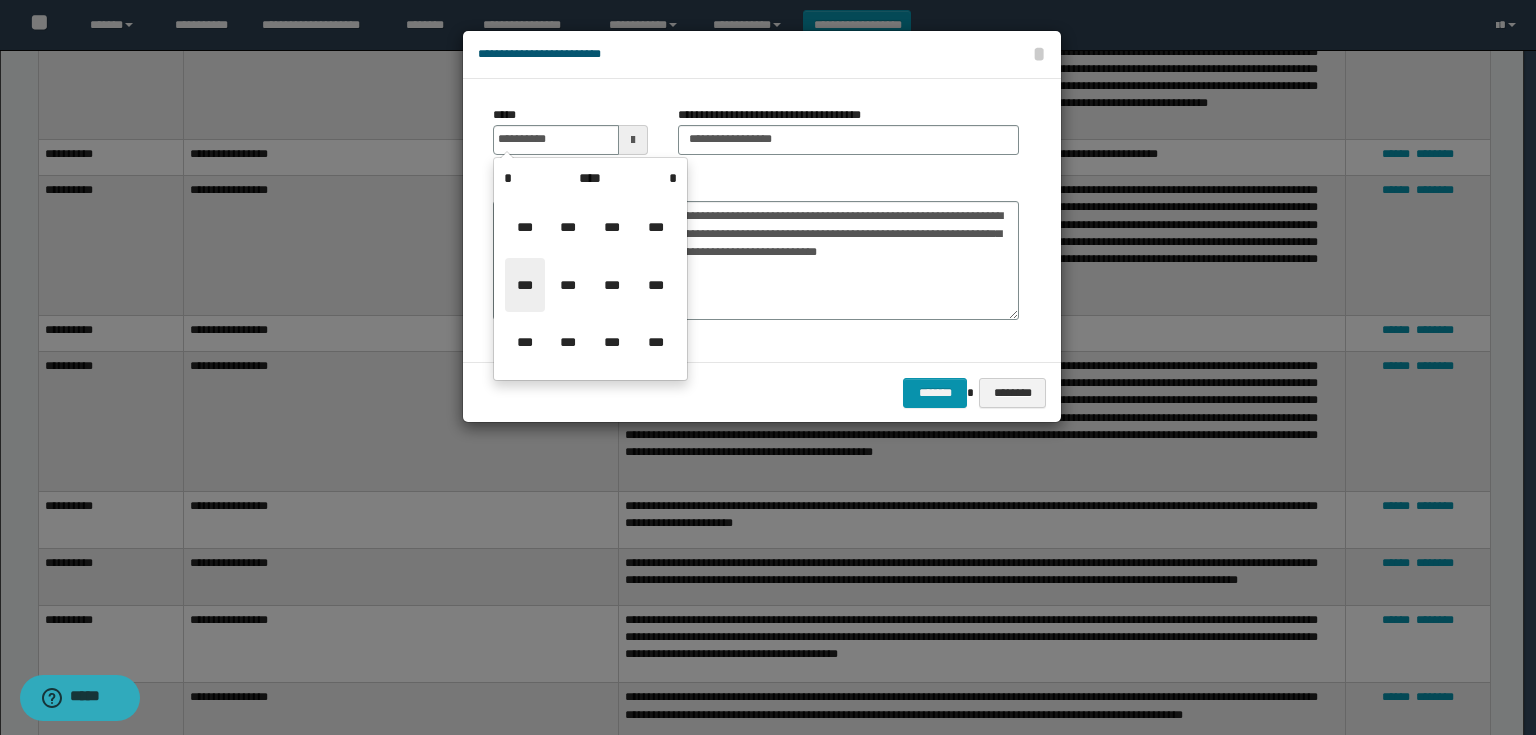 click on "***" at bounding box center (525, 285) 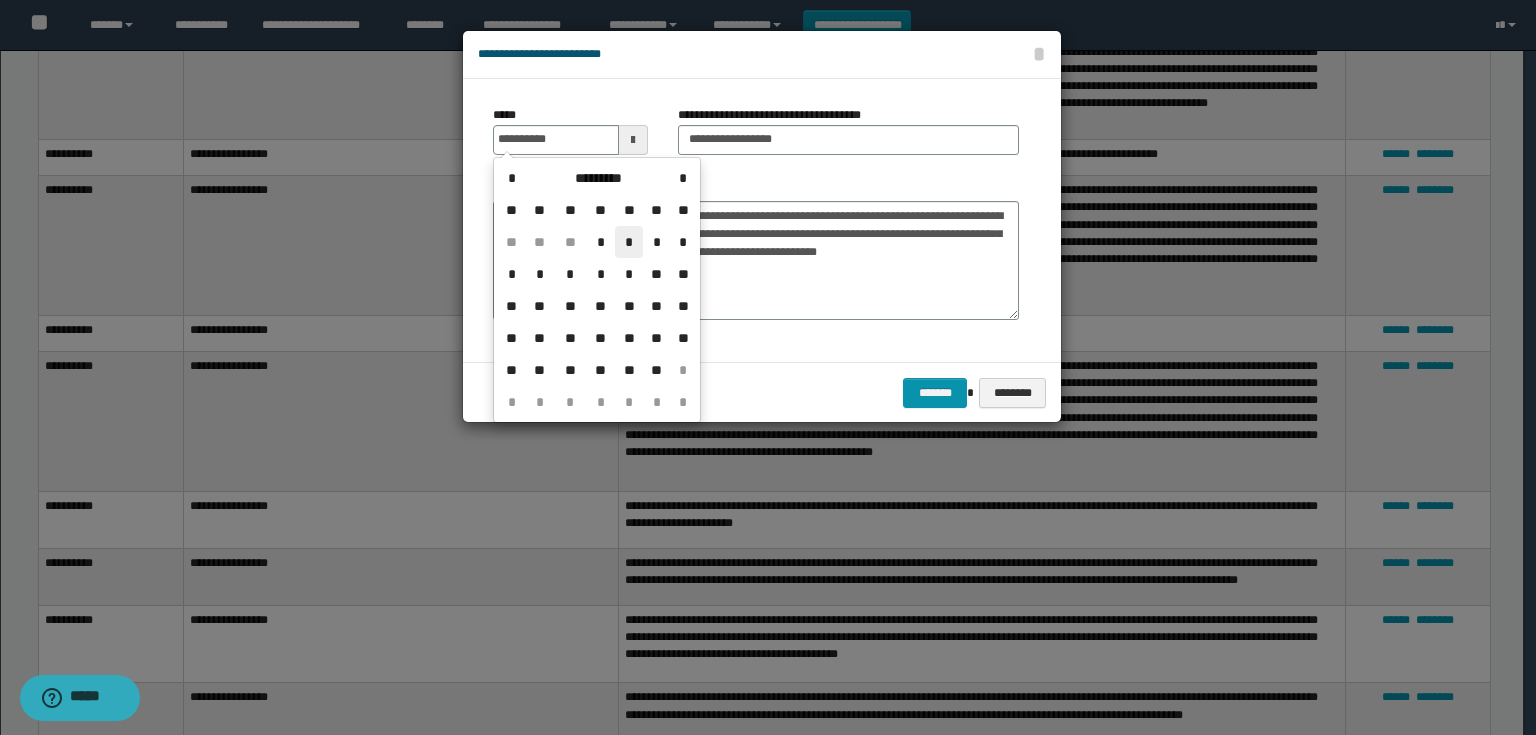click on "*" at bounding box center (629, 242) 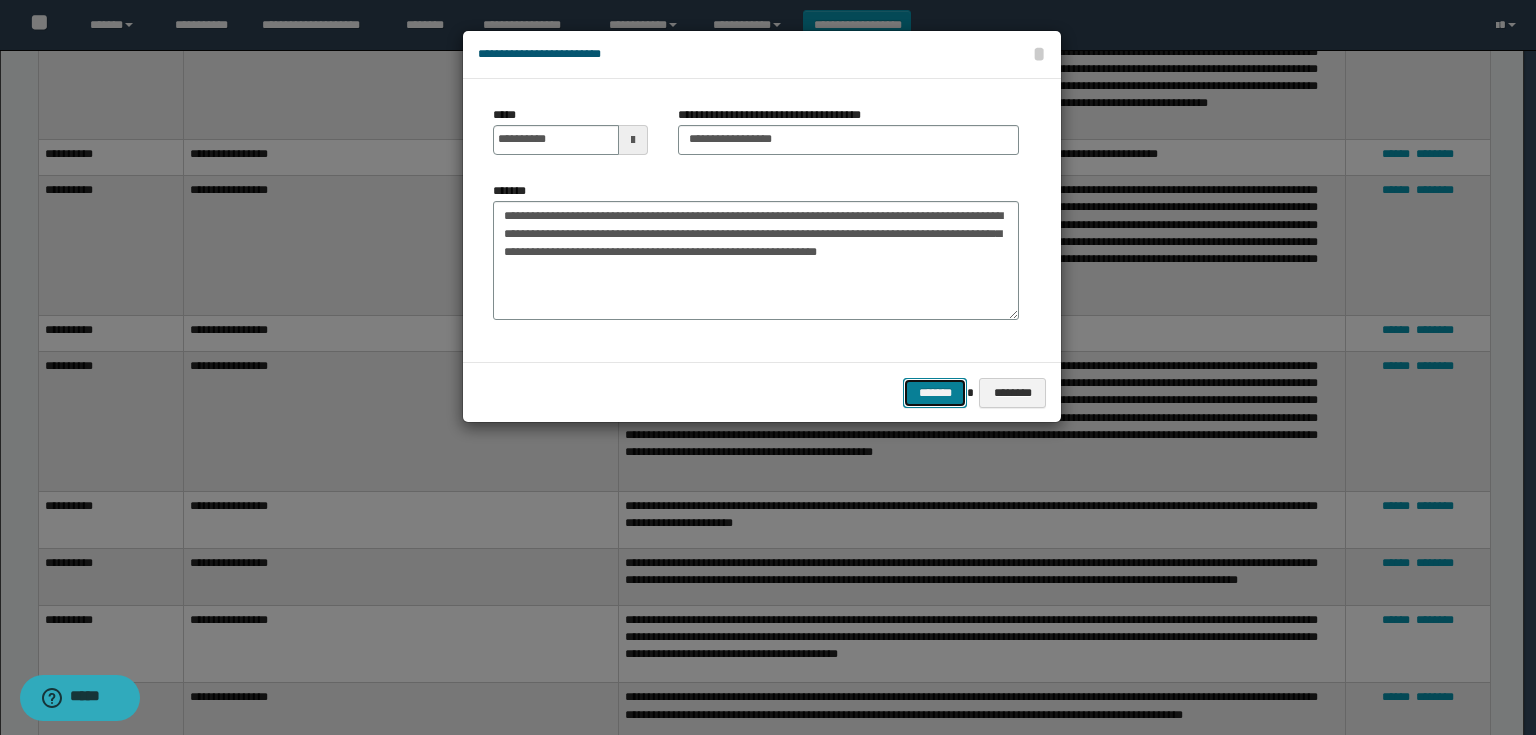 click on "*******" at bounding box center (935, 393) 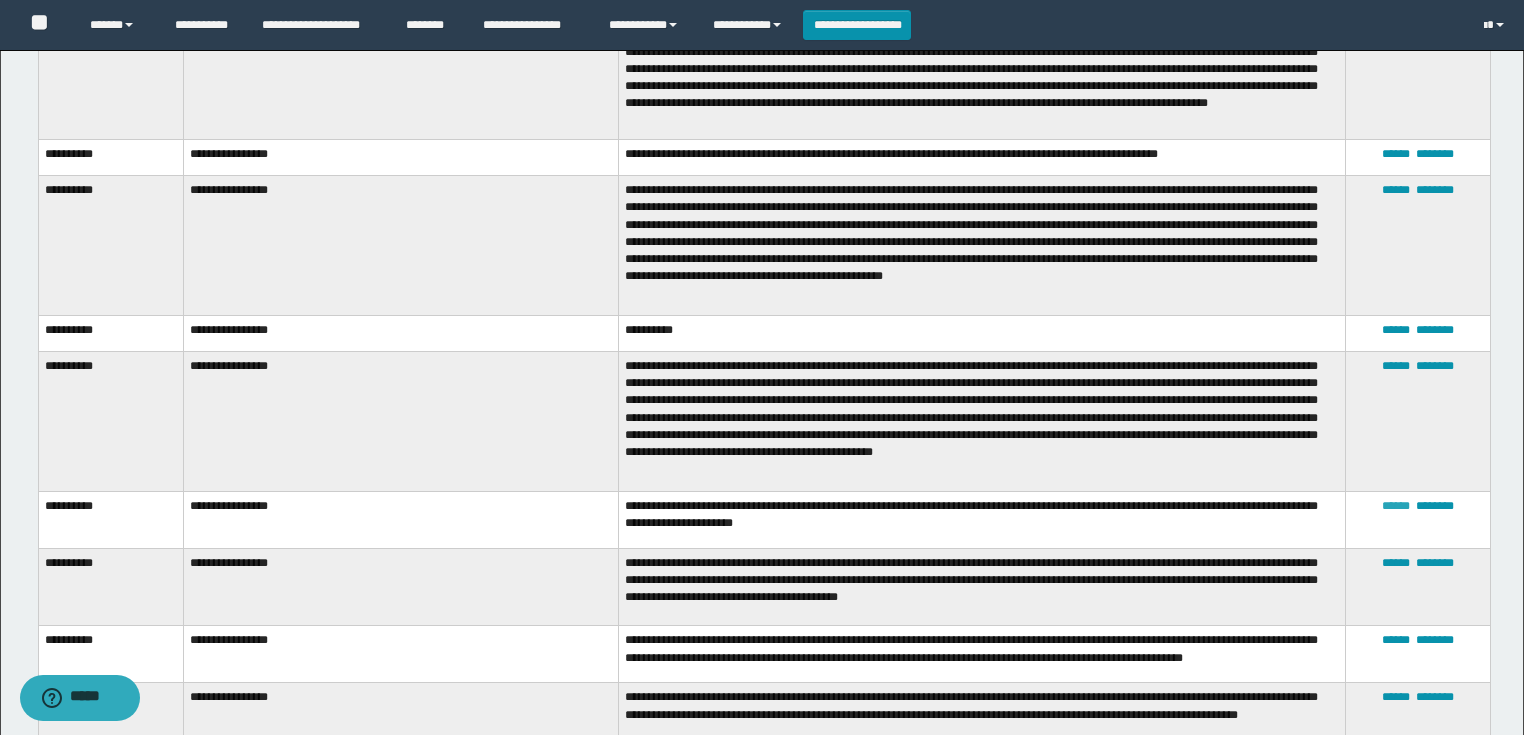 click on "******" at bounding box center [1396, 506] 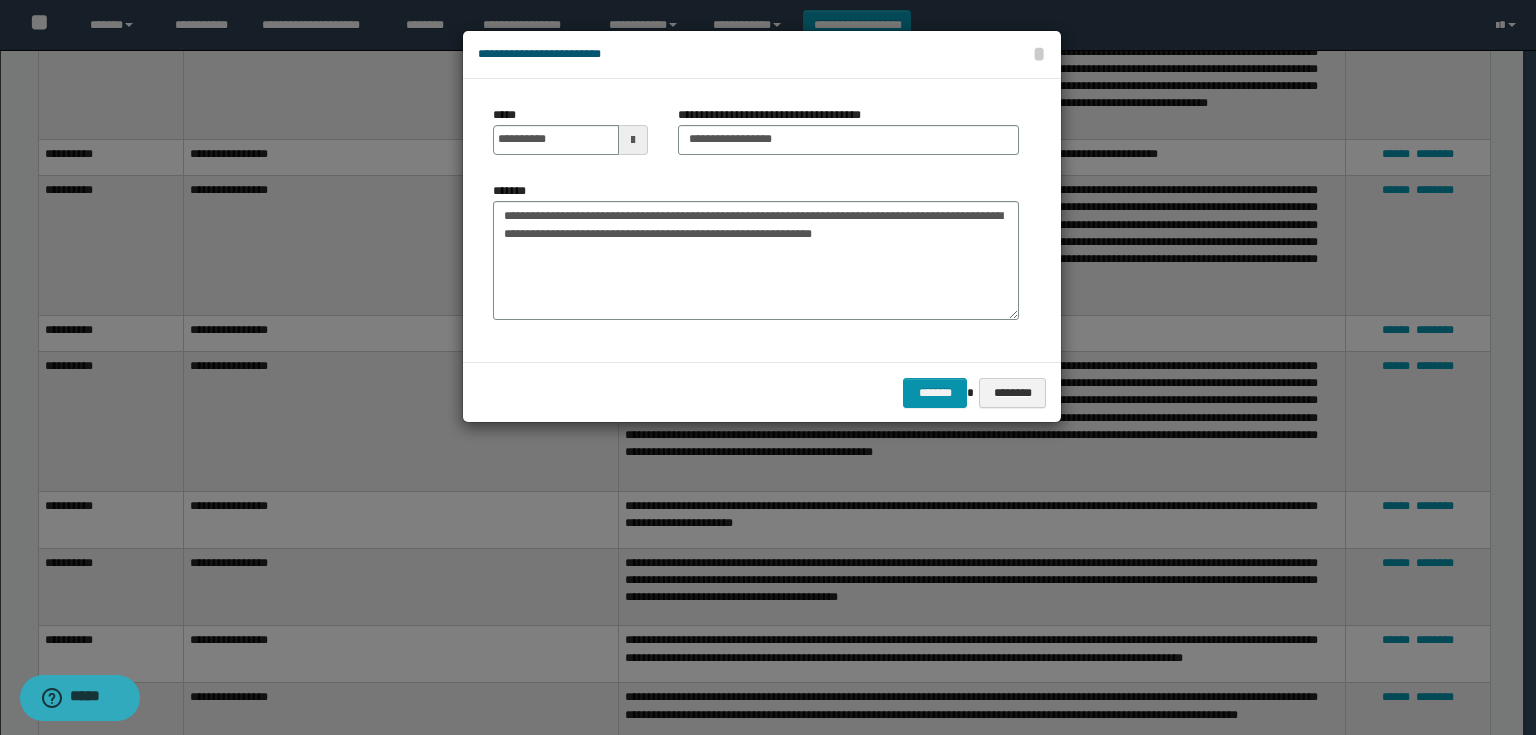 click at bounding box center [633, 140] 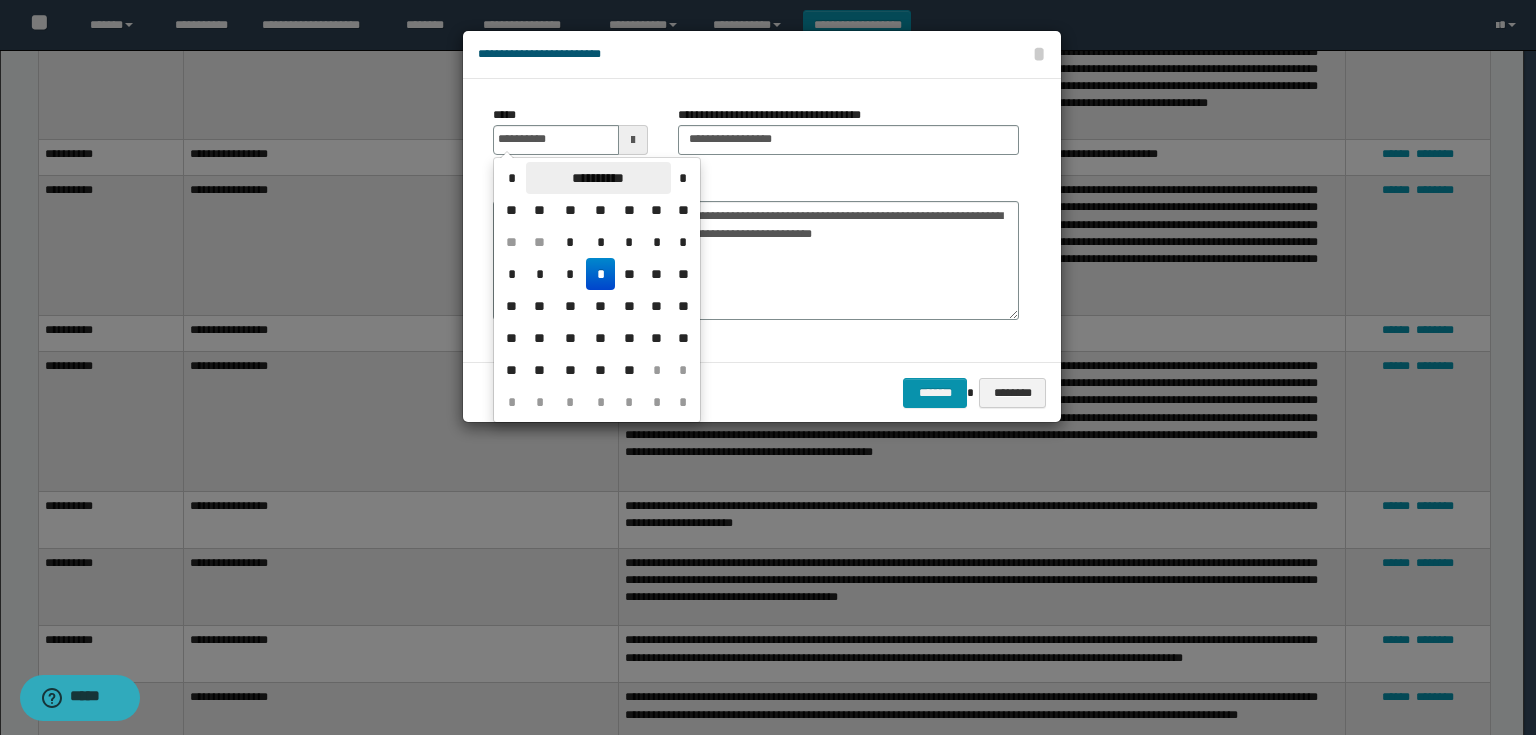 click on "**********" at bounding box center [598, 178] 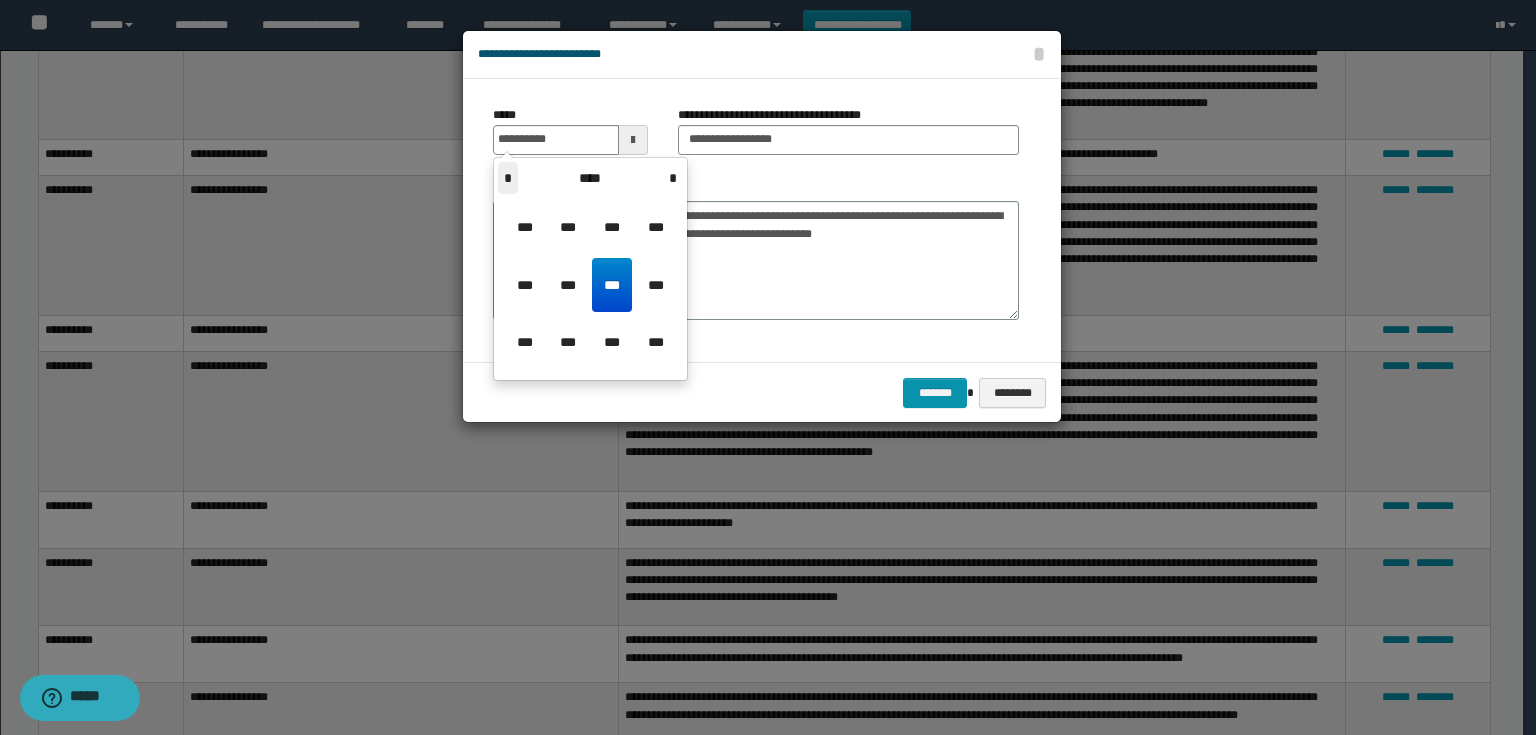 click on "*" at bounding box center (508, 178) 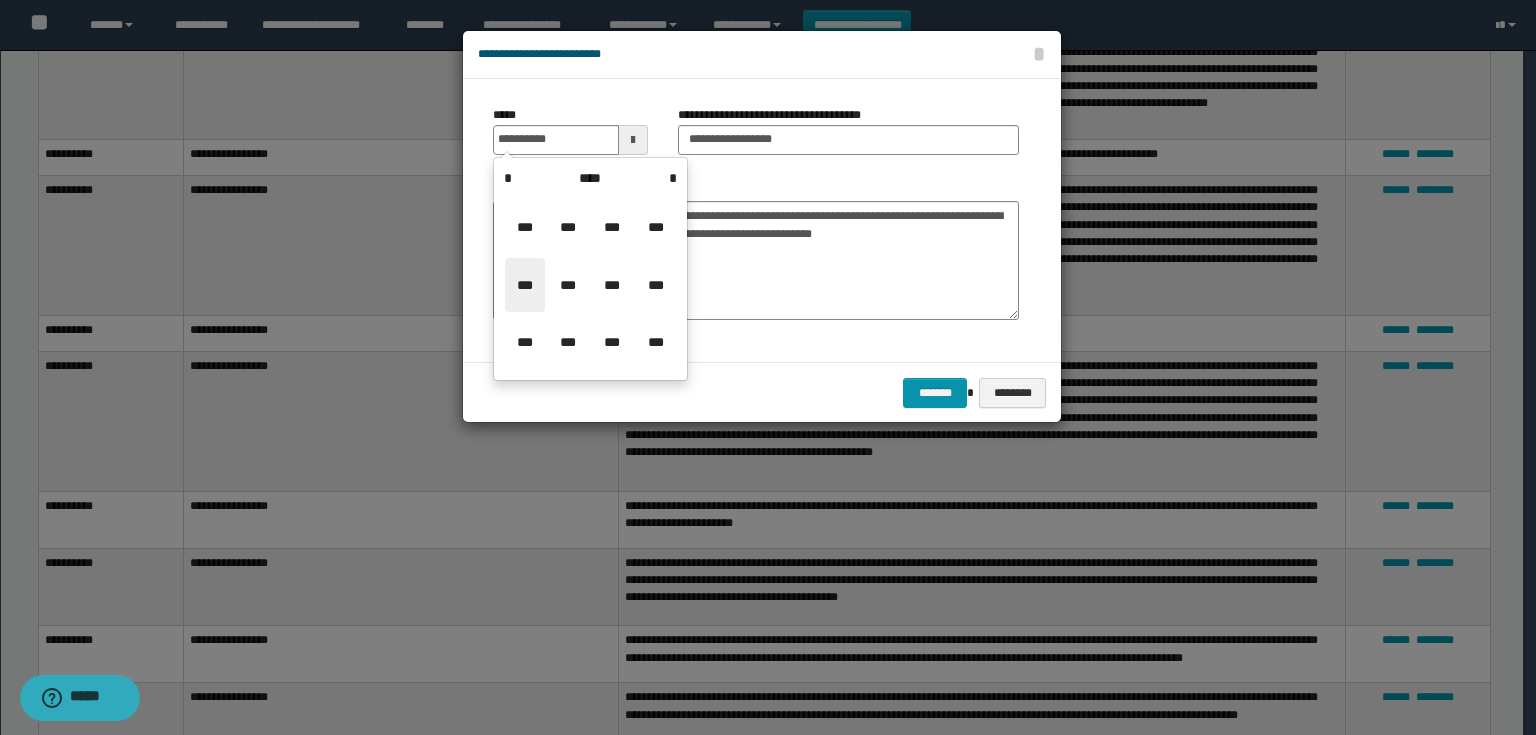 click on "***" at bounding box center [525, 285] 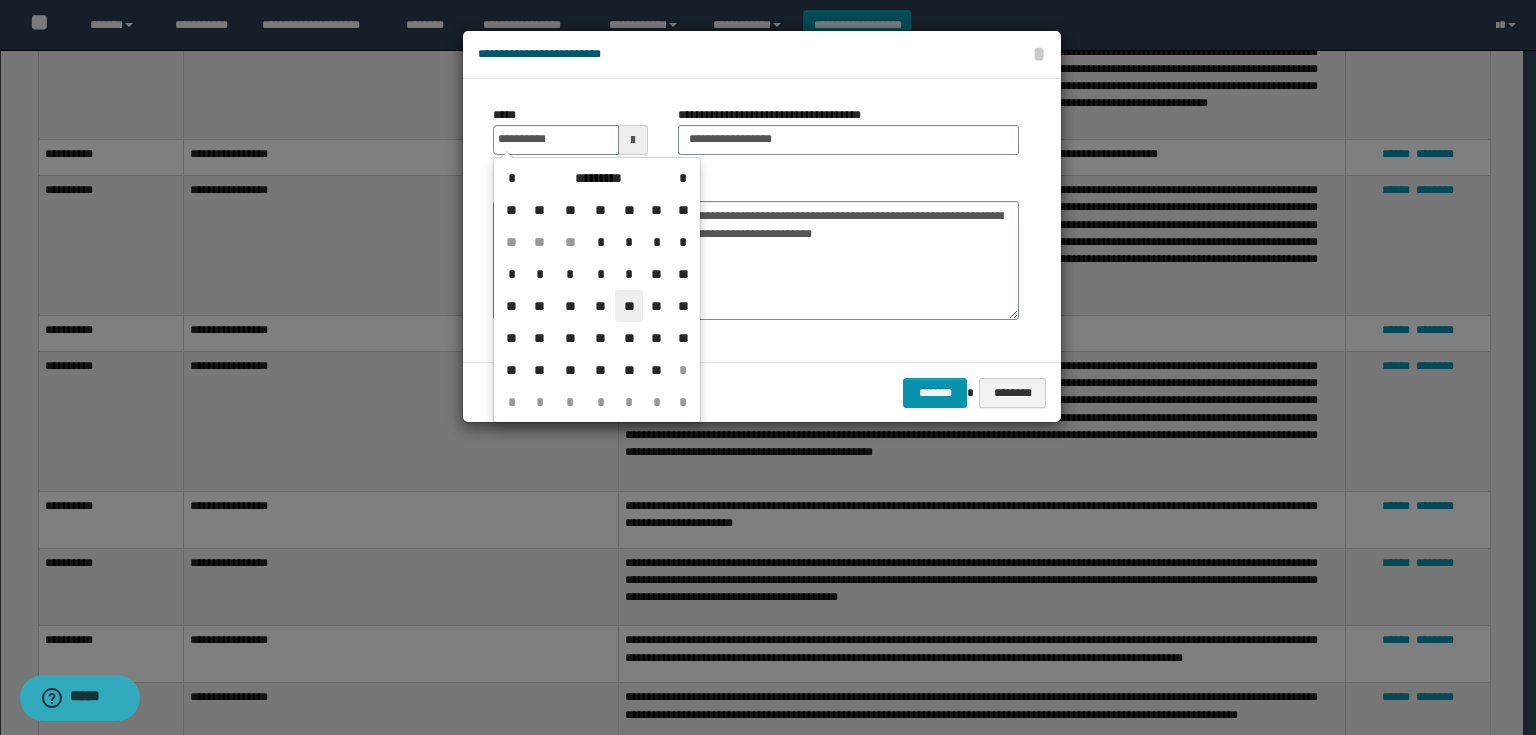 click on "**" at bounding box center [629, 306] 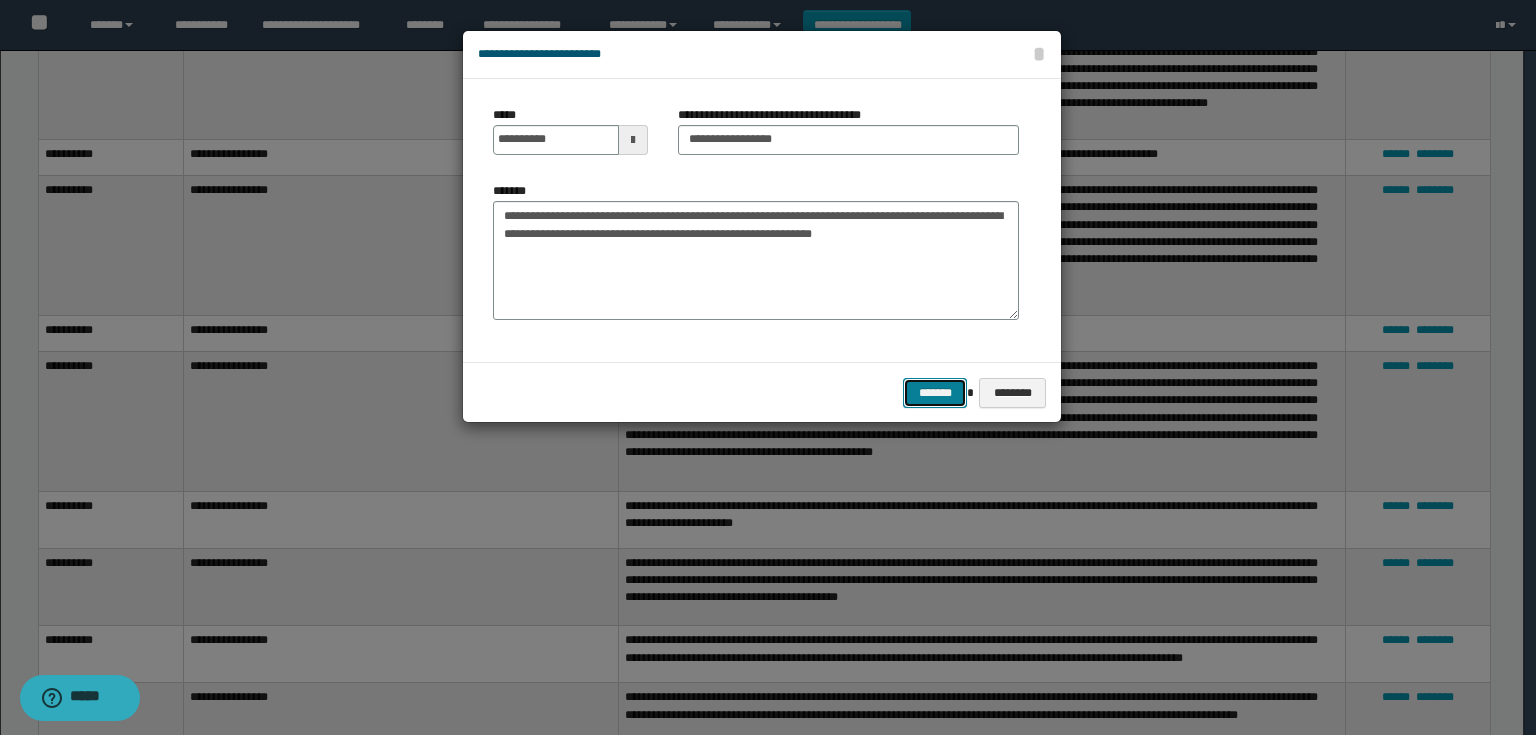 click on "*******" at bounding box center [935, 393] 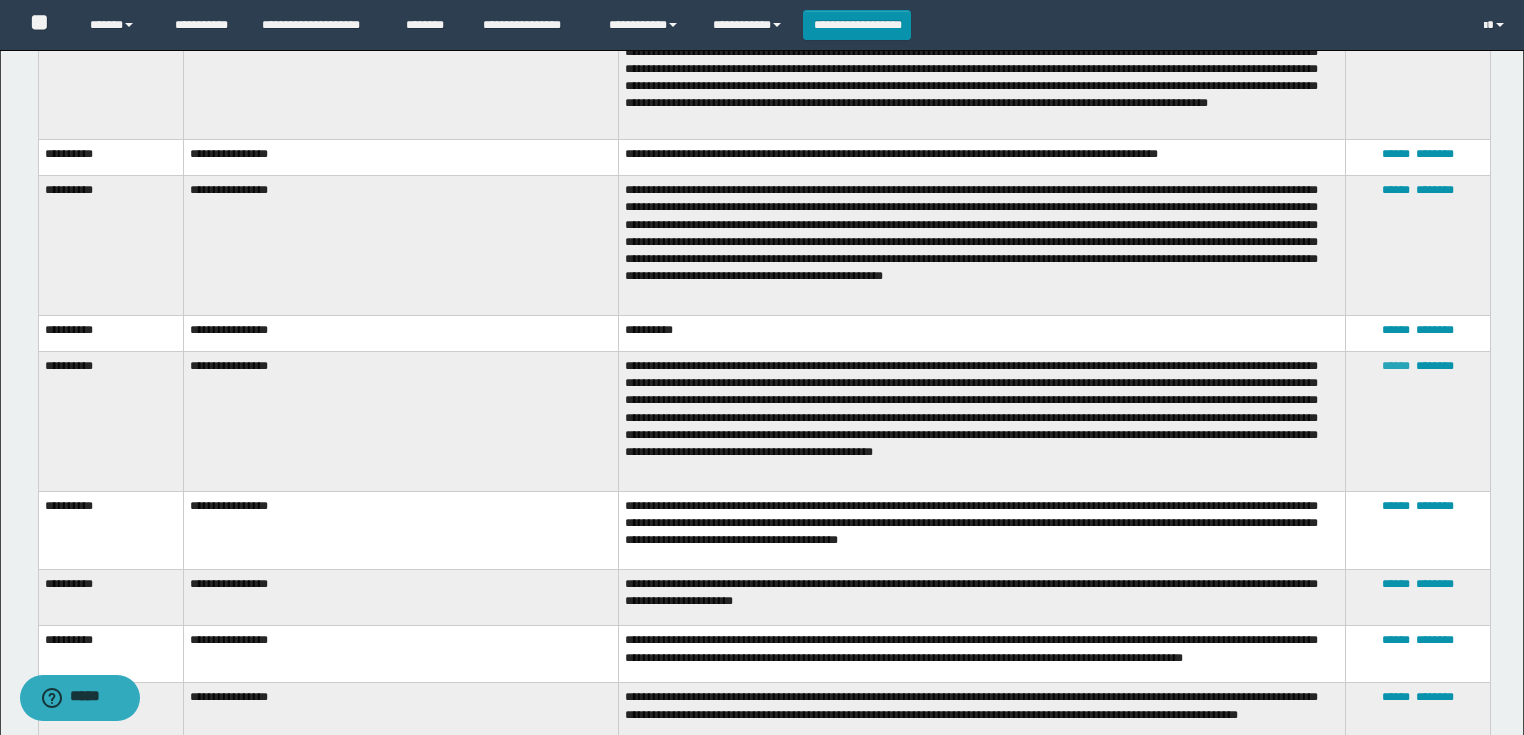 click on "******" at bounding box center (1396, 366) 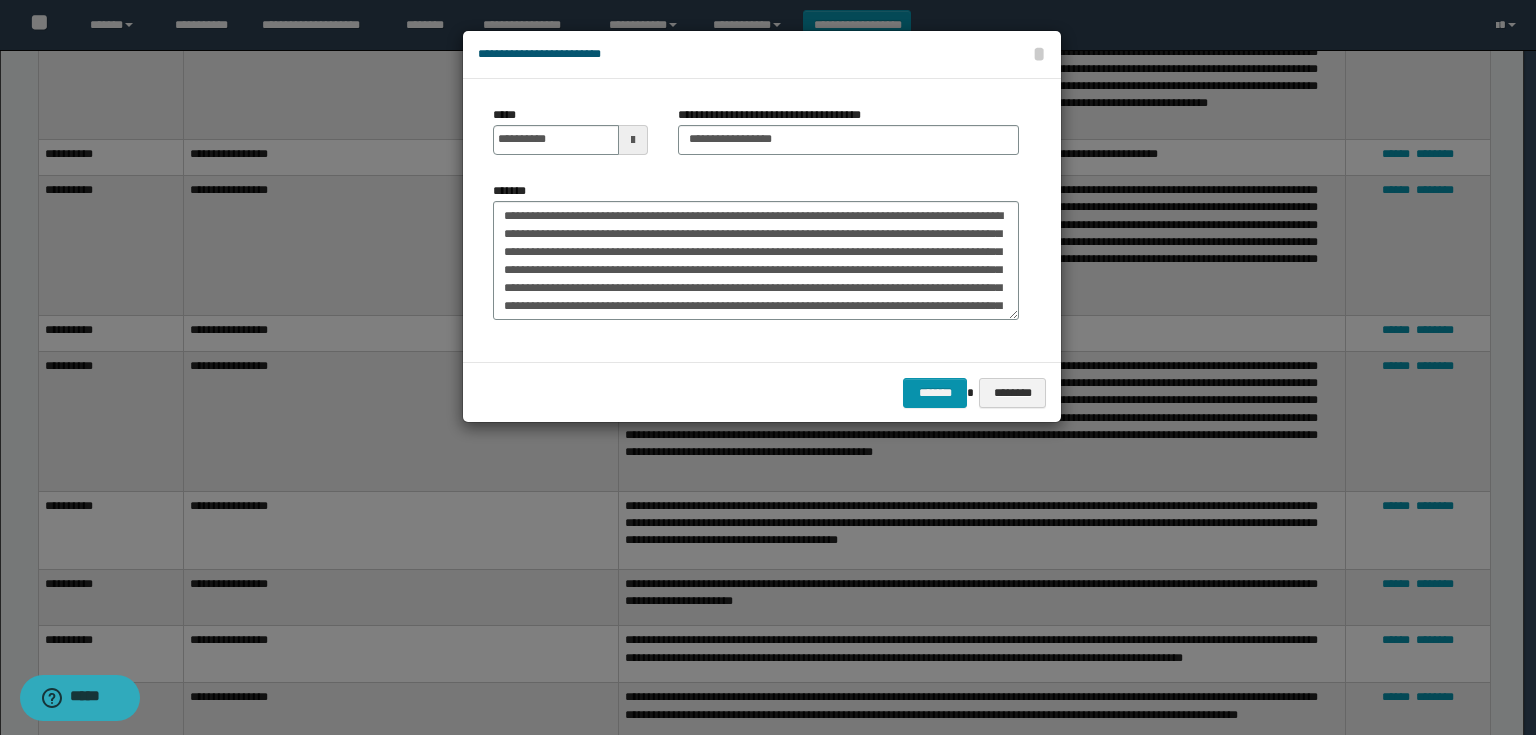 click at bounding box center (633, 140) 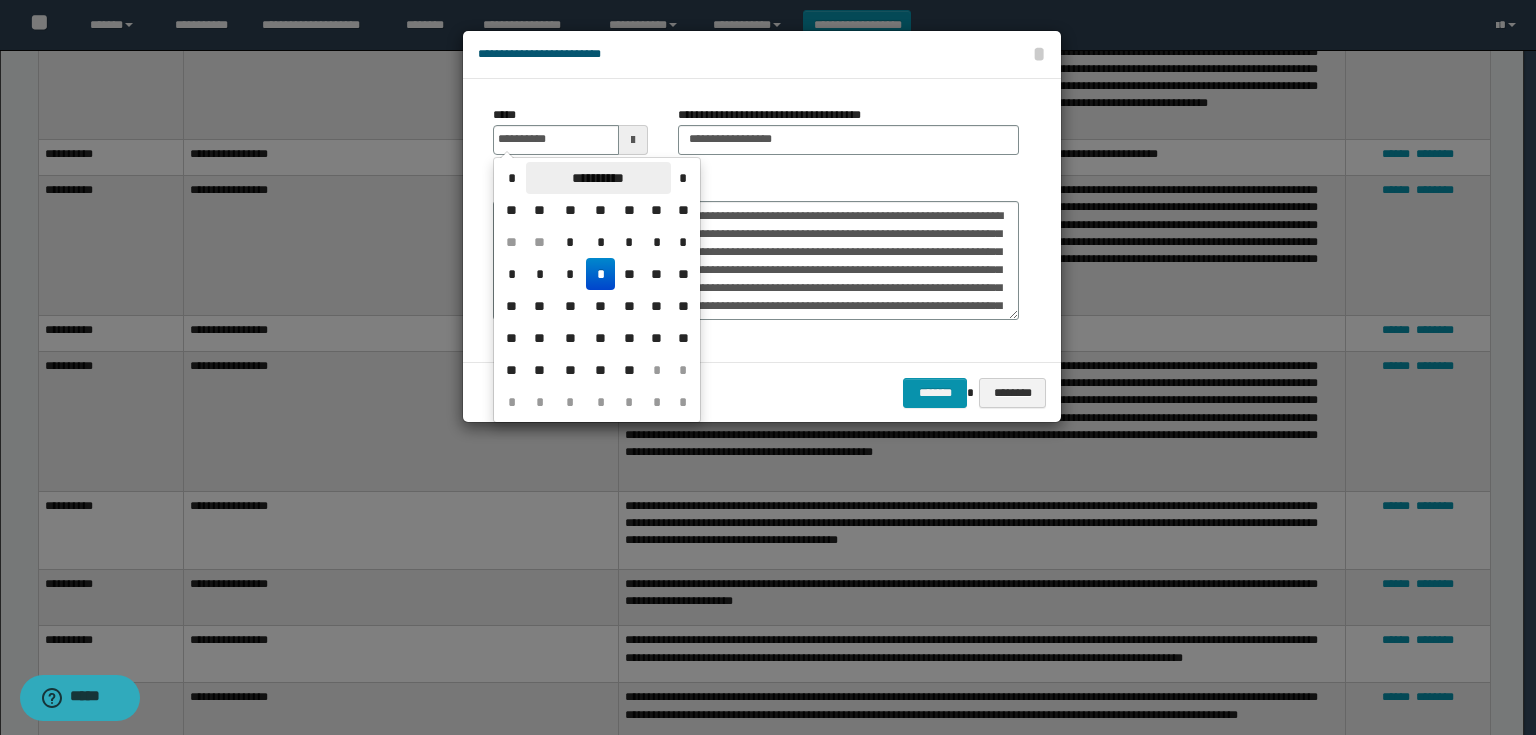 click on "**********" at bounding box center [598, 178] 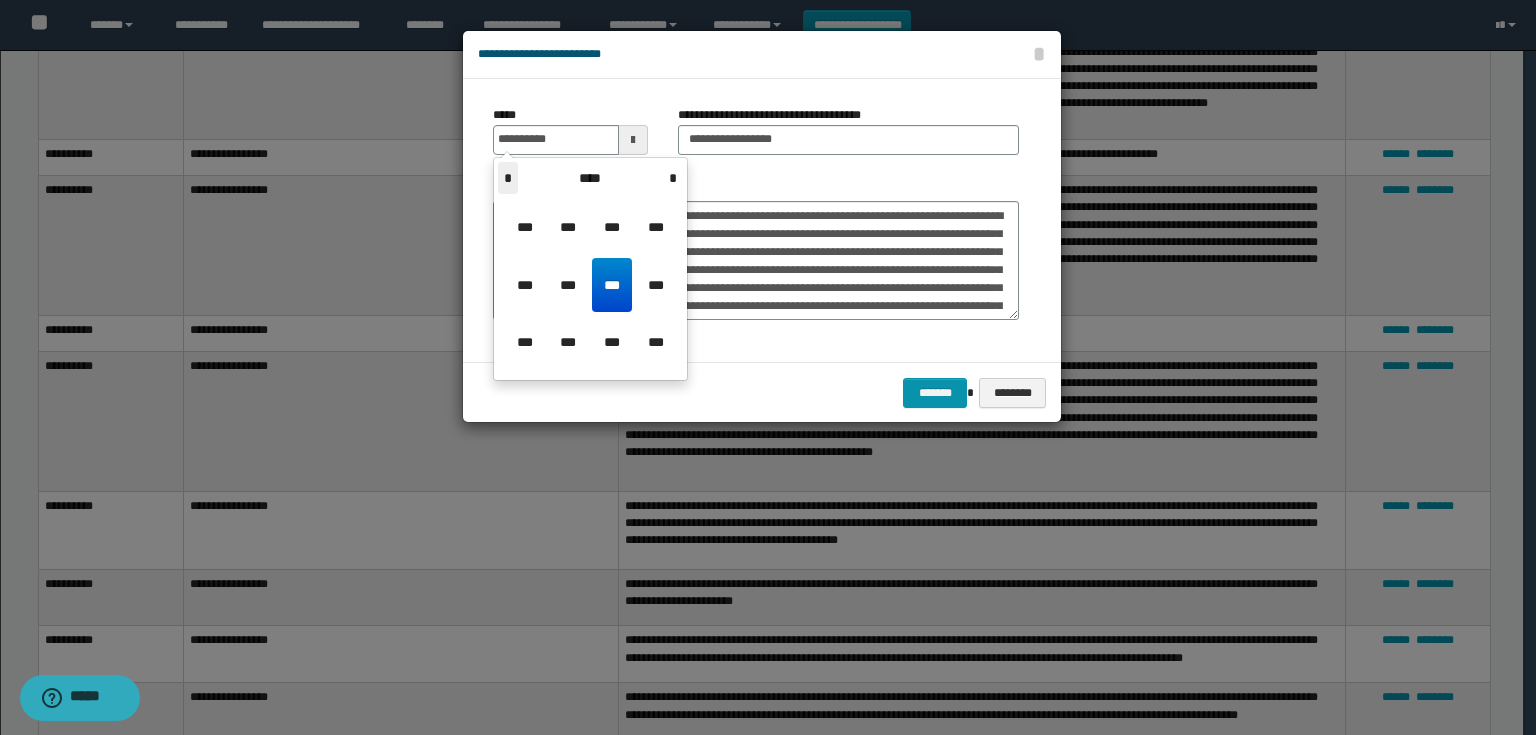click on "*" at bounding box center [508, 178] 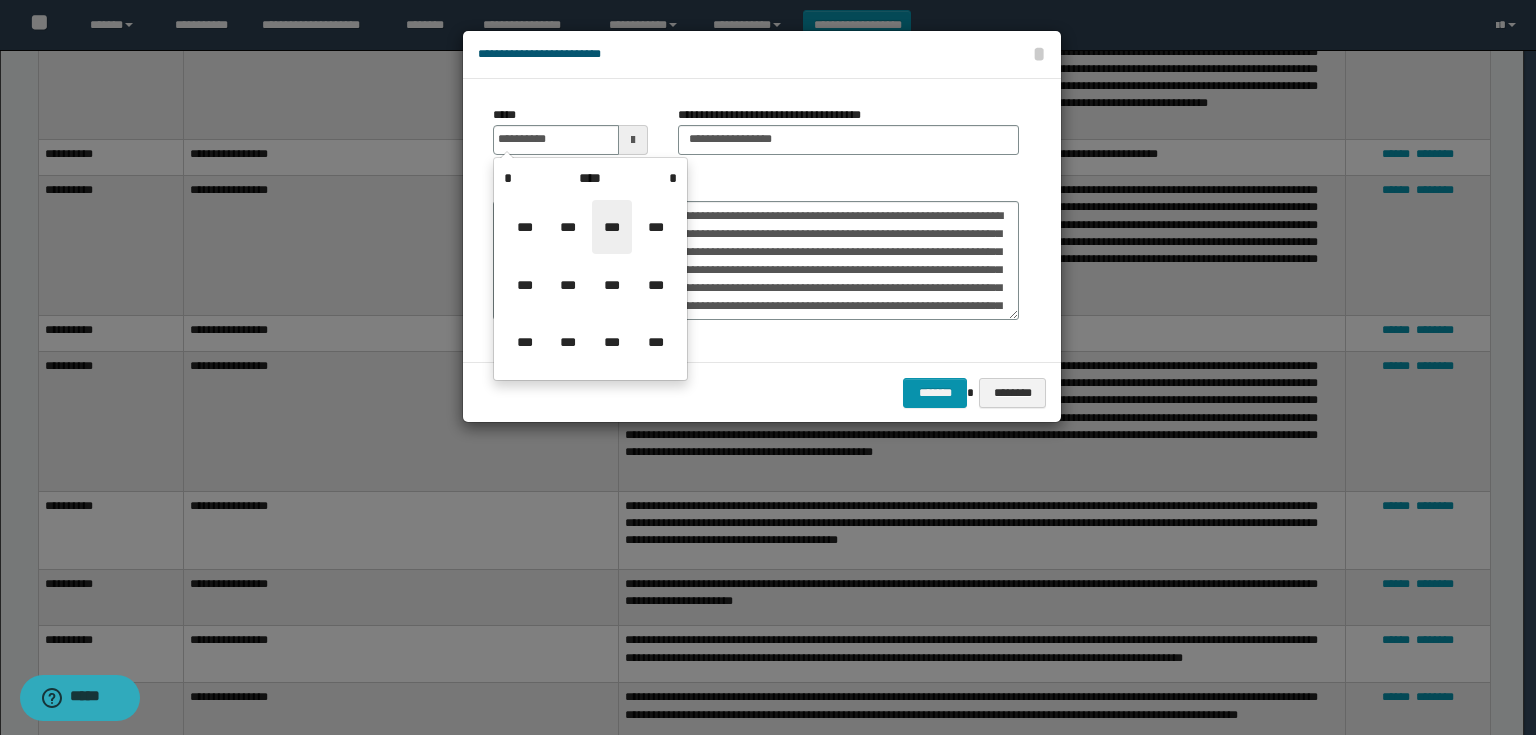 click on "***" at bounding box center (612, 227) 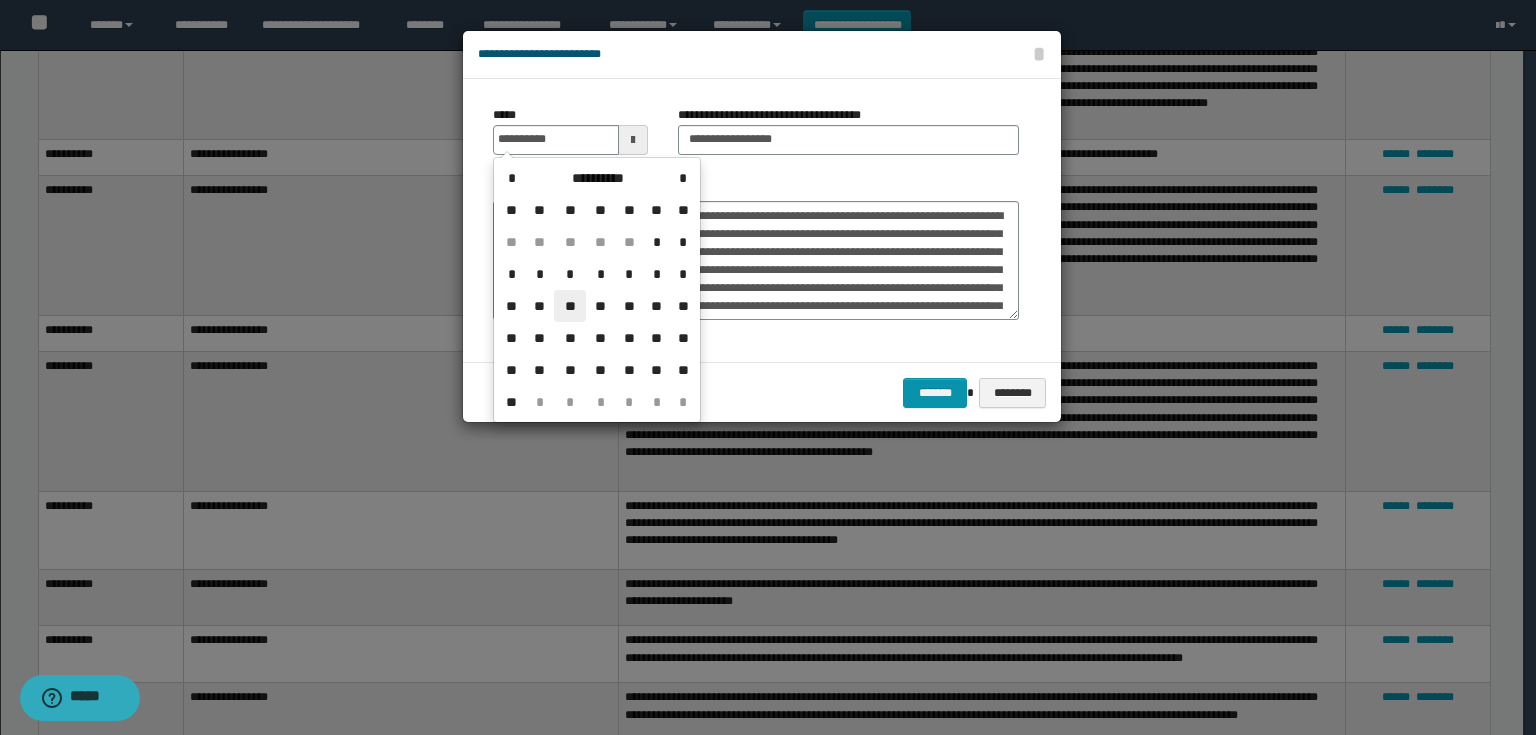 click on "**" at bounding box center (570, 306) 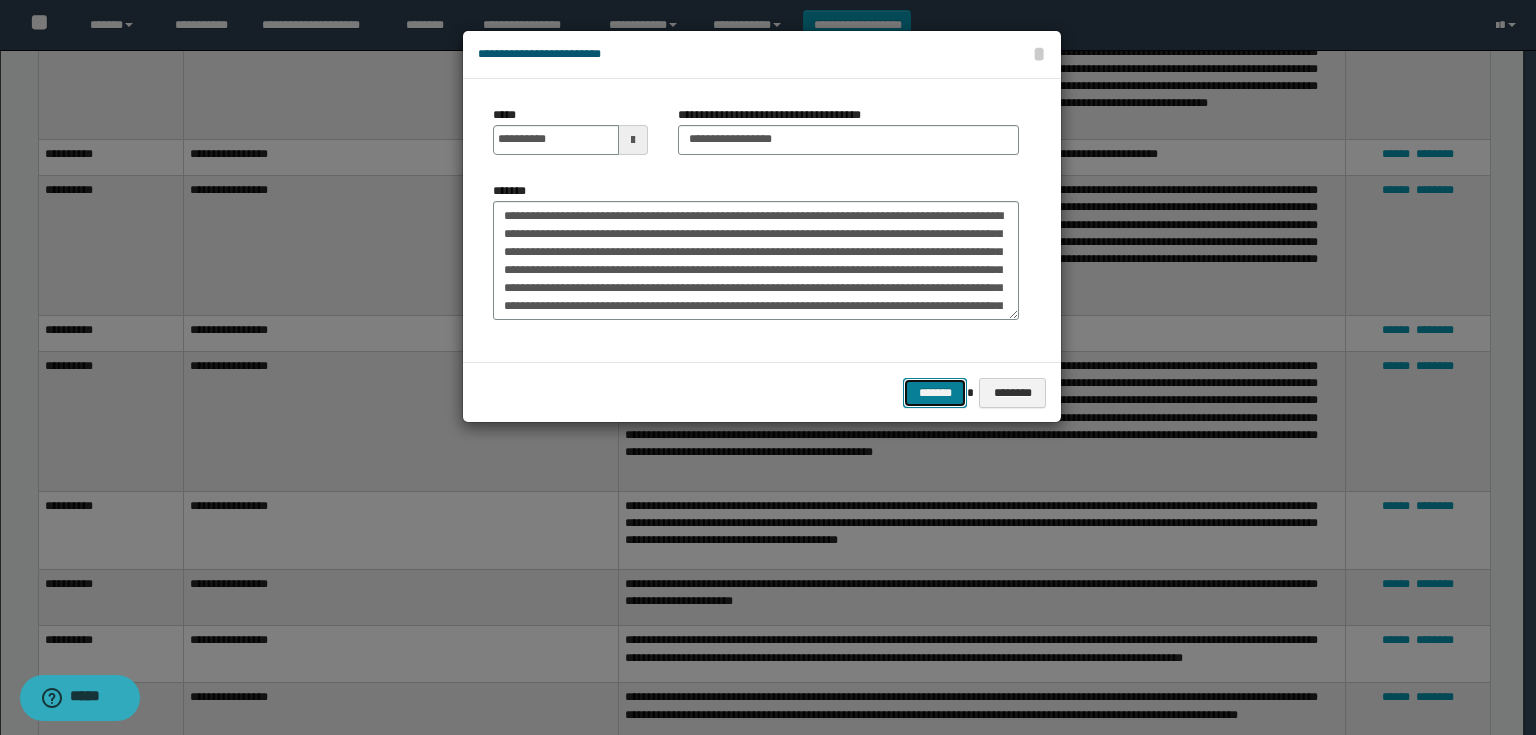 drag, startPoint x: 942, startPoint y: 392, endPoint x: 929, endPoint y: 392, distance: 13 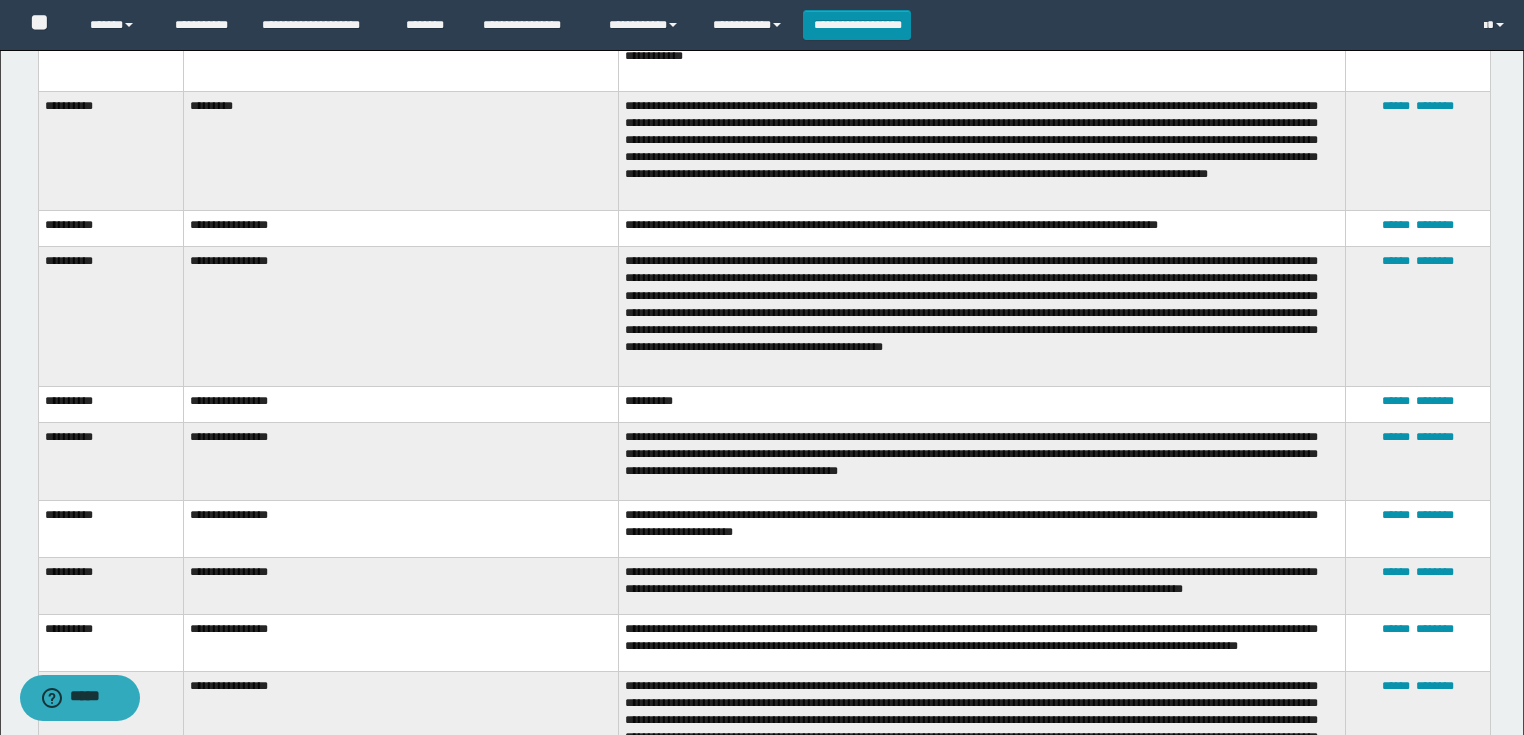 scroll, scrollTop: 620, scrollLeft: 0, axis: vertical 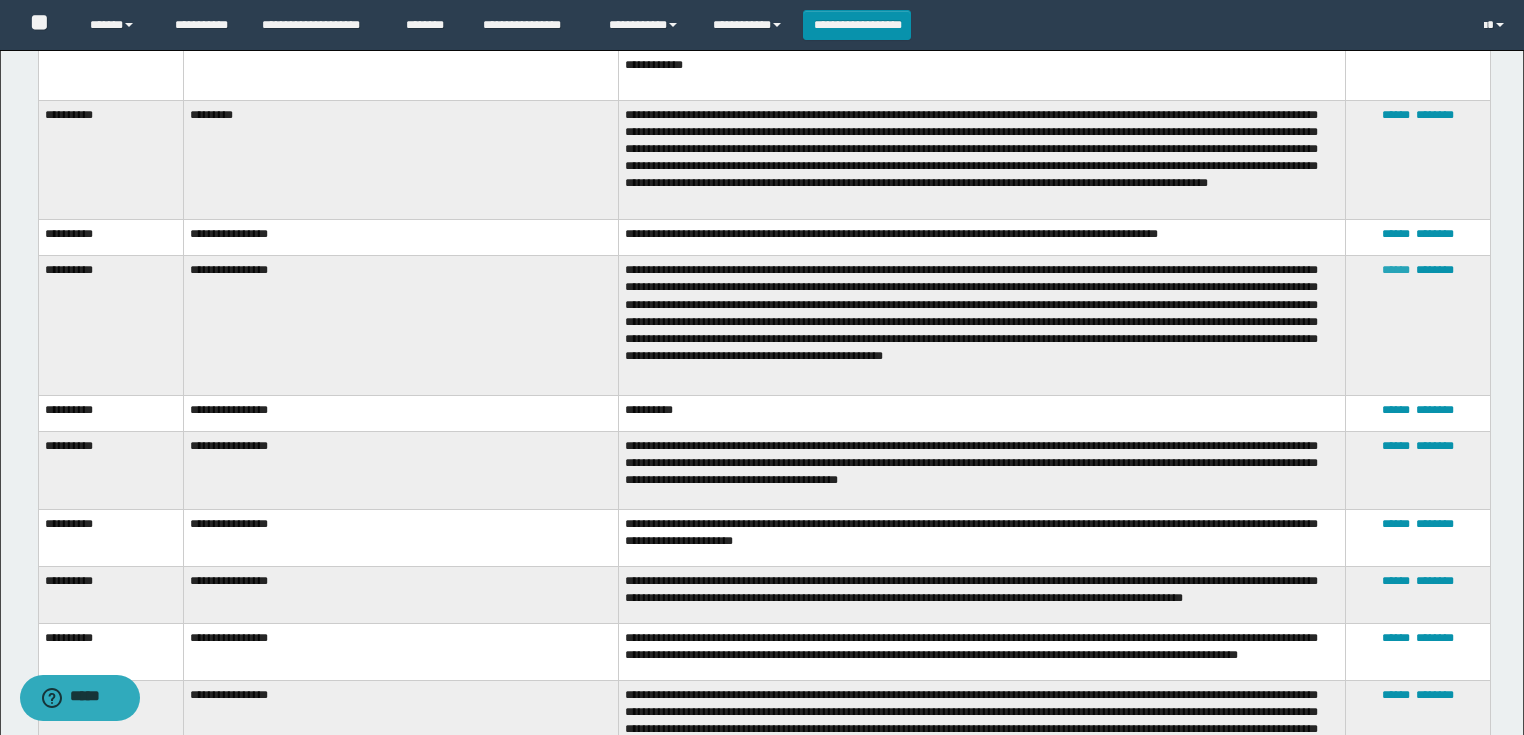 click on "******" at bounding box center [1396, 270] 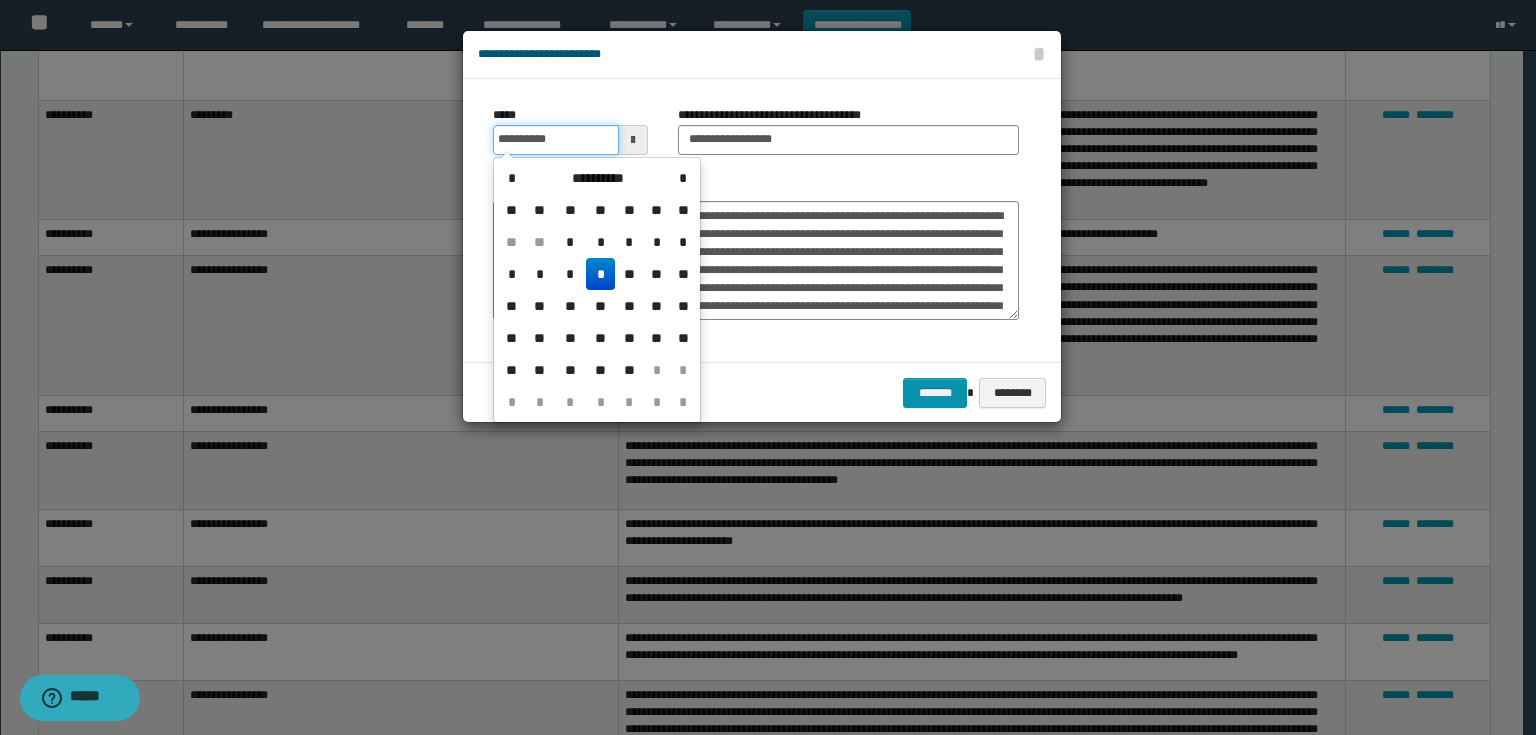 drag, startPoint x: 561, startPoint y: 144, endPoint x: 366, endPoint y: 159, distance: 195.57607 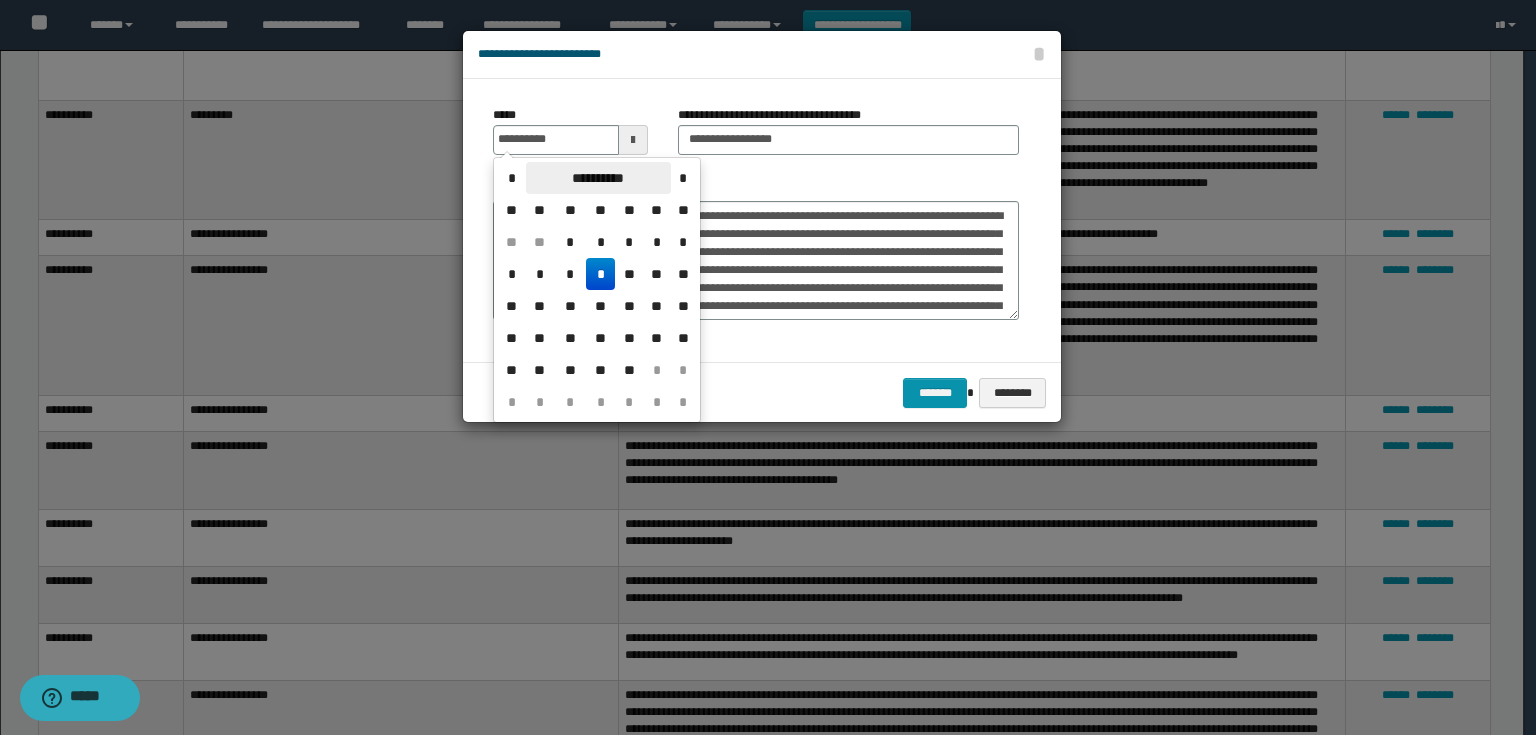 click on "**********" at bounding box center (598, 178) 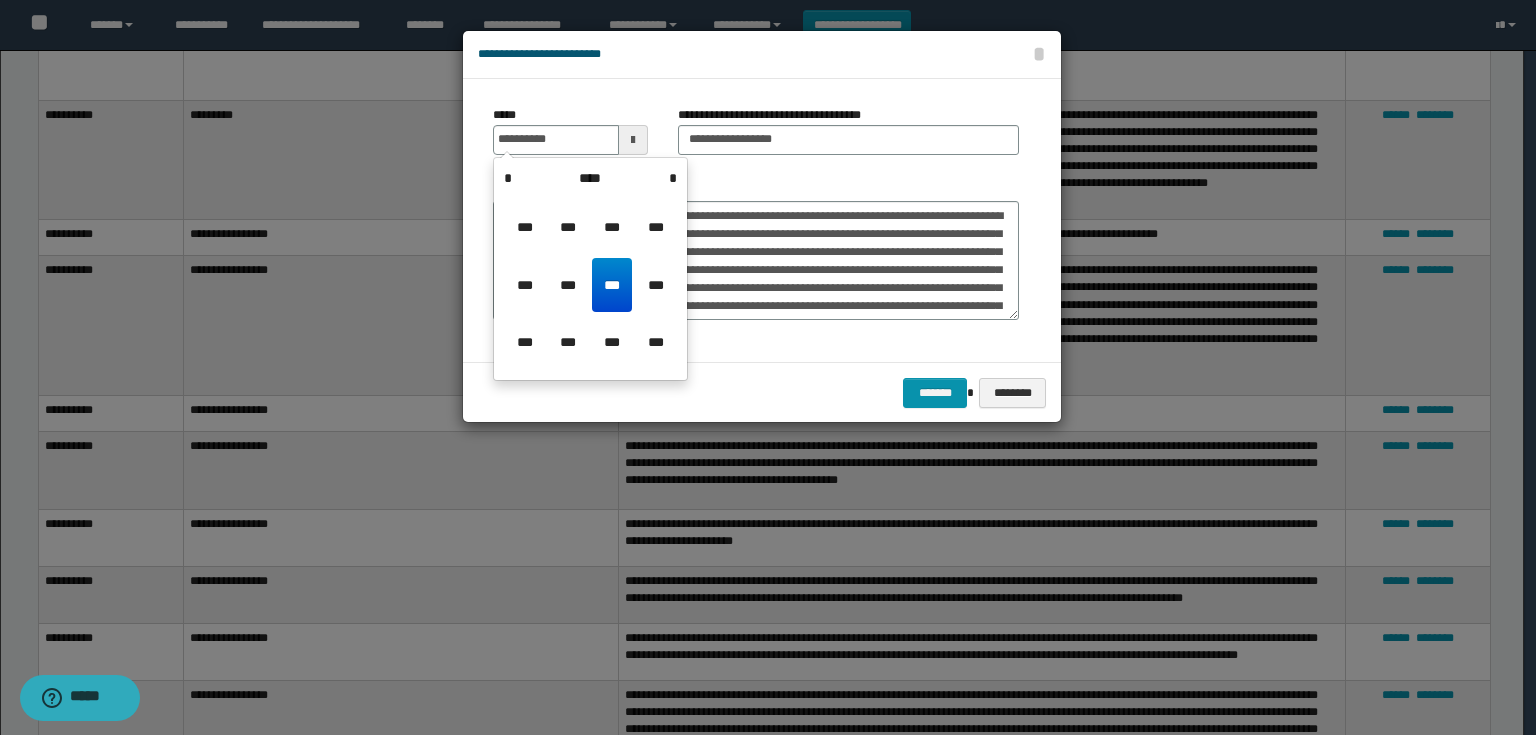 click on "****" at bounding box center (590, 178) 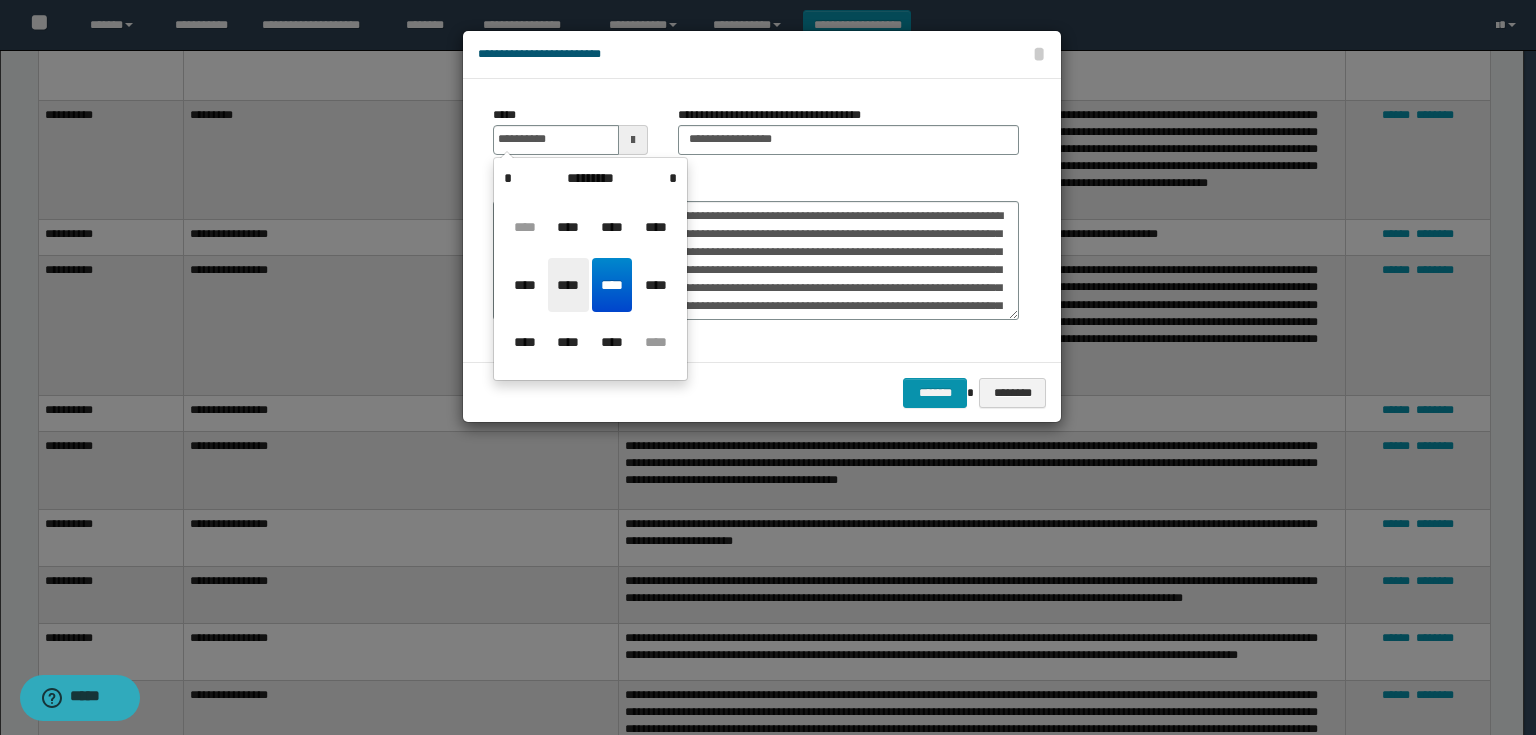 click on "****" at bounding box center [568, 285] 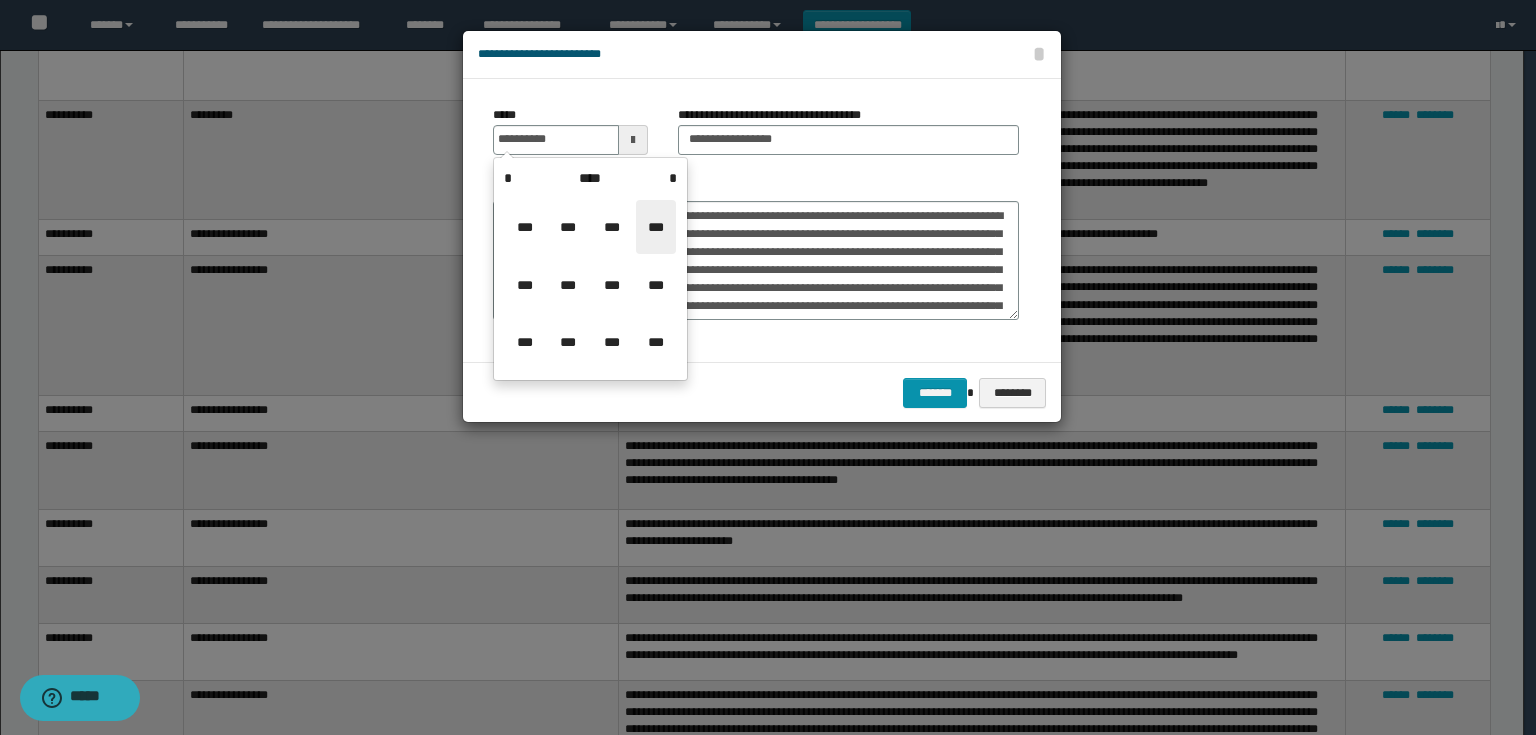 click on "***" at bounding box center [656, 227] 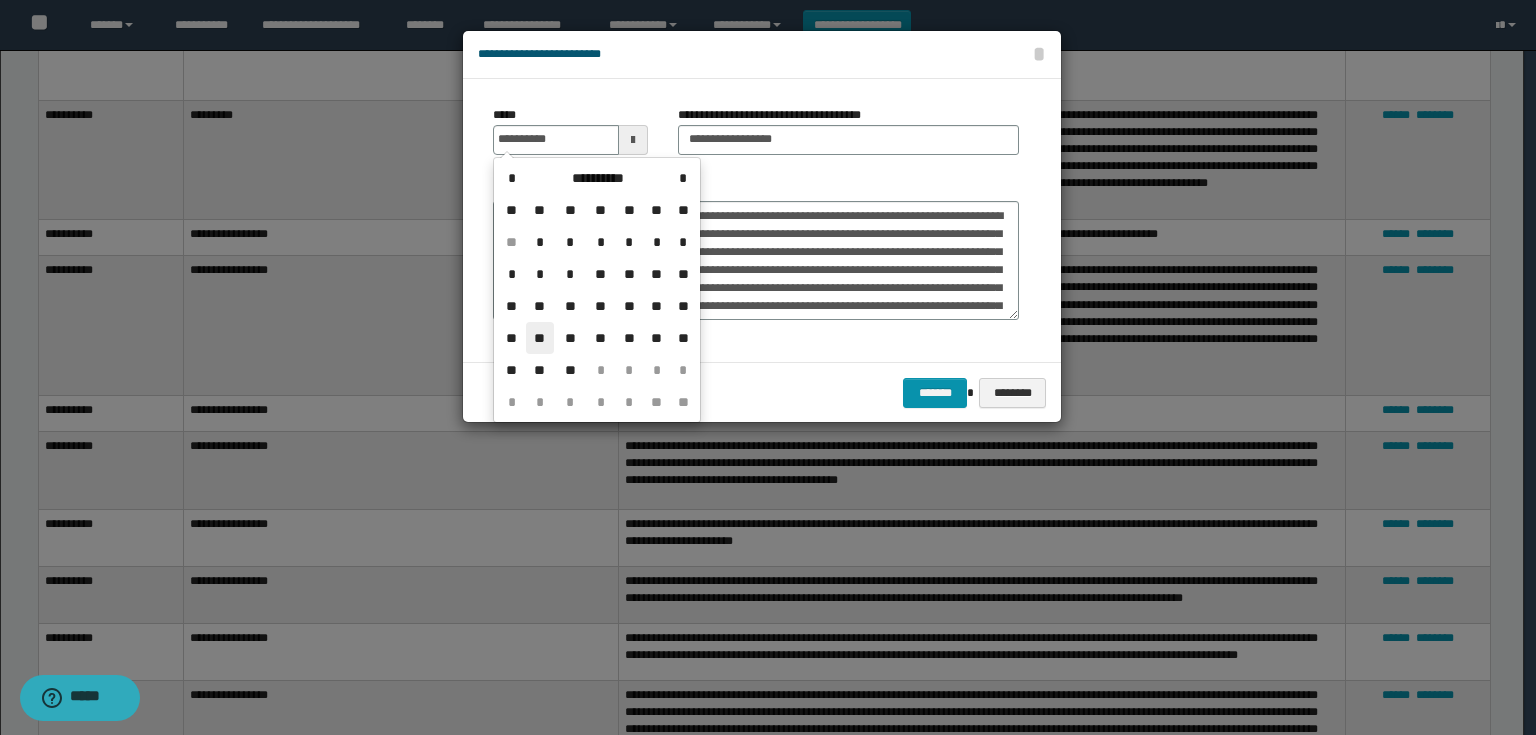 click on "**" at bounding box center (540, 338) 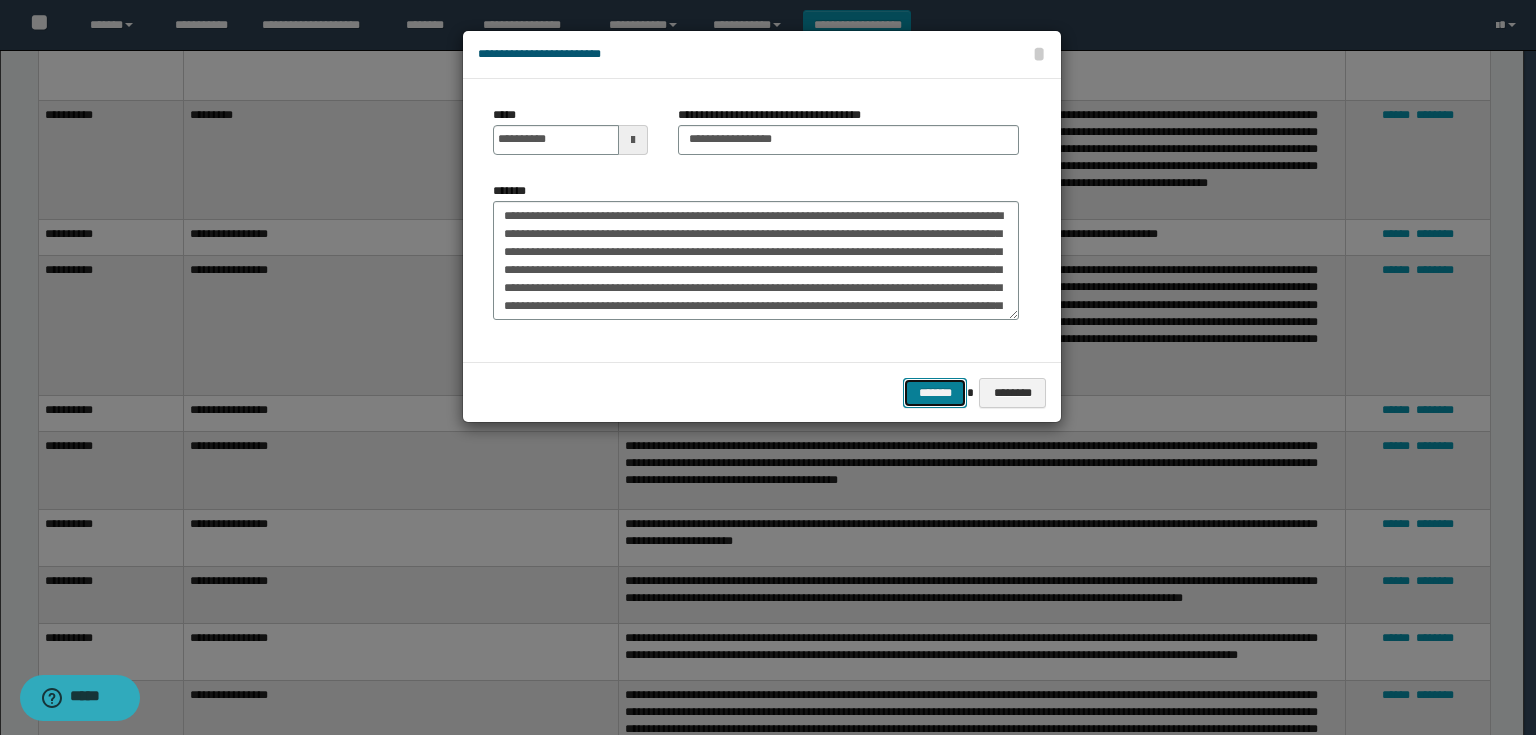 click on "*******" at bounding box center (935, 393) 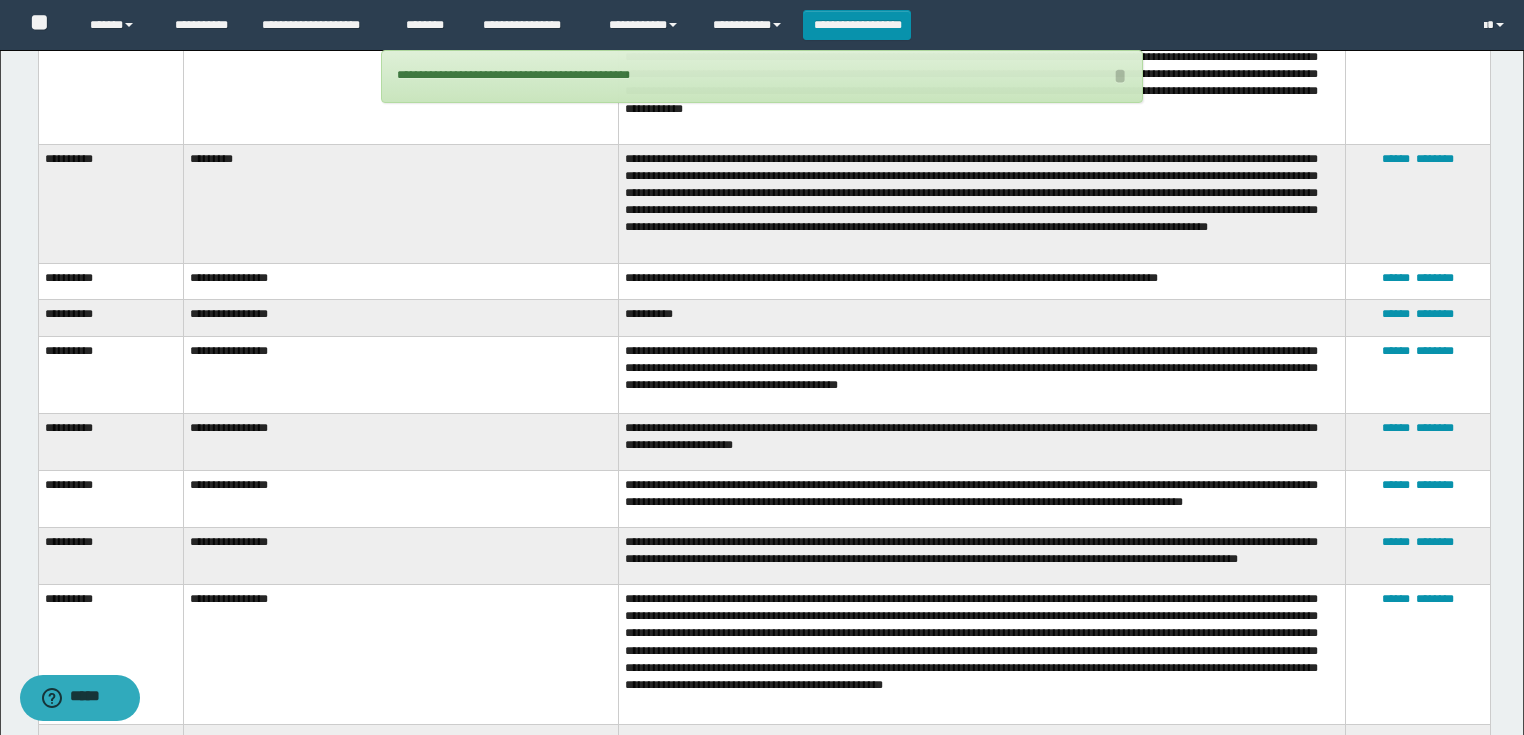 scroll, scrollTop: 540, scrollLeft: 0, axis: vertical 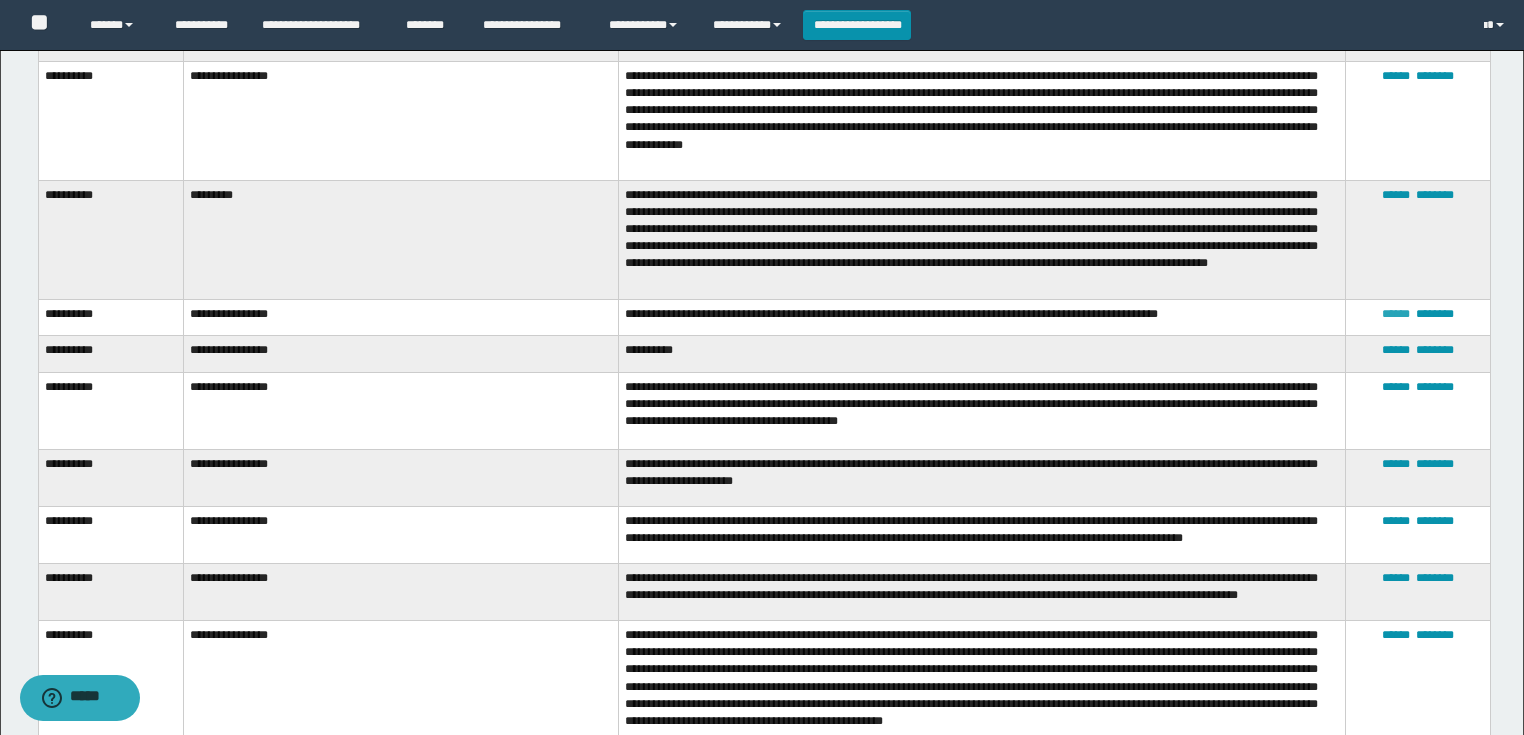 click on "******" at bounding box center (1396, 314) 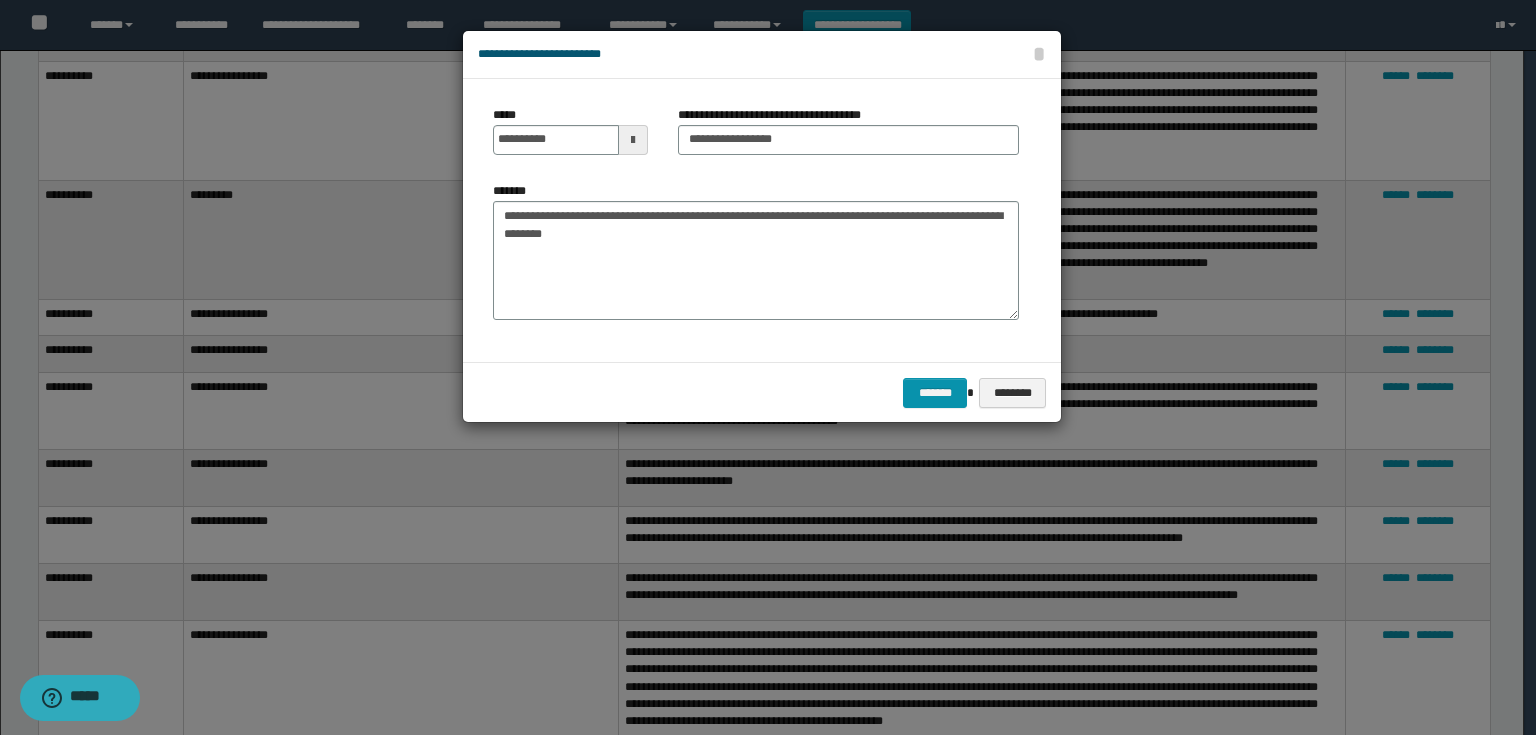 click at bounding box center (633, 140) 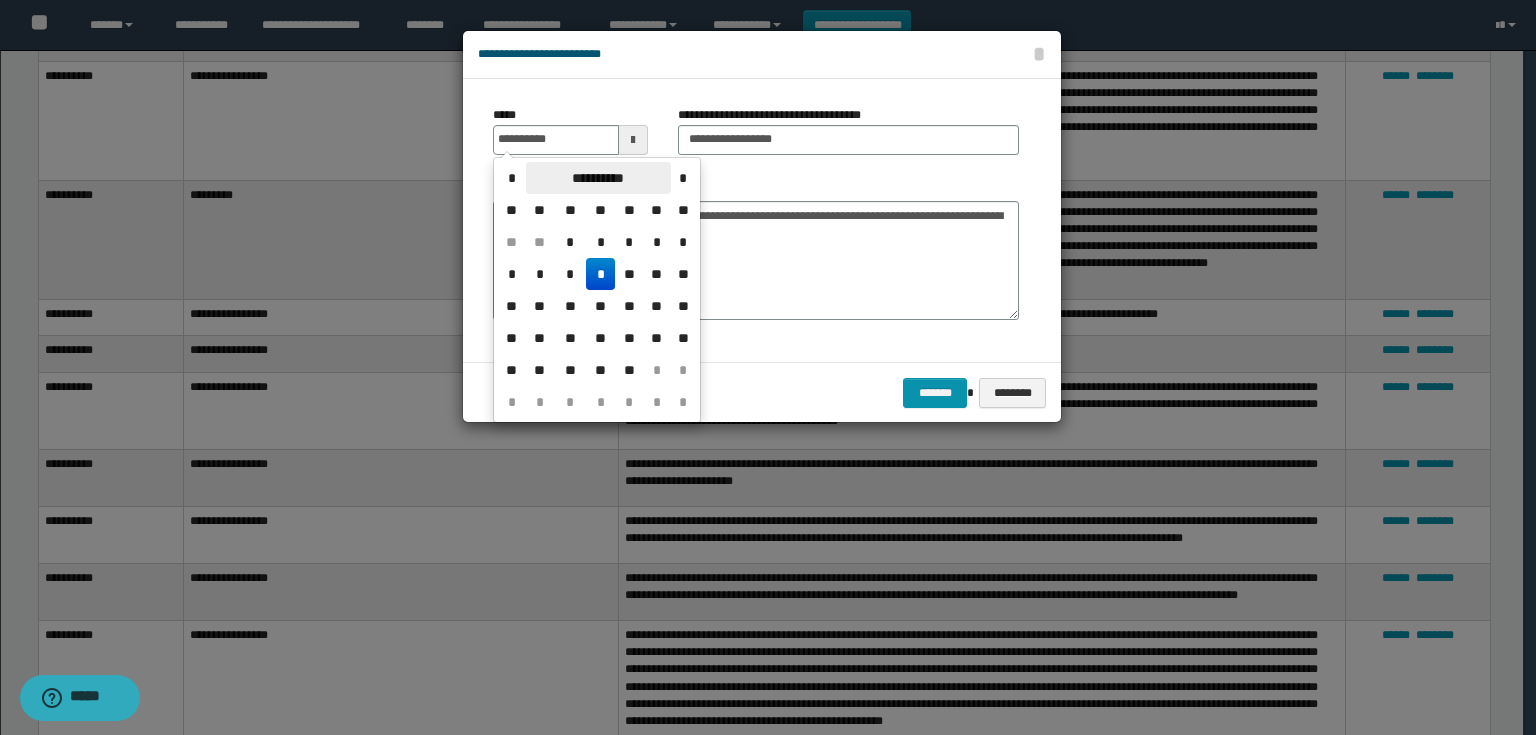 click on "**********" at bounding box center [598, 178] 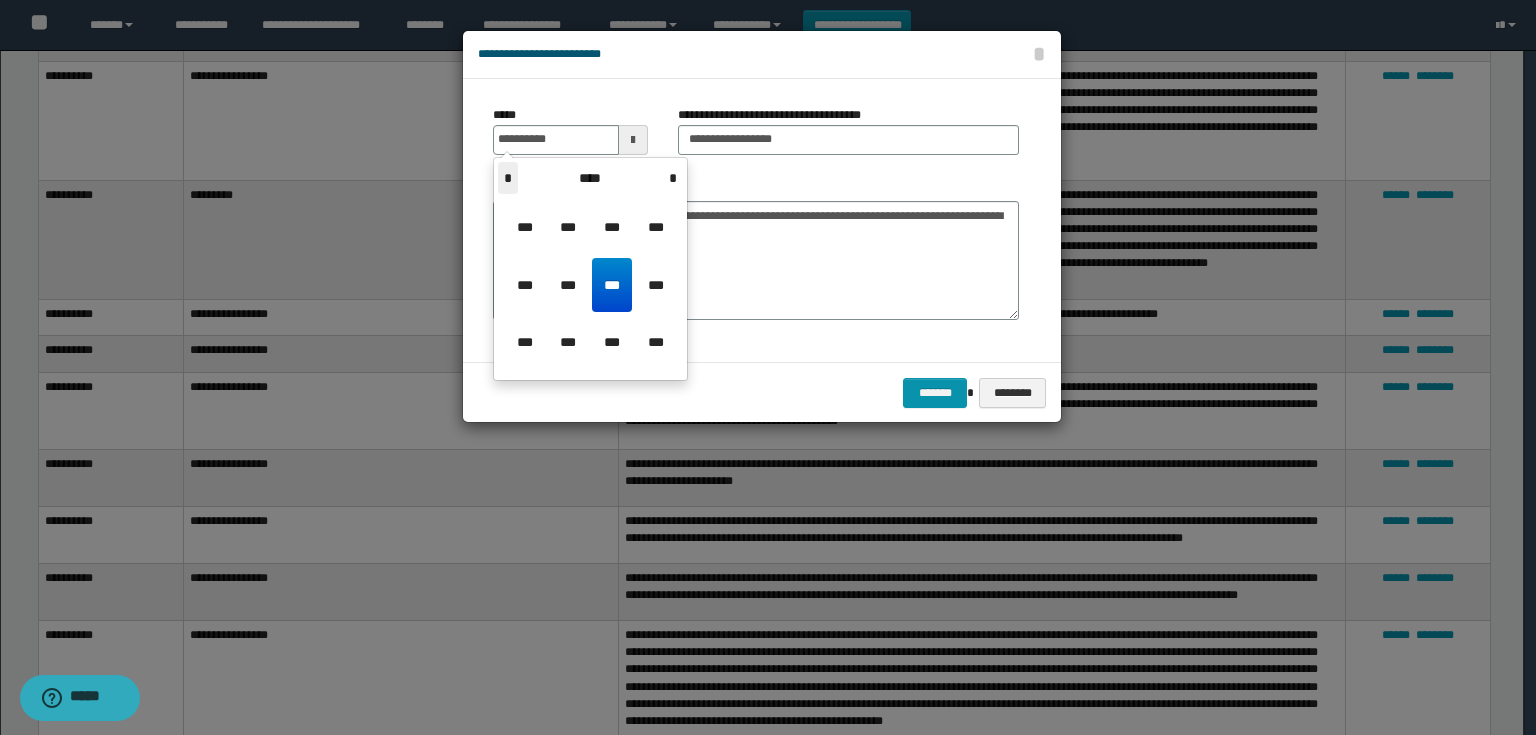 click on "*" at bounding box center (508, 178) 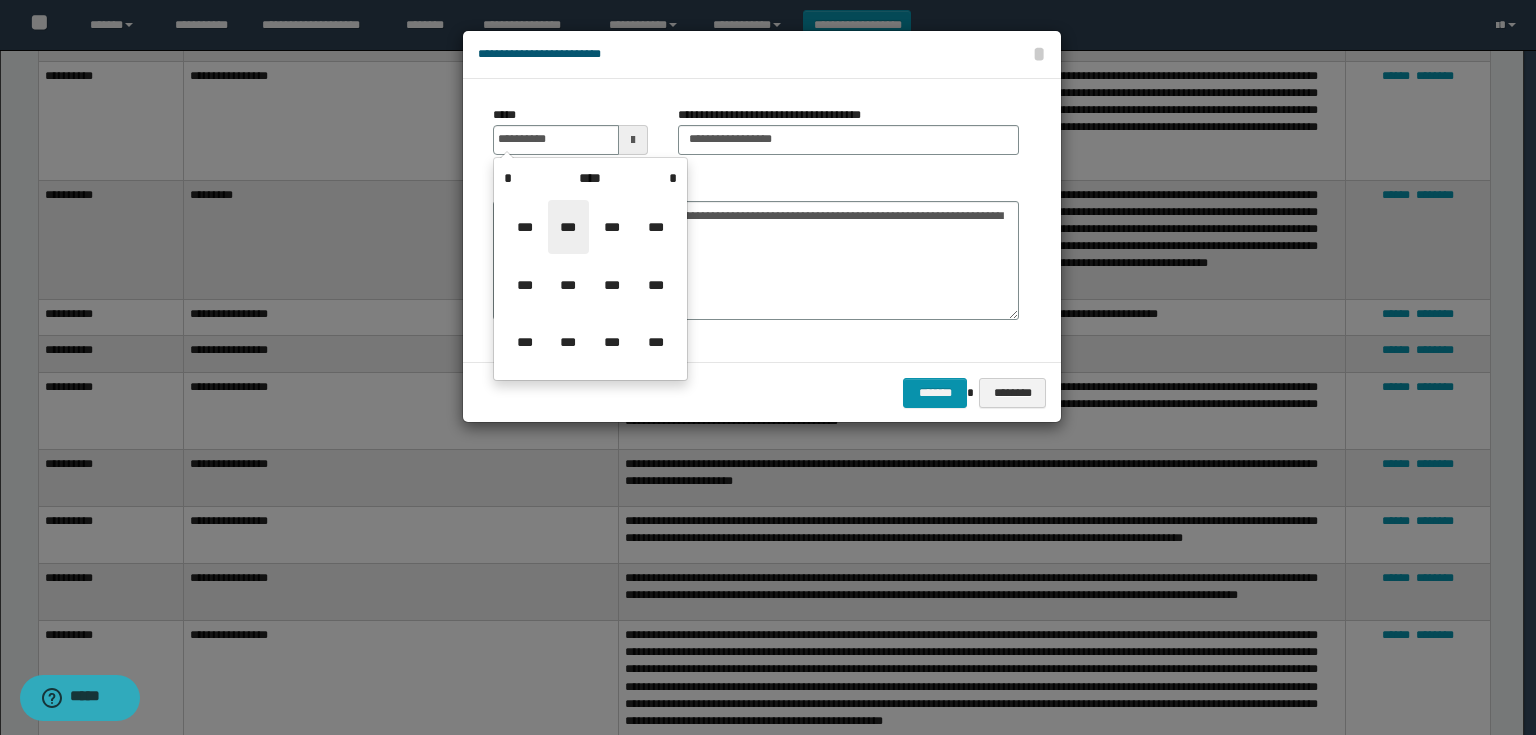 click on "***" at bounding box center (568, 227) 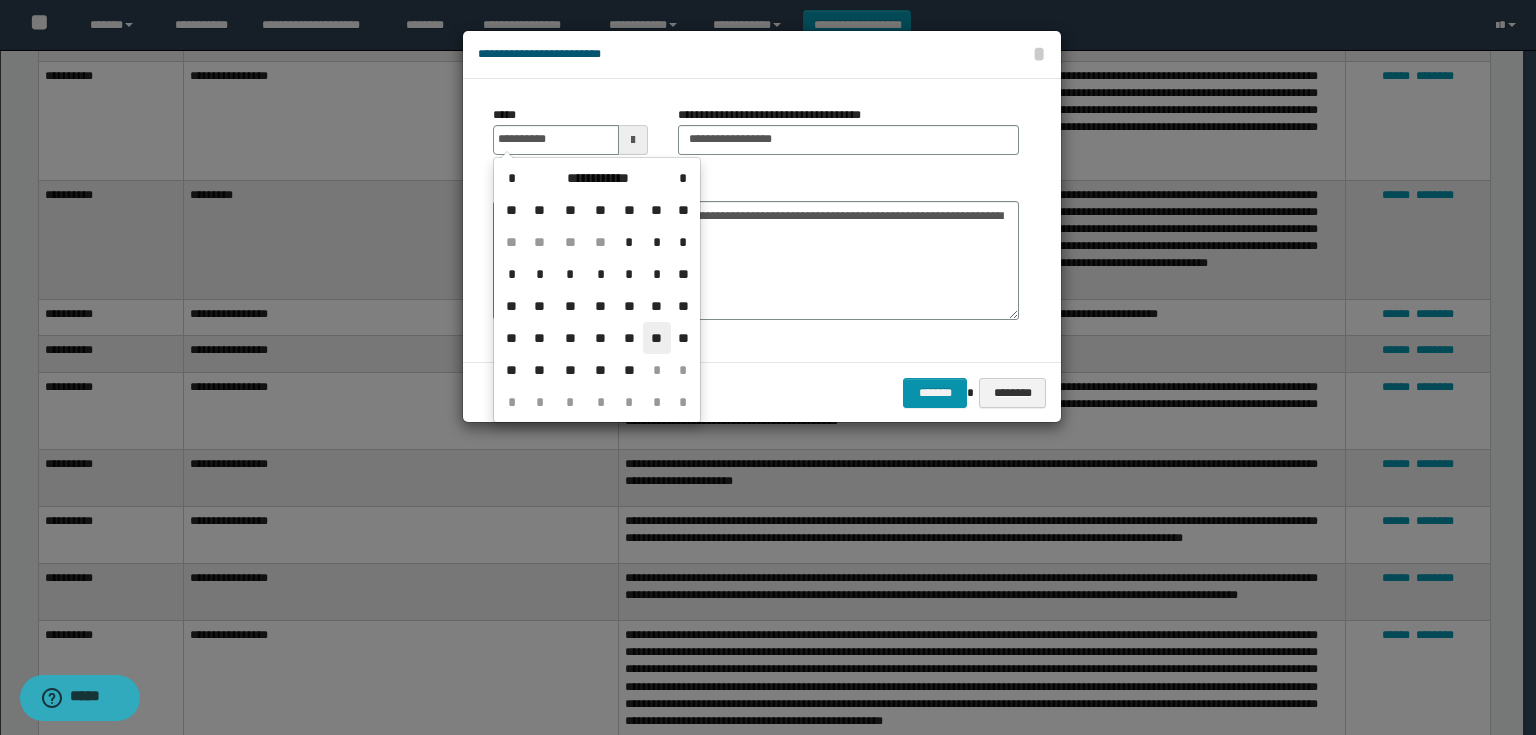 click on "**" at bounding box center [657, 338] 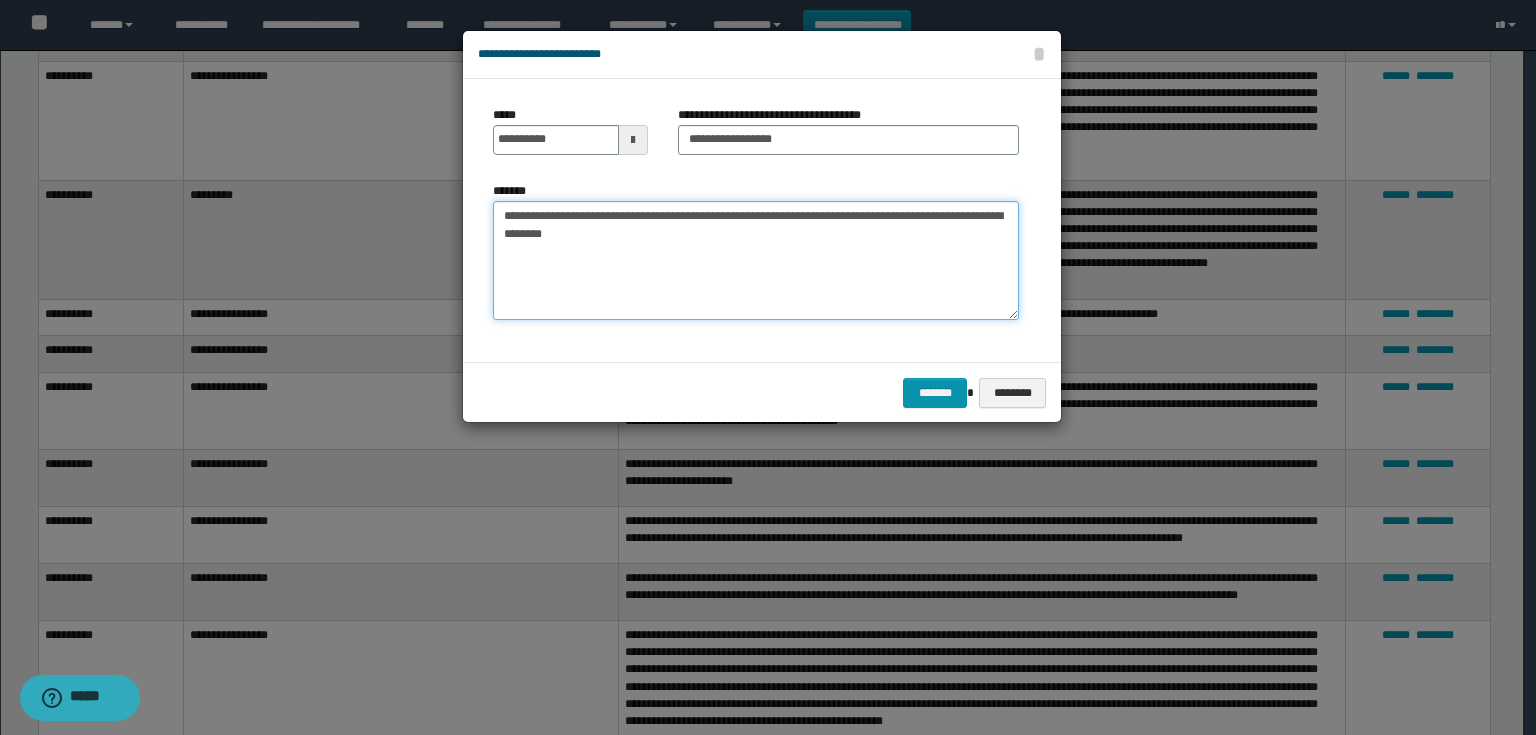 click on "**********" at bounding box center (756, 261) 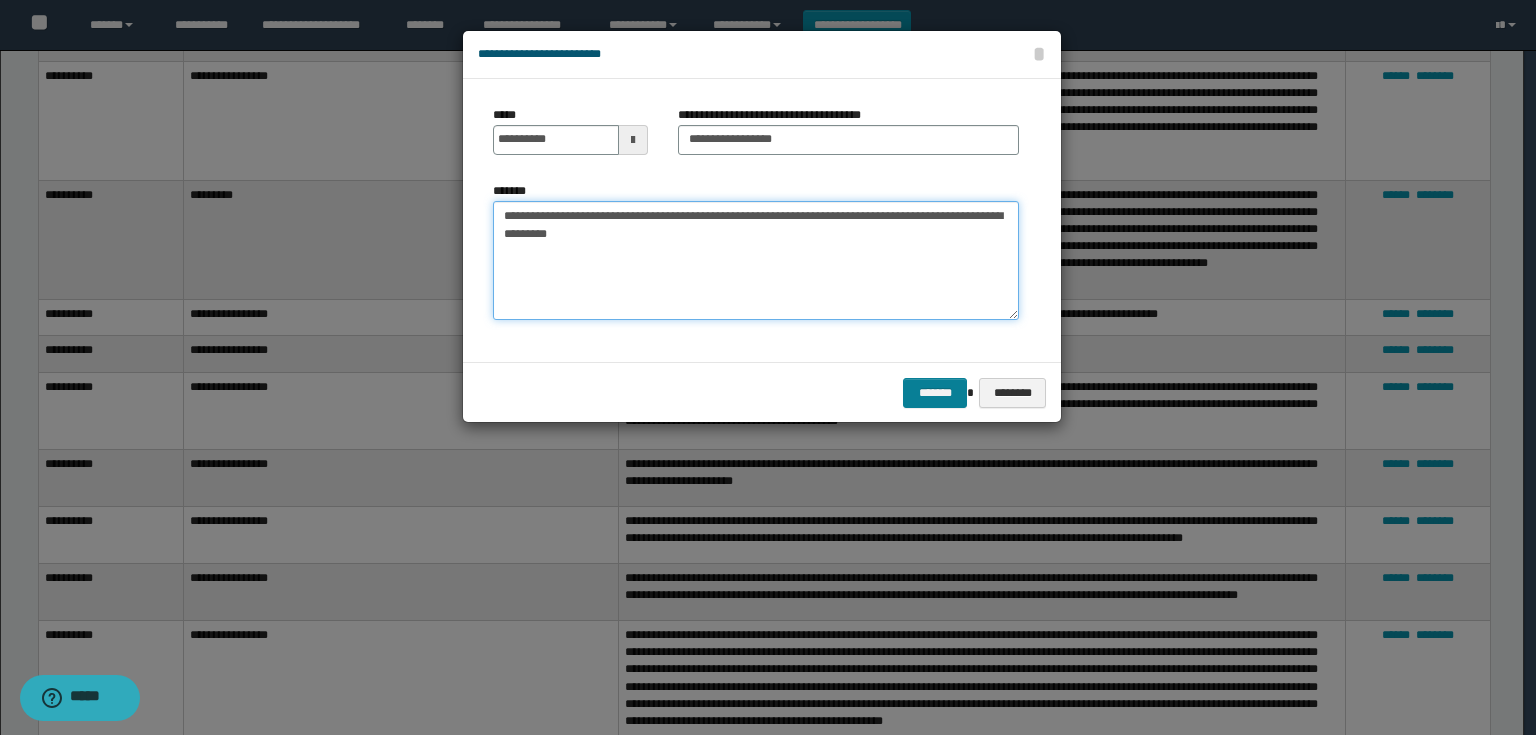 type on "**********" 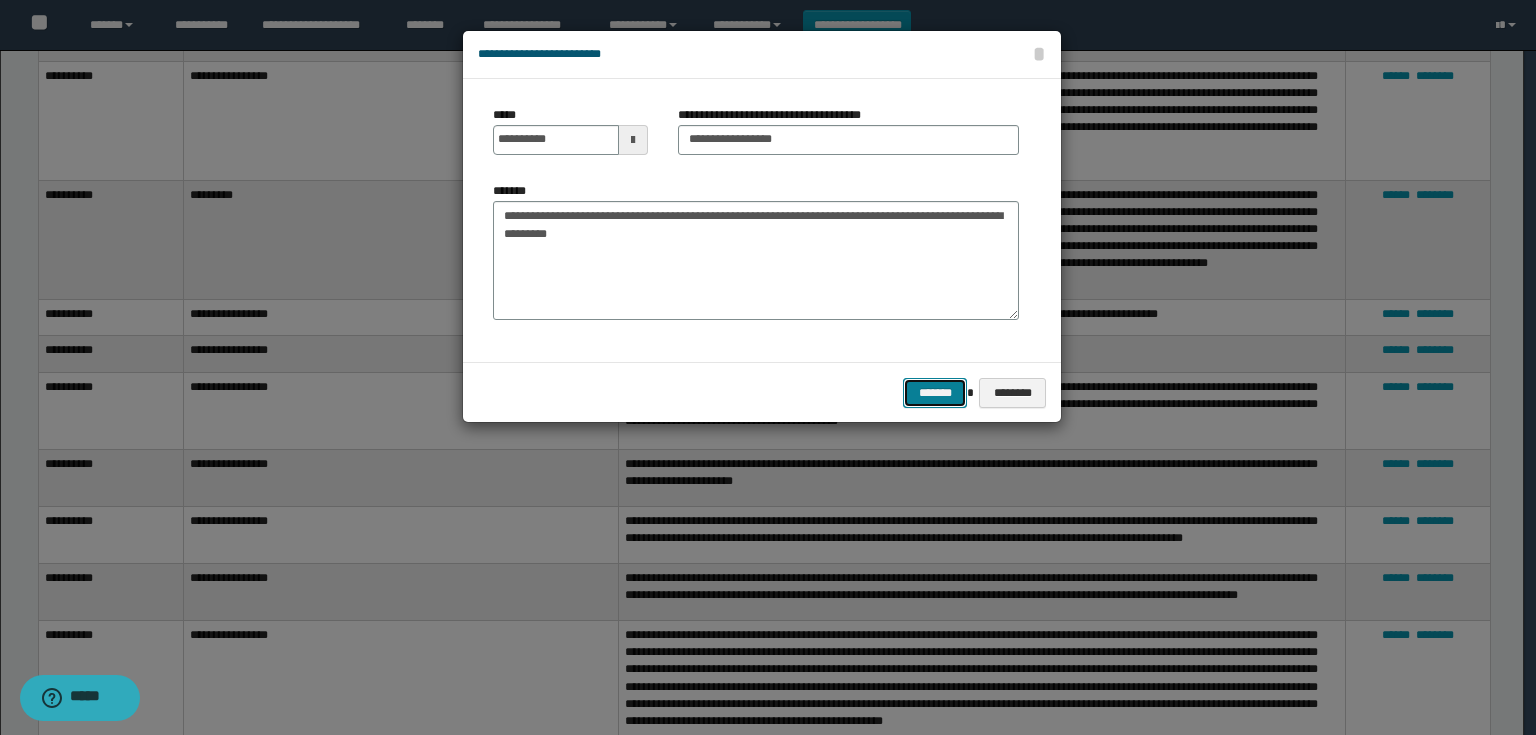 click on "*******" at bounding box center (935, 393) 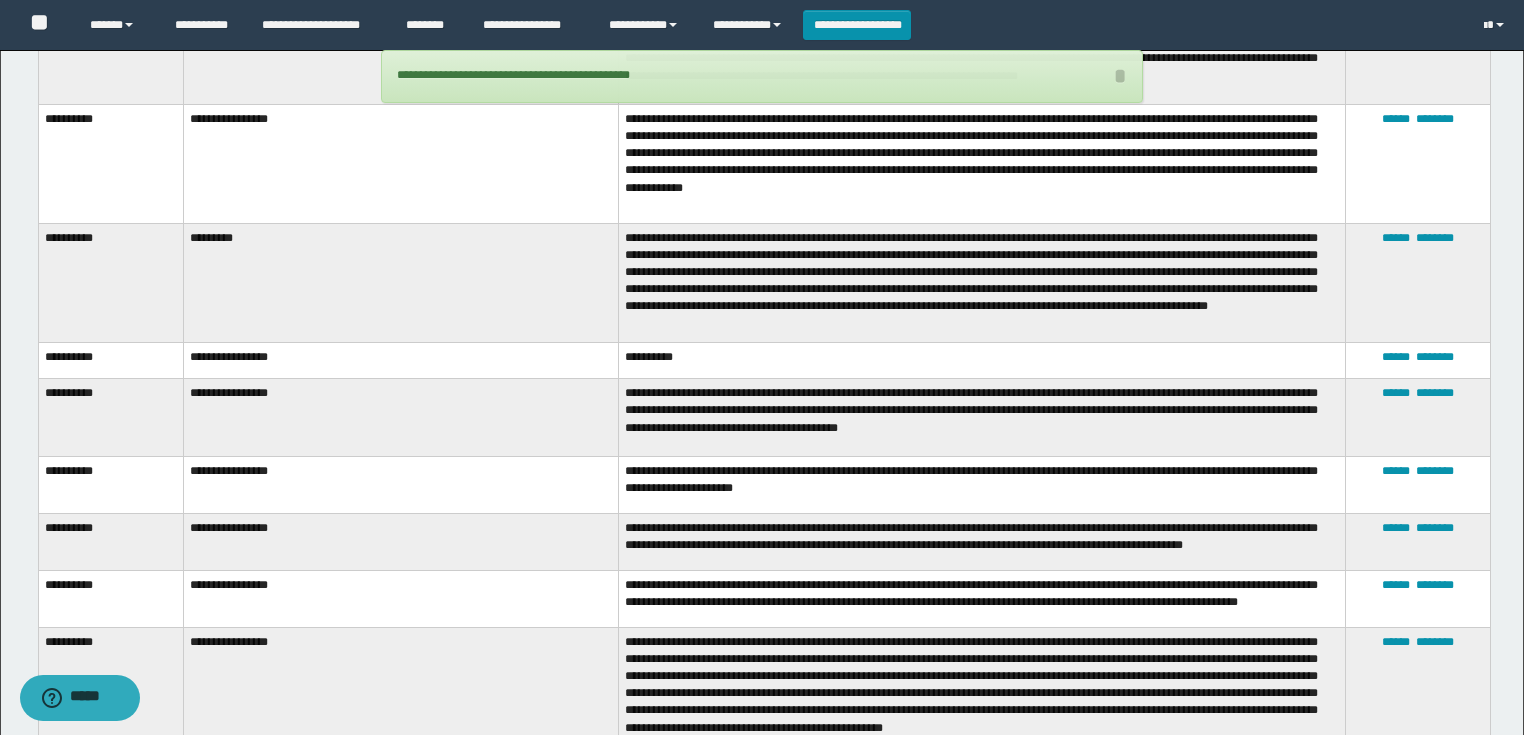 scroll, scrollTop: 460, scrollLeft: 0, axis: vertical 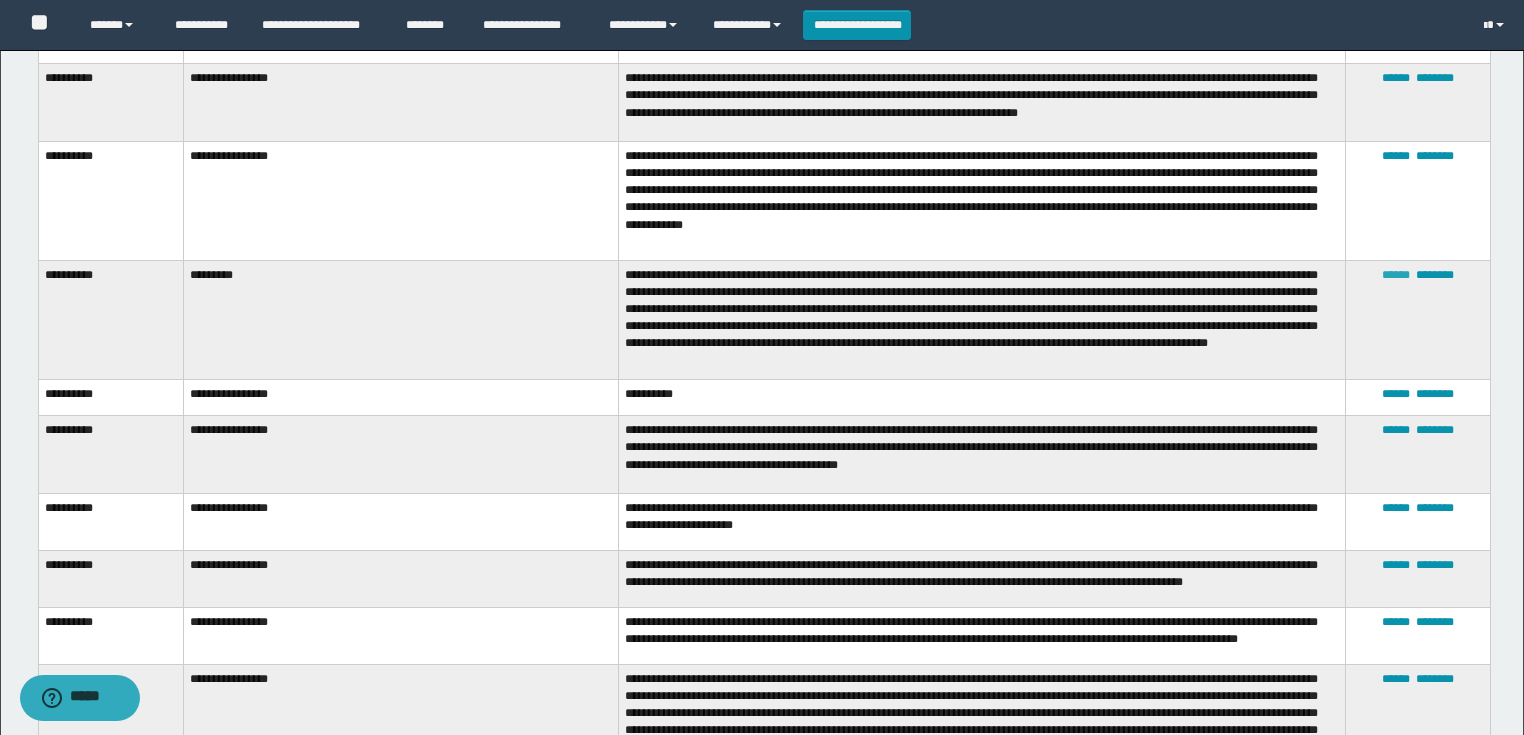 click on "******" at bounding box center (1396, 275) 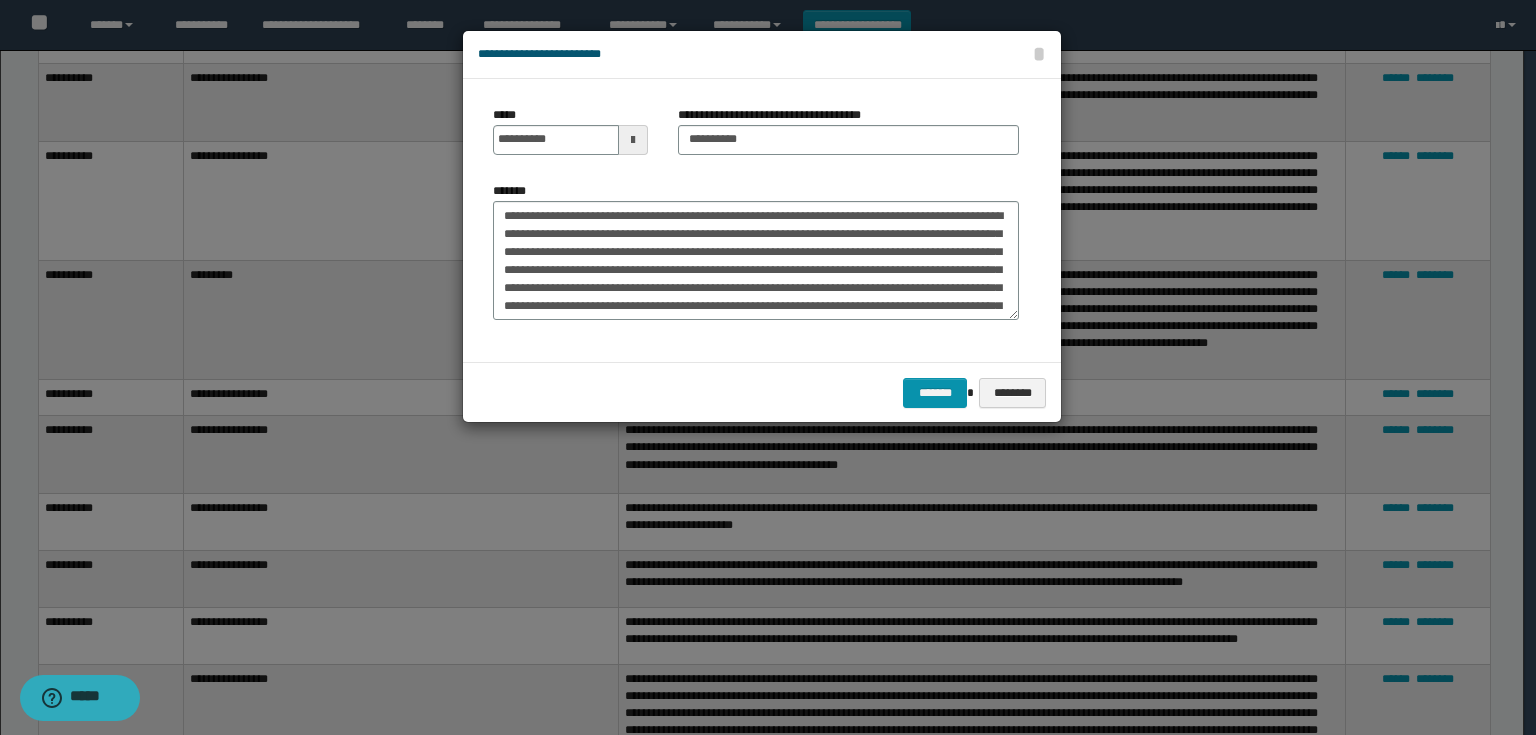 click at bounding box center [633, 140] 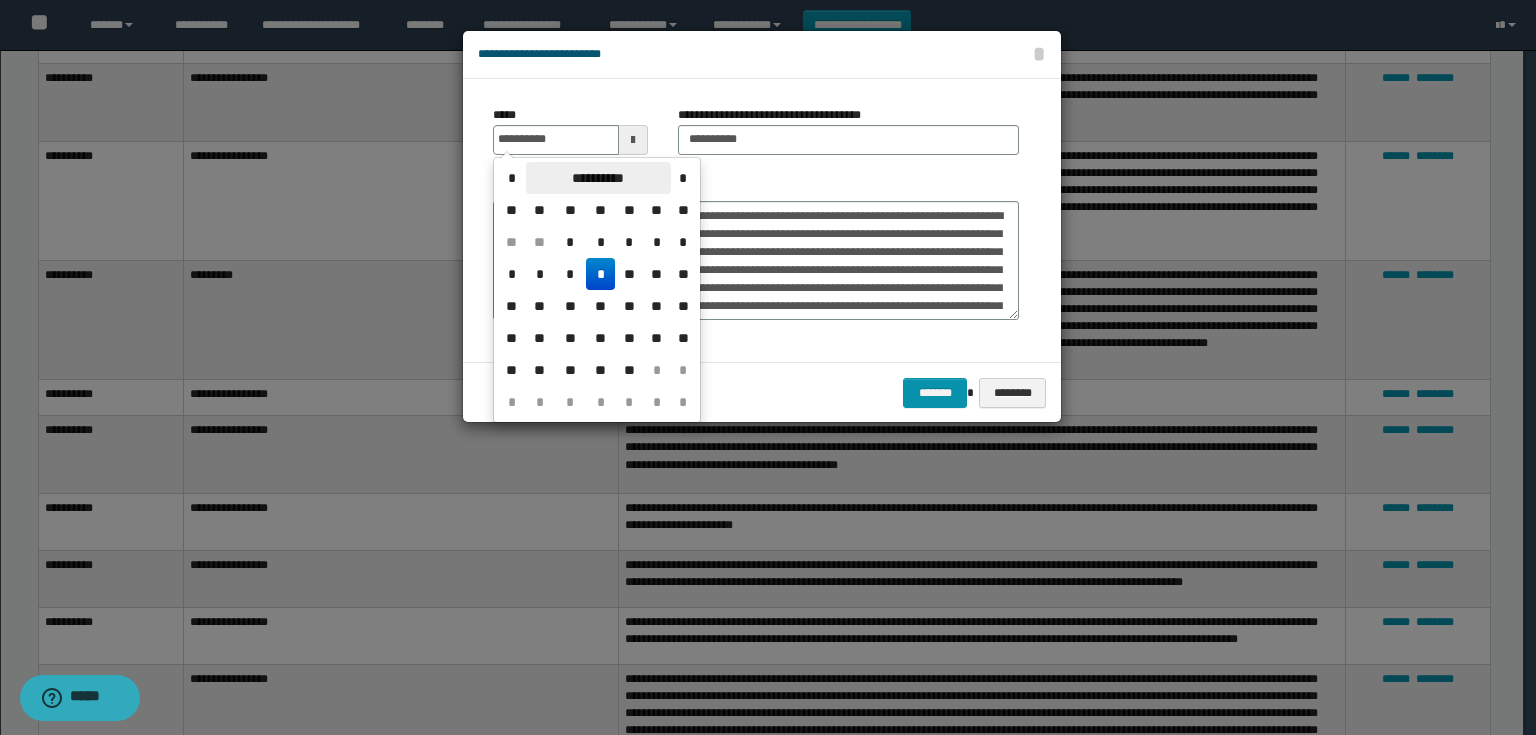 click on "**********" at bounding box center [598, 178] 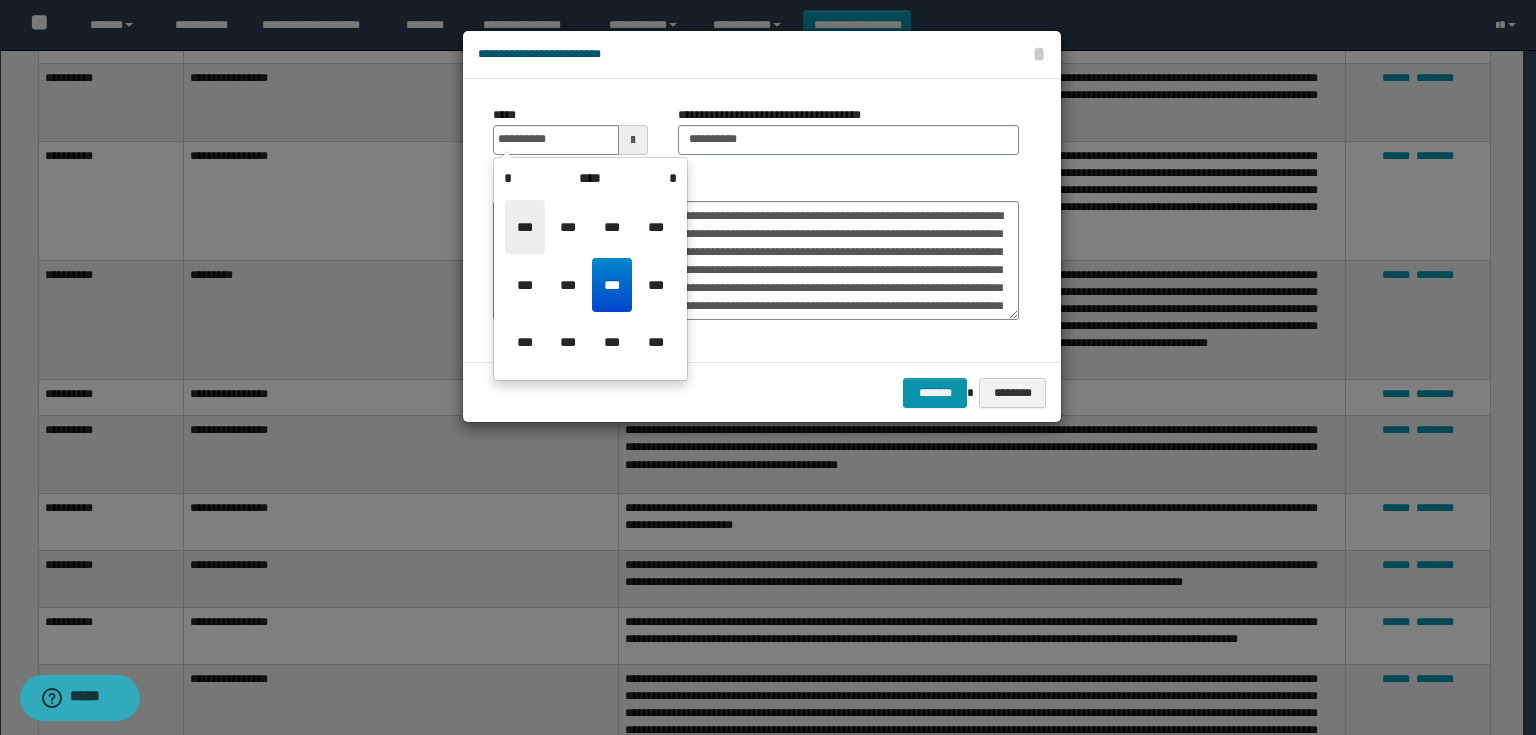 click on "***" at bounding box center (525, 227) 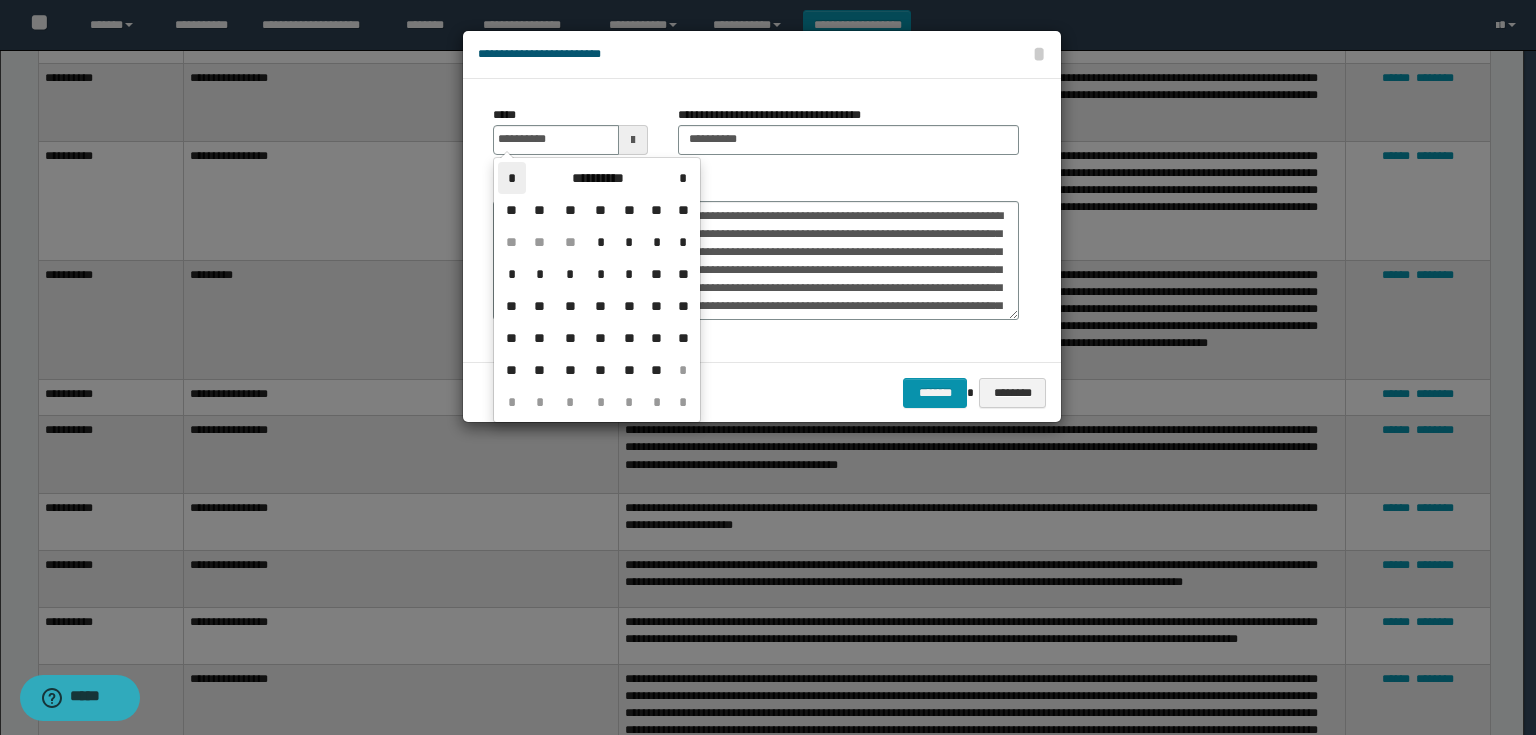 click on "*" at bounding box center (512, 178) 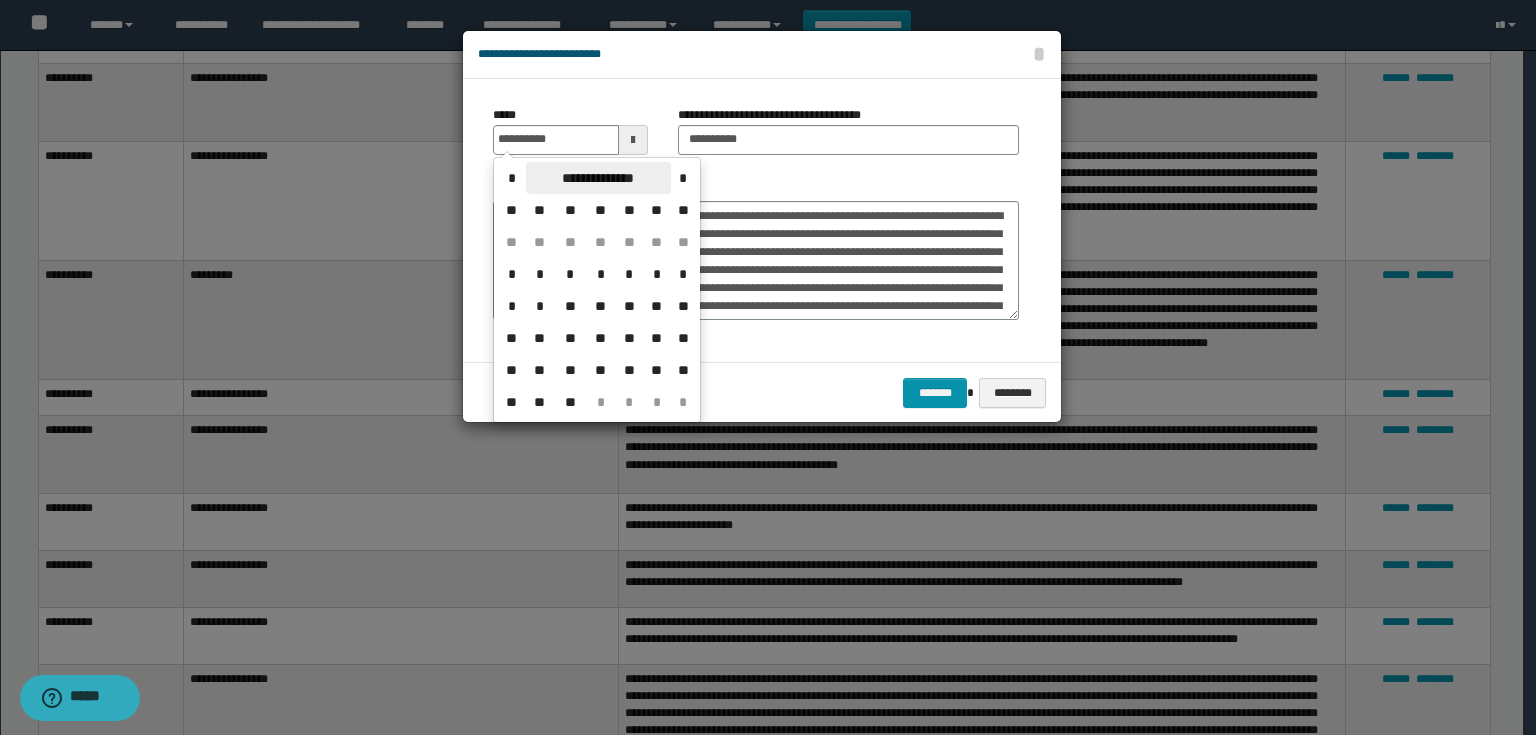 click on "**********" at bounding box center [598, 178] 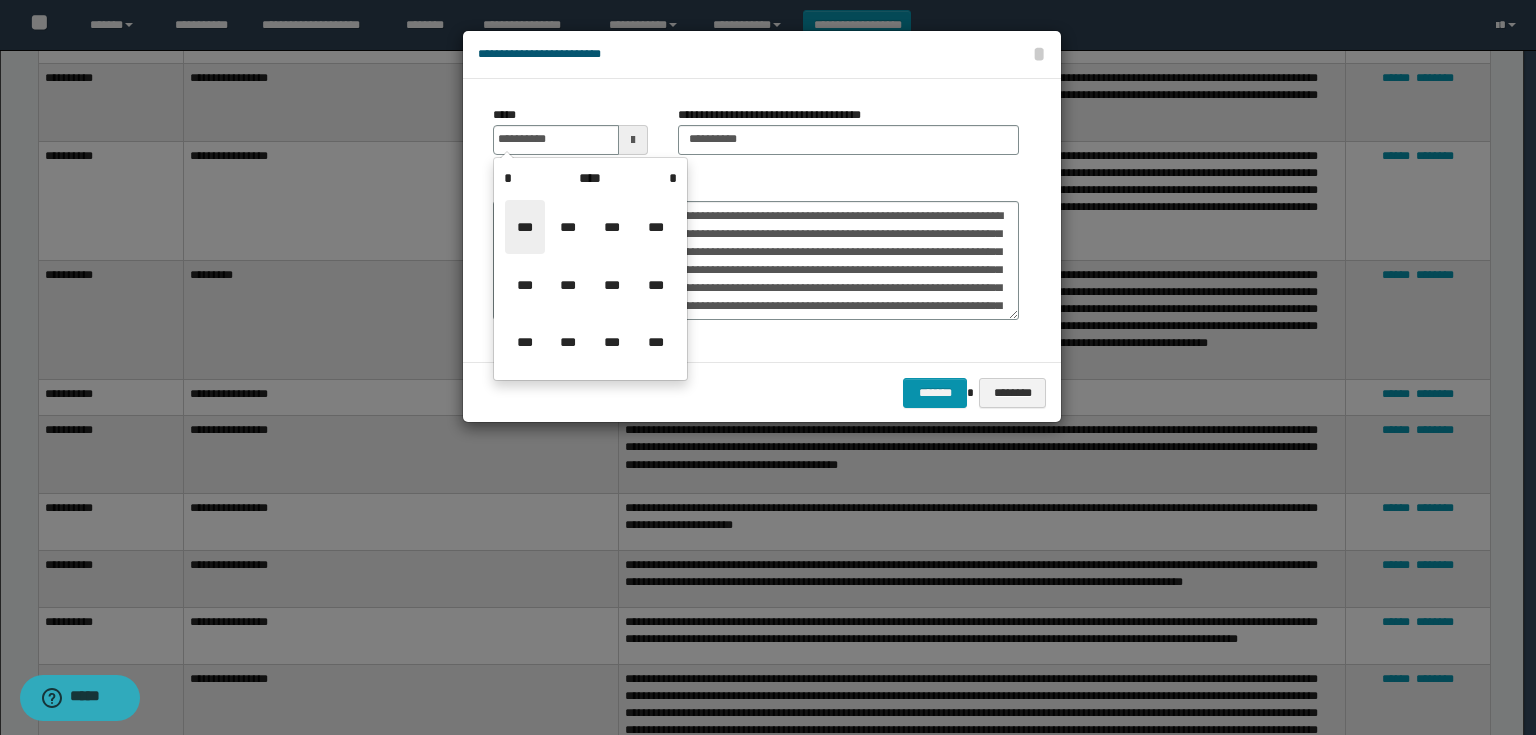 click on "***" at bounding box center (525, 227) 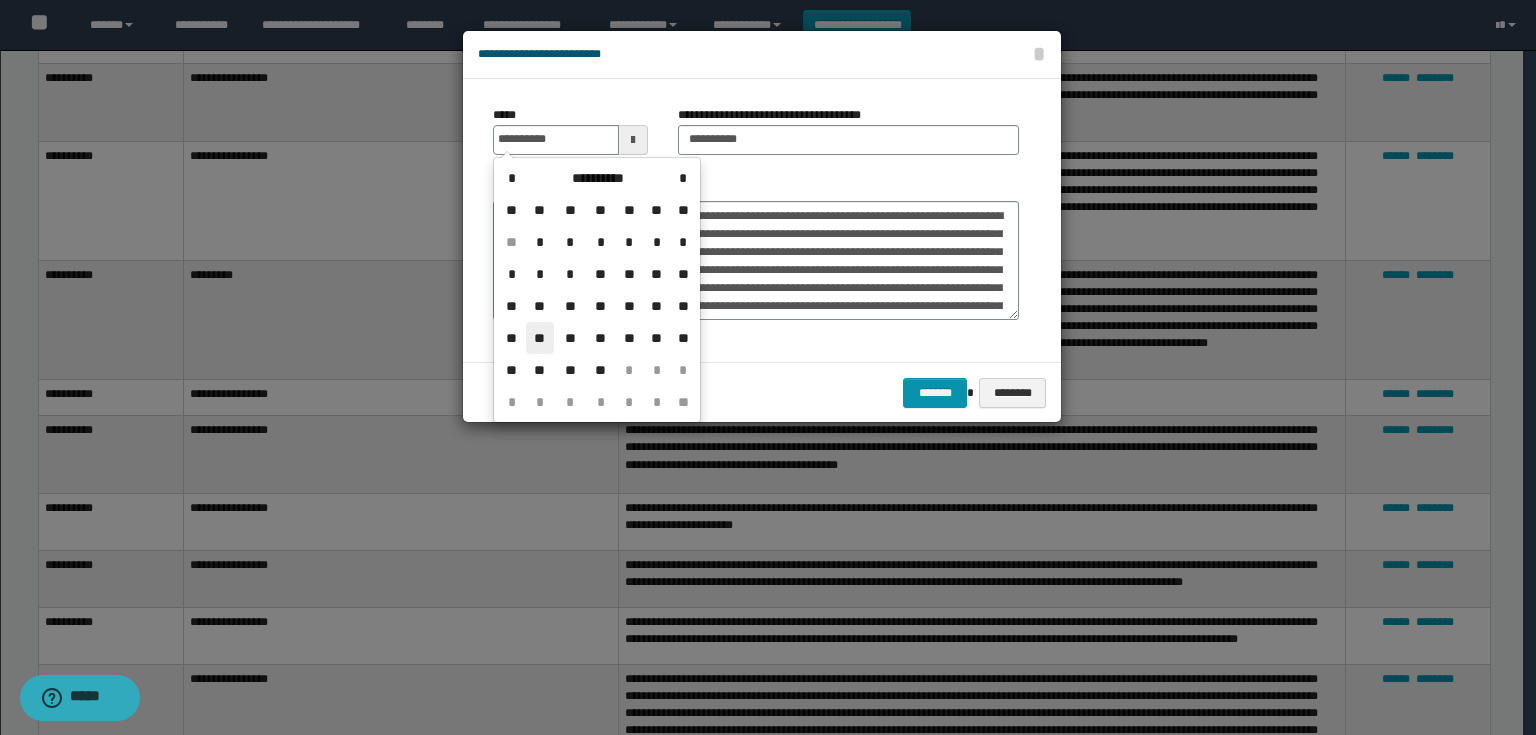 click on "**" at bounding box center (540, 338) 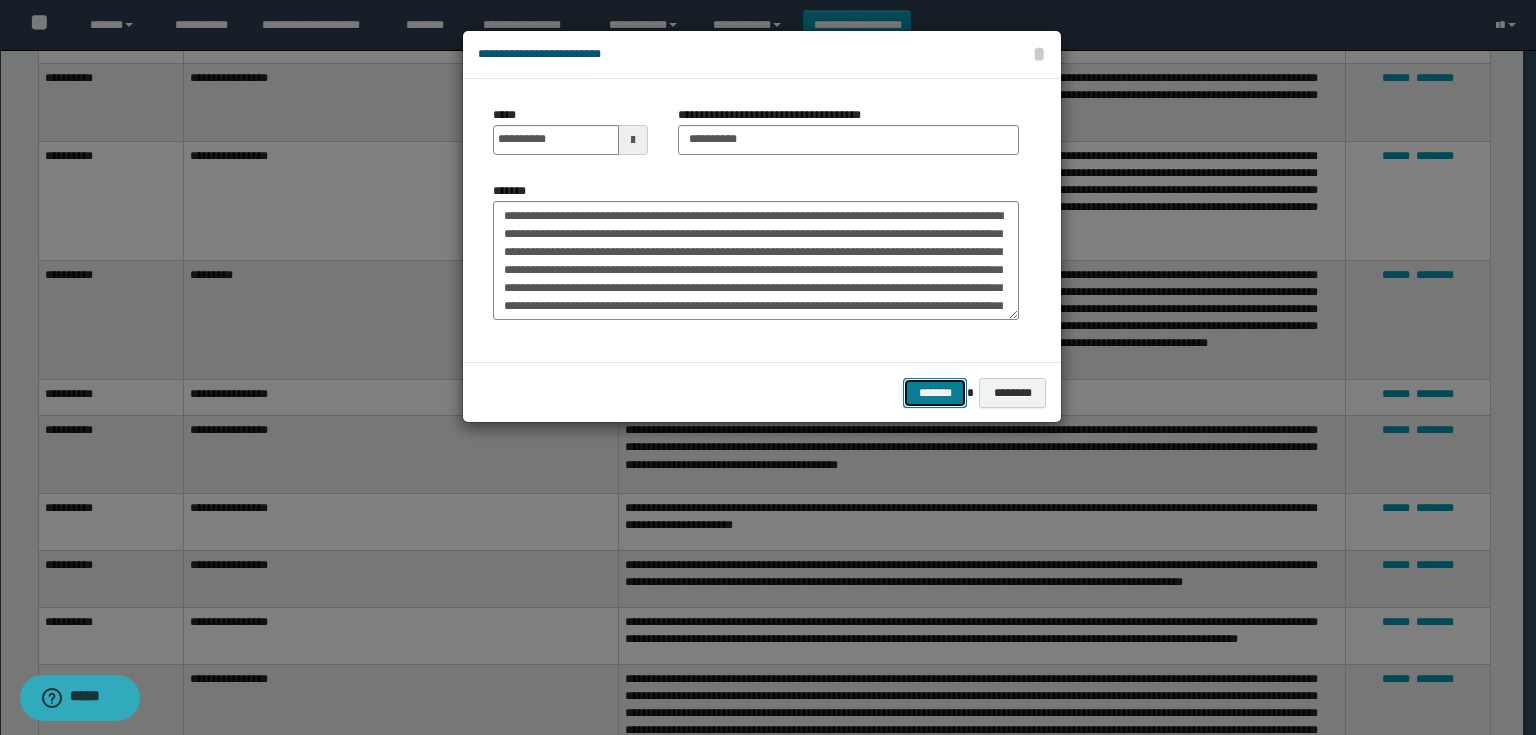 click on "*******" at bounding box center (935, 393) 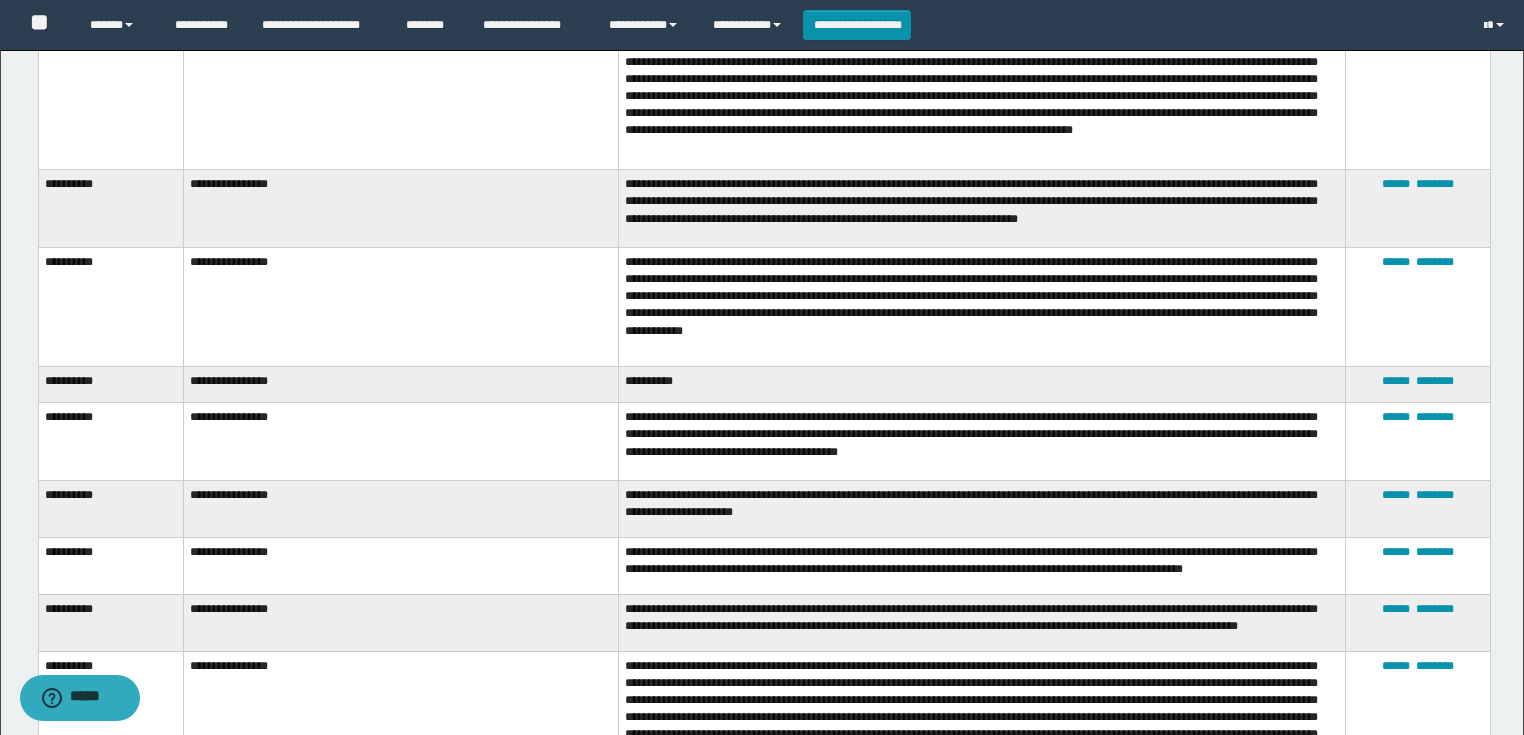 scroll, scrollTop: 380, scrollLeft: 0, axis: vertical 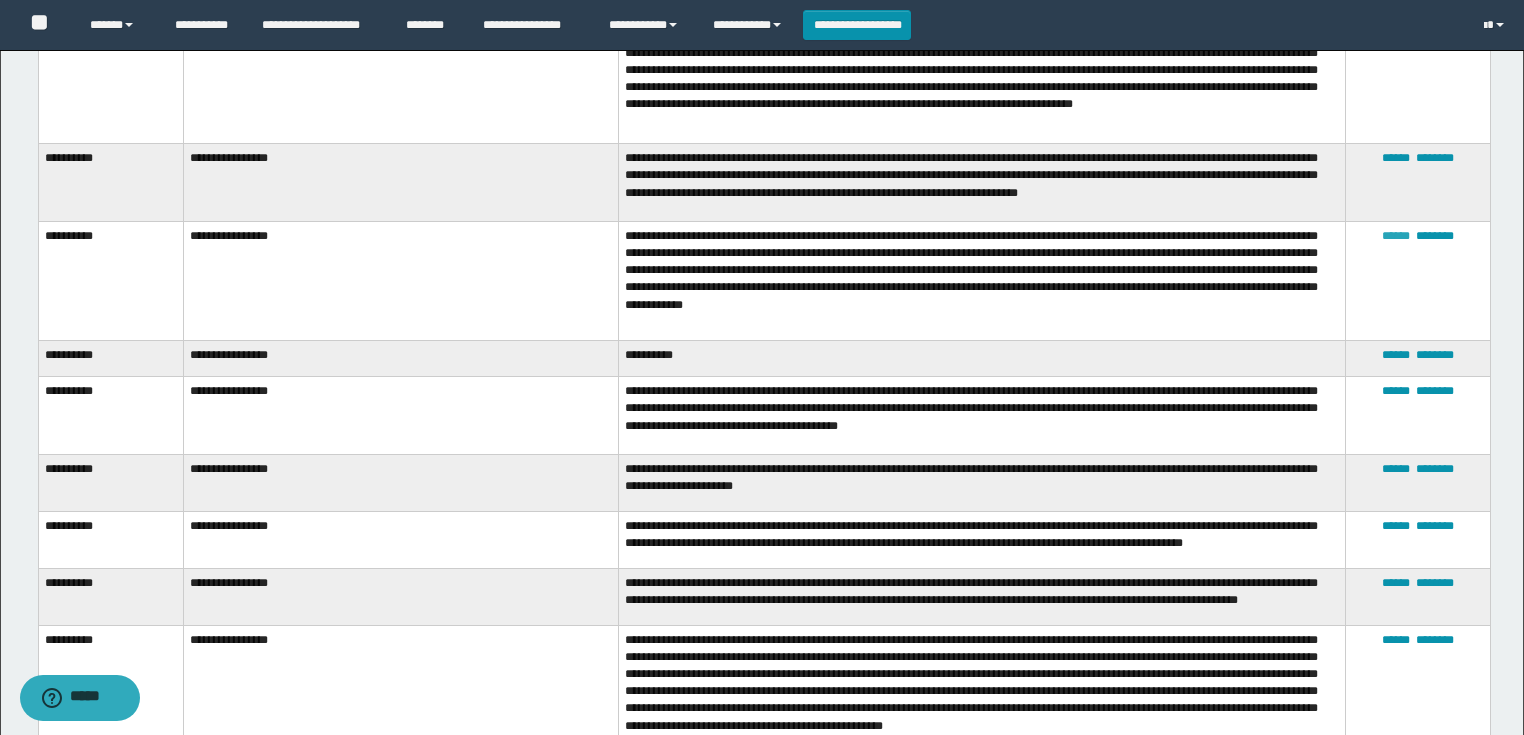 click on "******" at bounding box center (1396, 236) 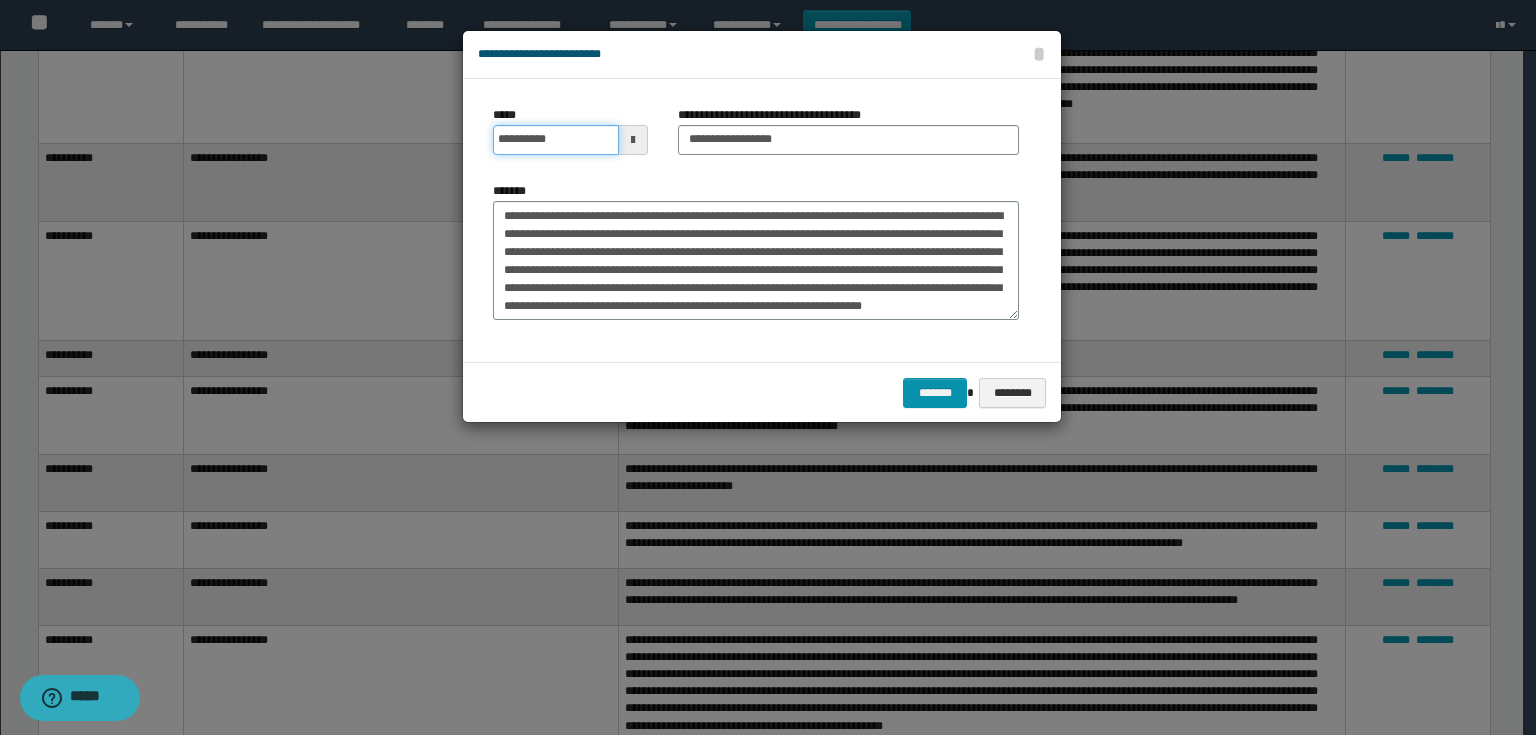 click on "**********" at bounding box center (556, 140) 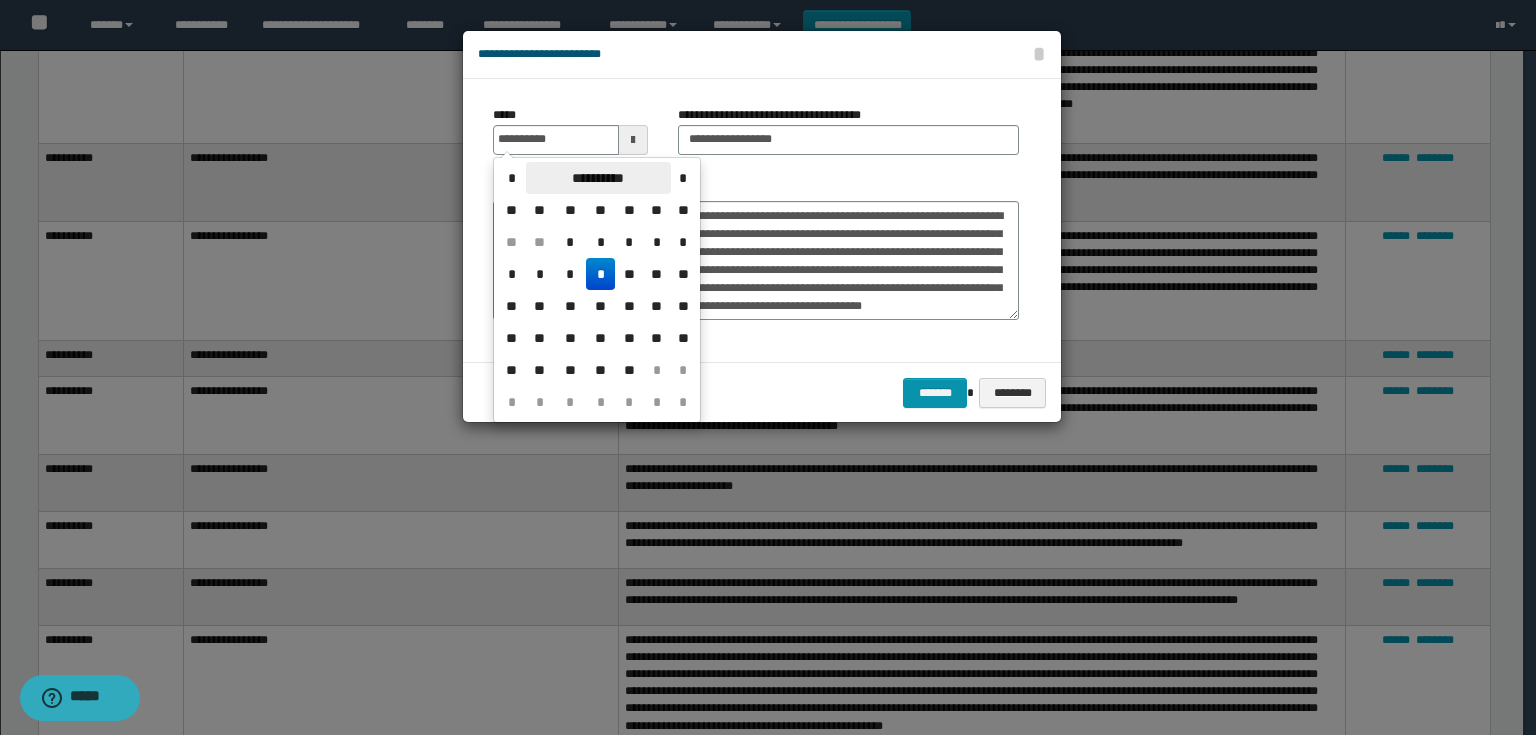click on "**********" at bounding box center [598, 178] 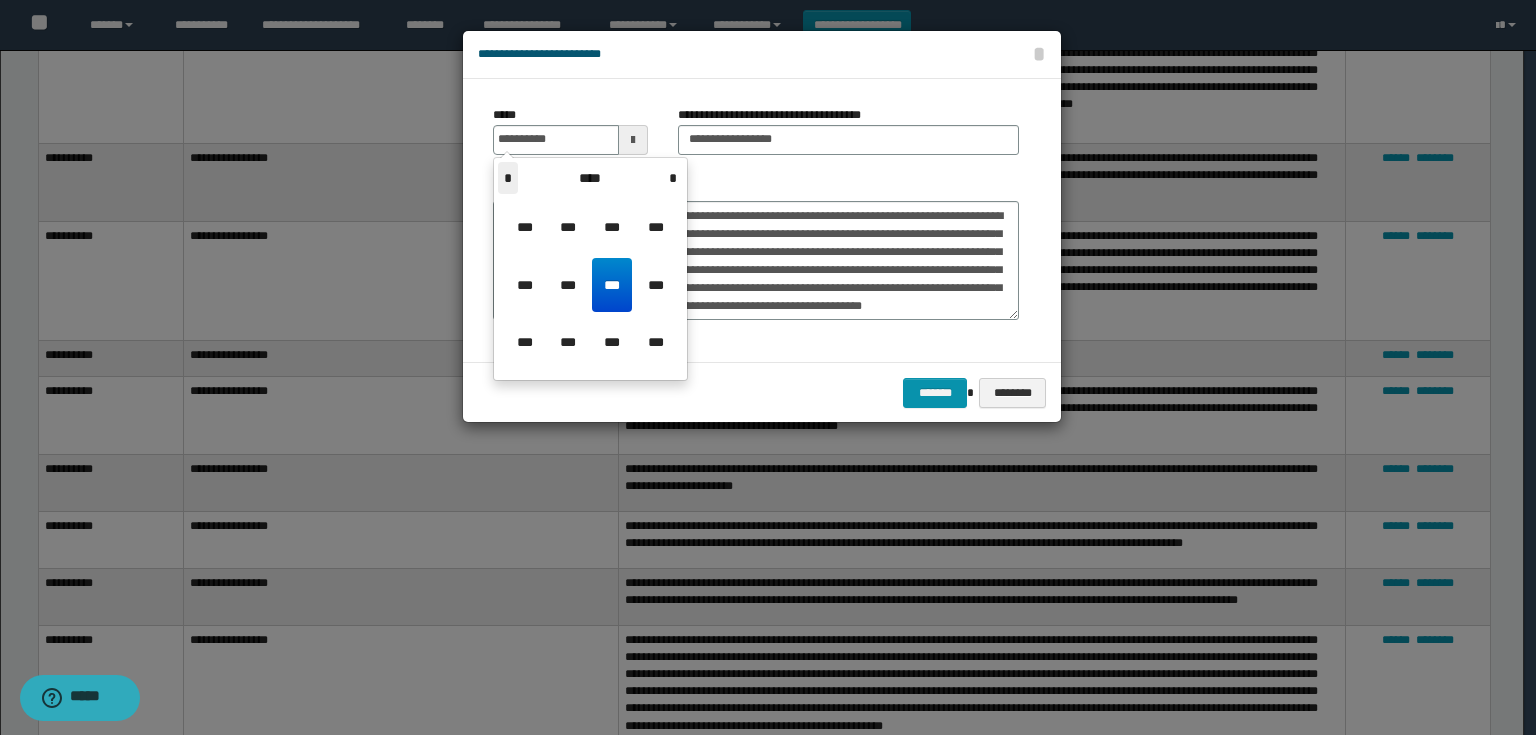 click on "*" at bounding box center [508, 178] 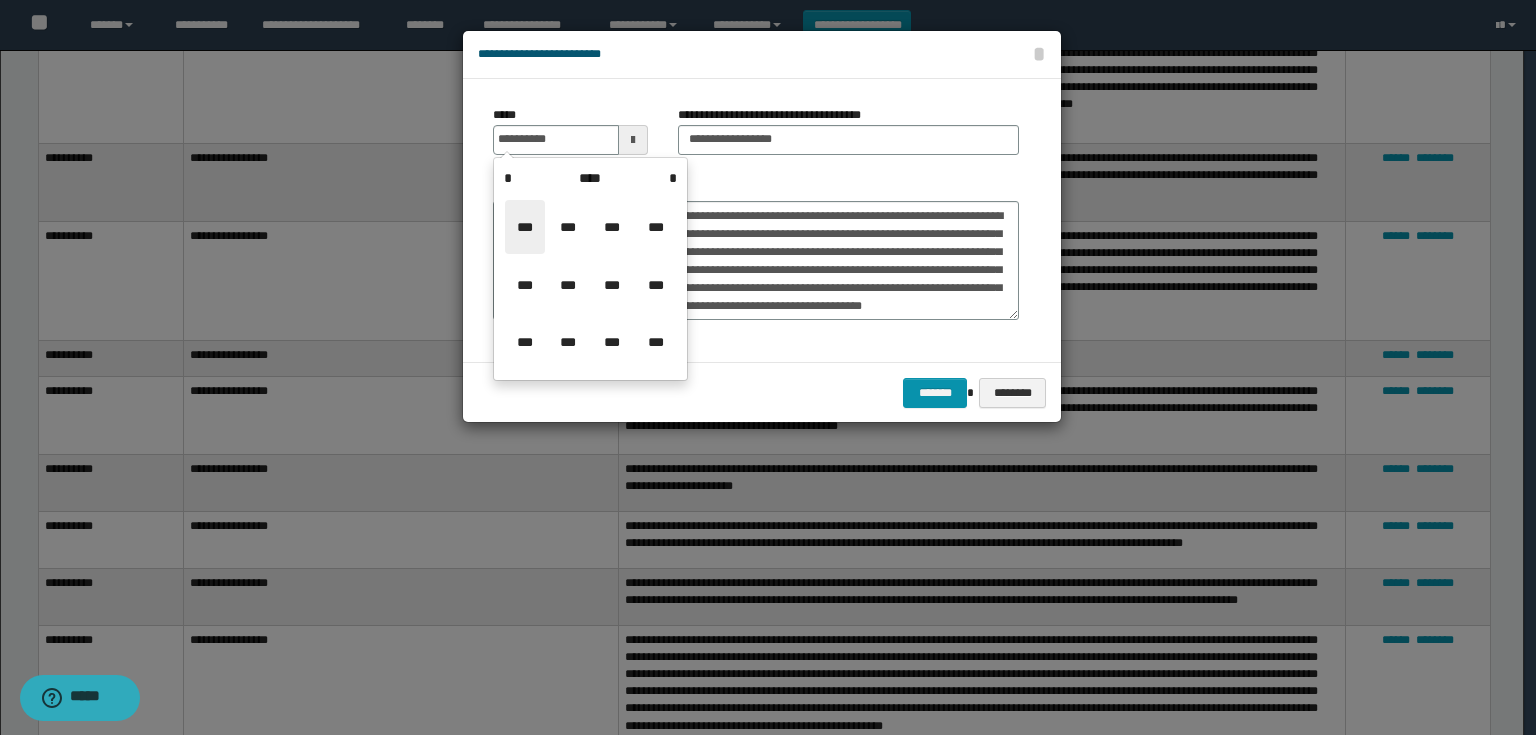 click on "***" at bounding box center (525, 227) 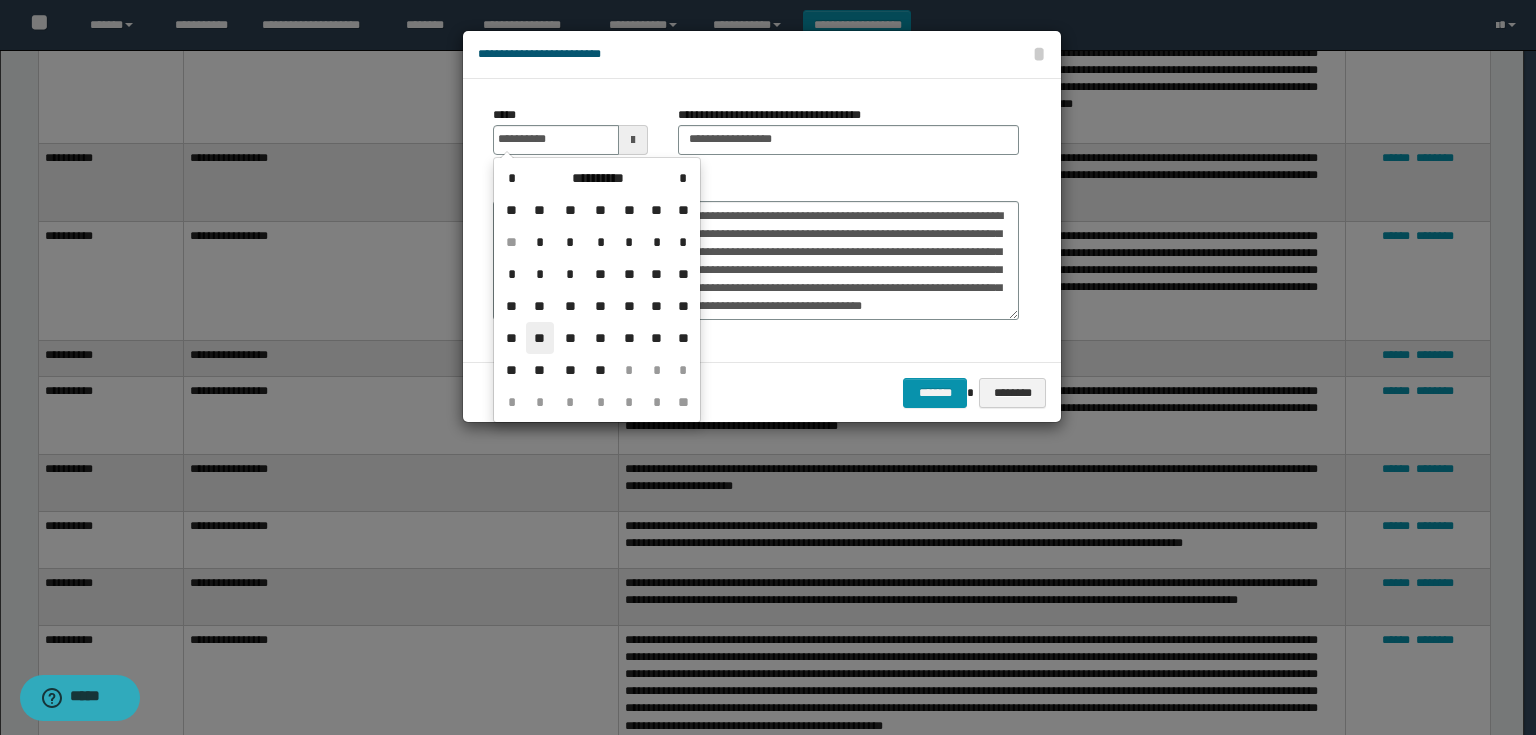 click on "**" at bounding box center [540, 338] 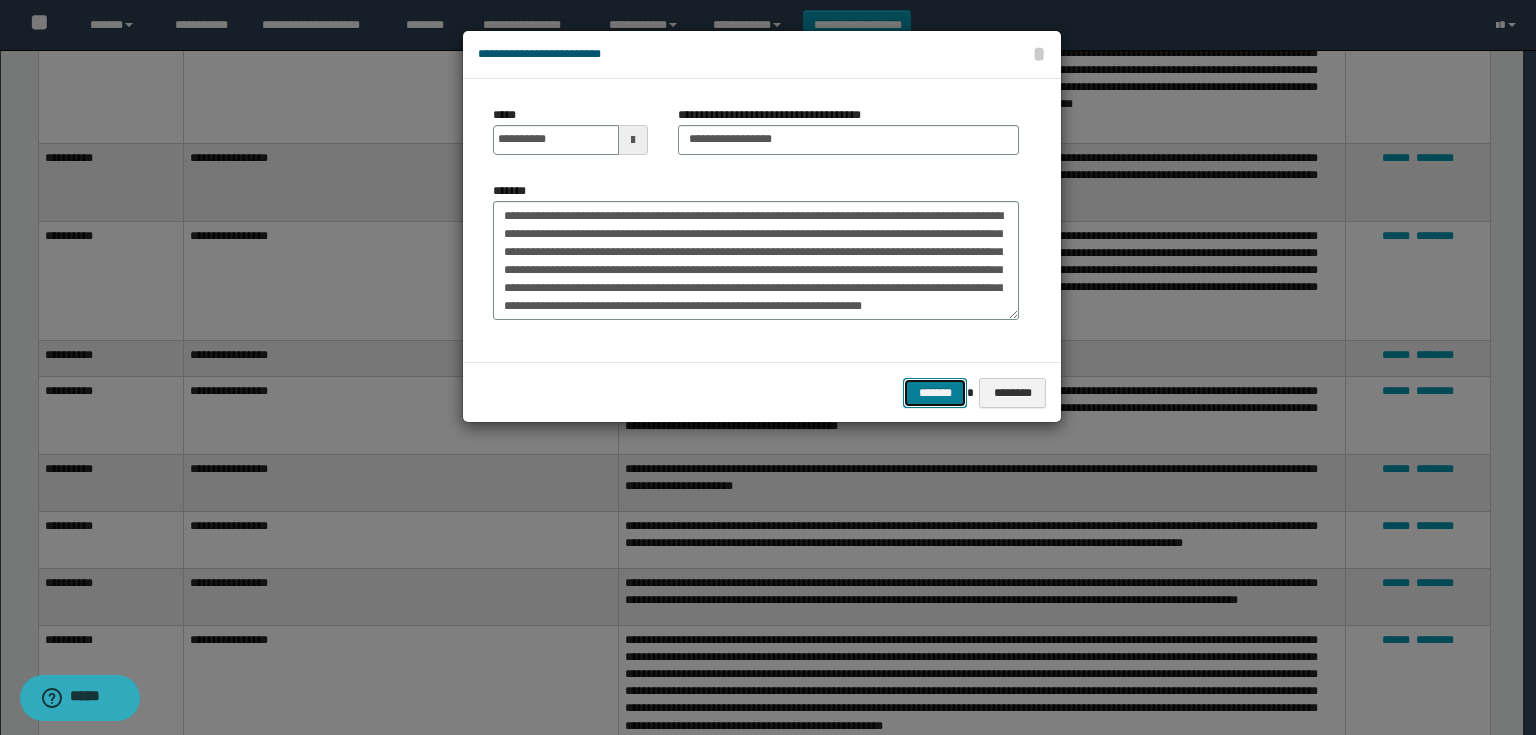 click on "*******" at bounding box center (935, 393) 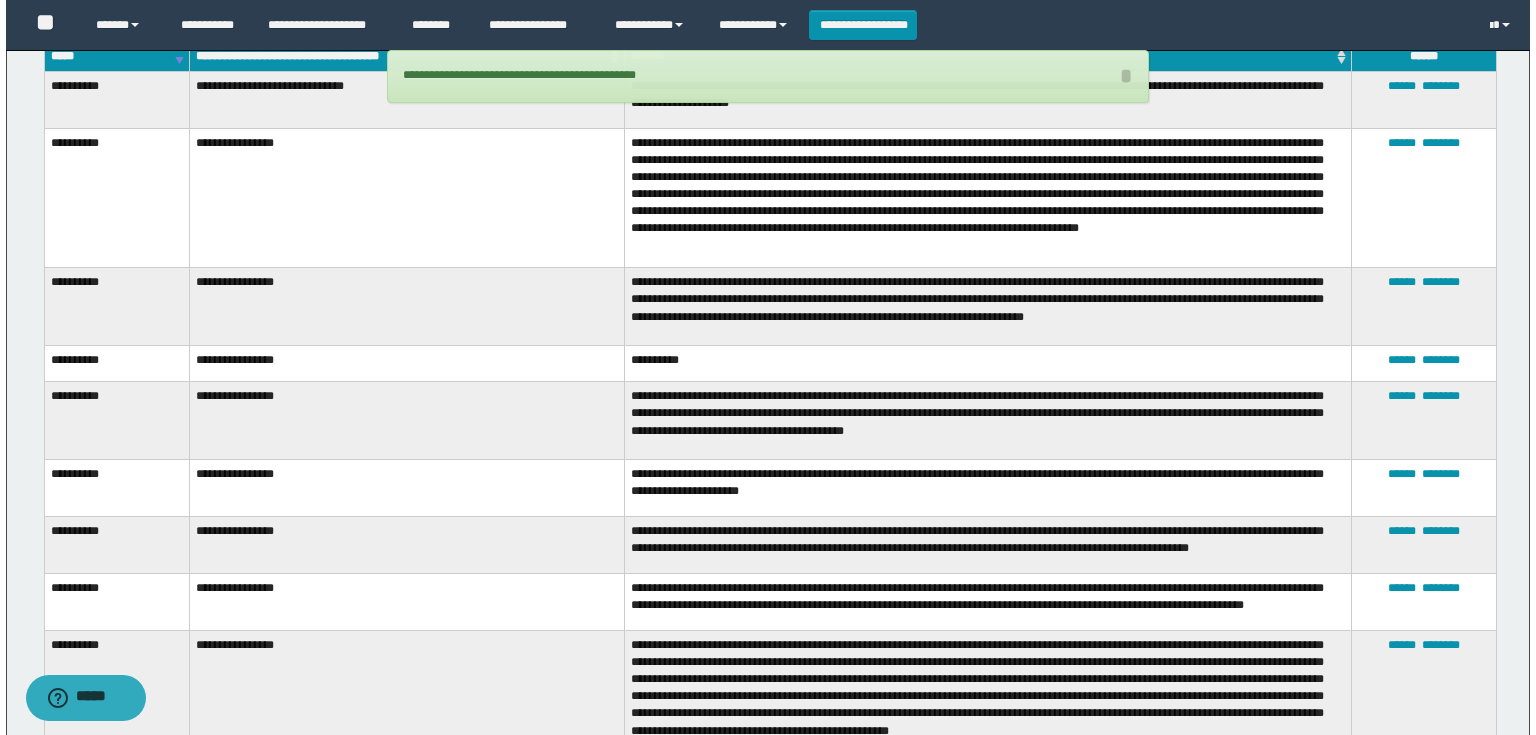 scroll, scrollTop: 220, scrollLeft: 0, axis: vertical 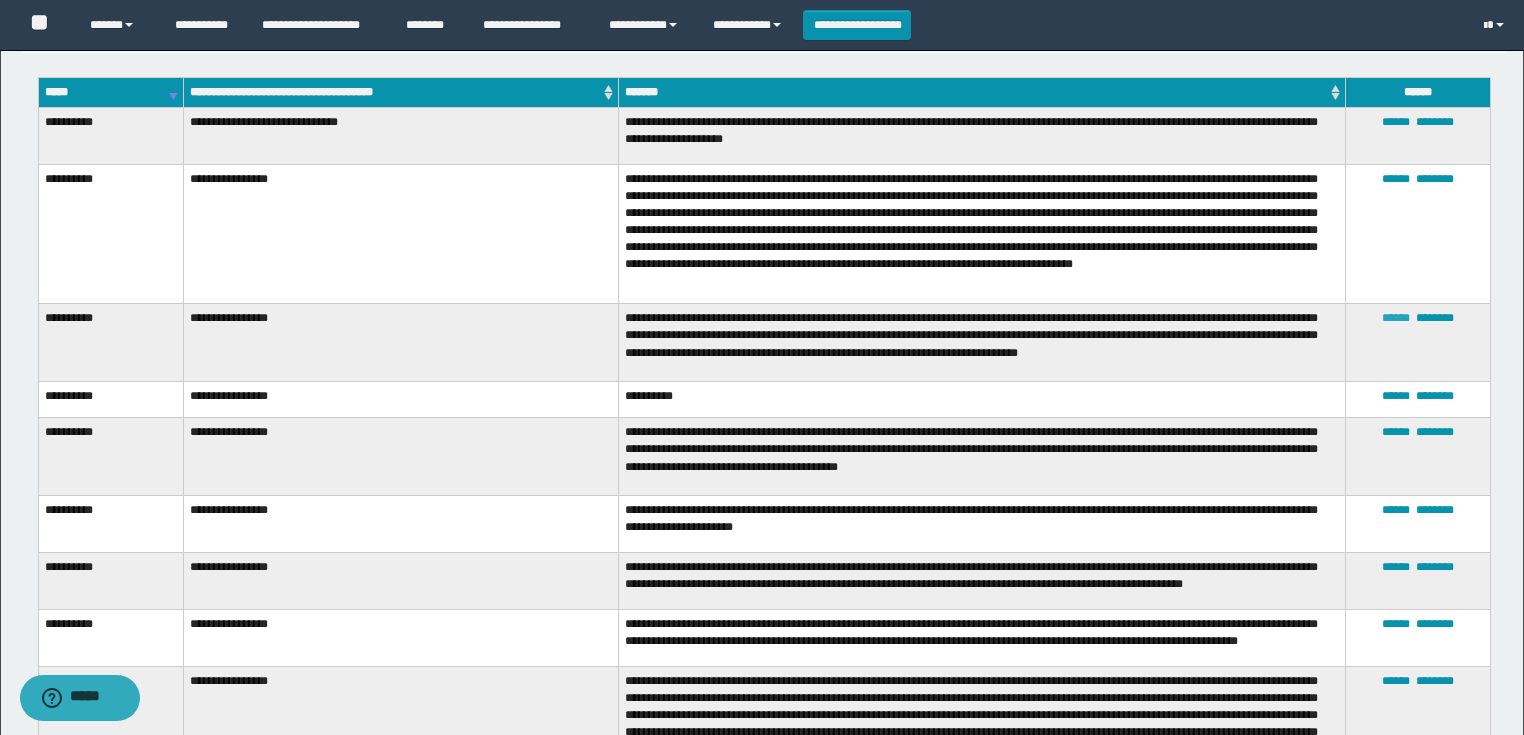 click on "******" at bounding box center [1396, 318] 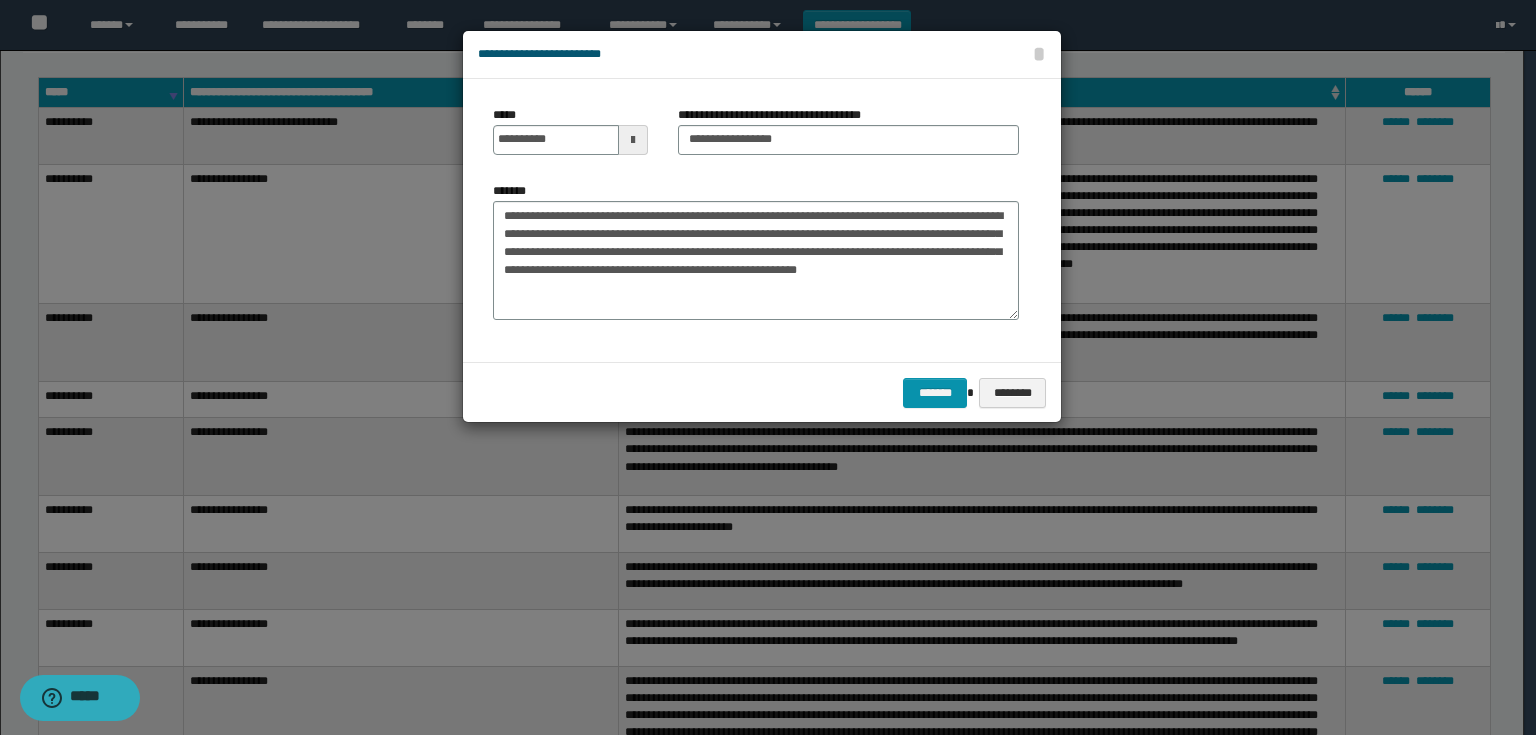 click at bounding box center (633, 140) 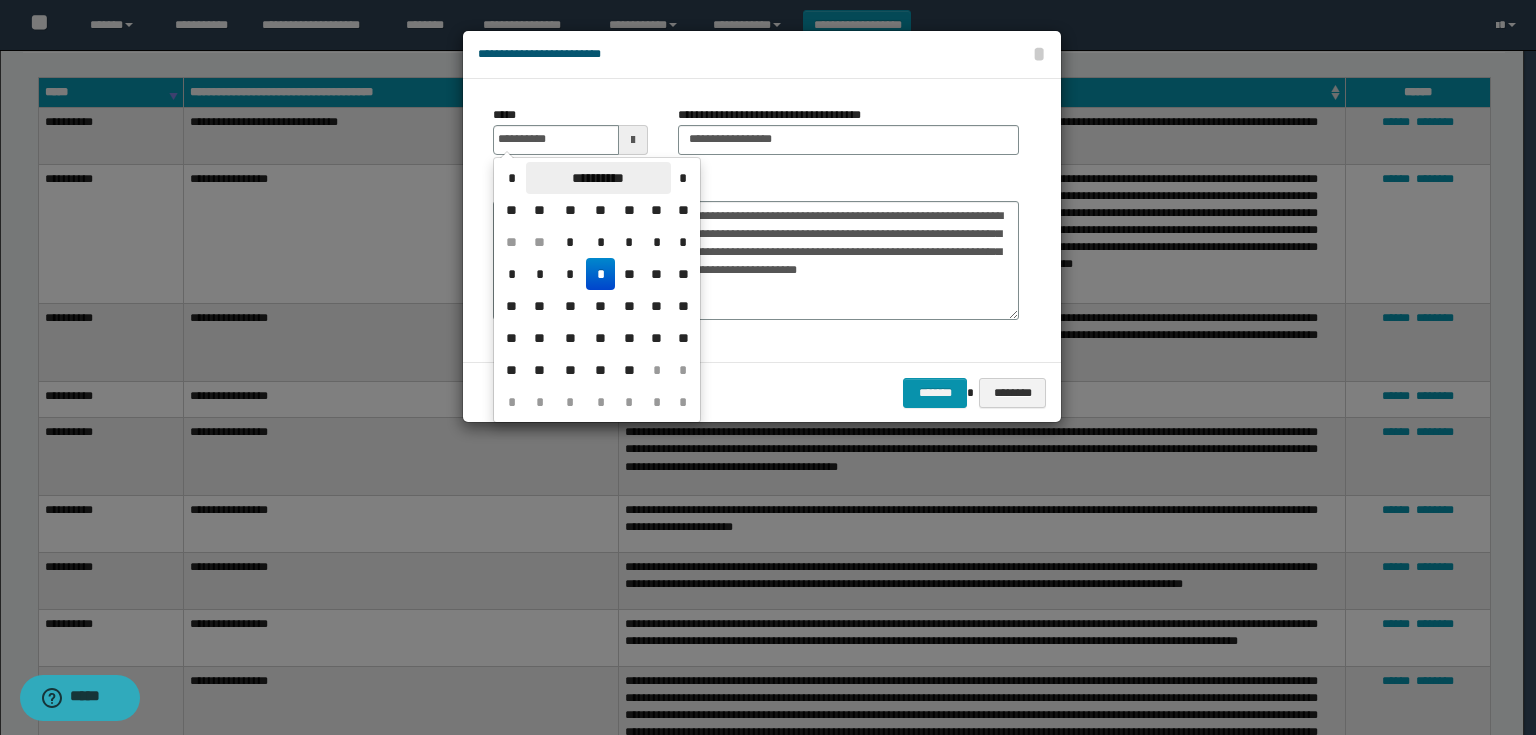 click on "**********" at bounding box center [598, 178] 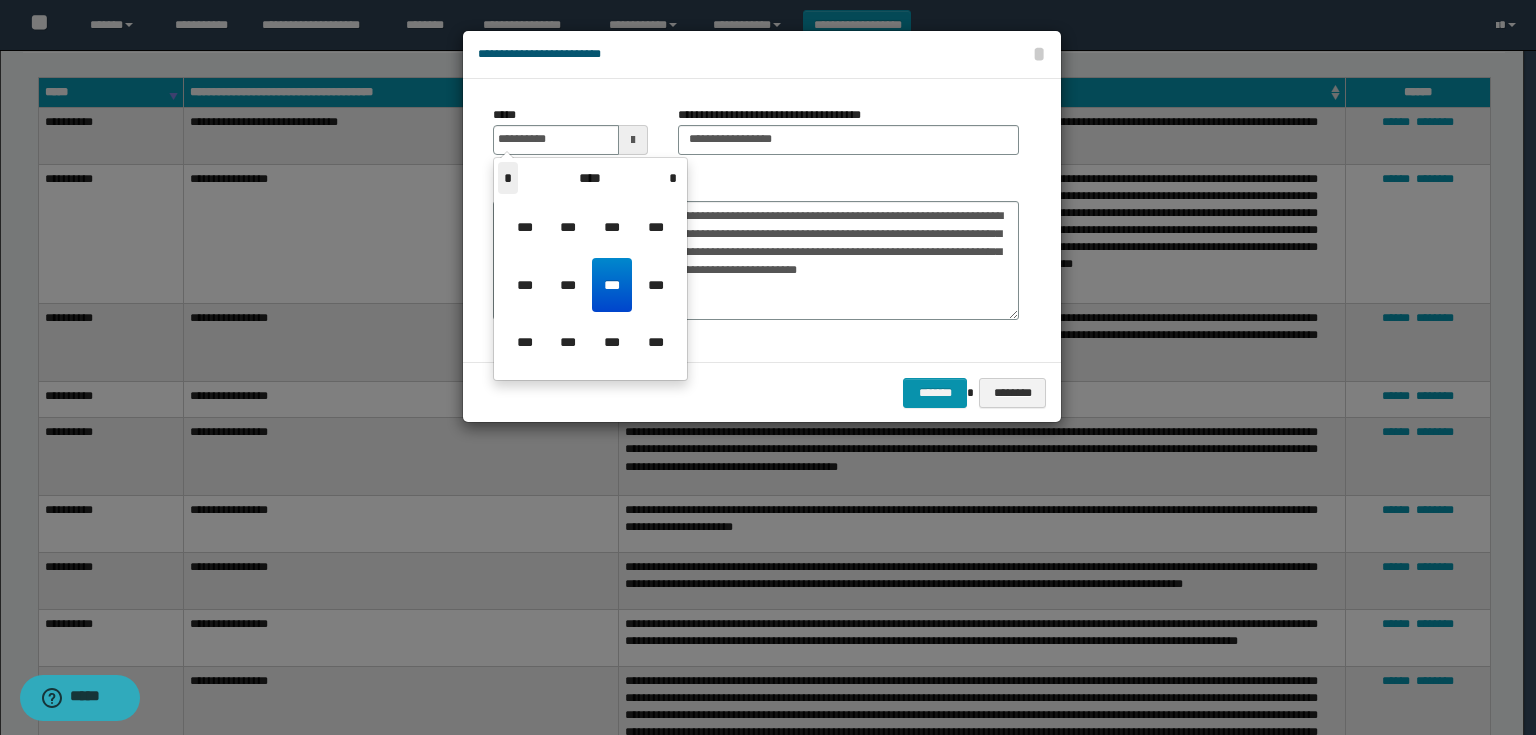 click on "*" at bounding box center (508, 178) 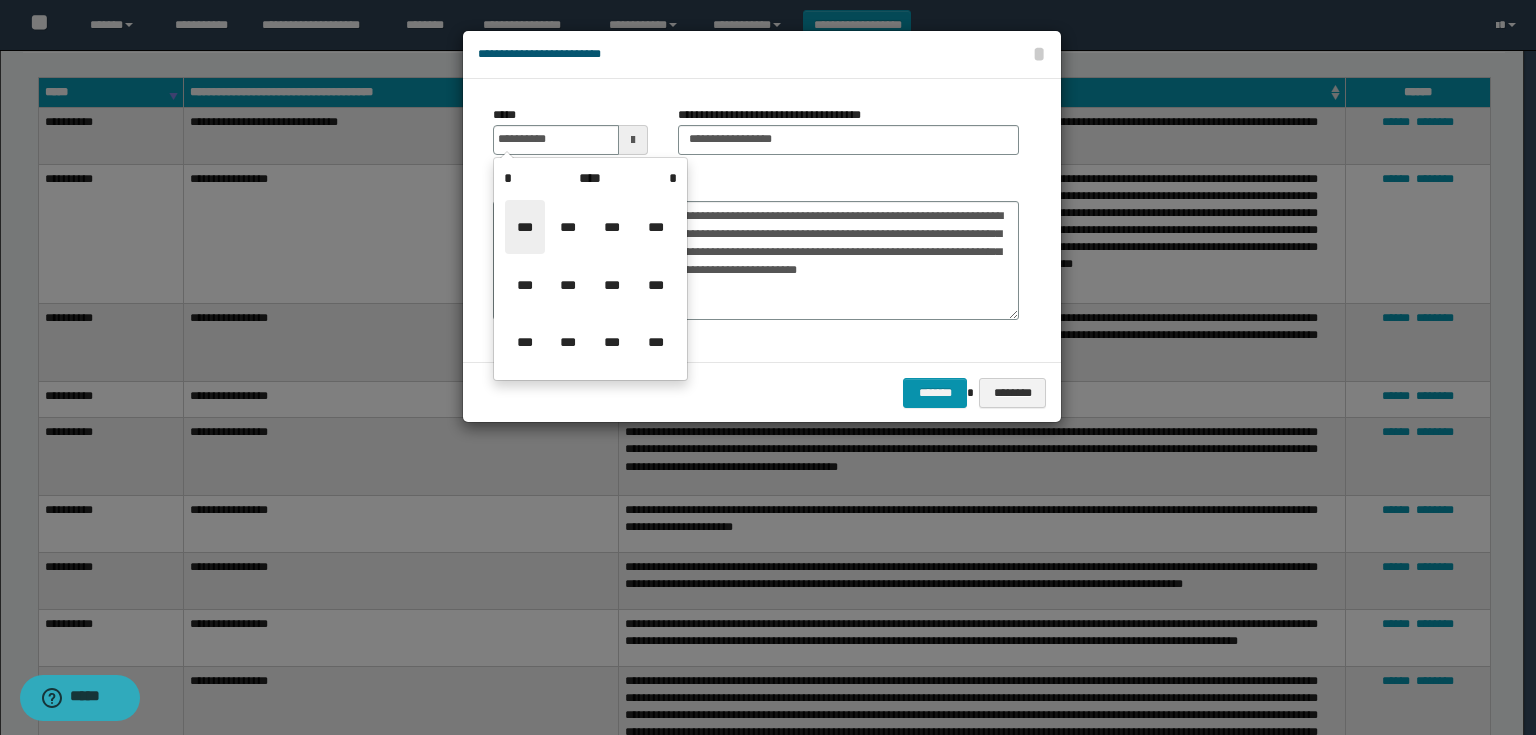 click on "***" at bounding box center [525, 227] 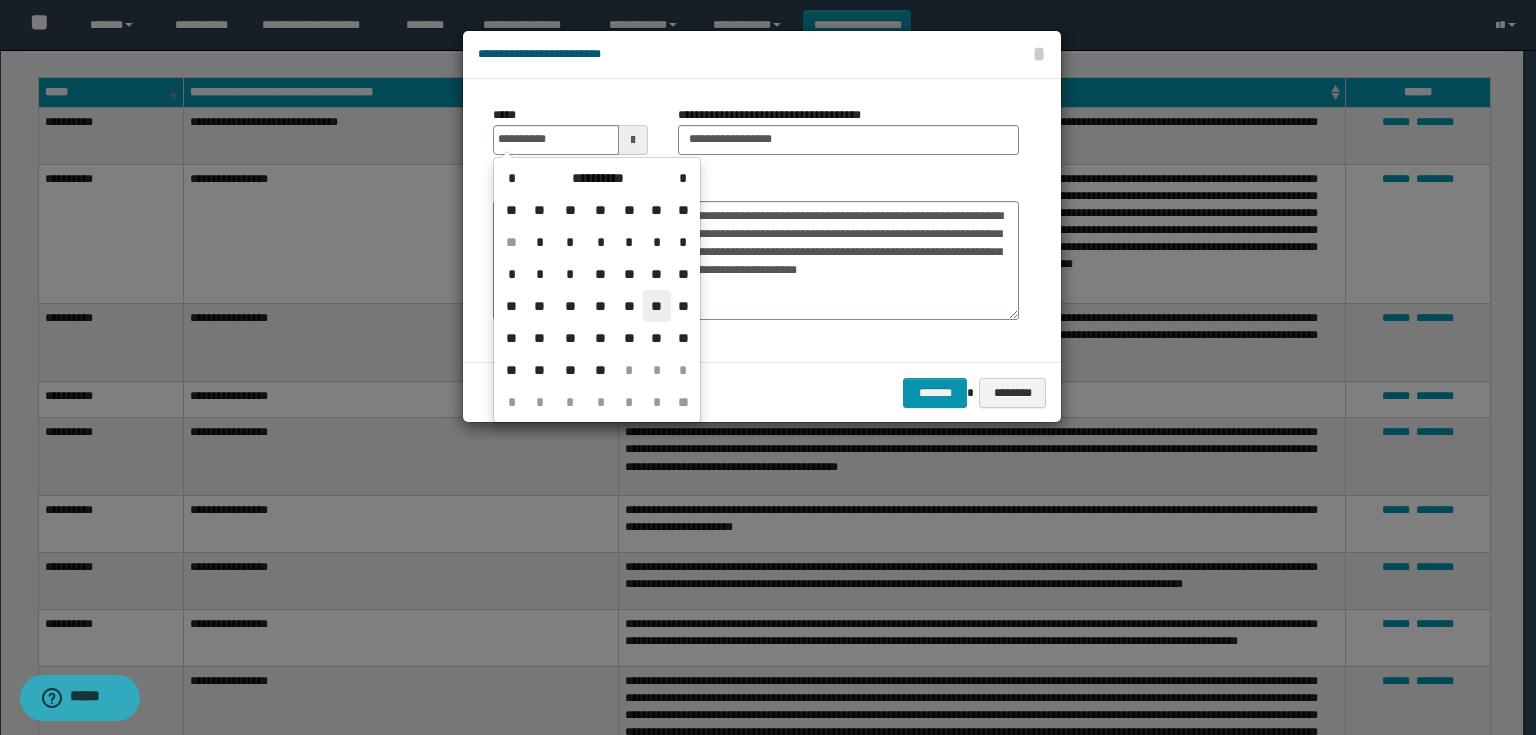 click on "**" at bounding box center [657, 306] 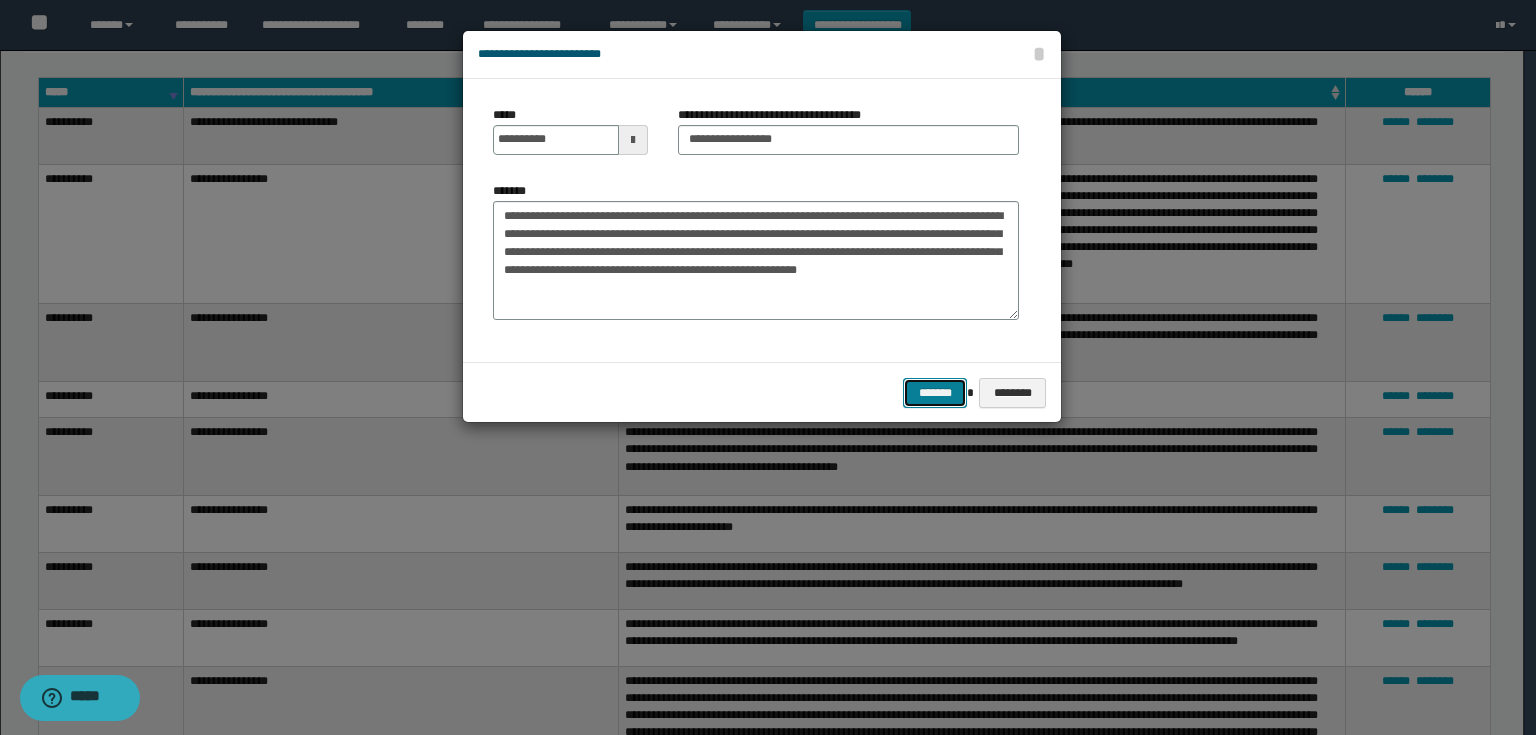 click on "*******" at bounding box center [935, 393] 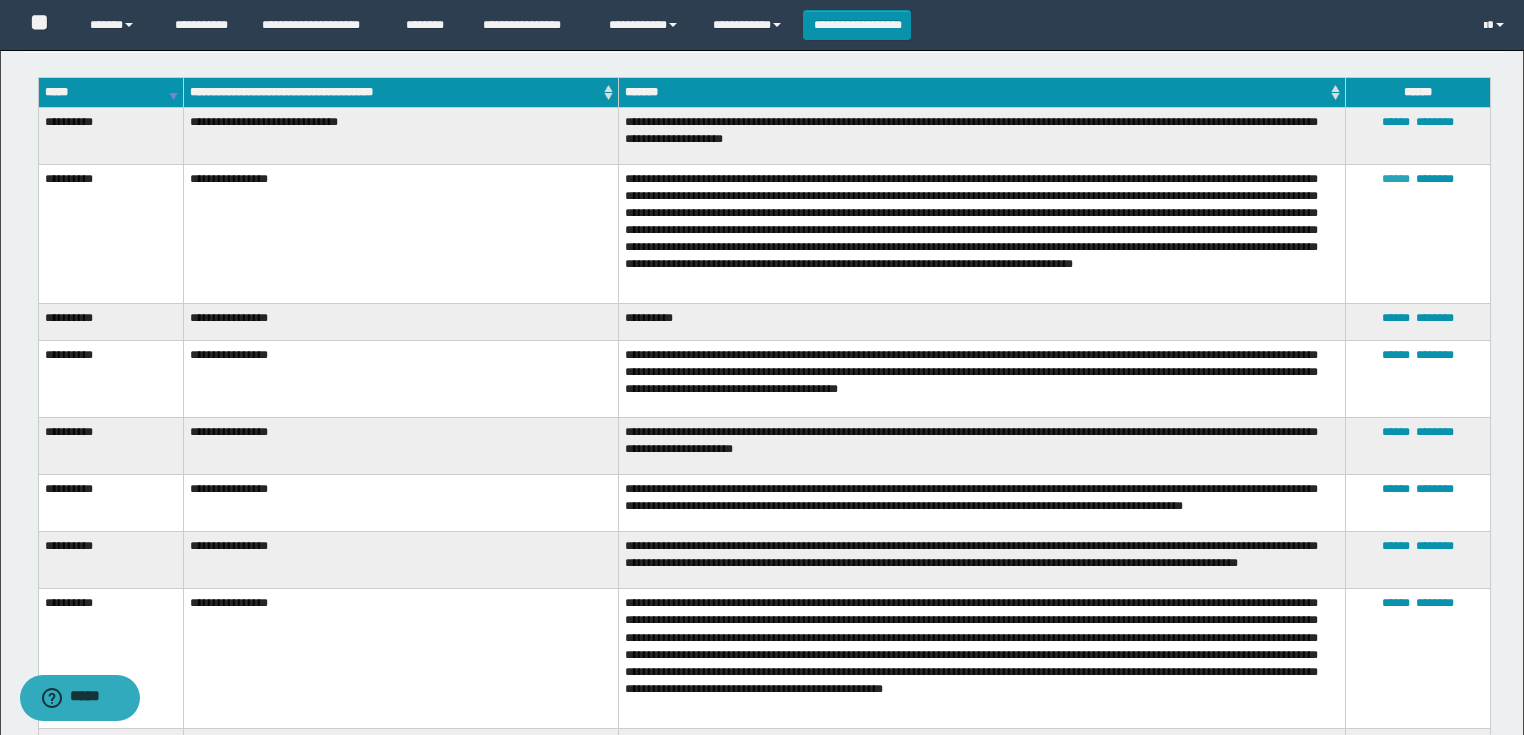 click on "******" at bounding box center [1396, 179] 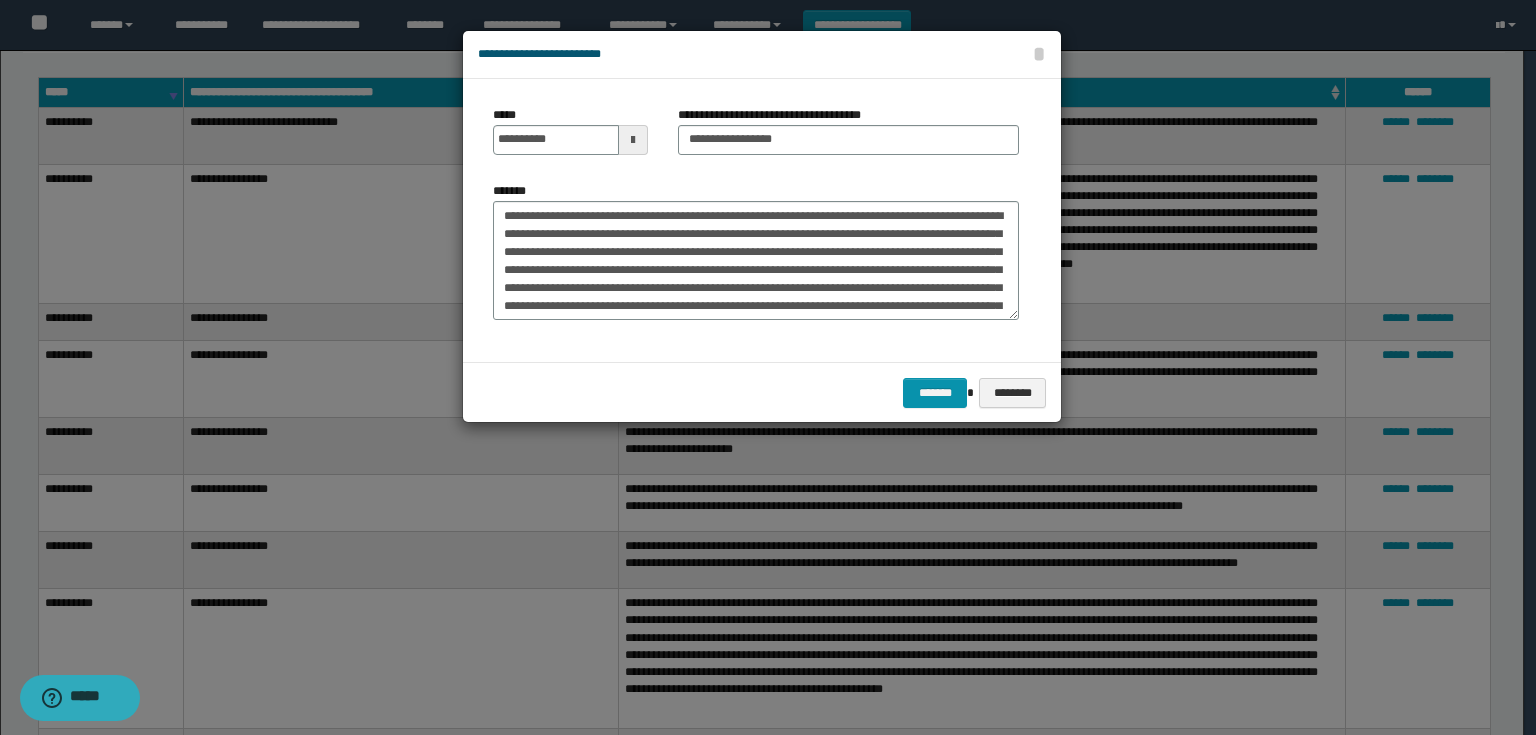 click at bounding box center [633, 140] 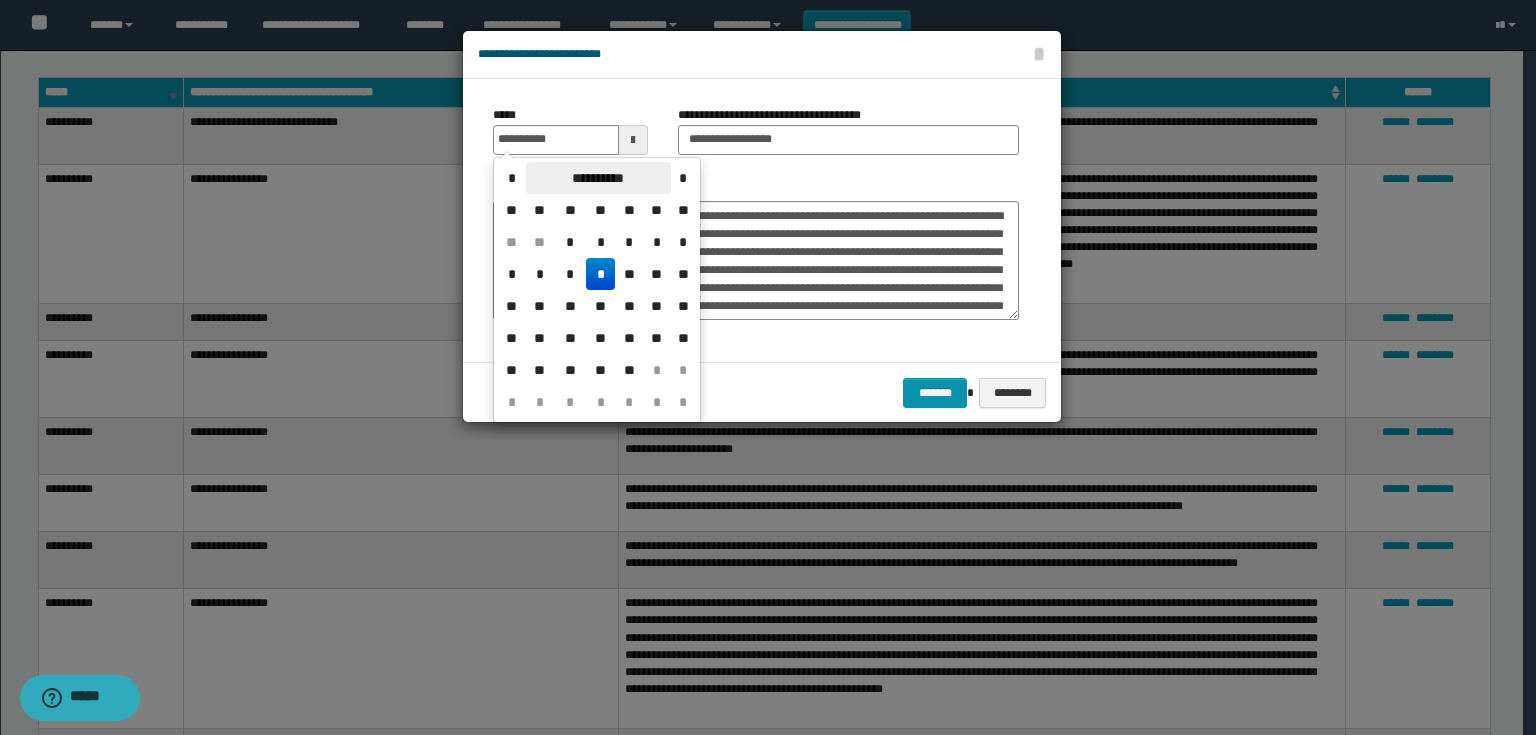 click on "**********" at bounding box center (598, 178) 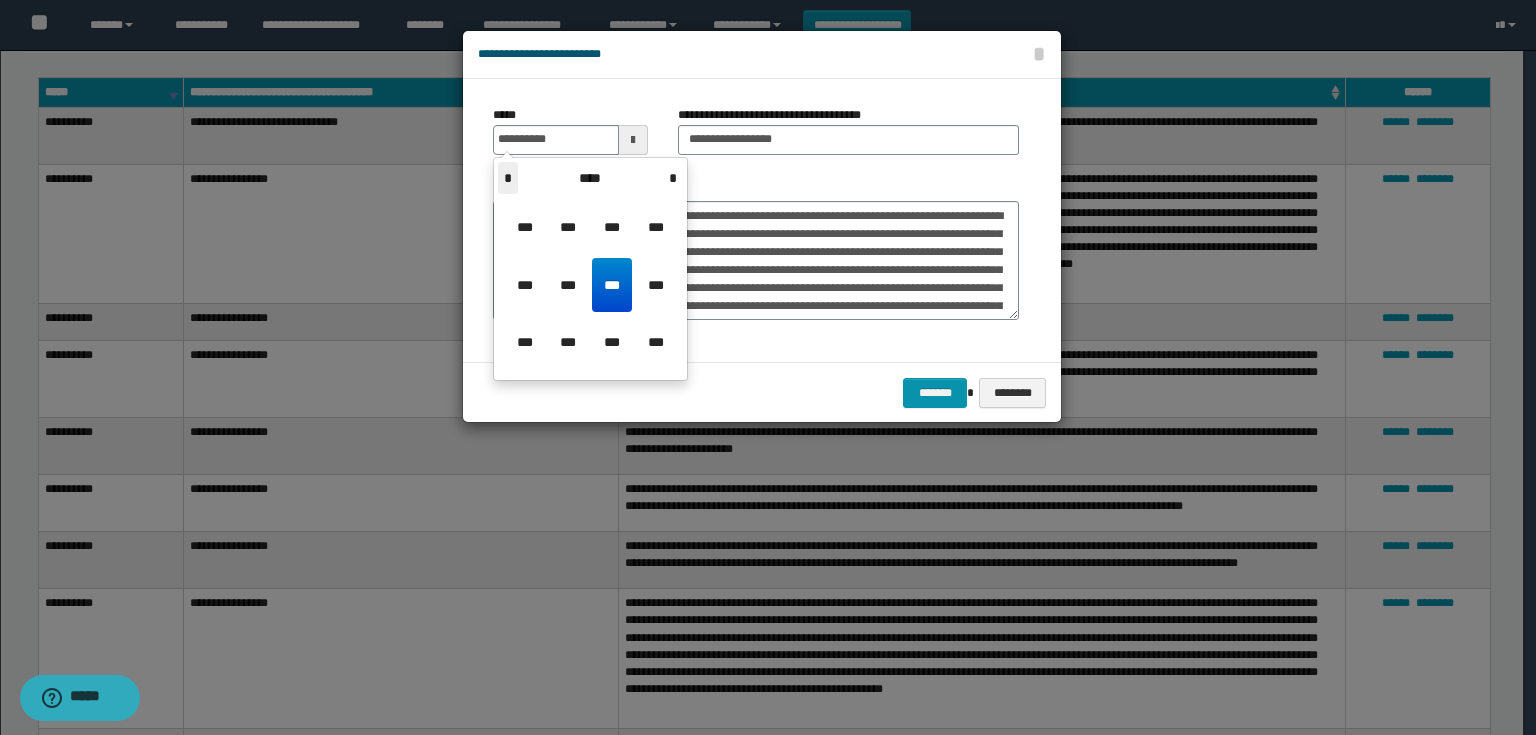 click on "*" at bounding box center [508, 178] 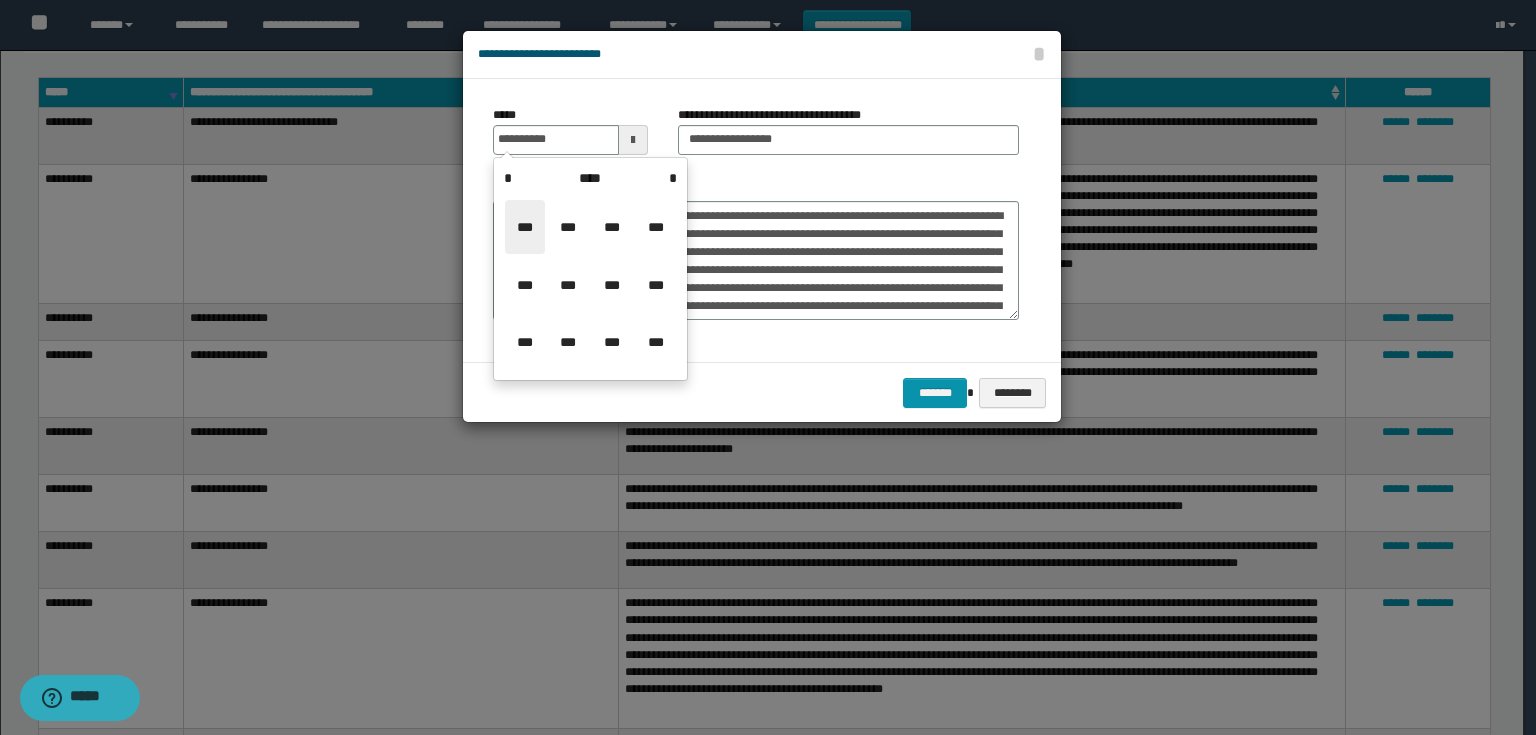 click on "***" at bounding box center (525, 227) 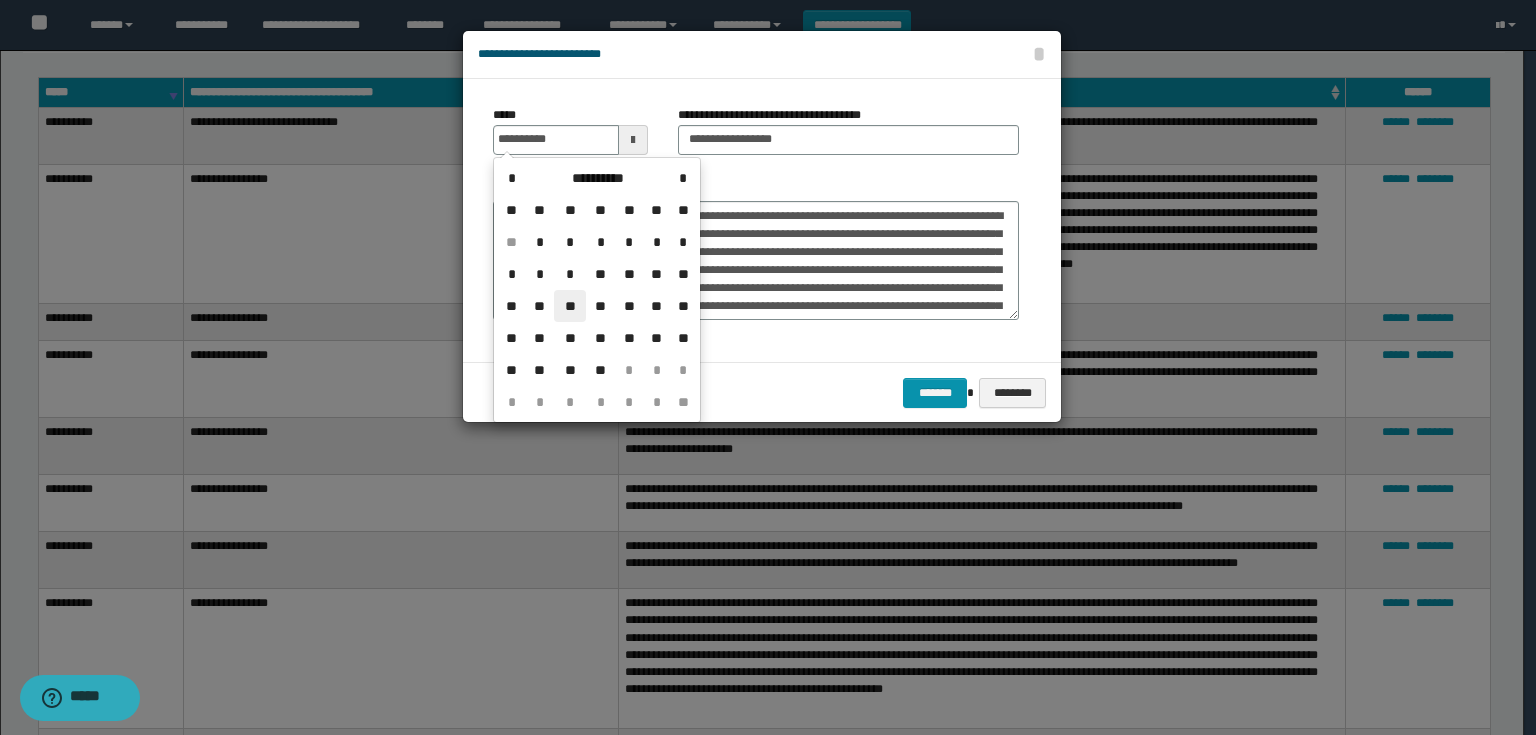 click on "**" at bounding box center [570, 306] 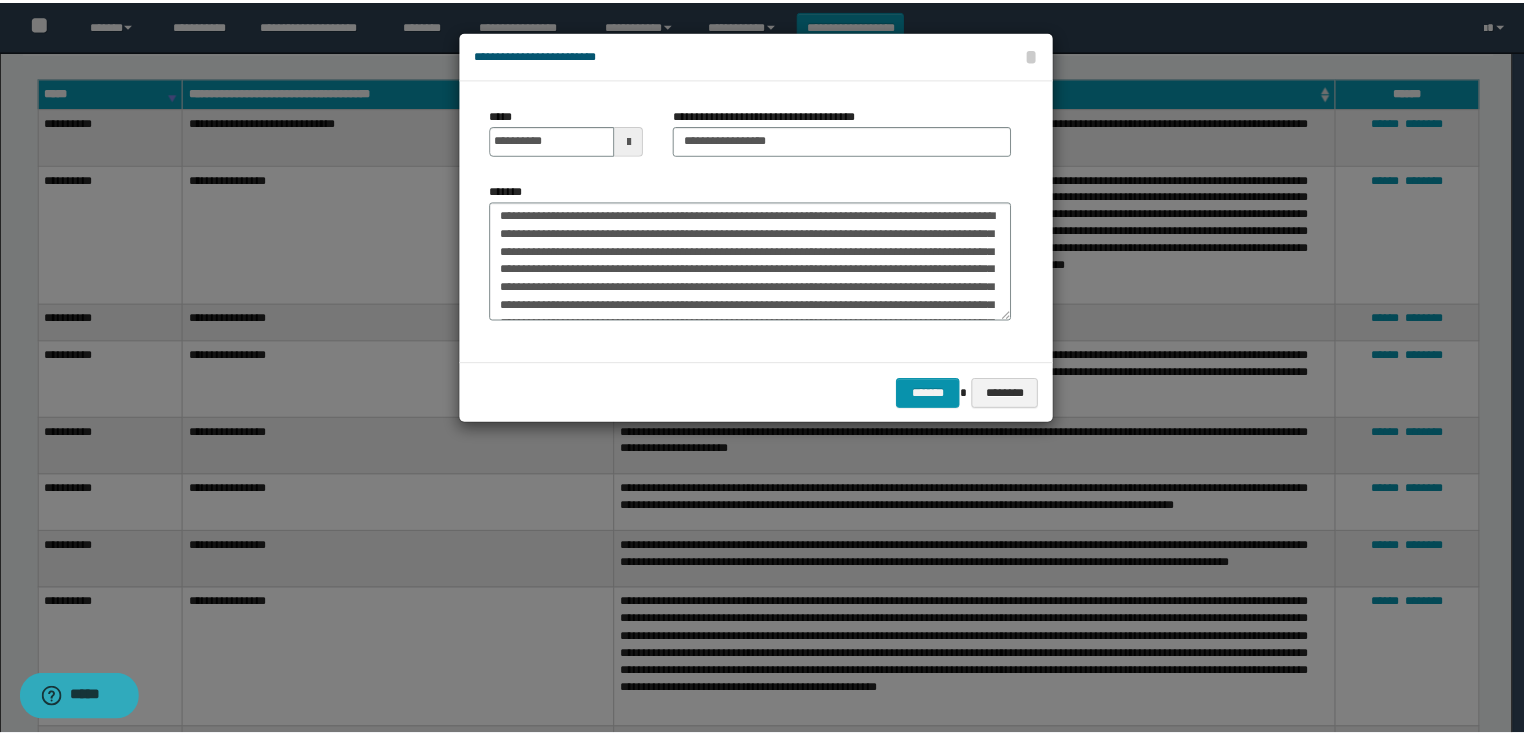 scroll, scrollTop: 0, scrollLeft: 0, axis: both 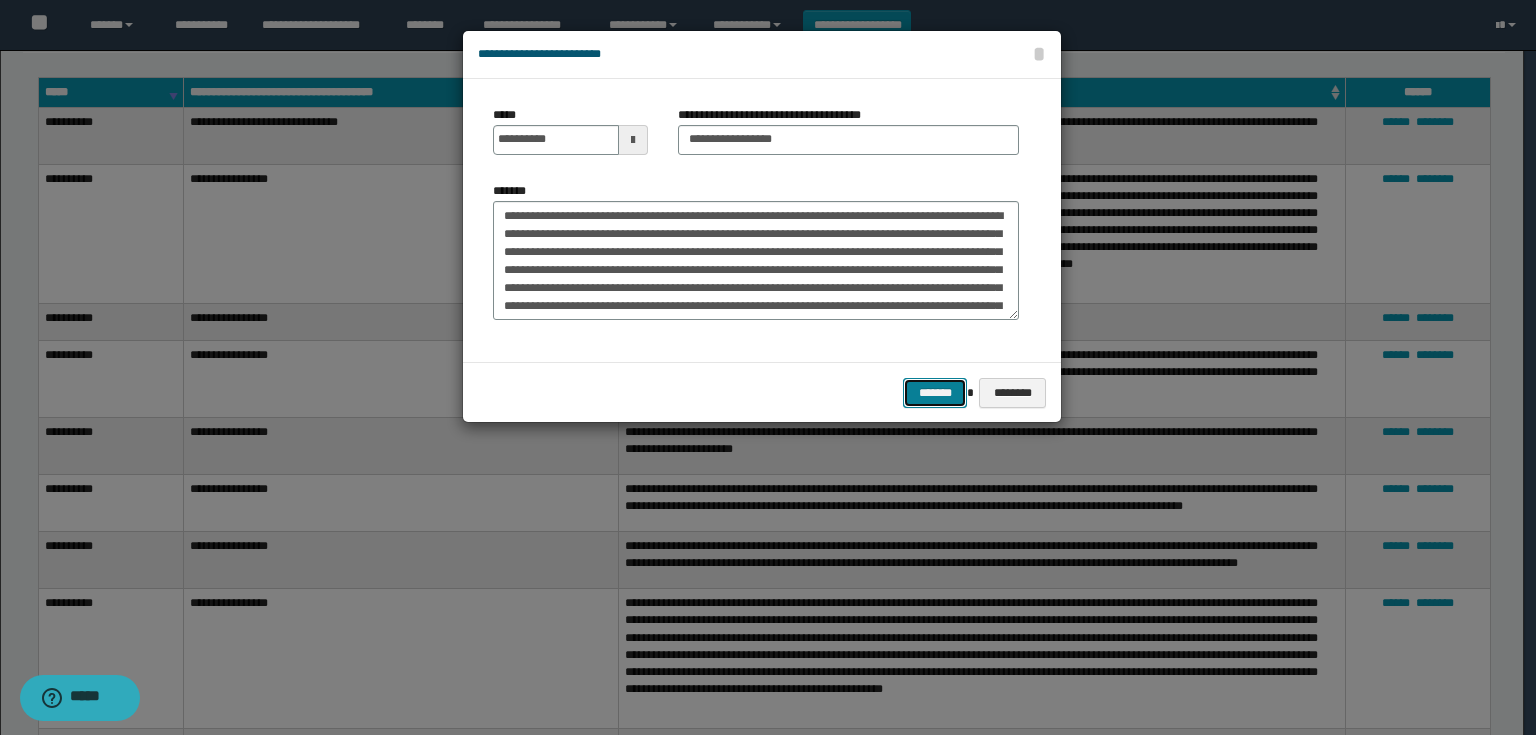 click on "*******" at bounding box center (935, 393) 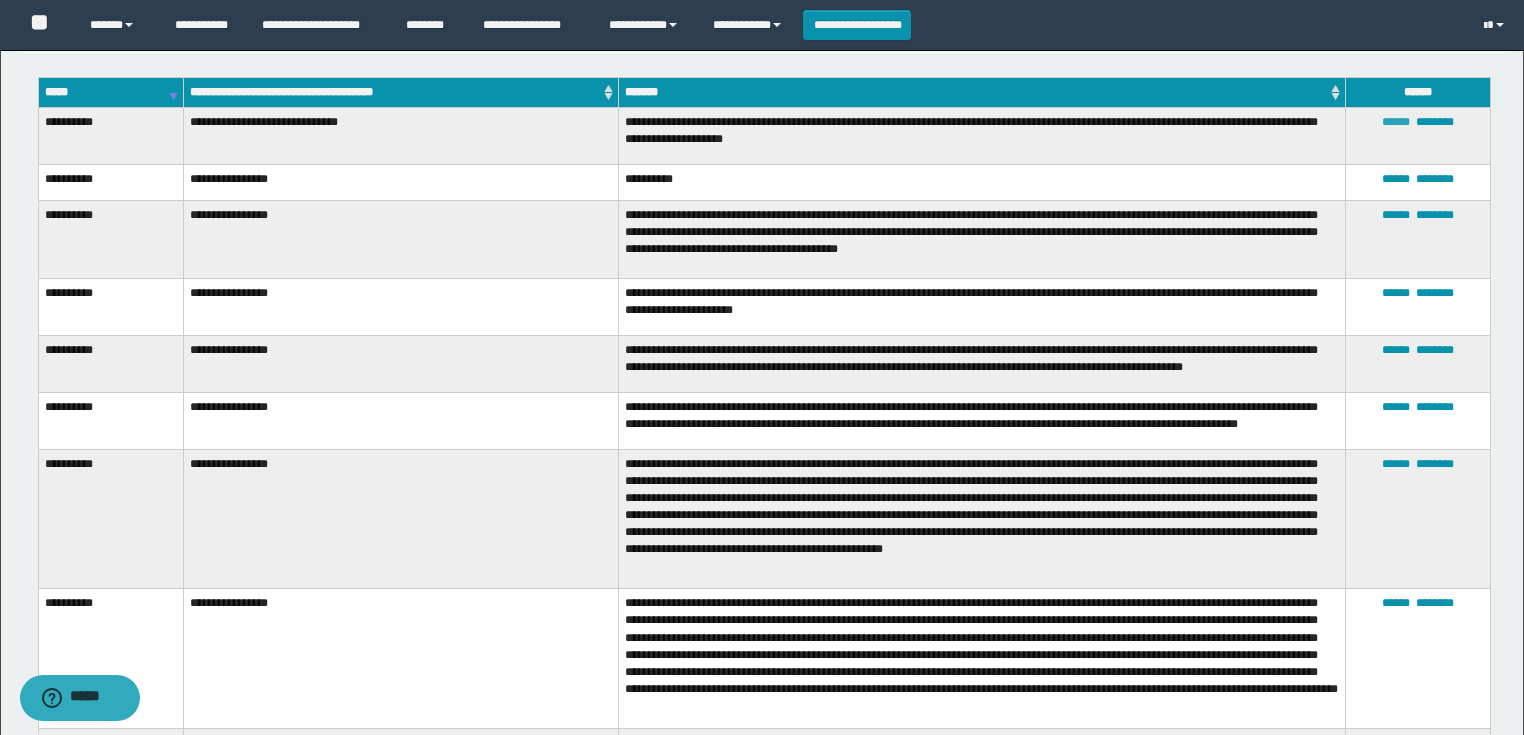 click on "******" at bounding box center [1396, 122] 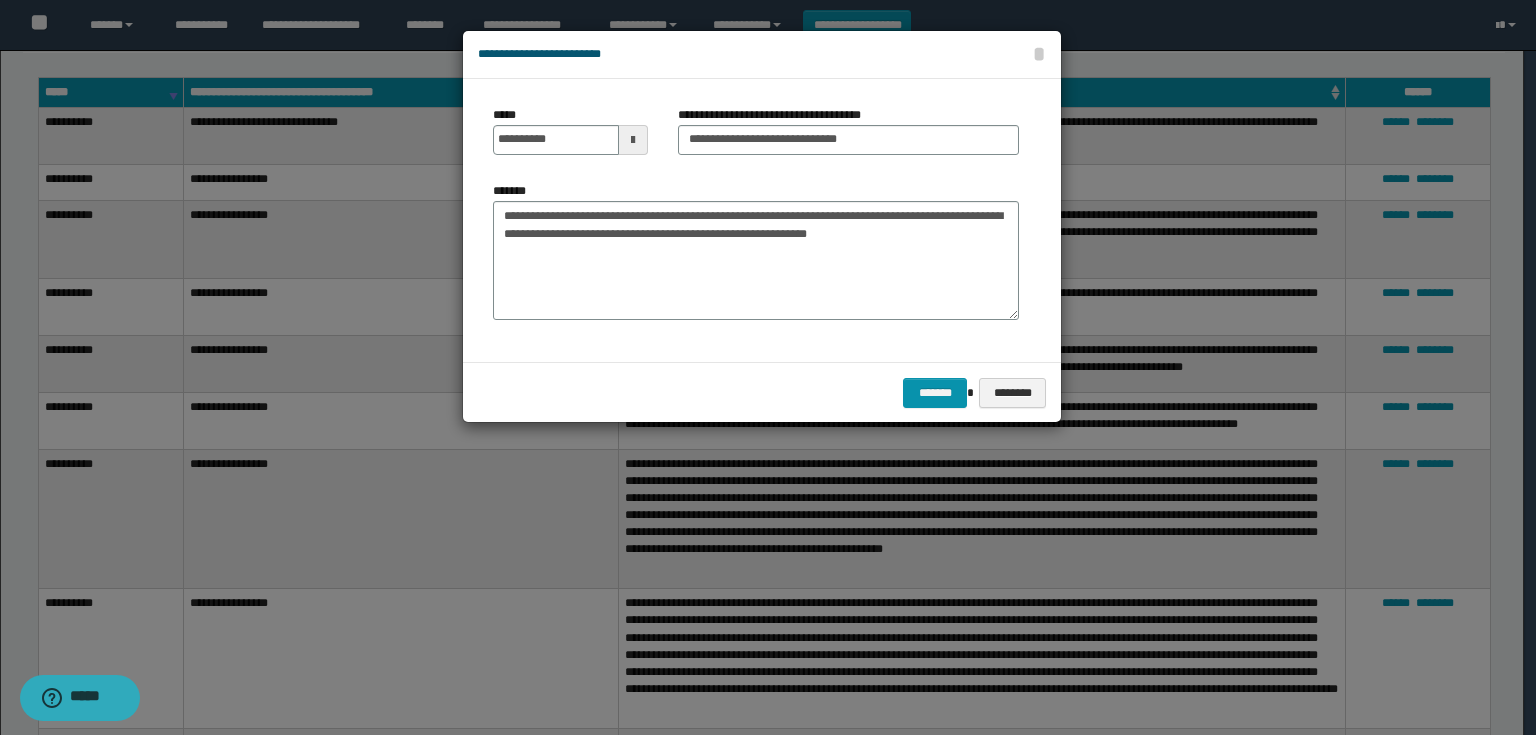 click at bounding box center (633, 140) 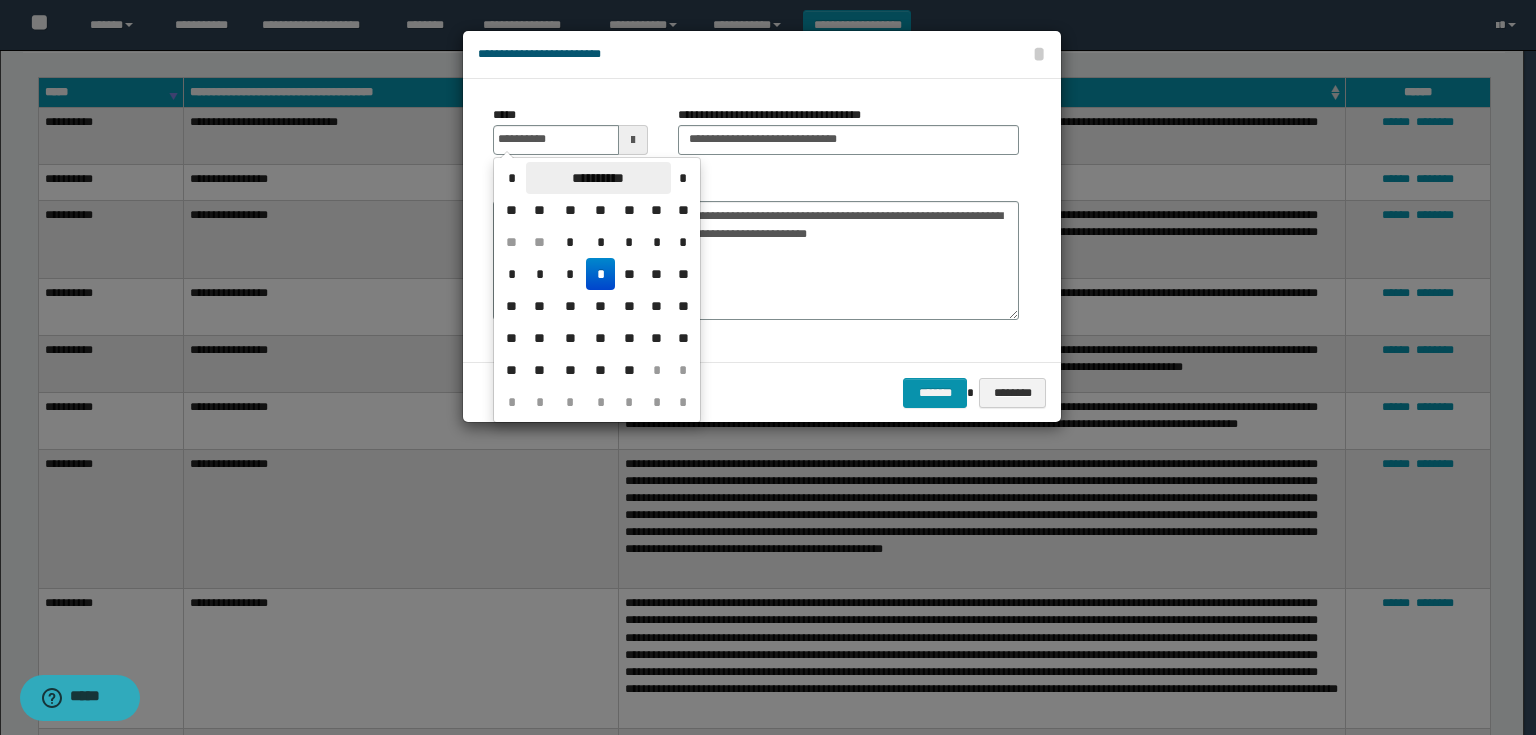 click on "**********" at bounding box center [598, 178] 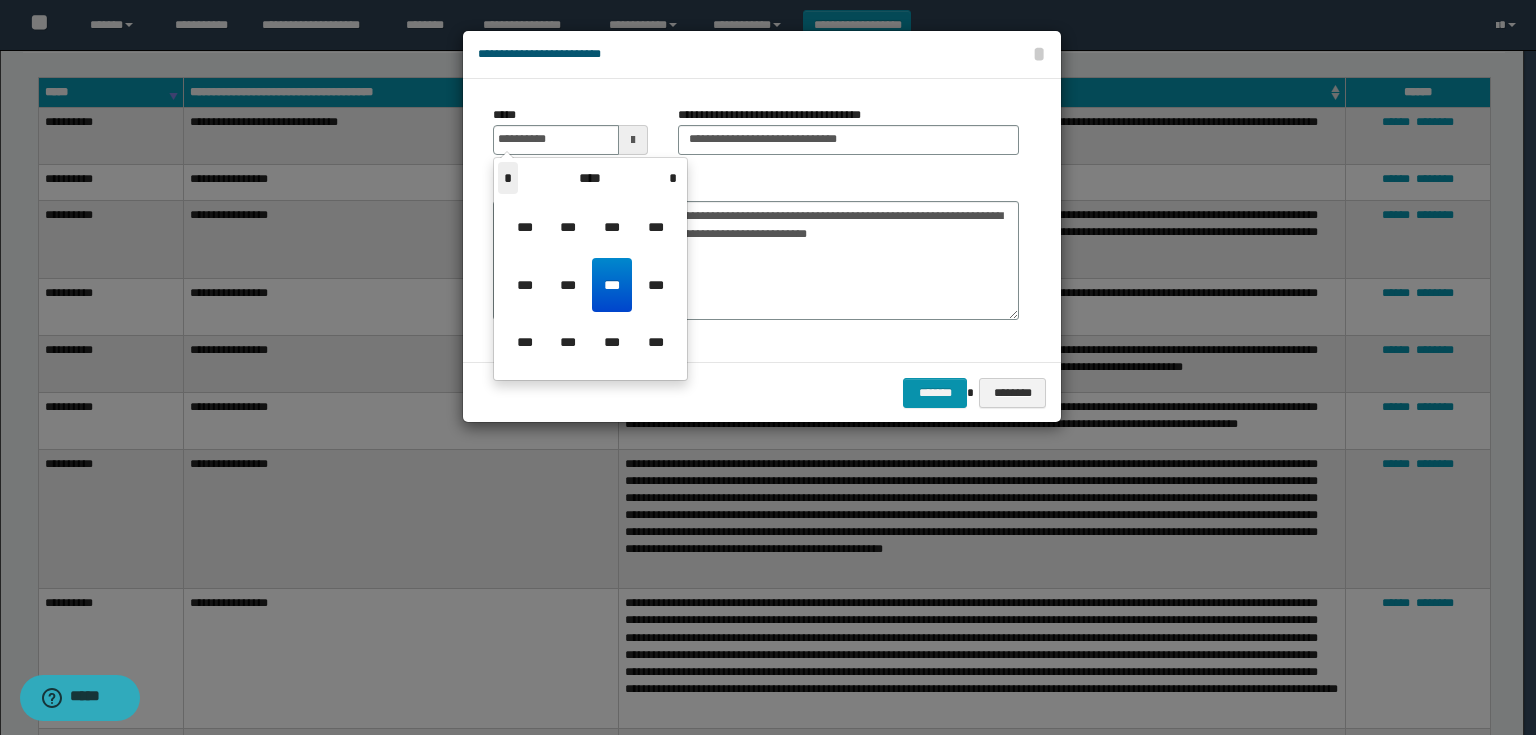 click on "*" at bounding box center (508, 178) 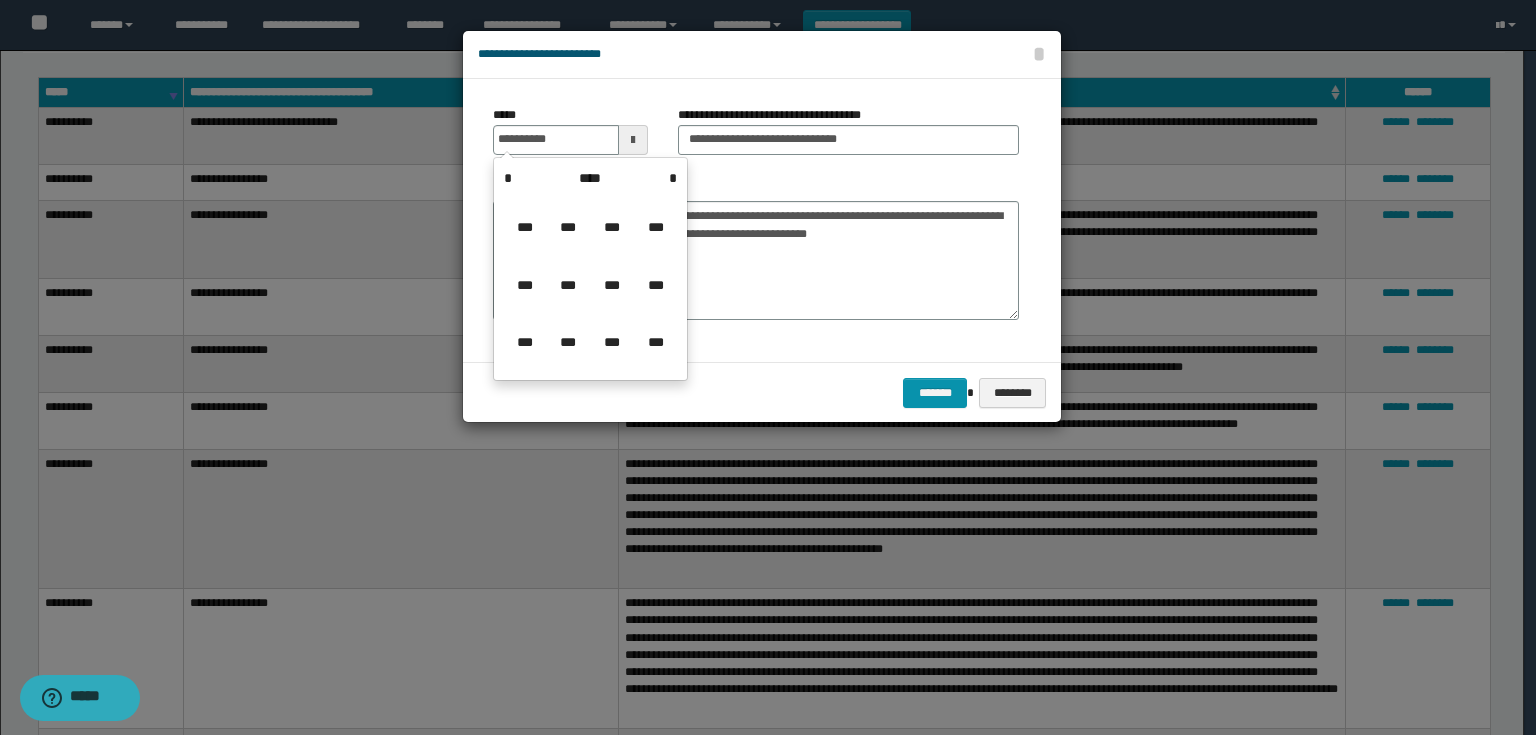 click on "***" at bounding box center [568, 227] 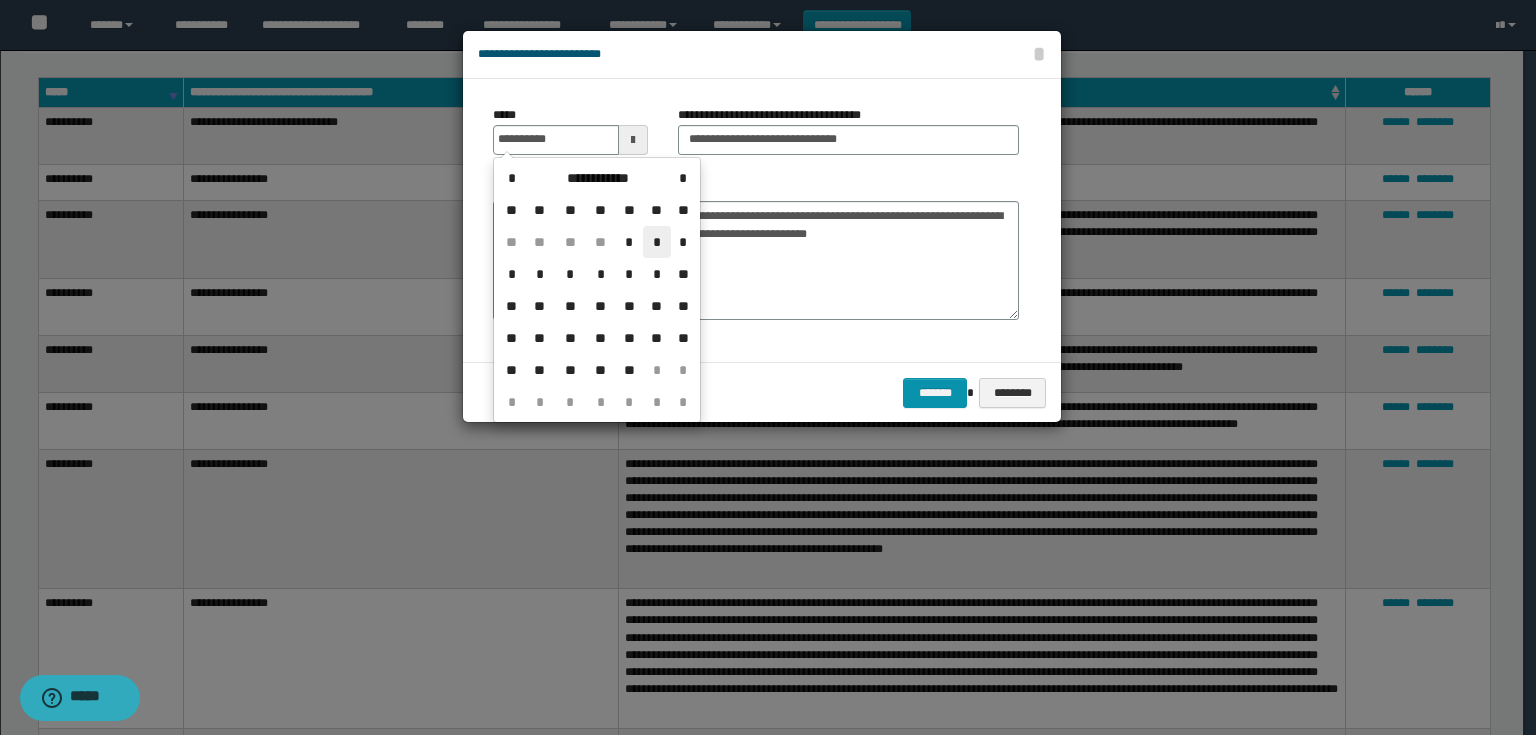 click on "*" at bounding box center [657, 242] 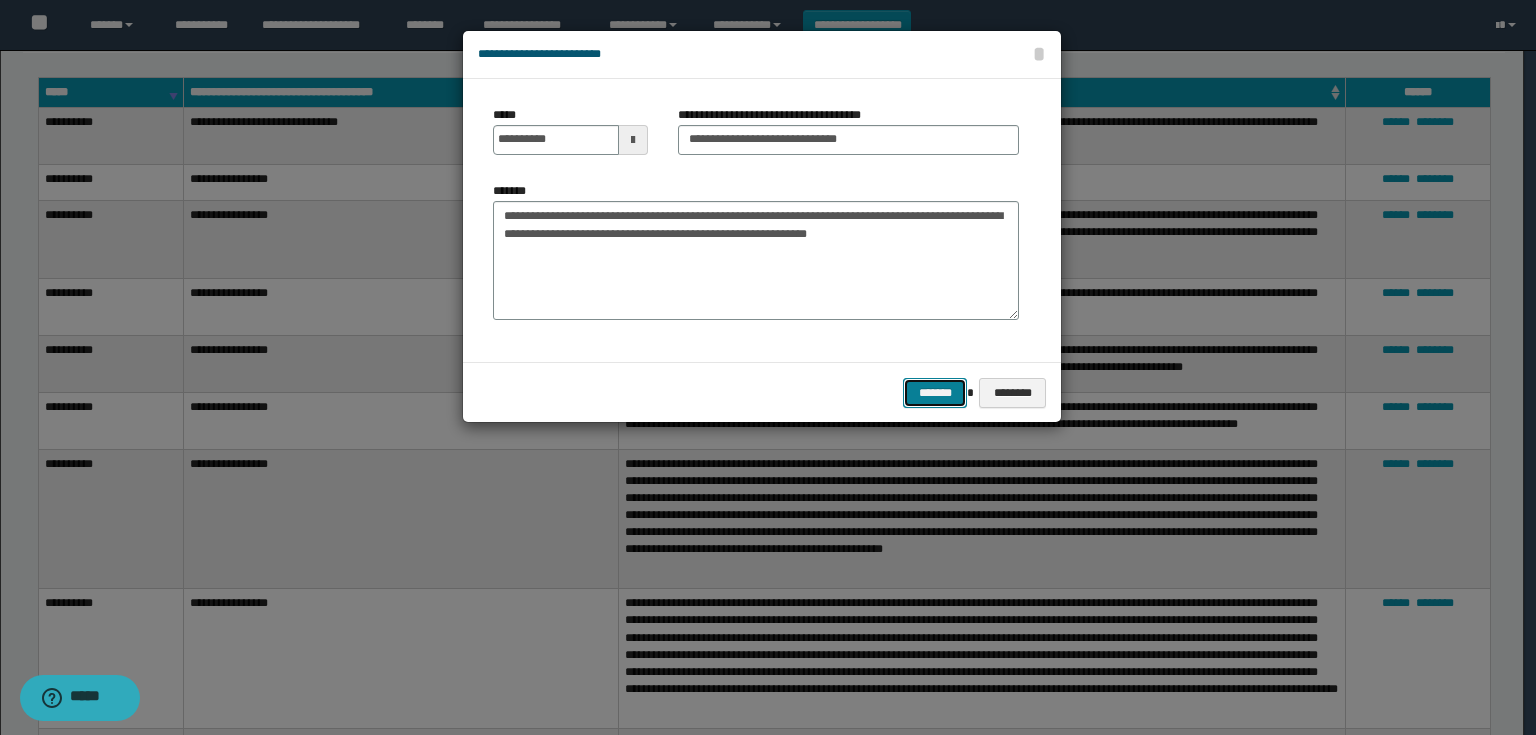 click on "*******" at bounding box center (935, 393) 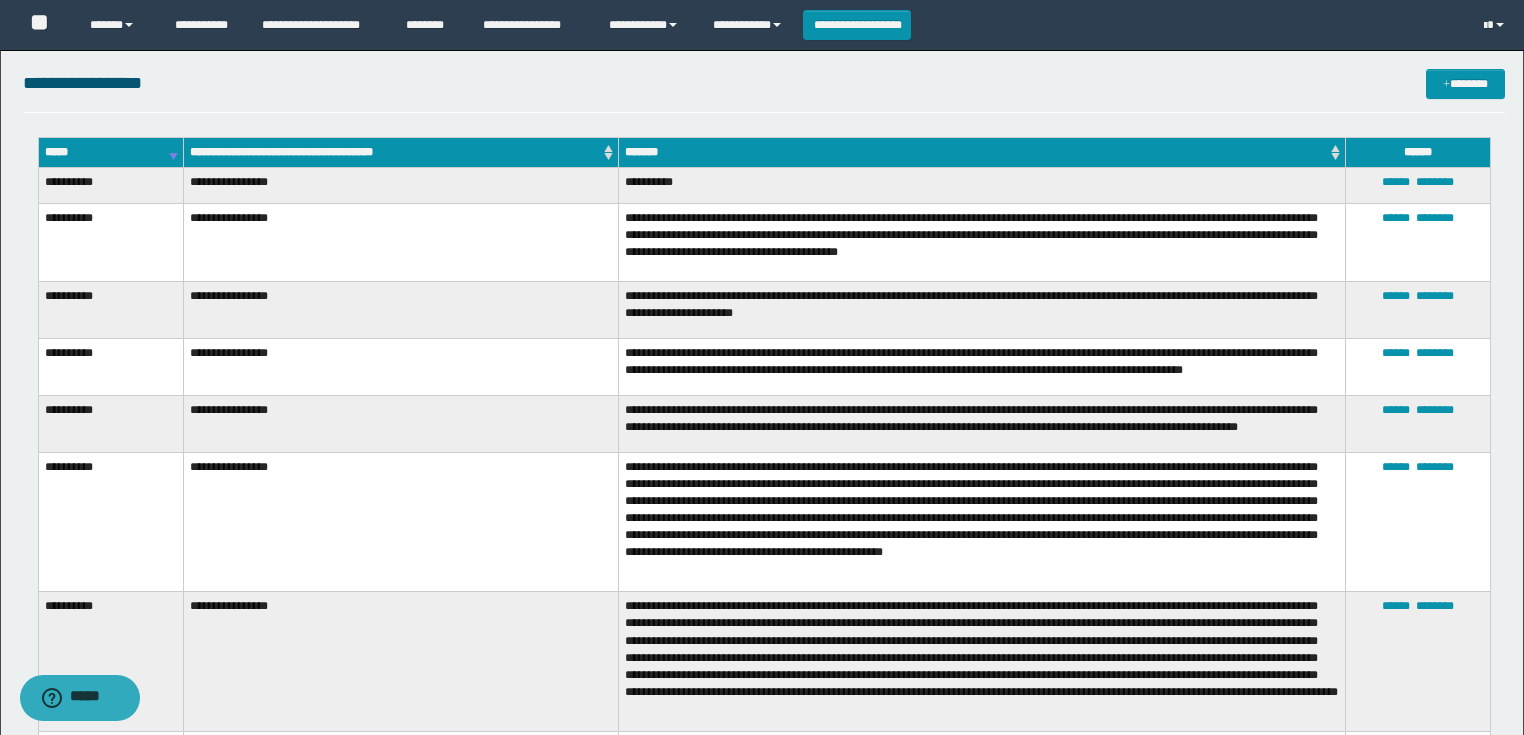 scroll, scrollTop: 80, scrollLeft: 0, axis: vertical 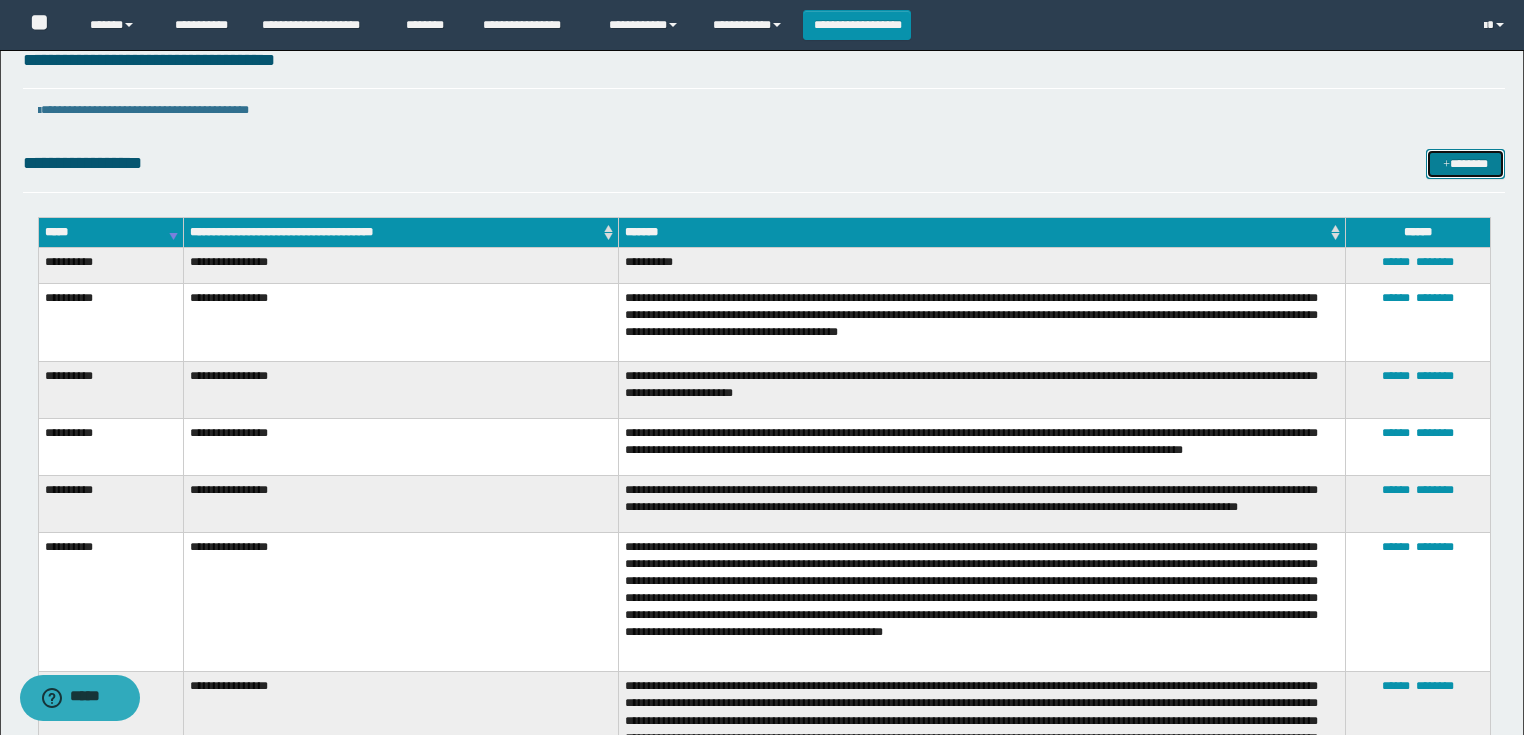 click on "*******" at bounding box center (1465, 164) 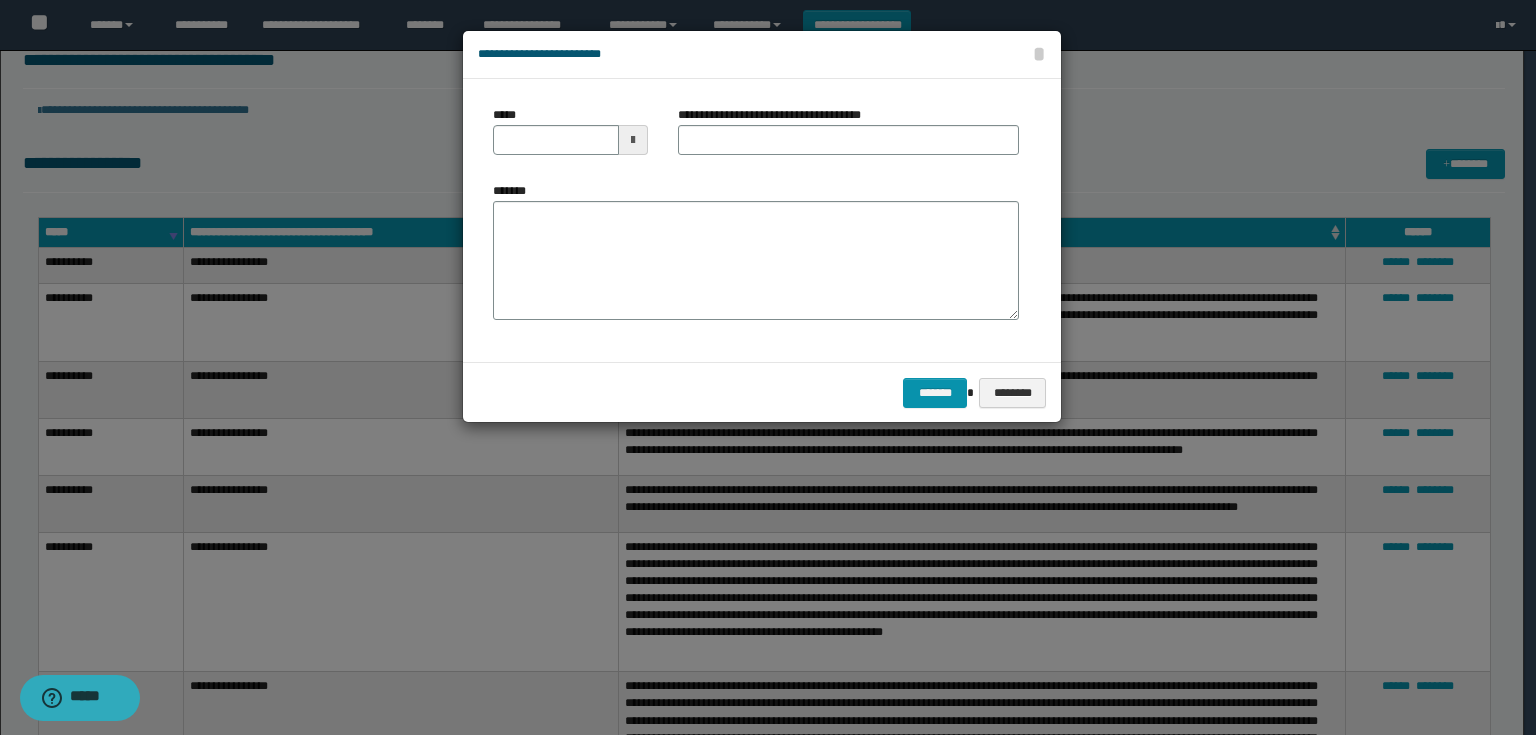 click at bounding box center [633, 140] 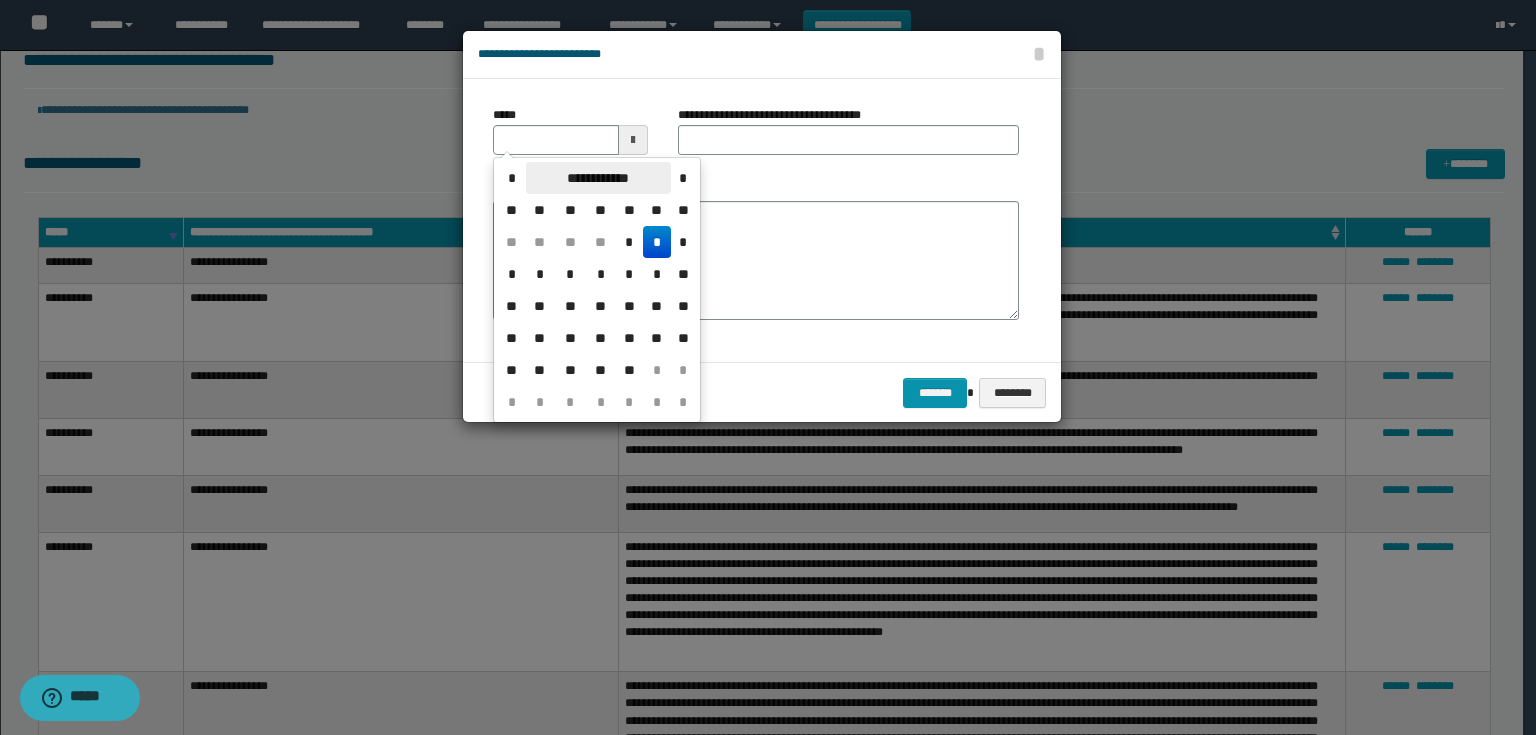 click on "**********" at bounding box center [598, 178] 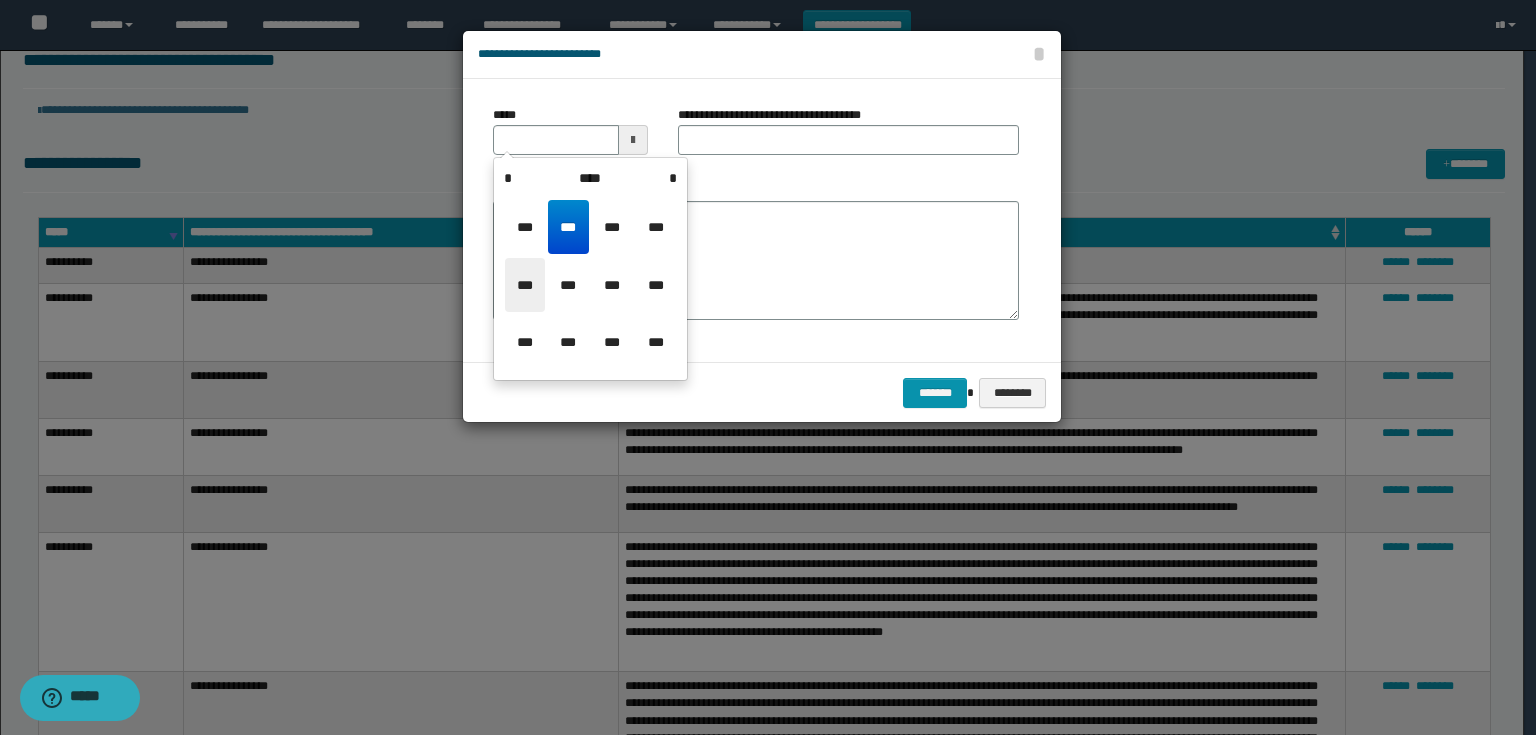 click on "***" at bounding box center (525, 285) 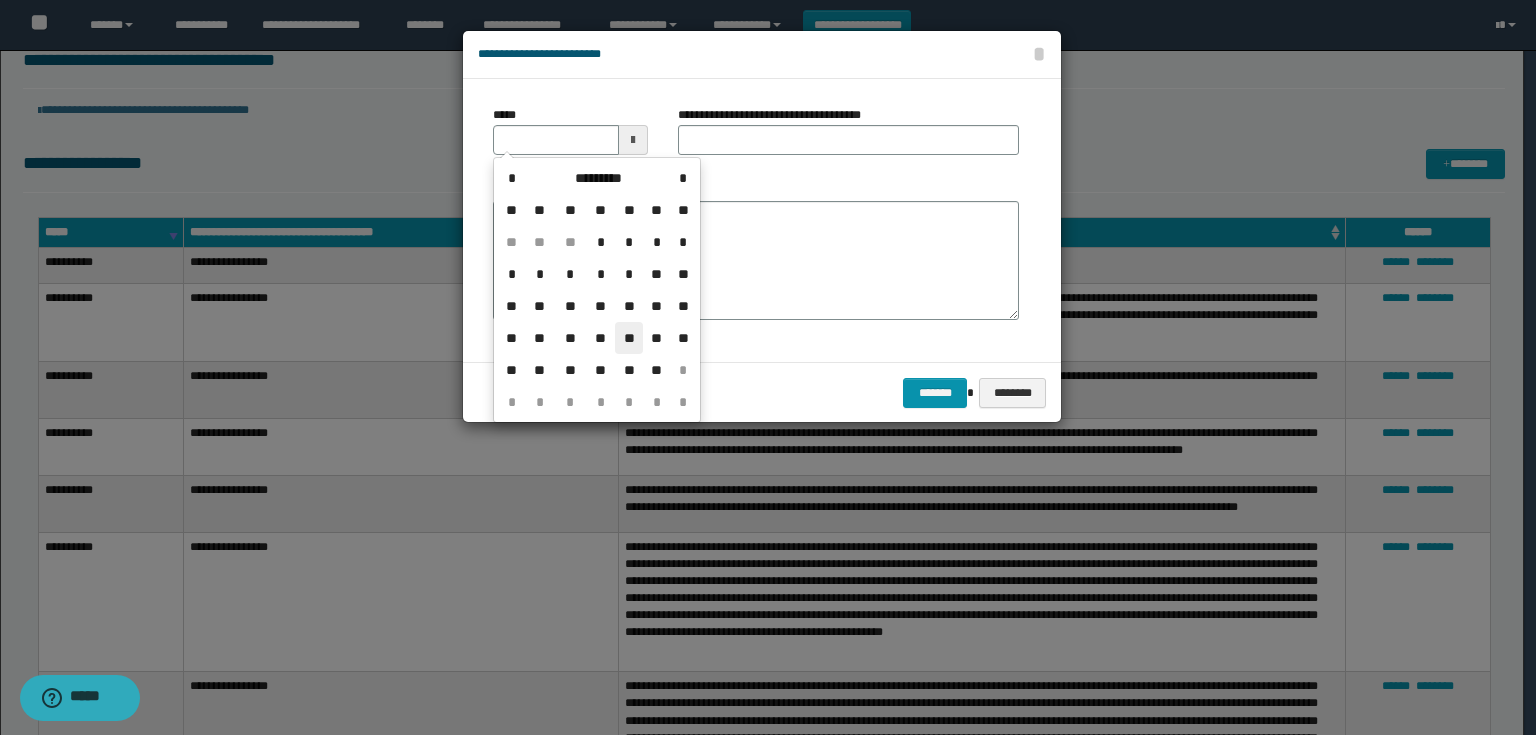 click on "**" at bounding box center (629, 338) 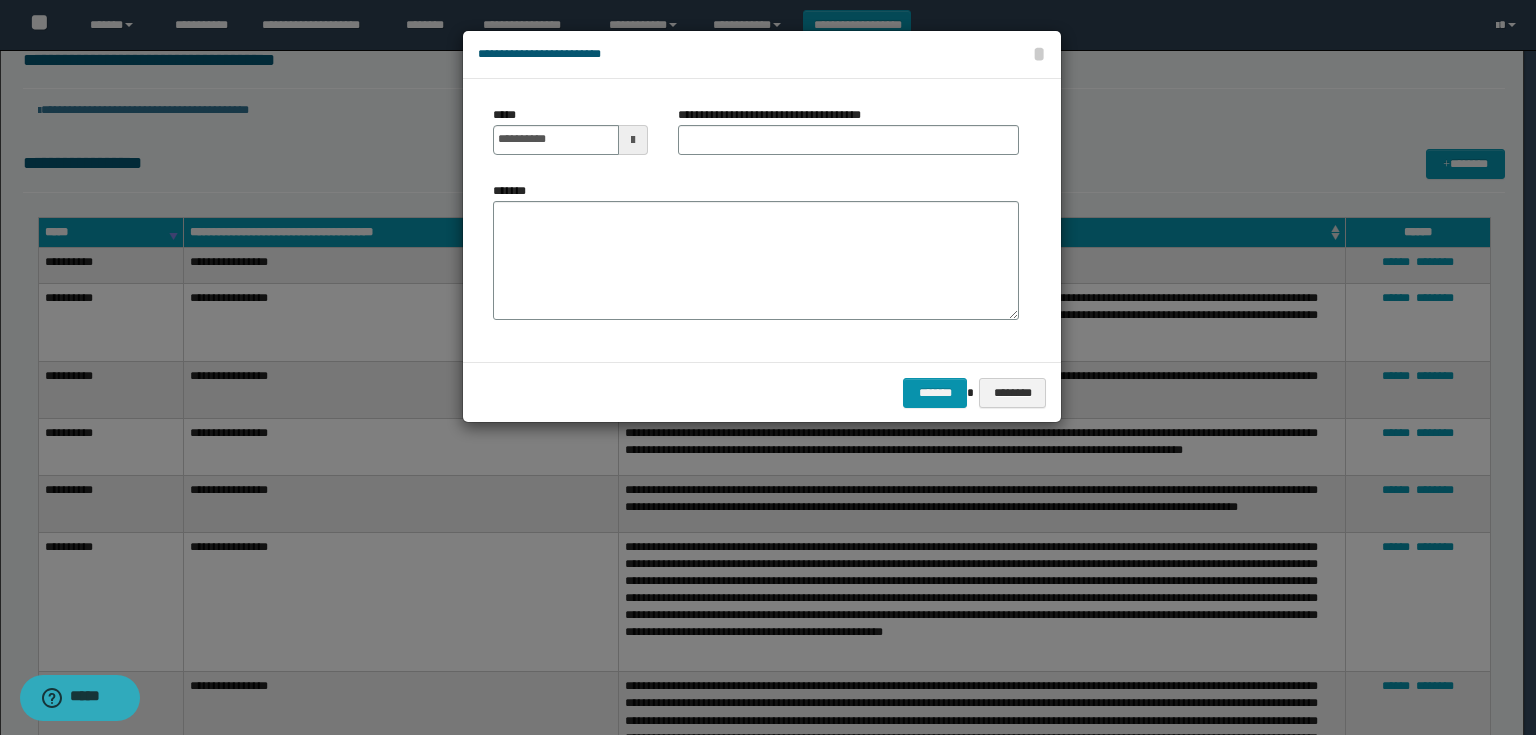 click on "**********" at bounding box center (848, 138) 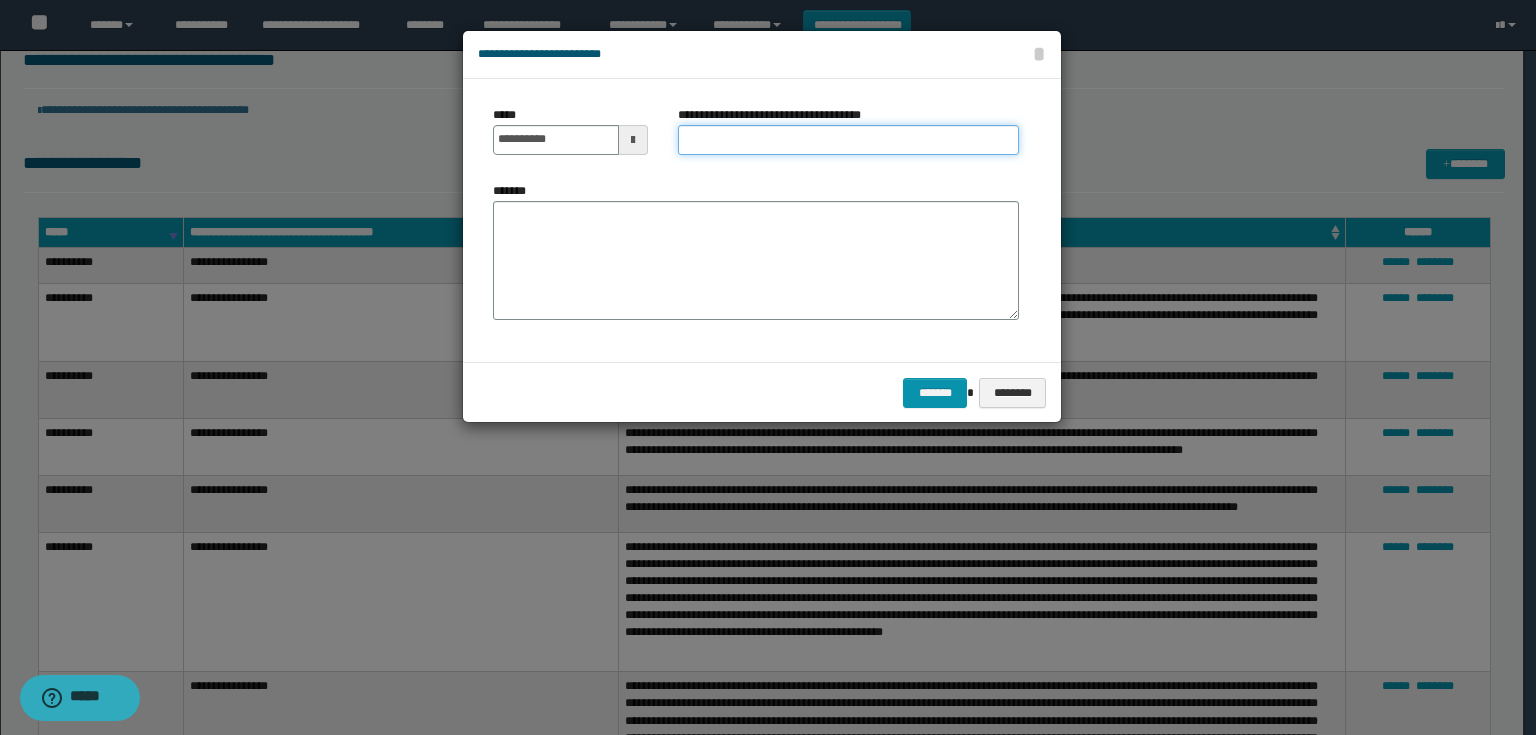 click on "**********" at bounding box center (848, 140) 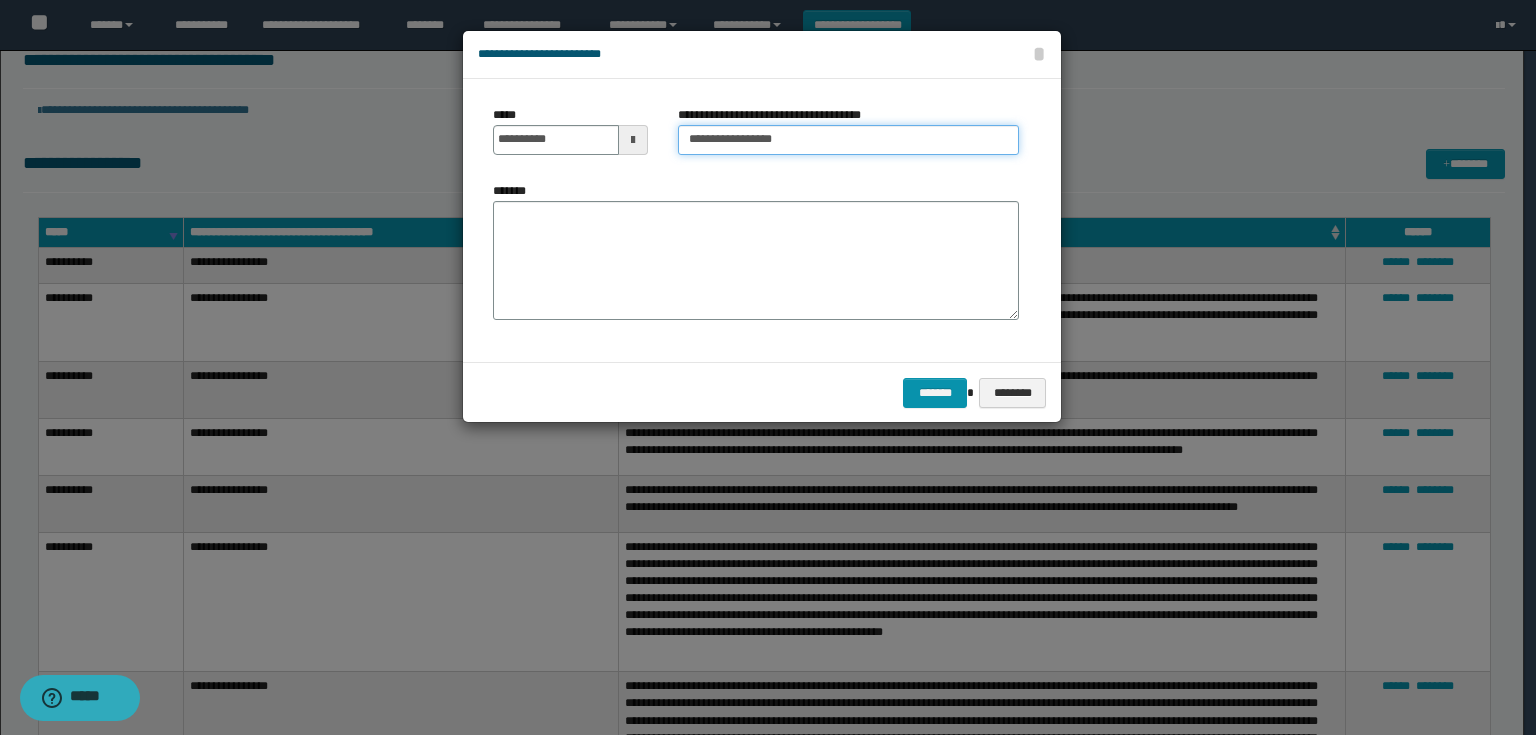 type on "**********" 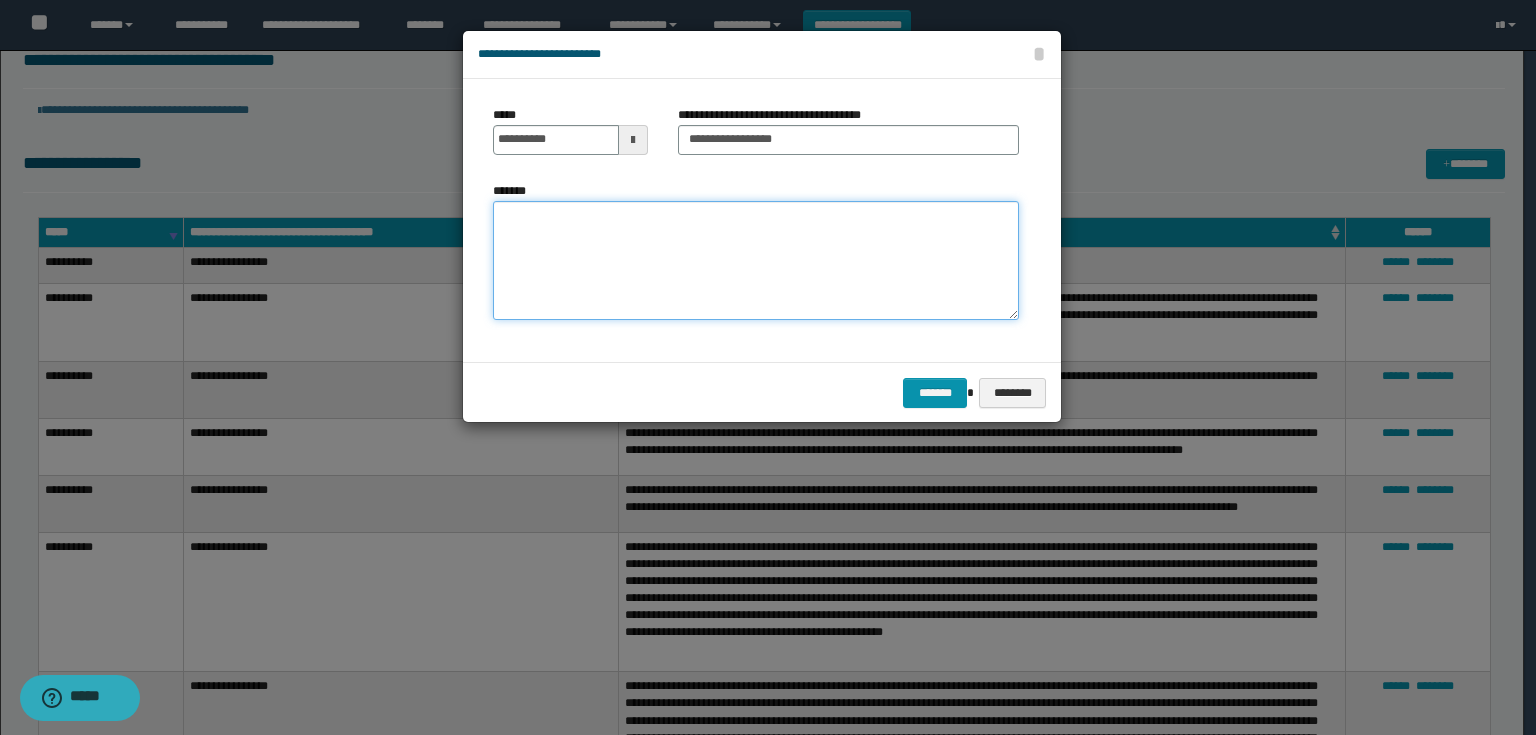 click on "*******" at bounding box center (756, 261) 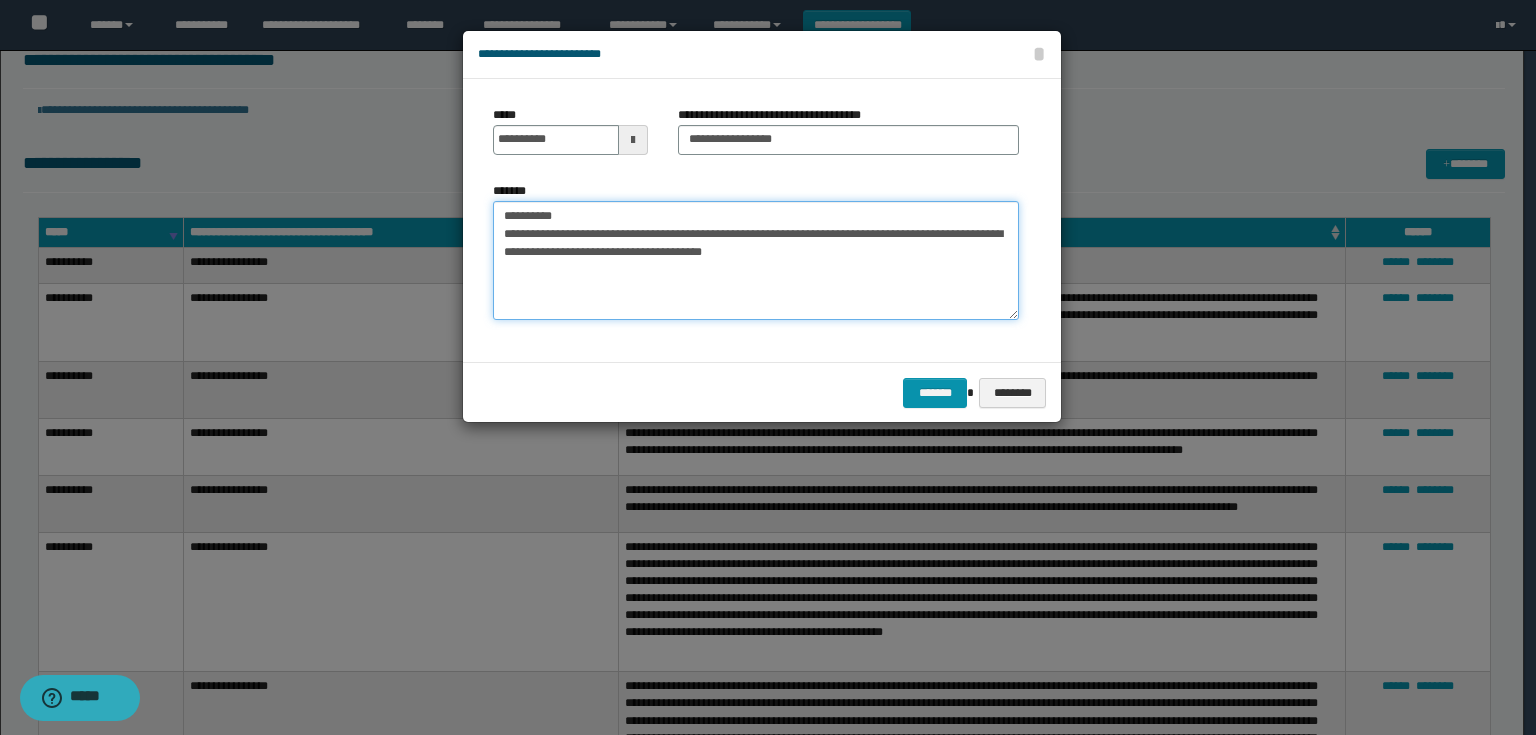 click on "**********" at bounding box center (756, 261) 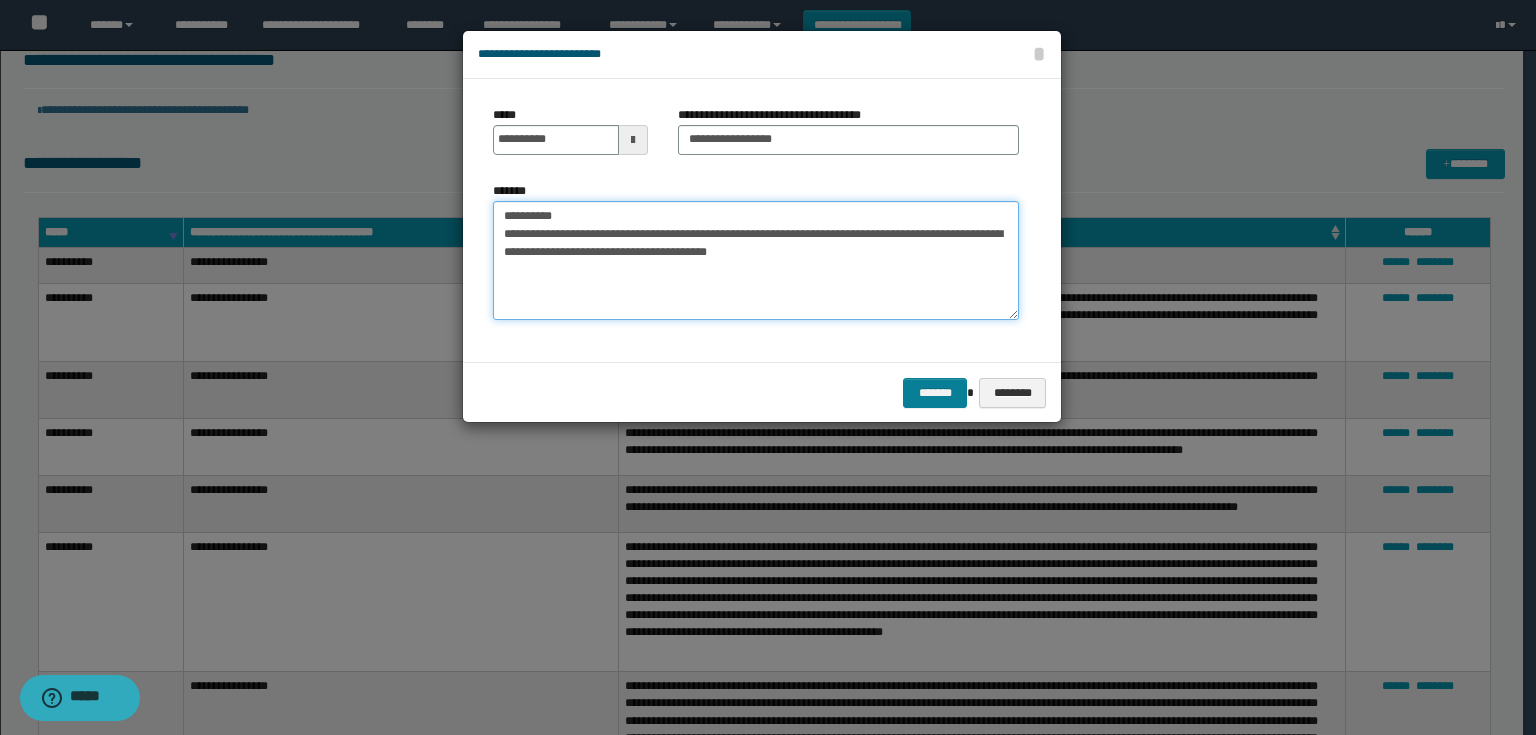 type on "**********" 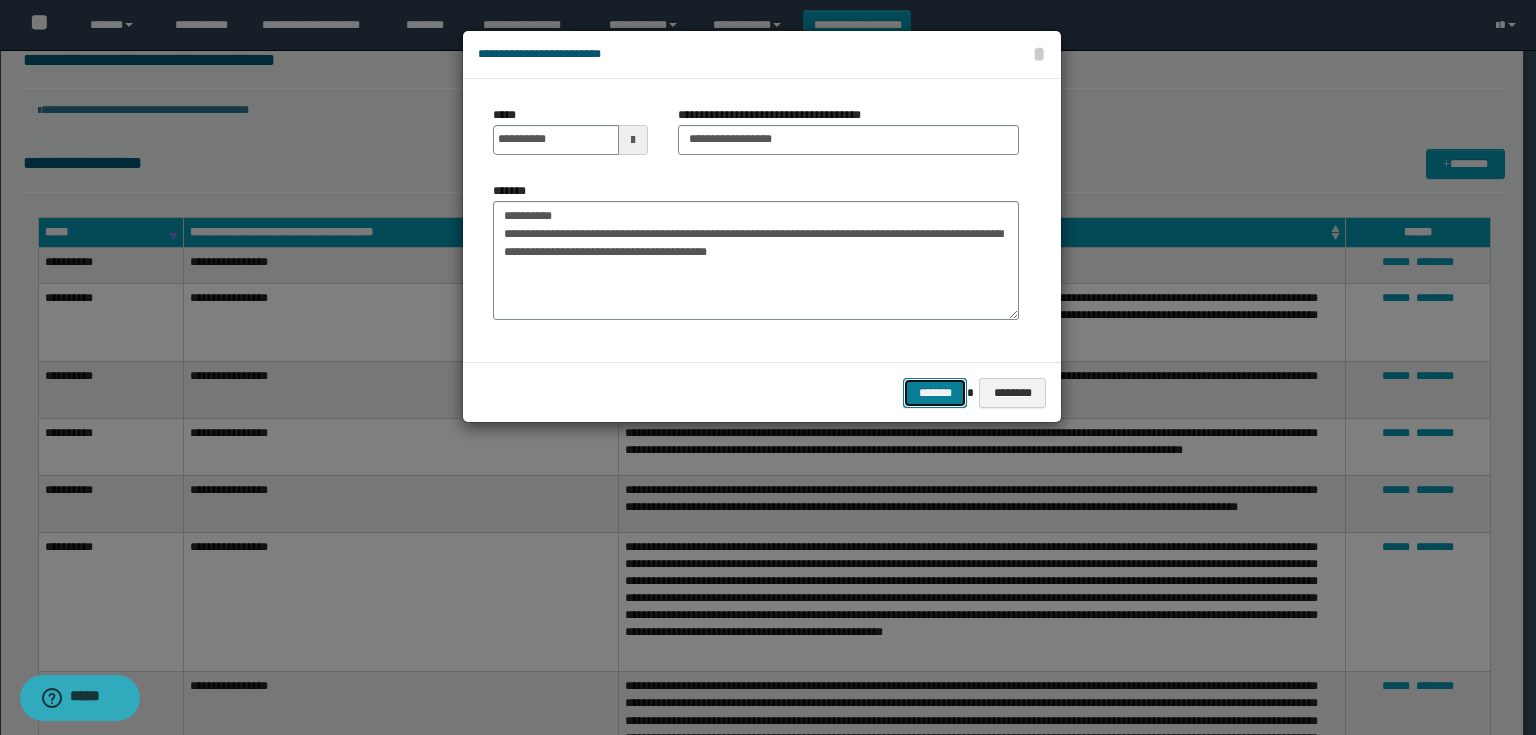 click on "*******" at bounding box center (935, 393) 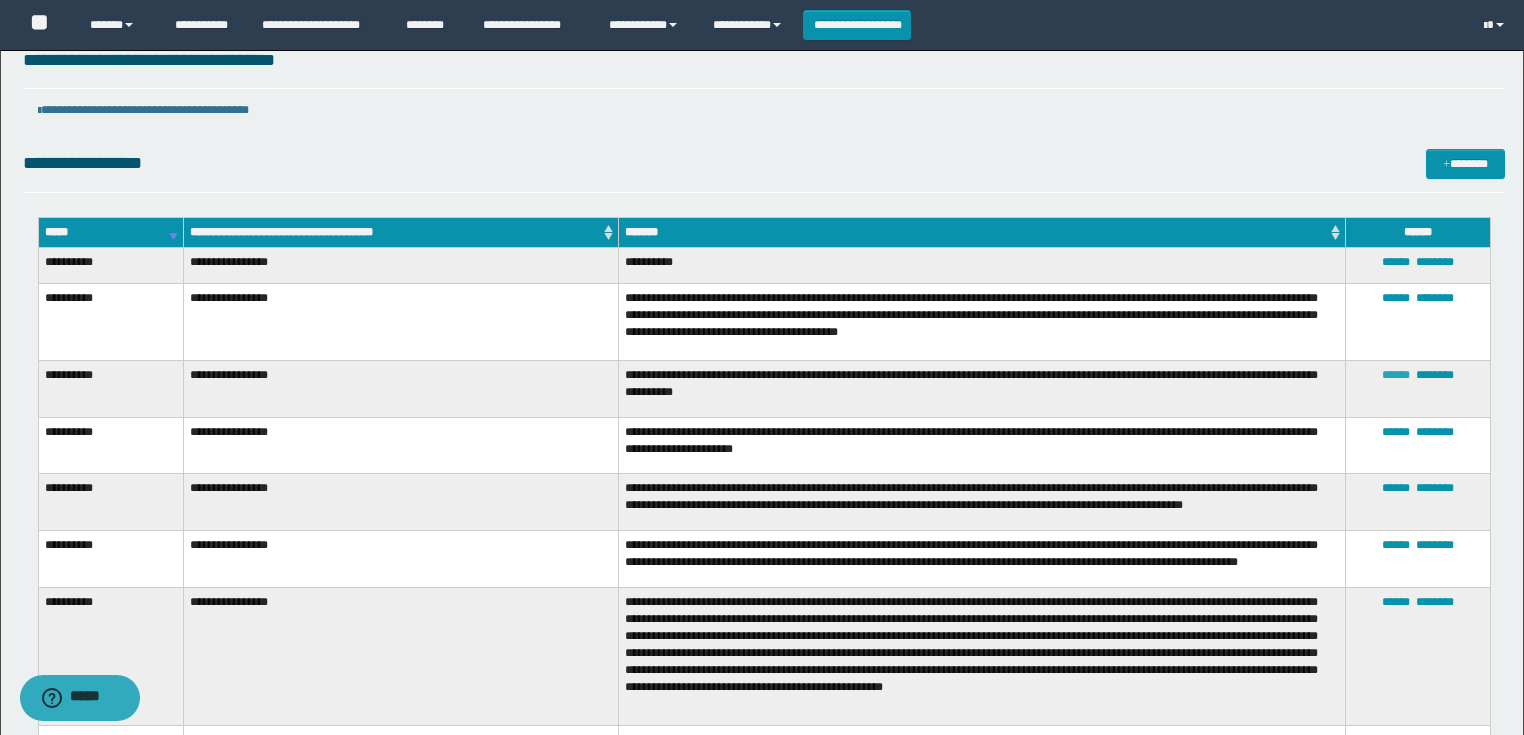 click on "******" at bounding box center [1396, 375] 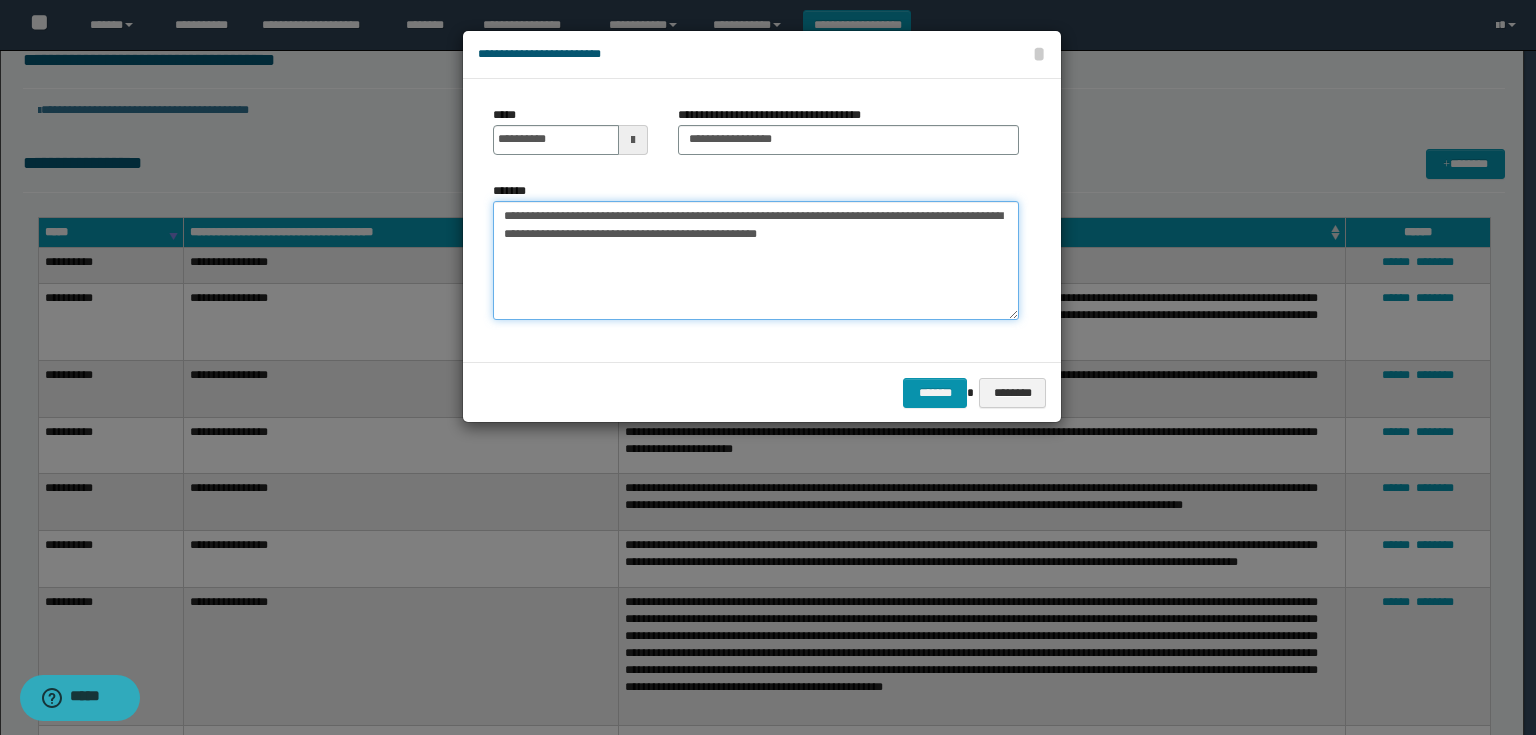 click on "**********" at bounding box center [756, 261] 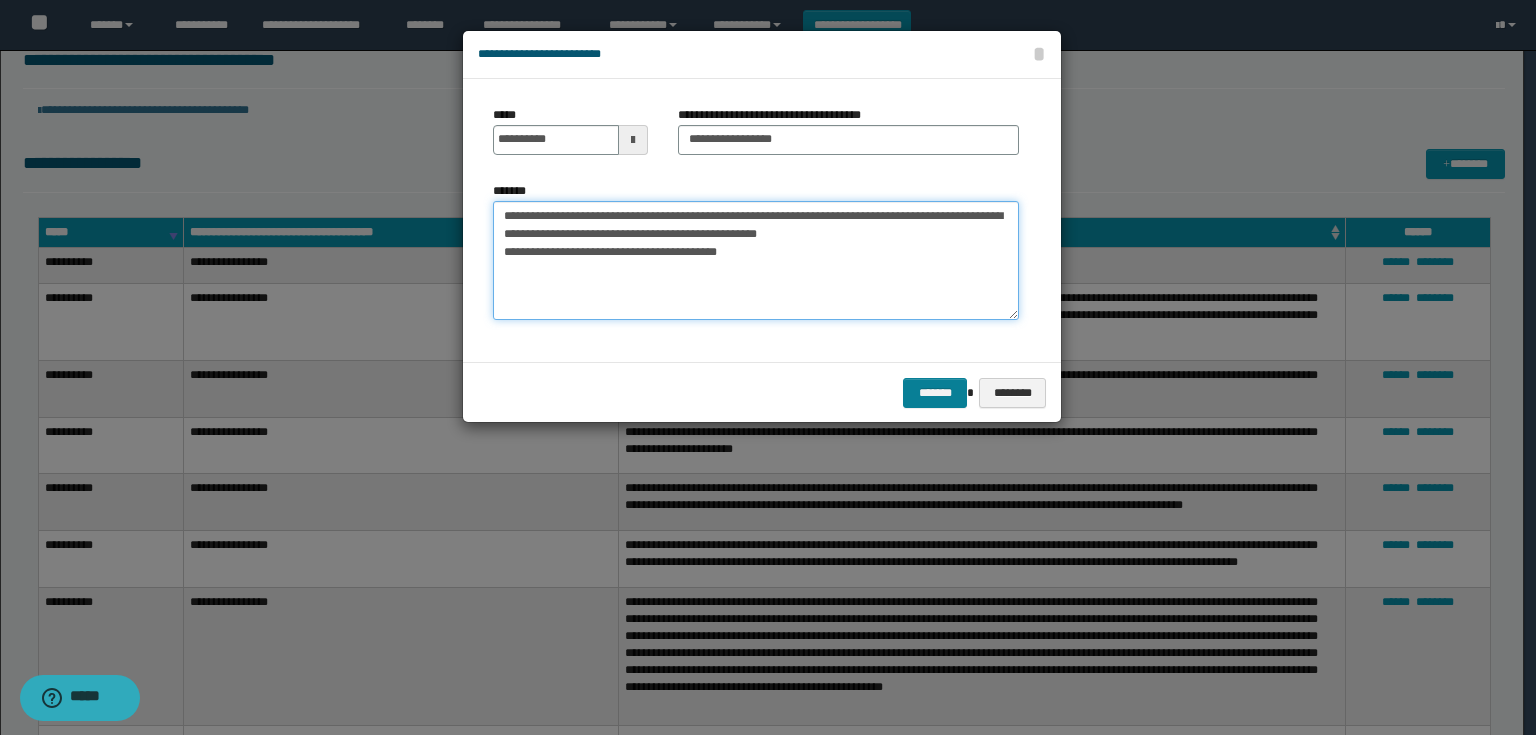 type on "**********" 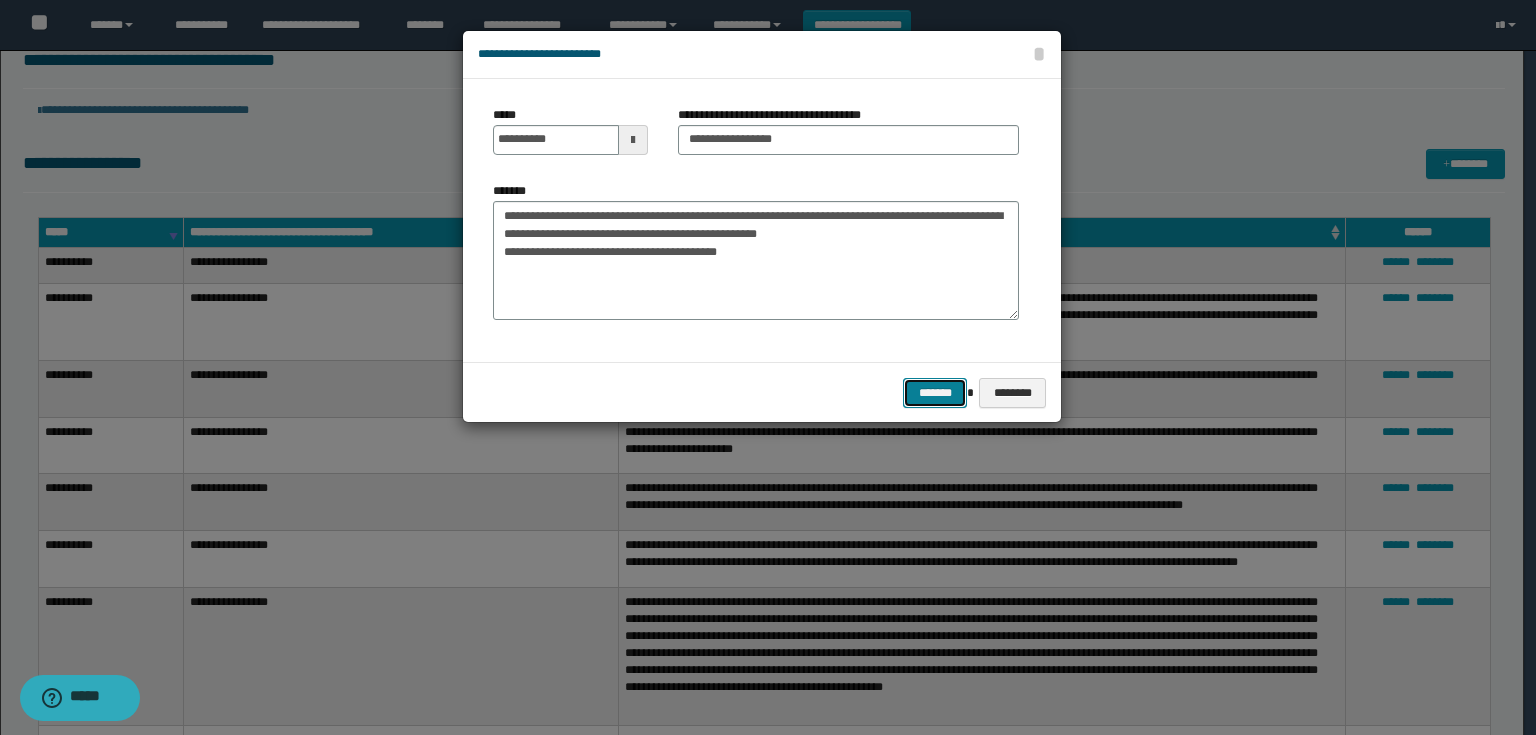 click on "*******" at bounding box center (935, 393) 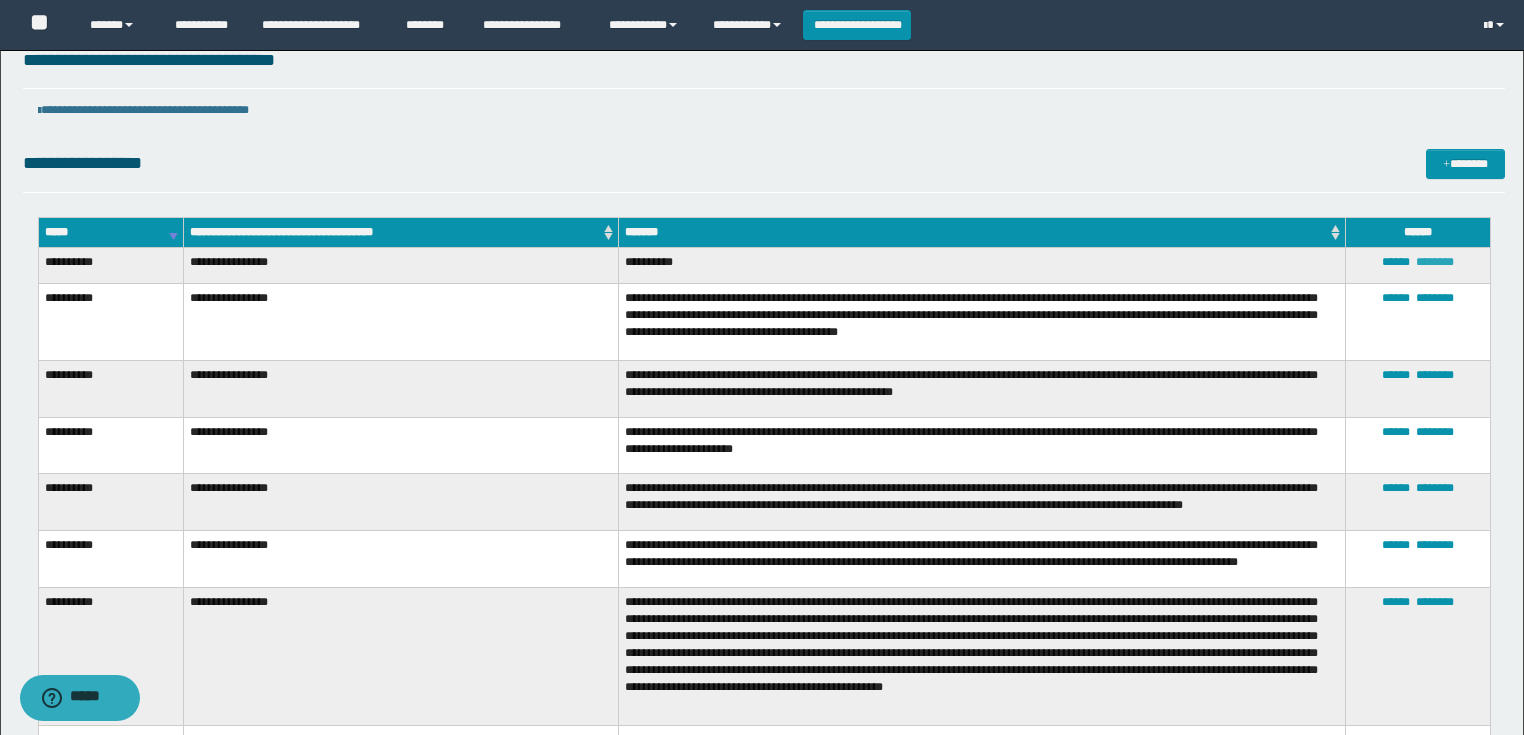click on "********" at bounding box center [1435, 262] 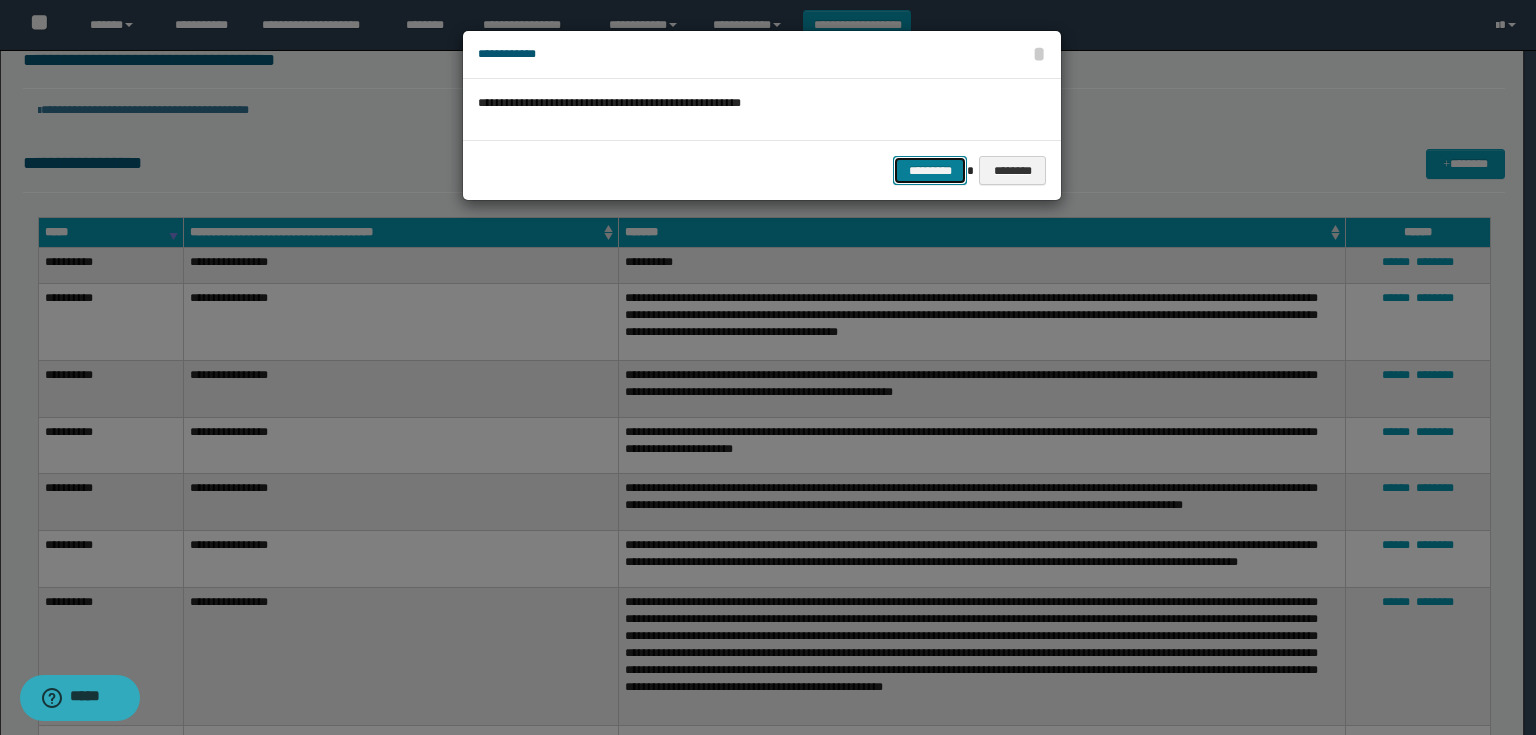 click on "*********" at bounding box center (930, 171) 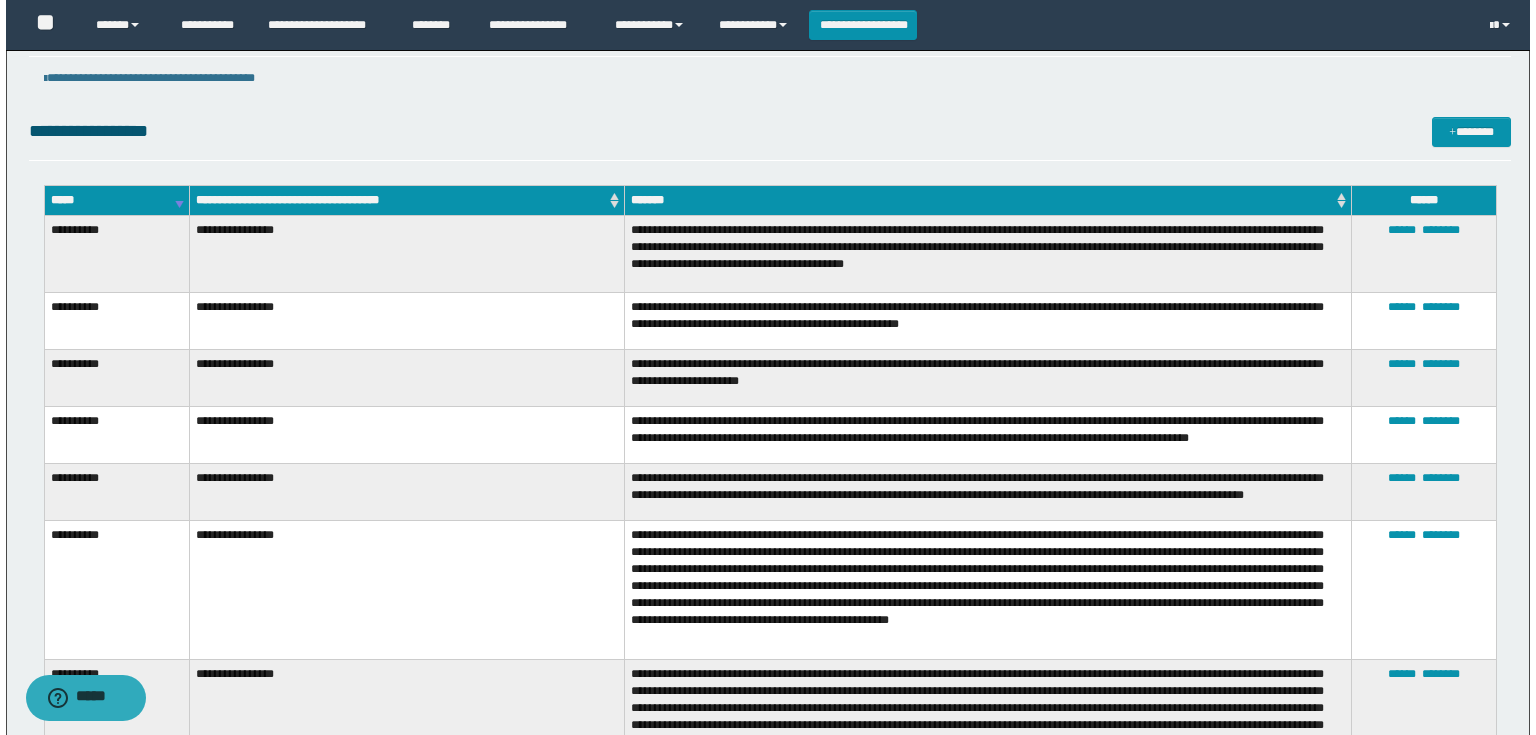 scroll, scrollTop: 0, scrollLeft: 0, axis: both 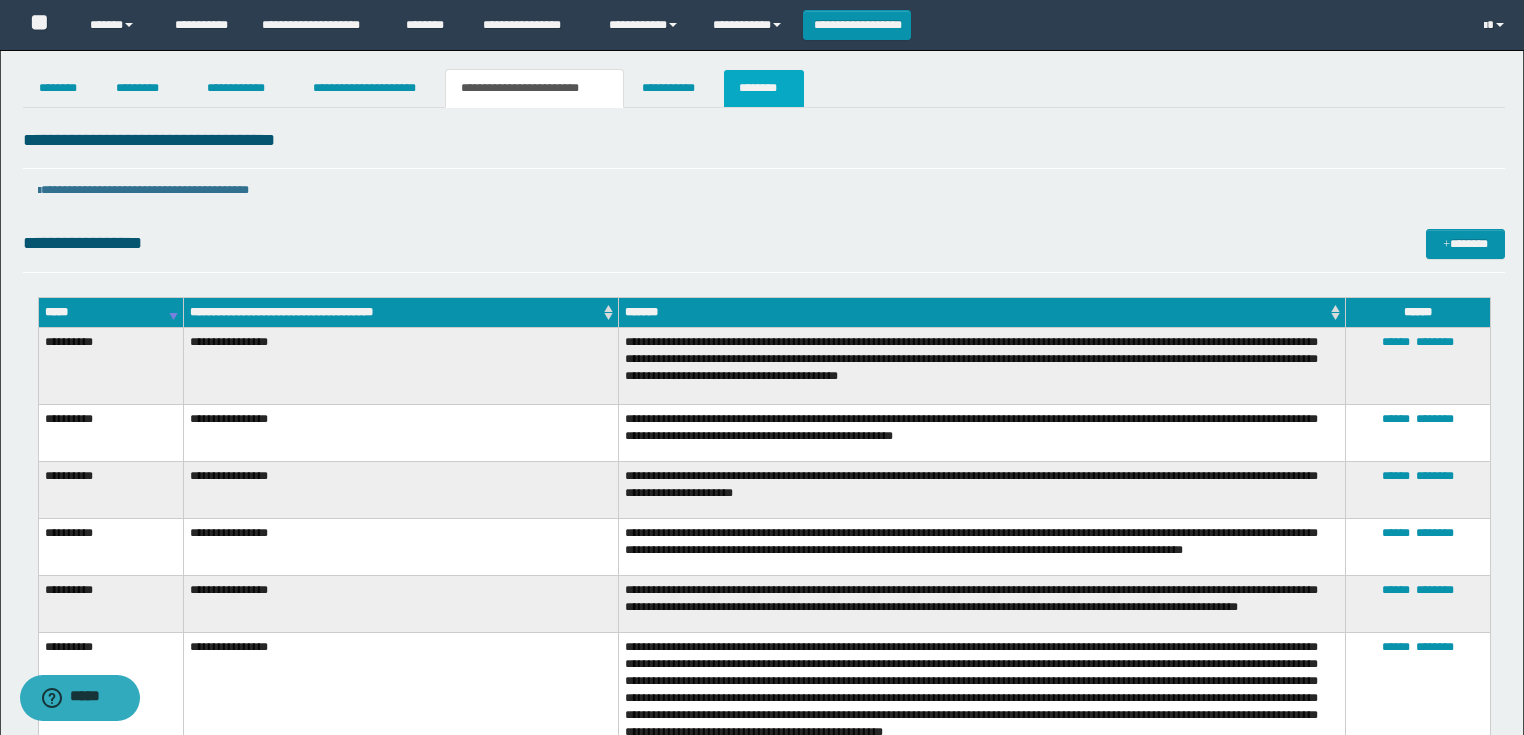 click on "********" at bounding box center (764, 88) 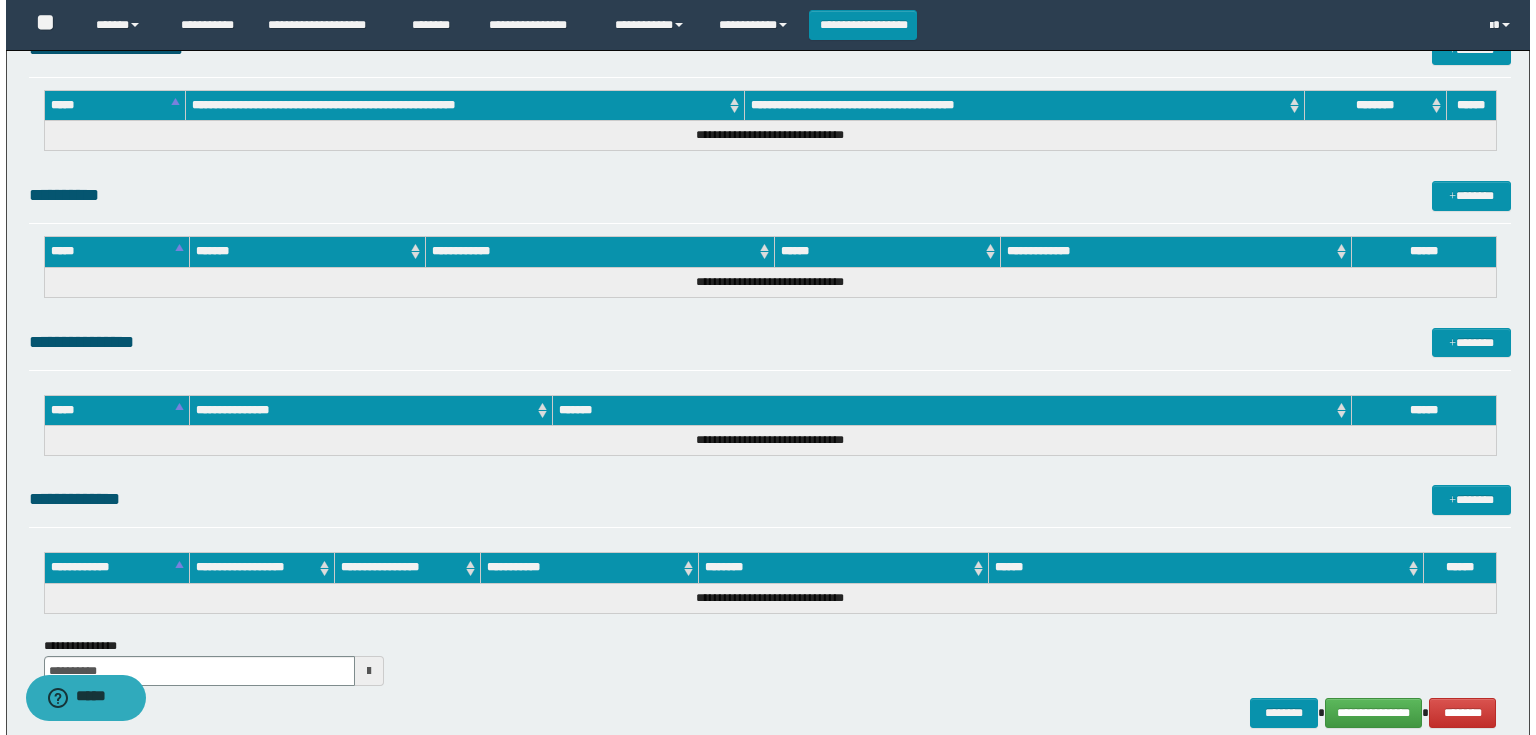 scroll, scrollTop: 889, scrollLeft: 0, axis: vertical 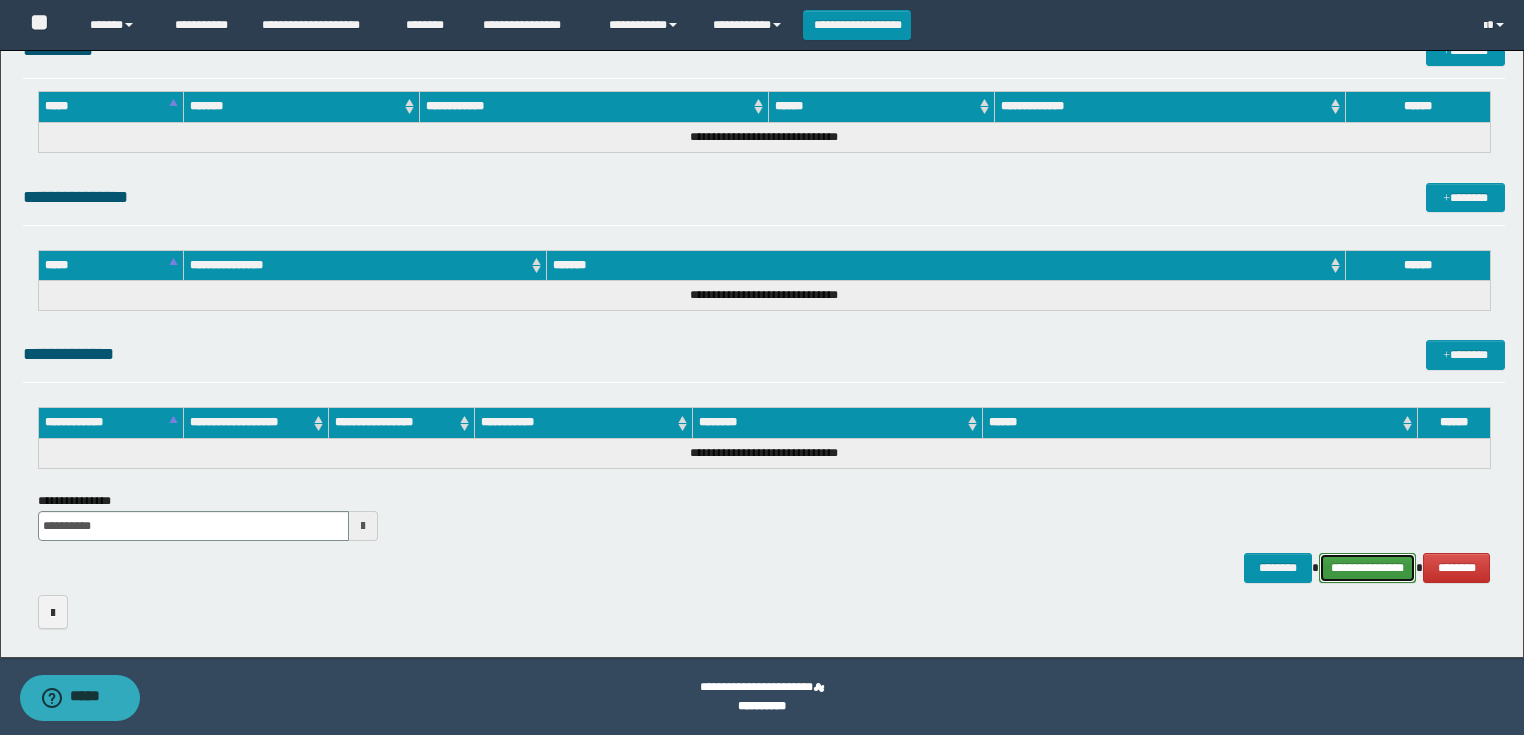 click on "**********" at bounding box center (1368, 568) 